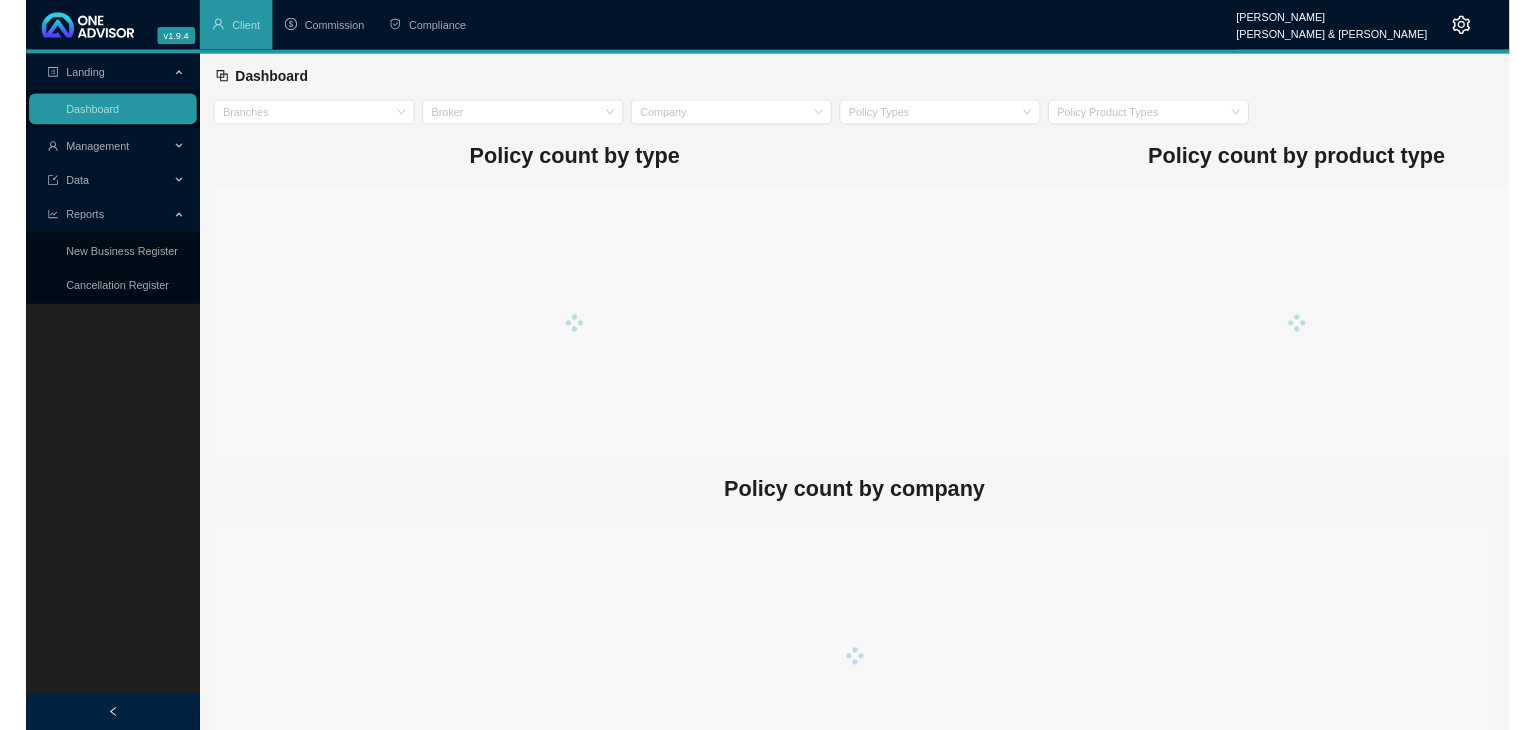 scroll, scrollTop: 0, scrollLeft: 0, axis: both 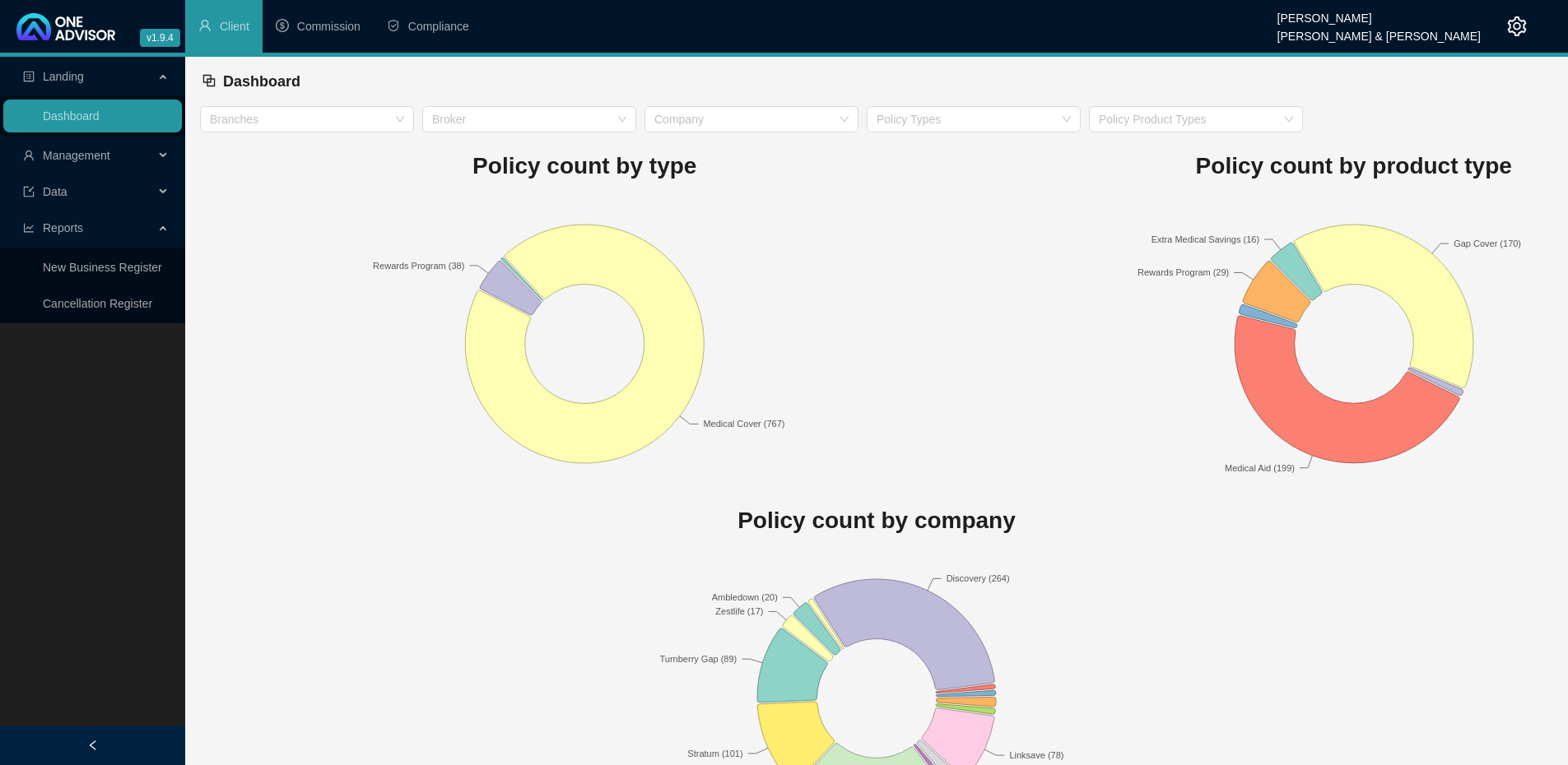 click on "Management" at bounding box center (92, 155) 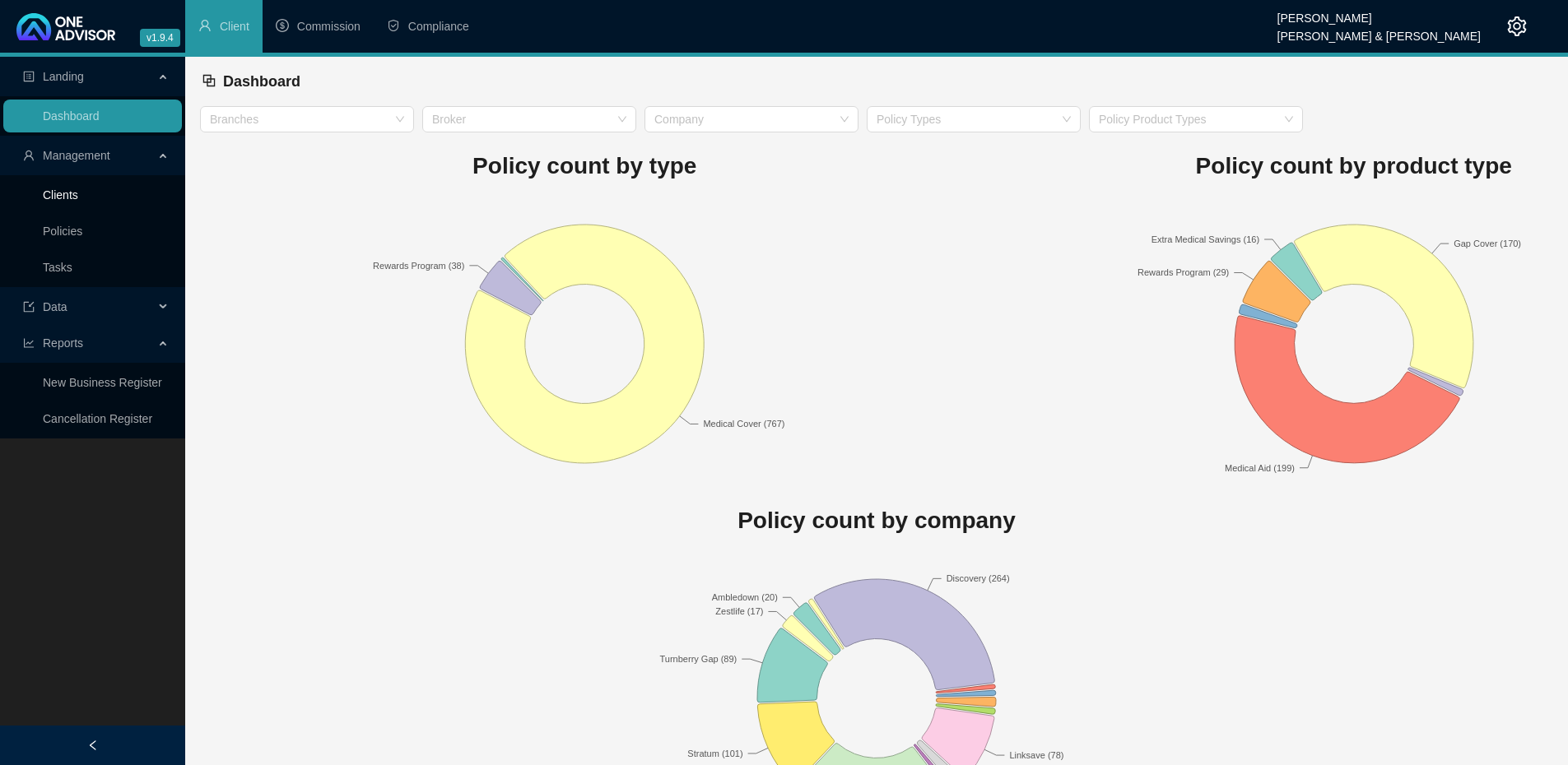 click on "Clients" at bounding box center [60, 195] 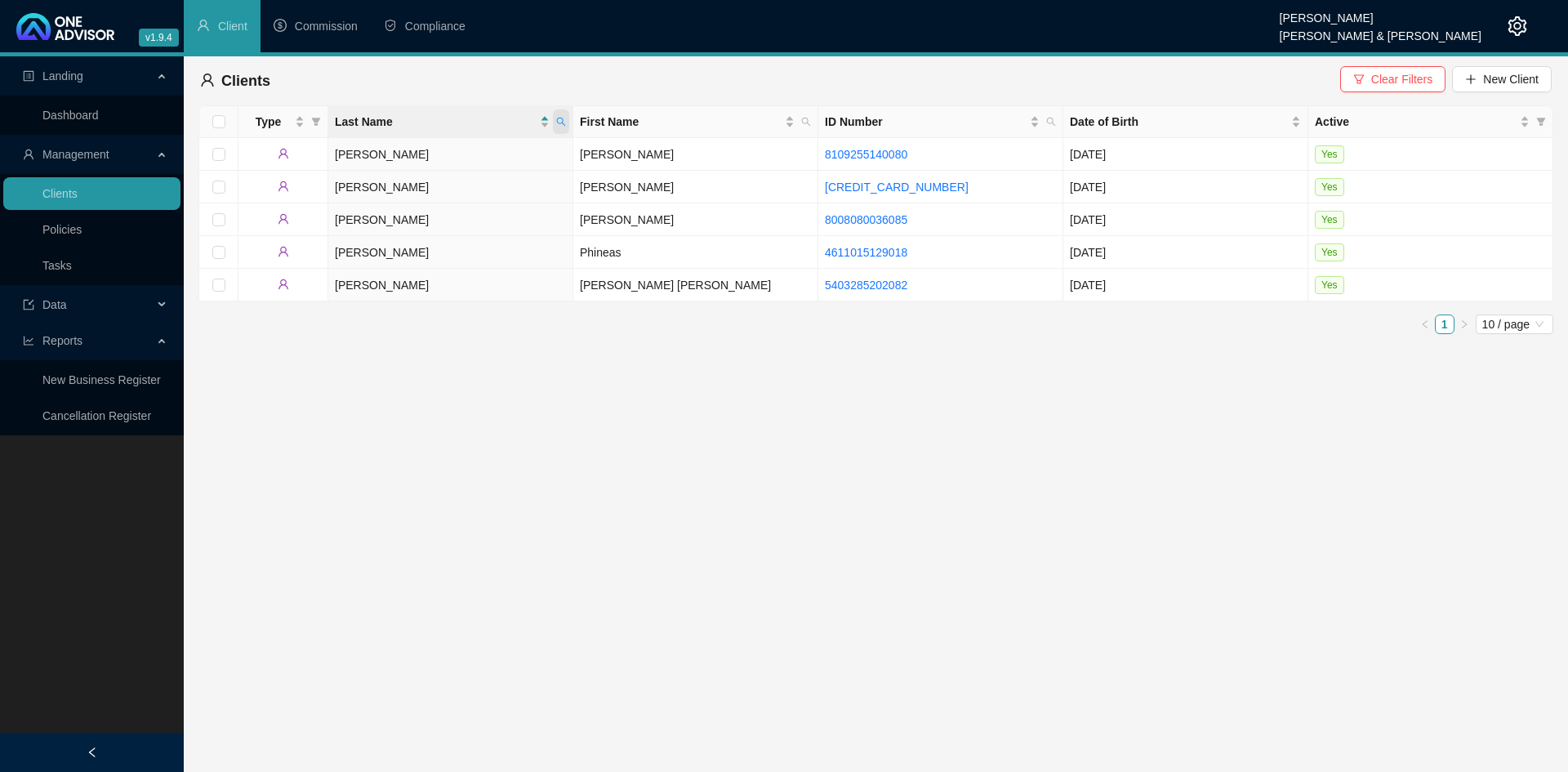 click at bounding box center (561, 122) 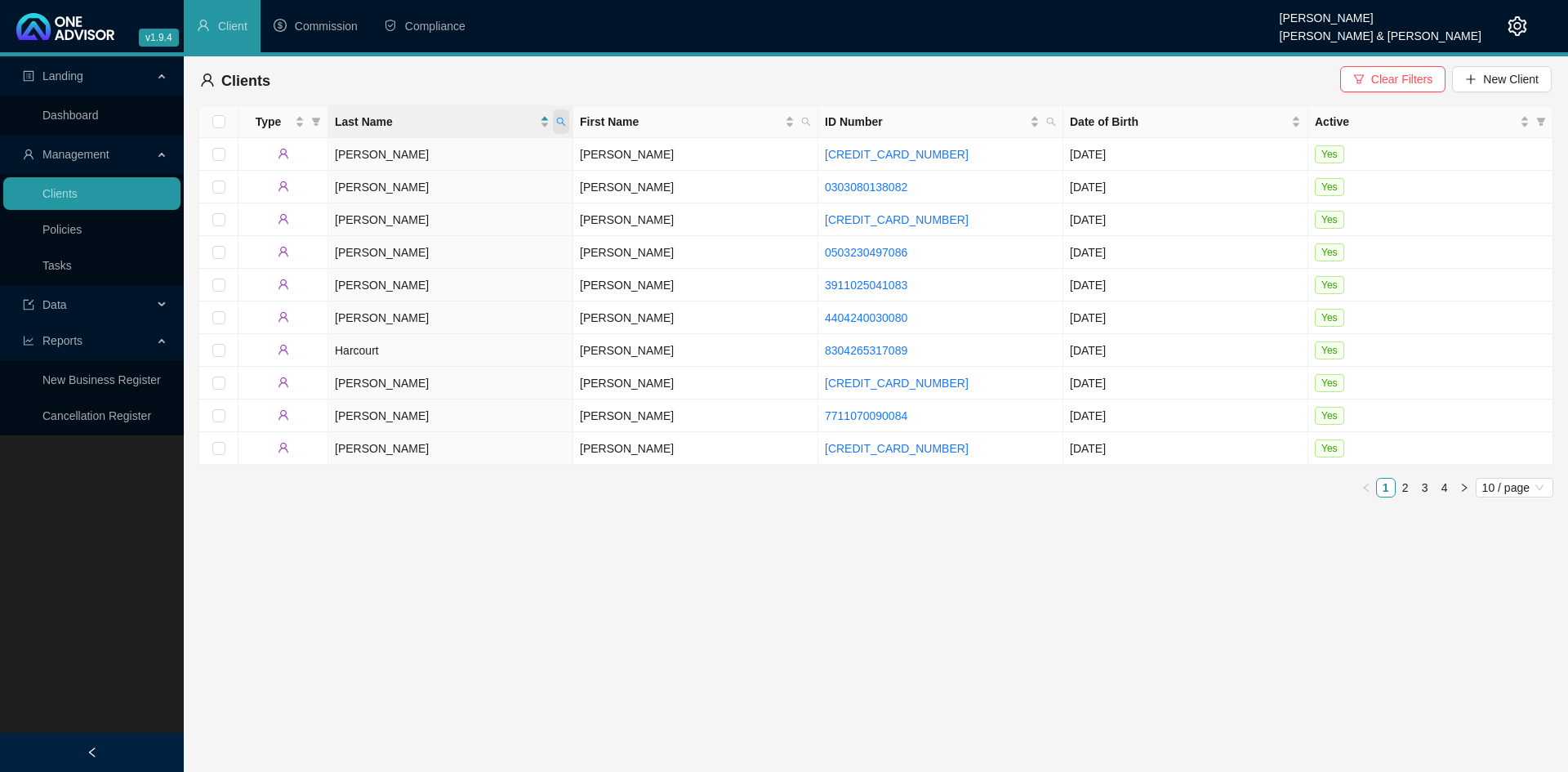 click at bounding box center [561, 122] 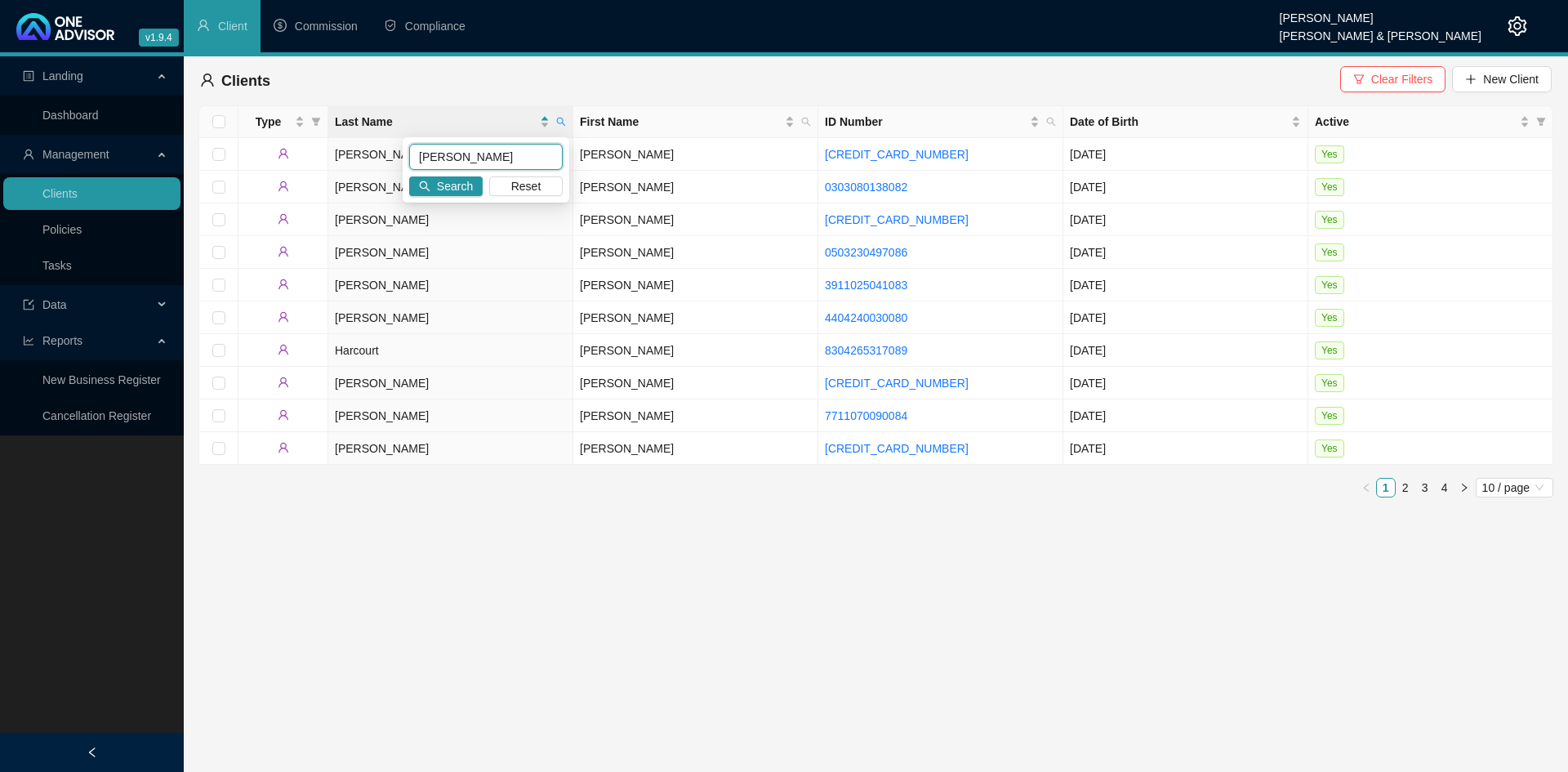 click on "[PERSON_NAME]" at bounding box center (486, 157) 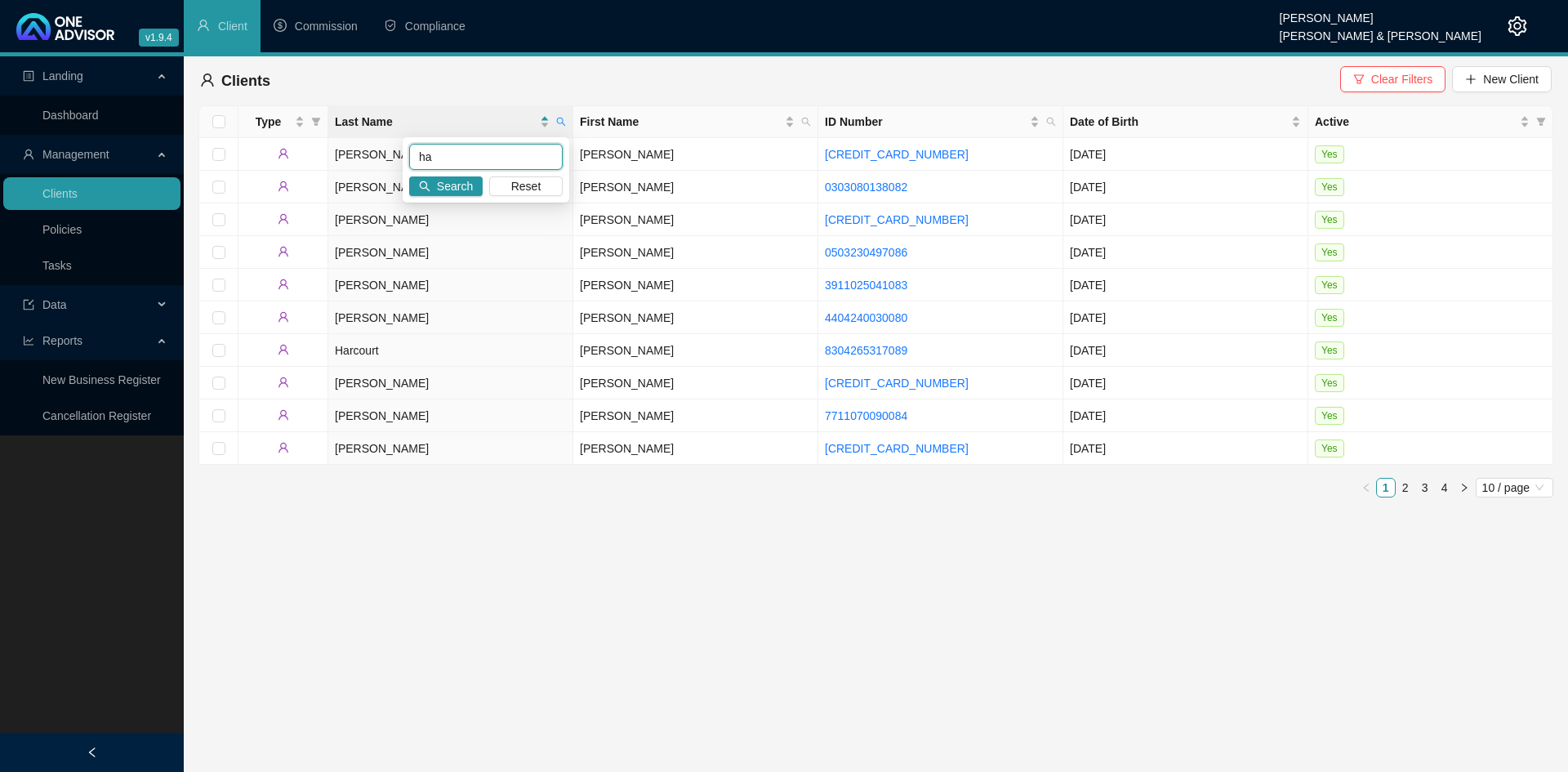 type on "h" 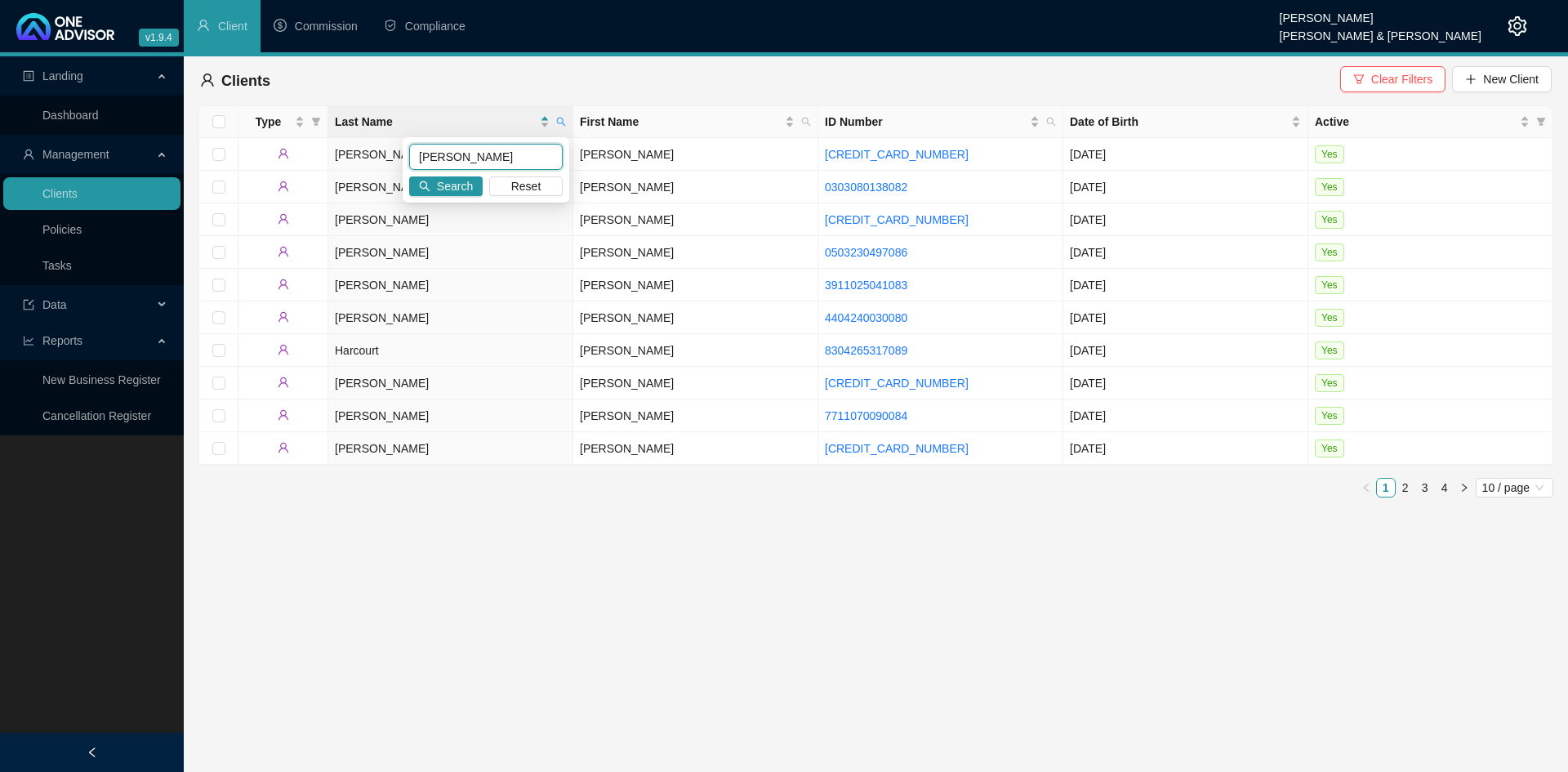 type on "[PERSON_NAME]" 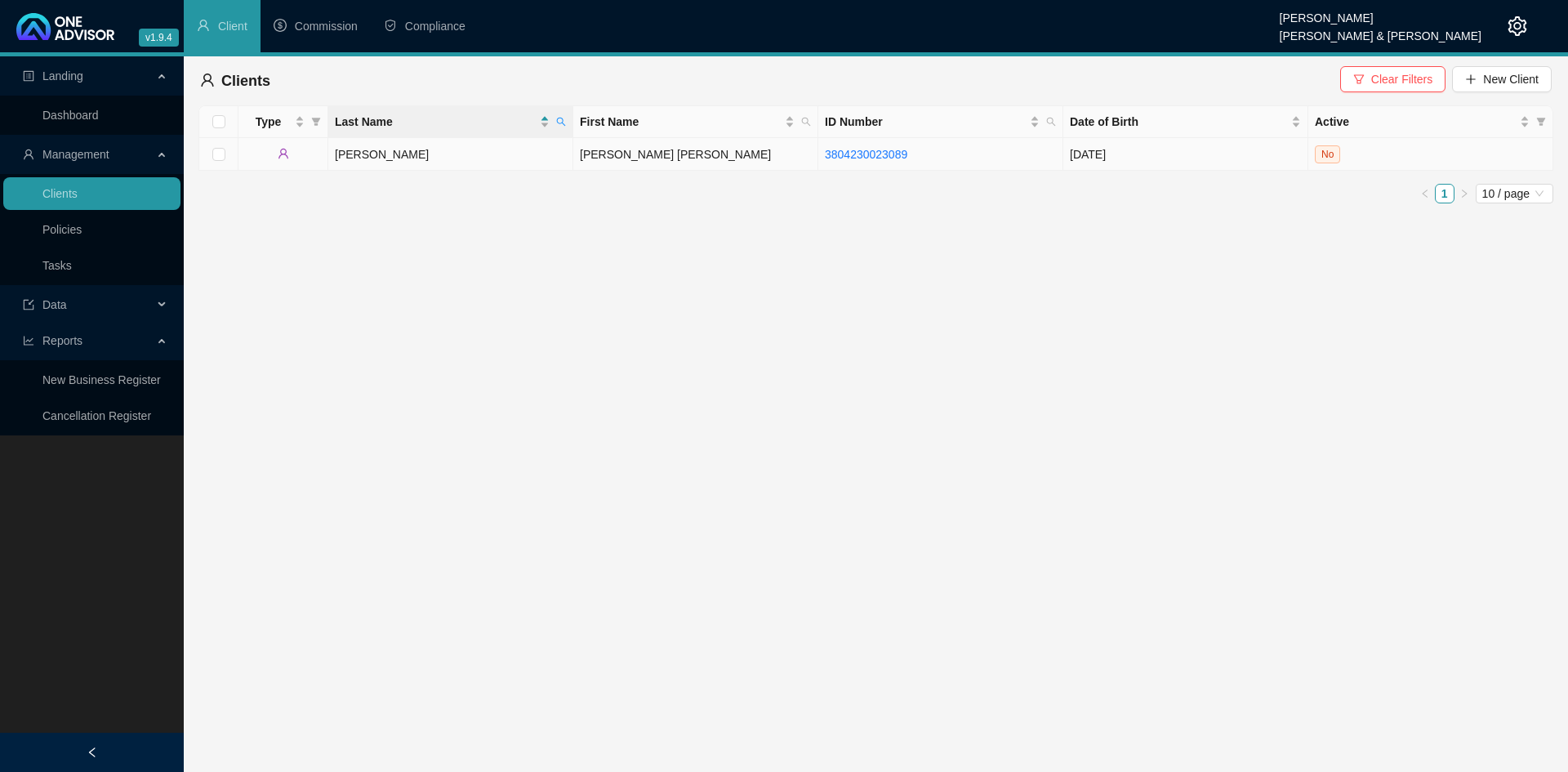 click on "[PERSON_NAME] [PERSON_NAME]" at bounding box center [696, 154] 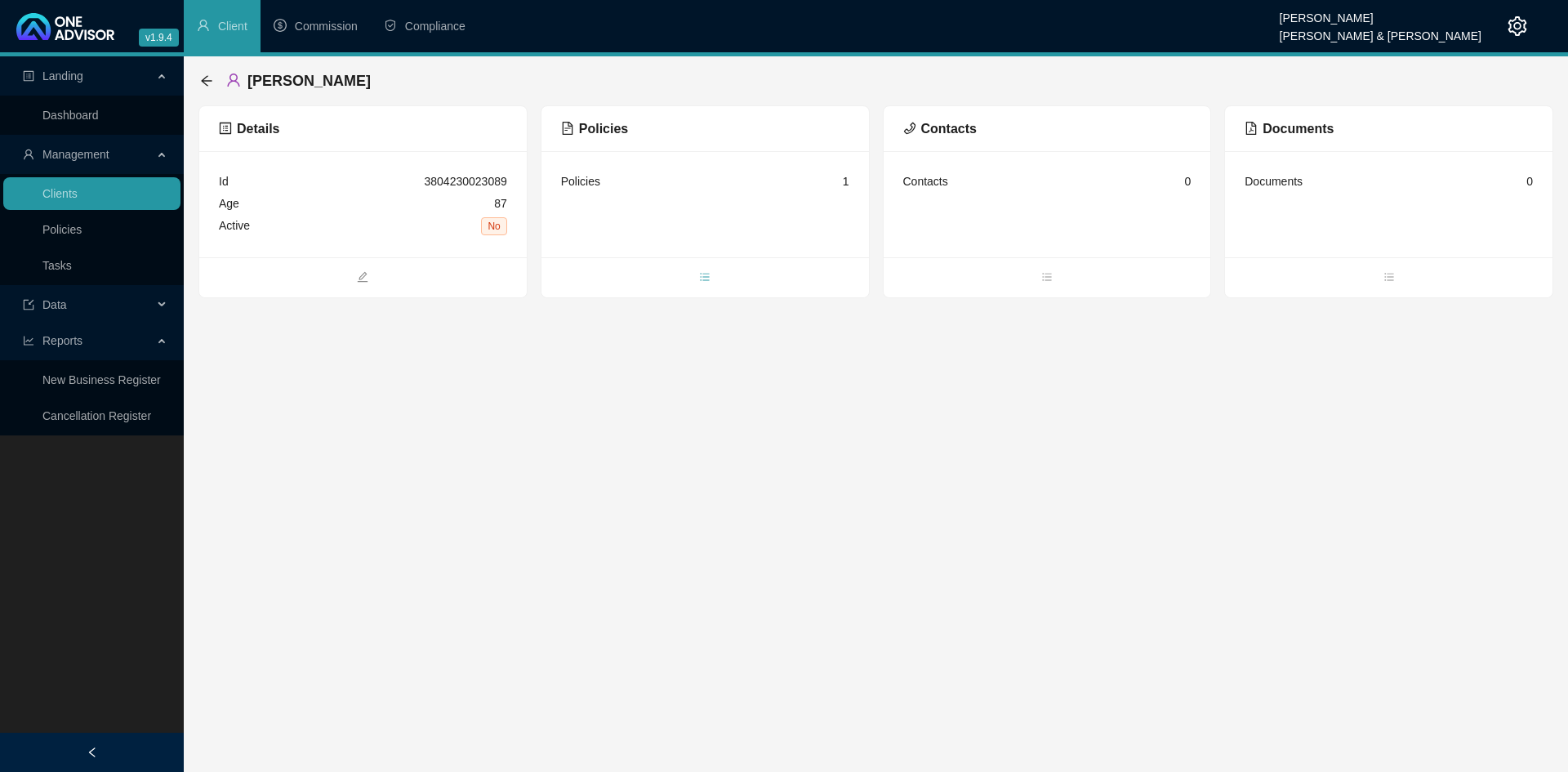 click 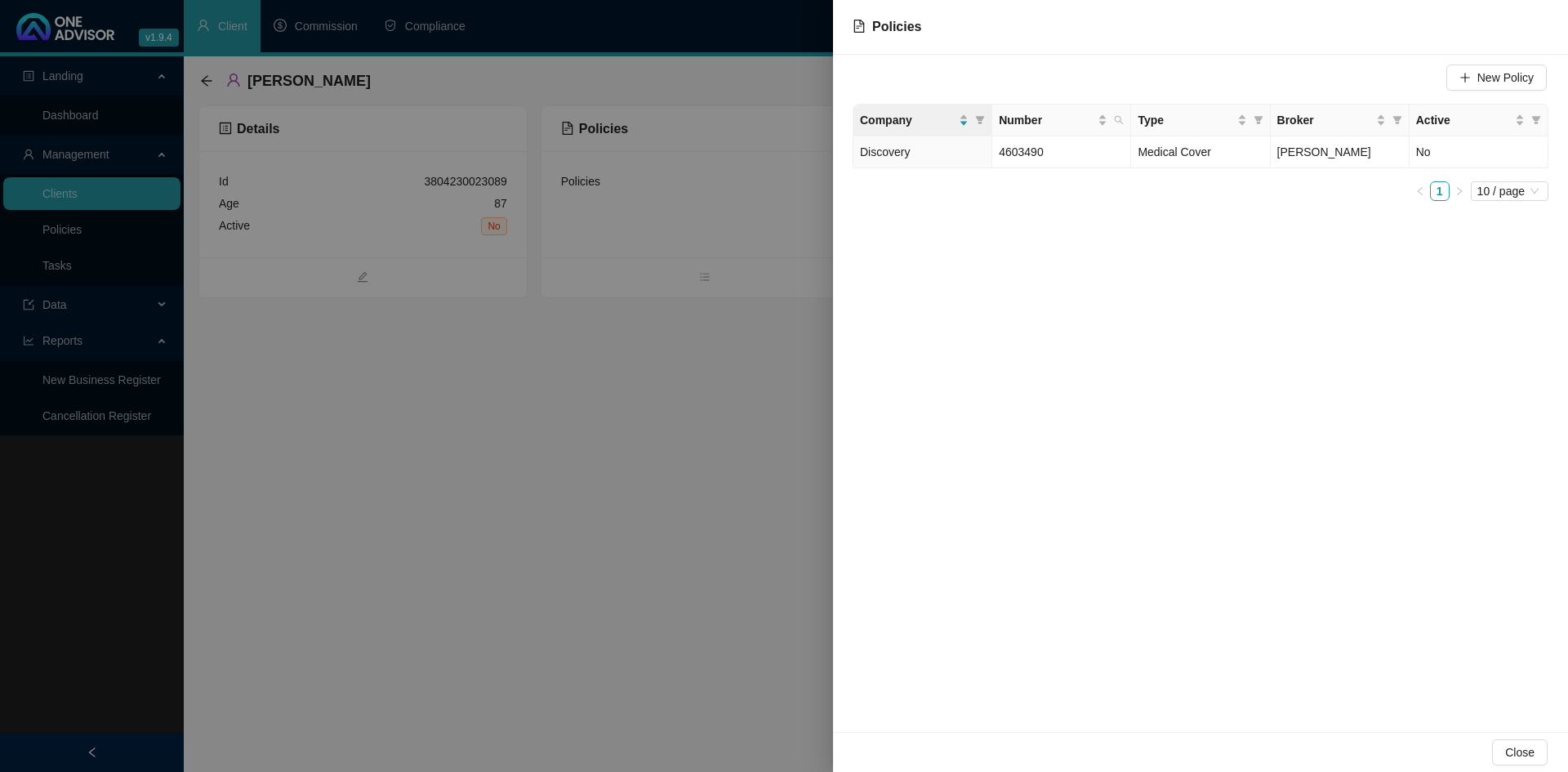 click at bounding box center [784, 386] 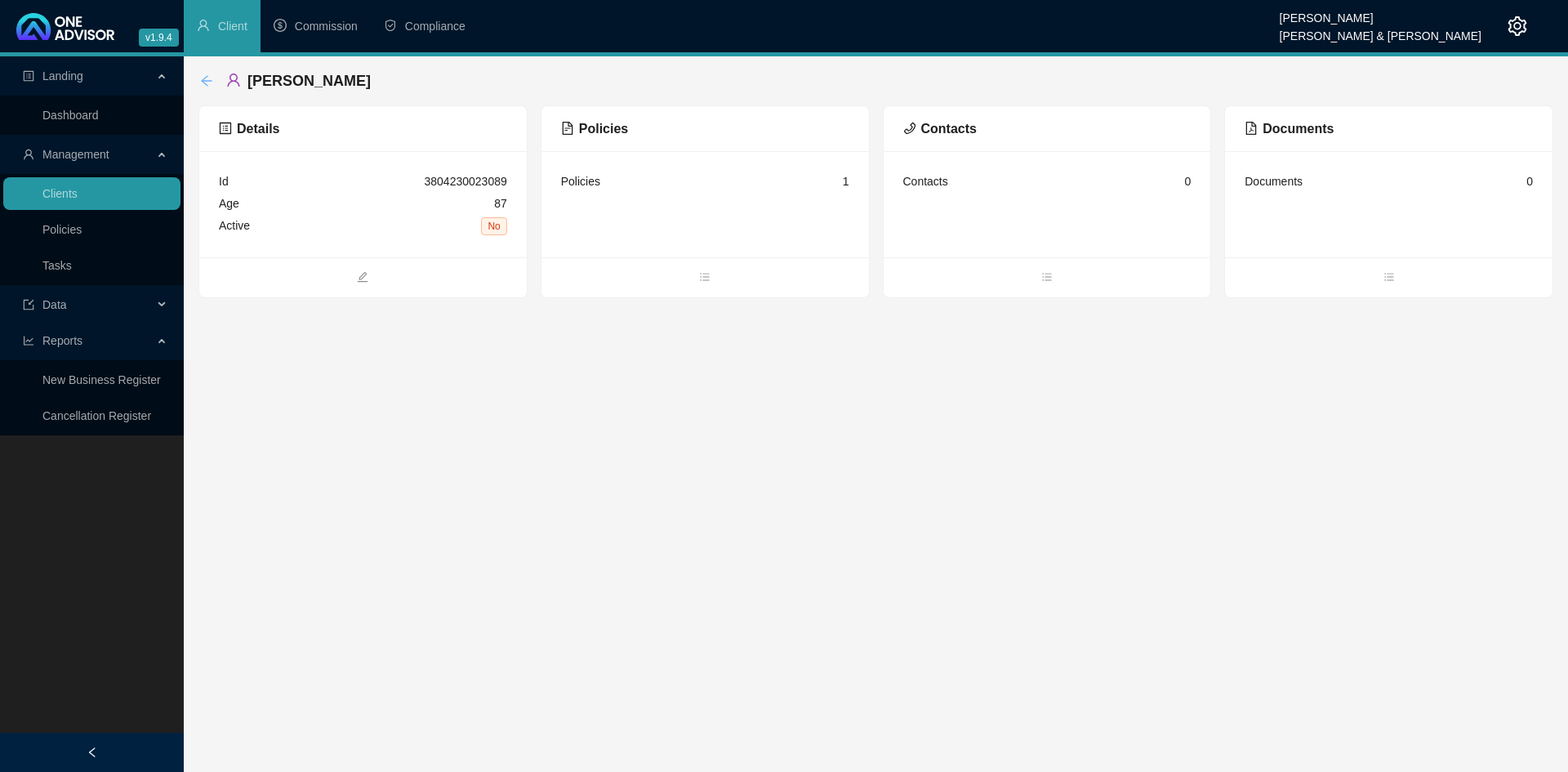 click 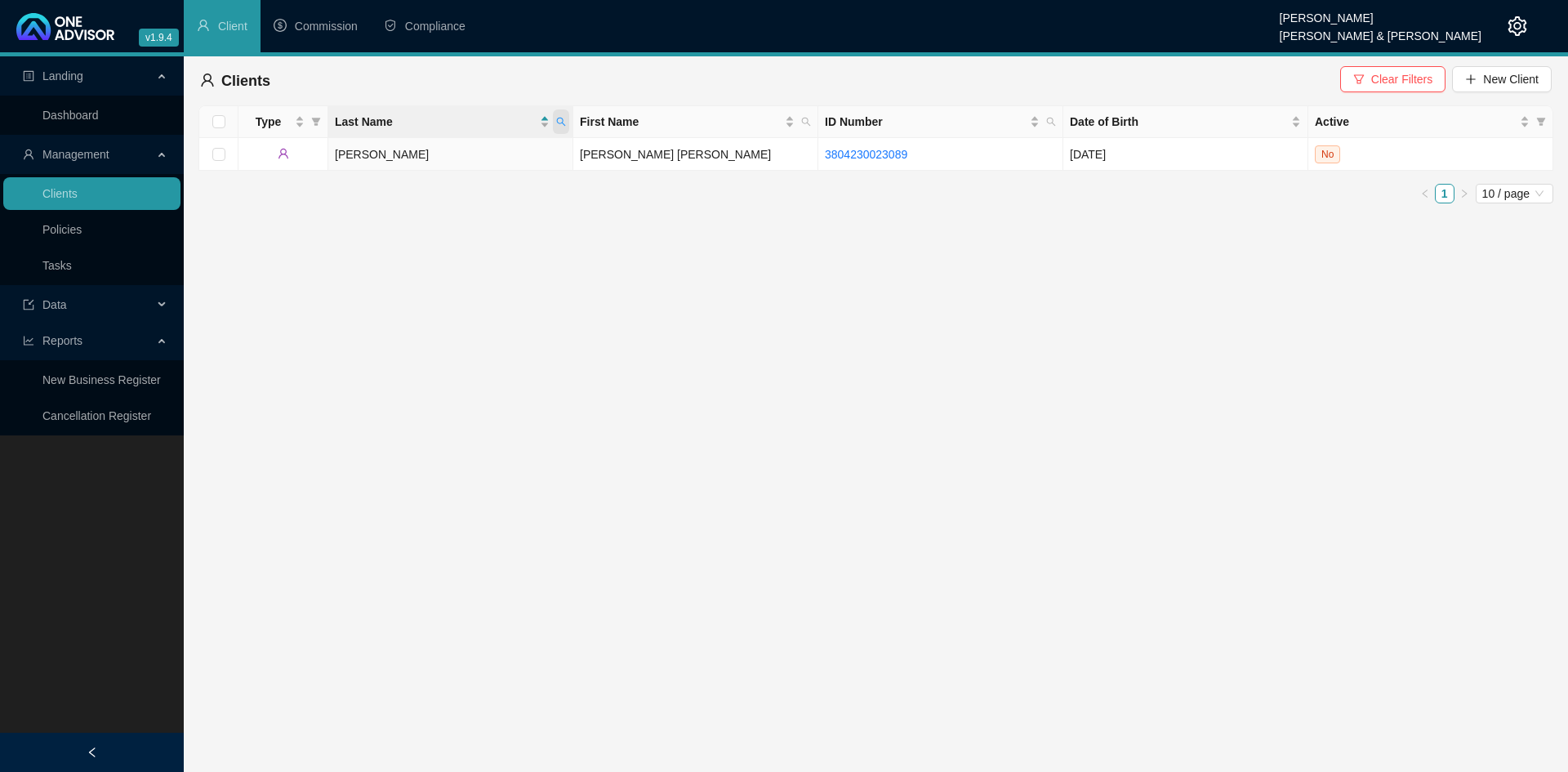 click 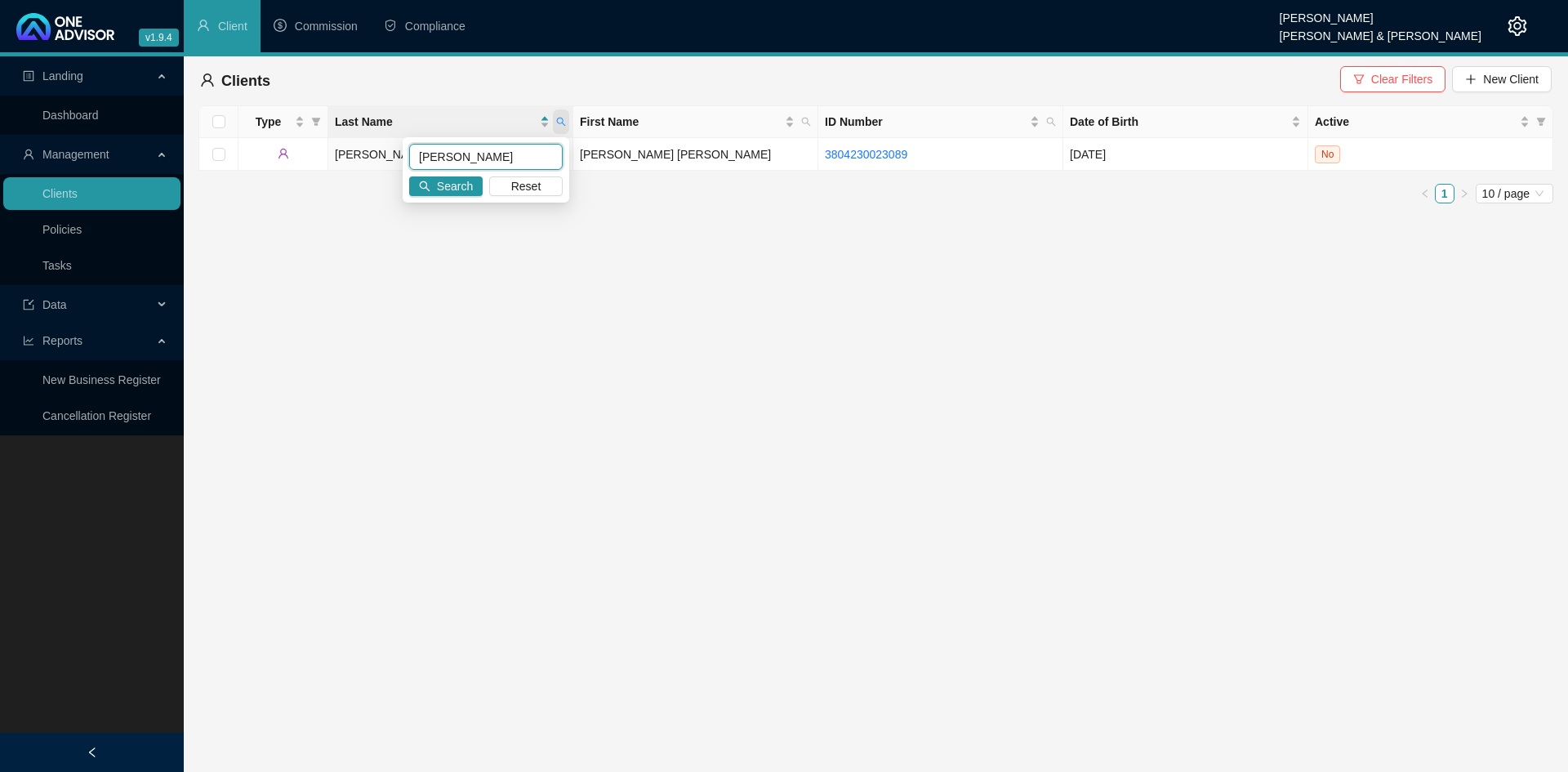 type on "[PERSON_NAME]" 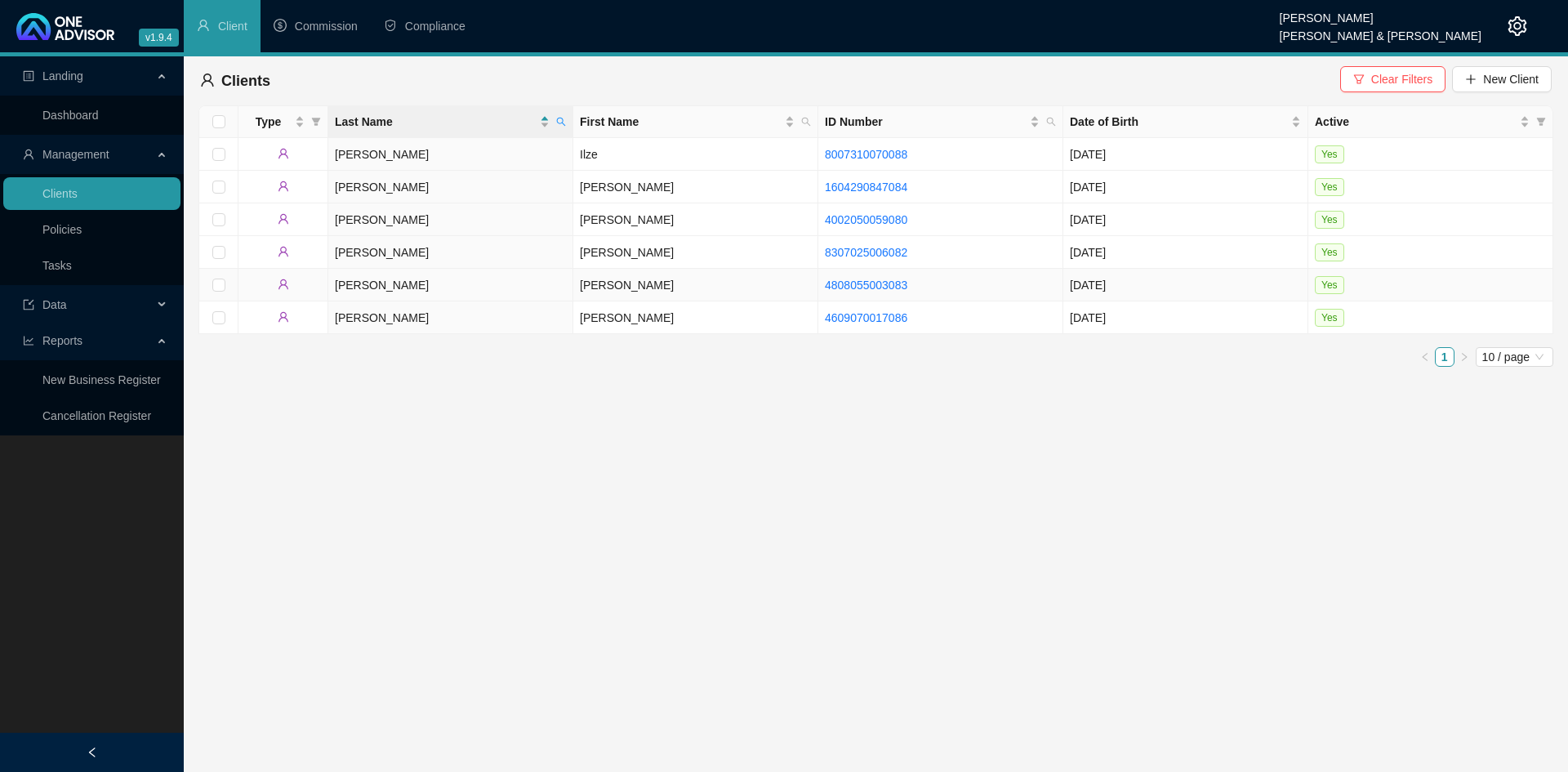 click on "[PERSON_NAME]" at bounding box center [696, 285] 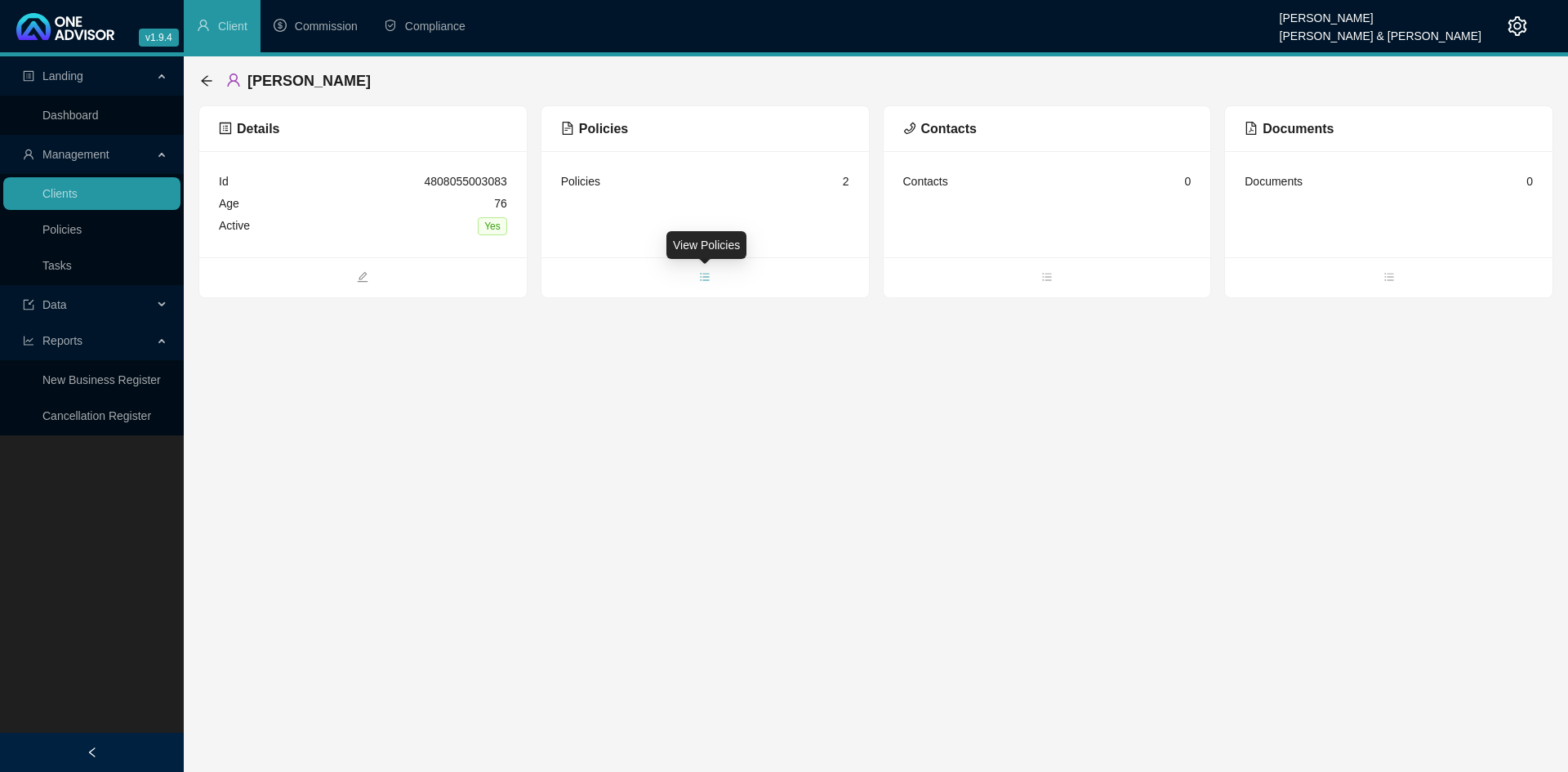 click 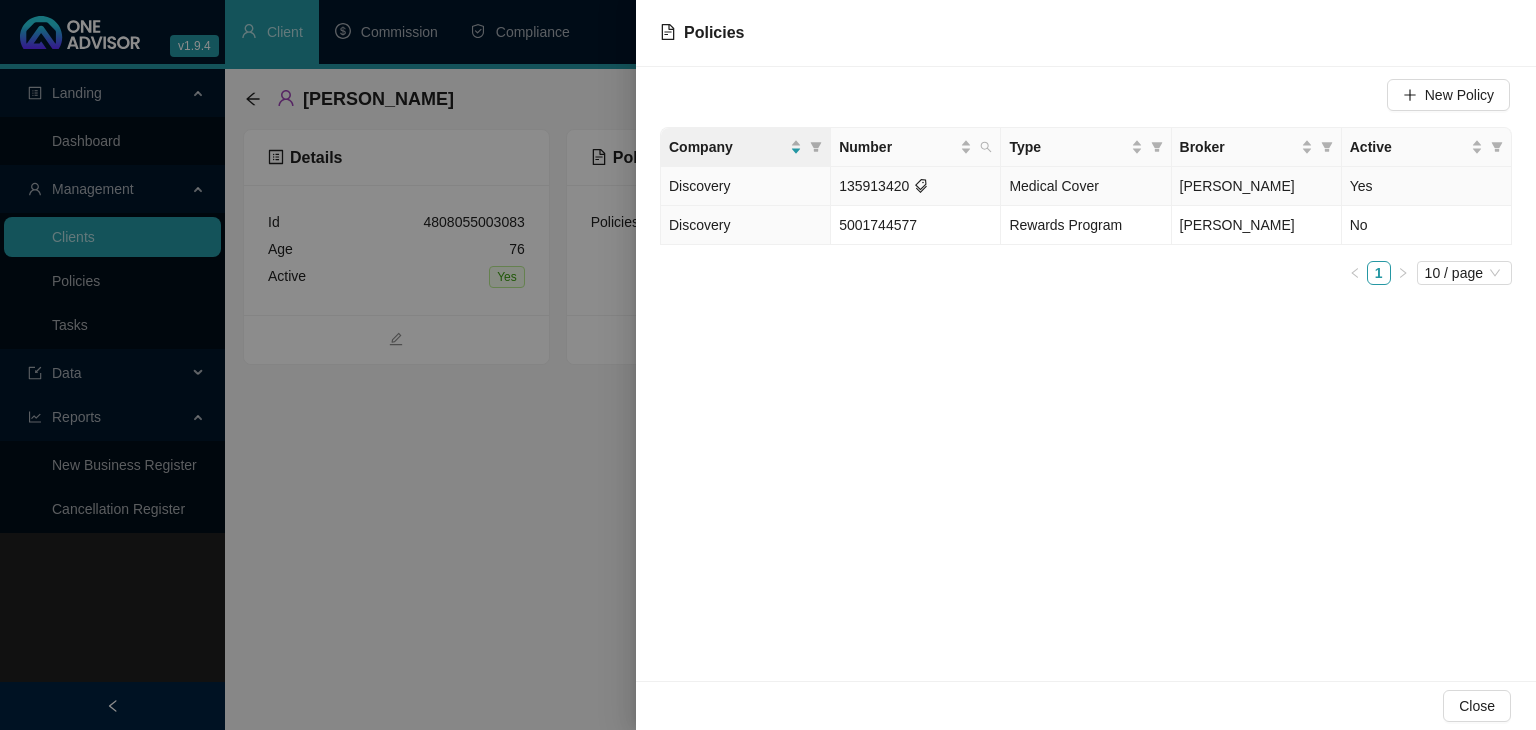 click on "135913420" at bounding box center (916, 186) 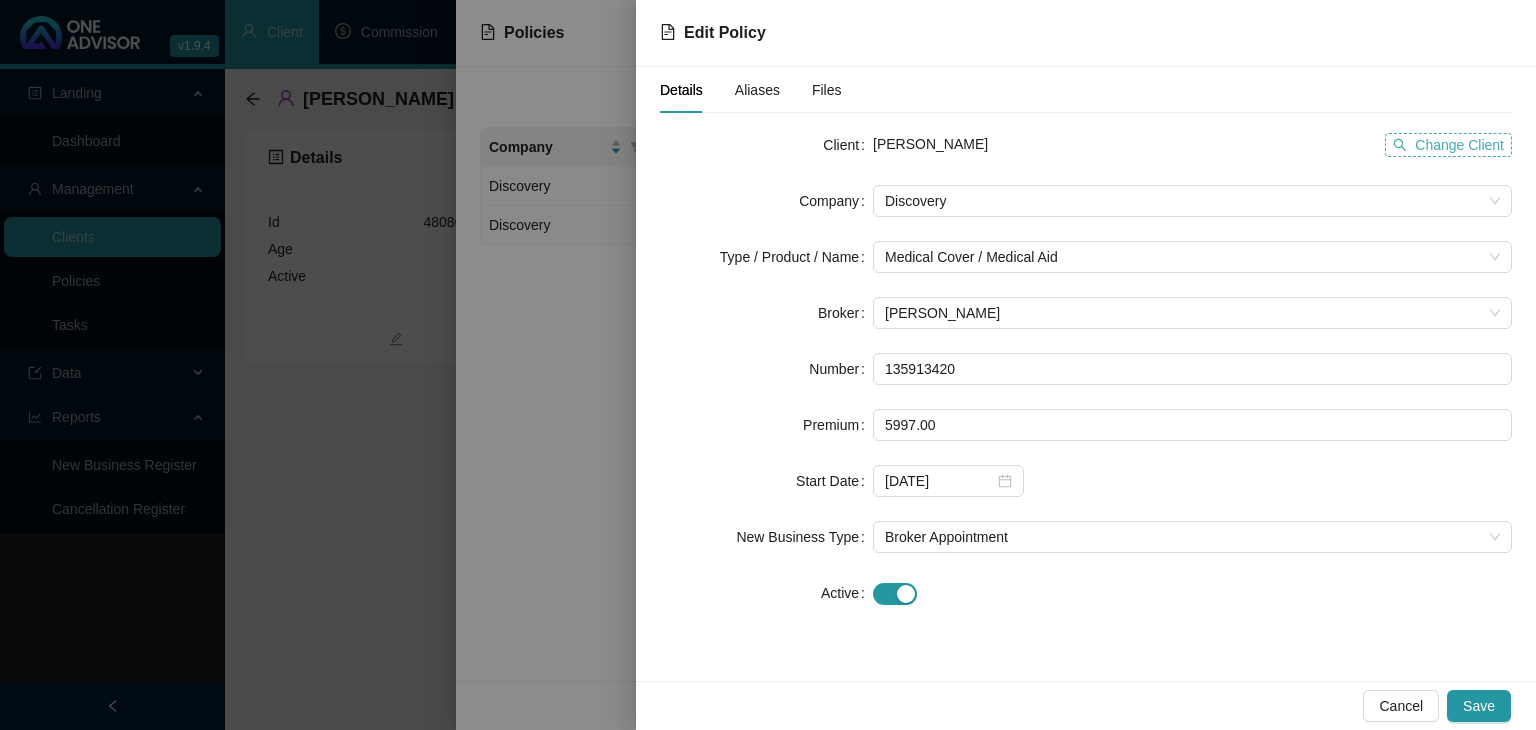 click on "Change Client" at bounding box center [1459, 145] 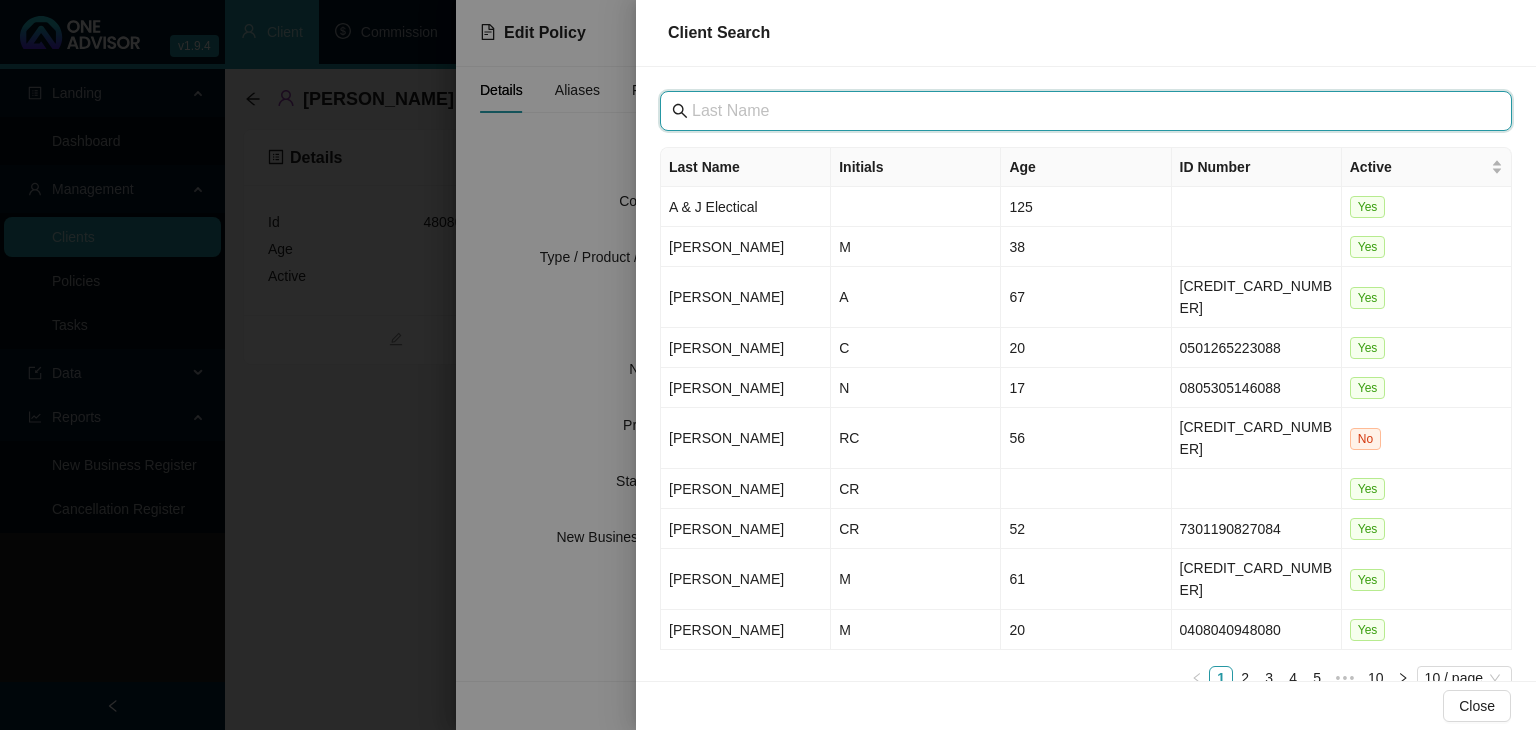 click at bounding box center (1088, 111) 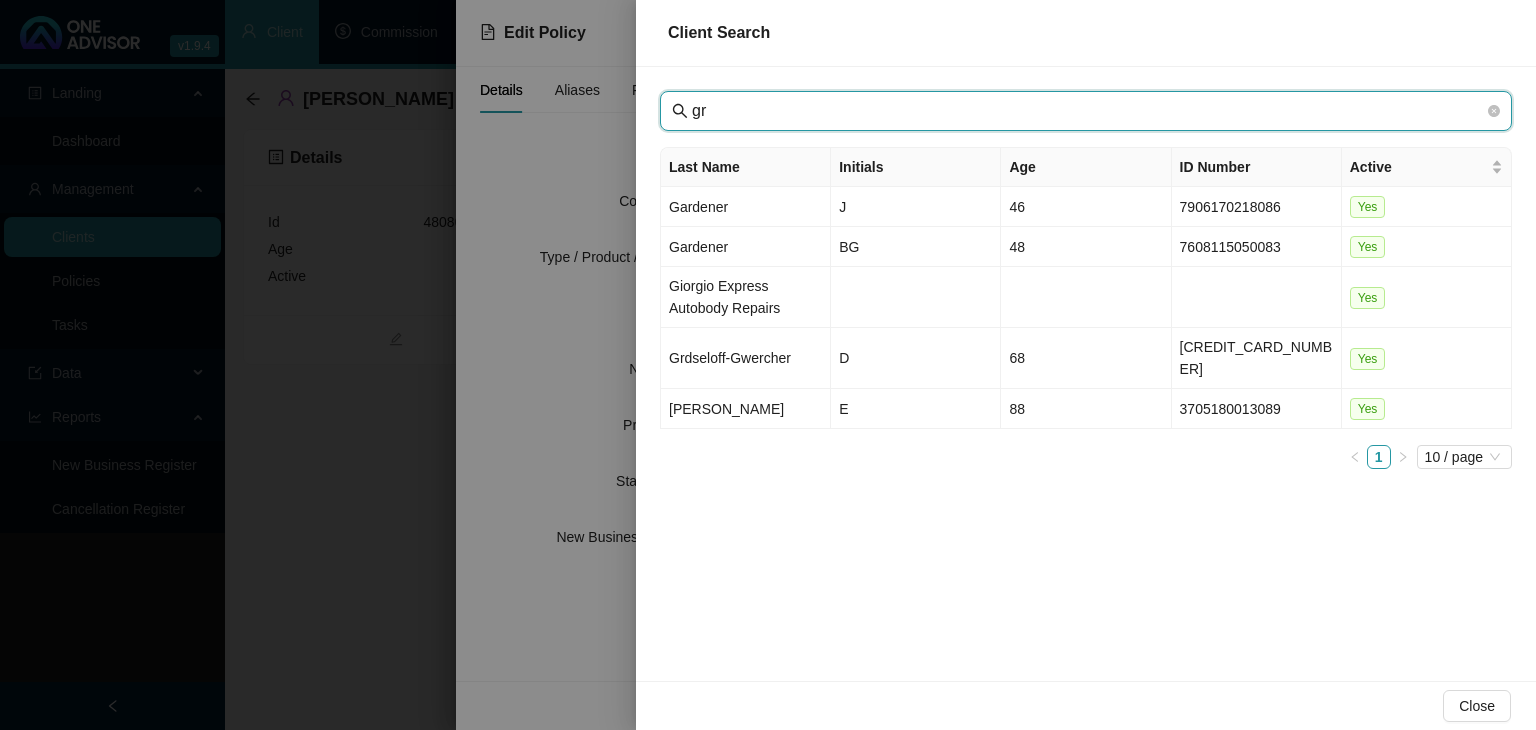 type on "g" 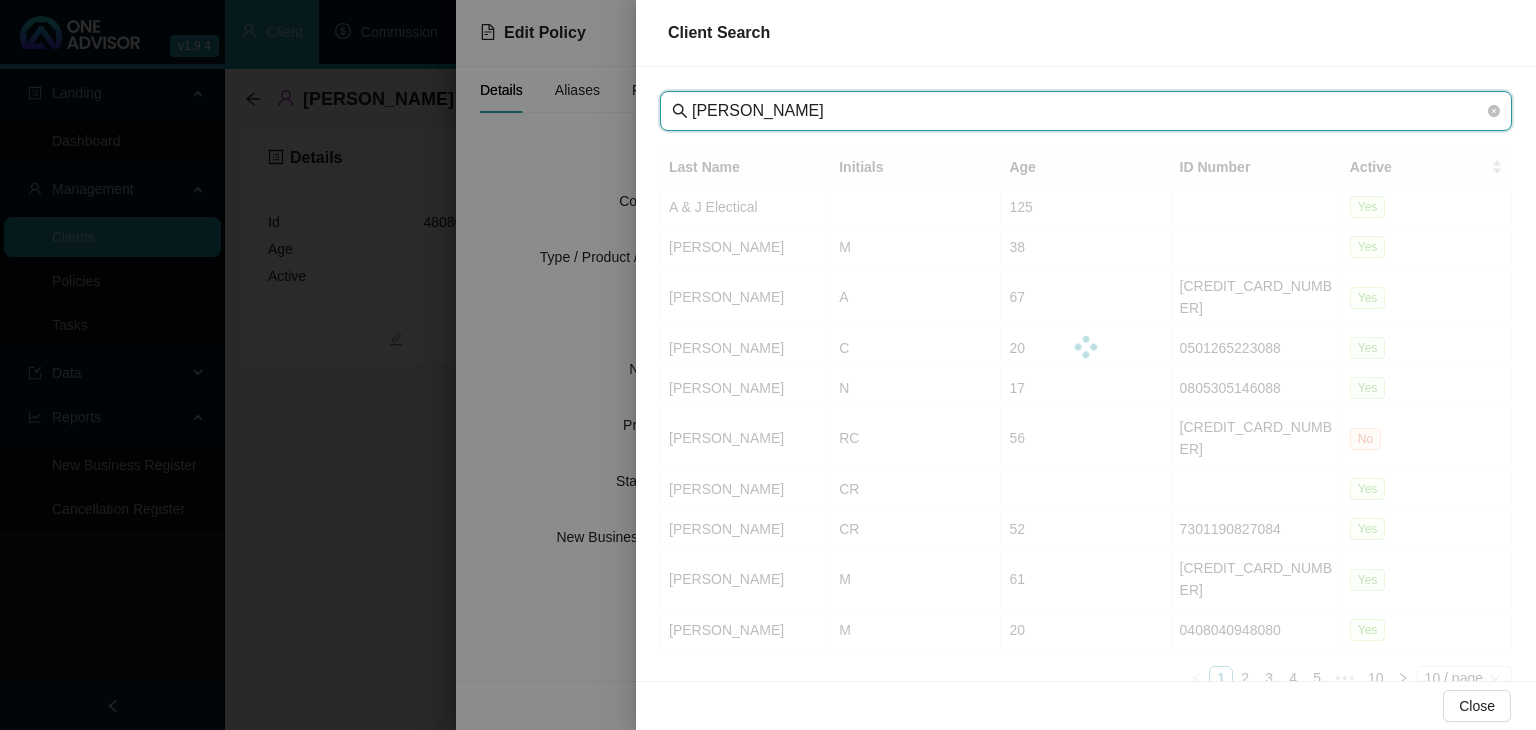 type on "[PERSON_NAME]" 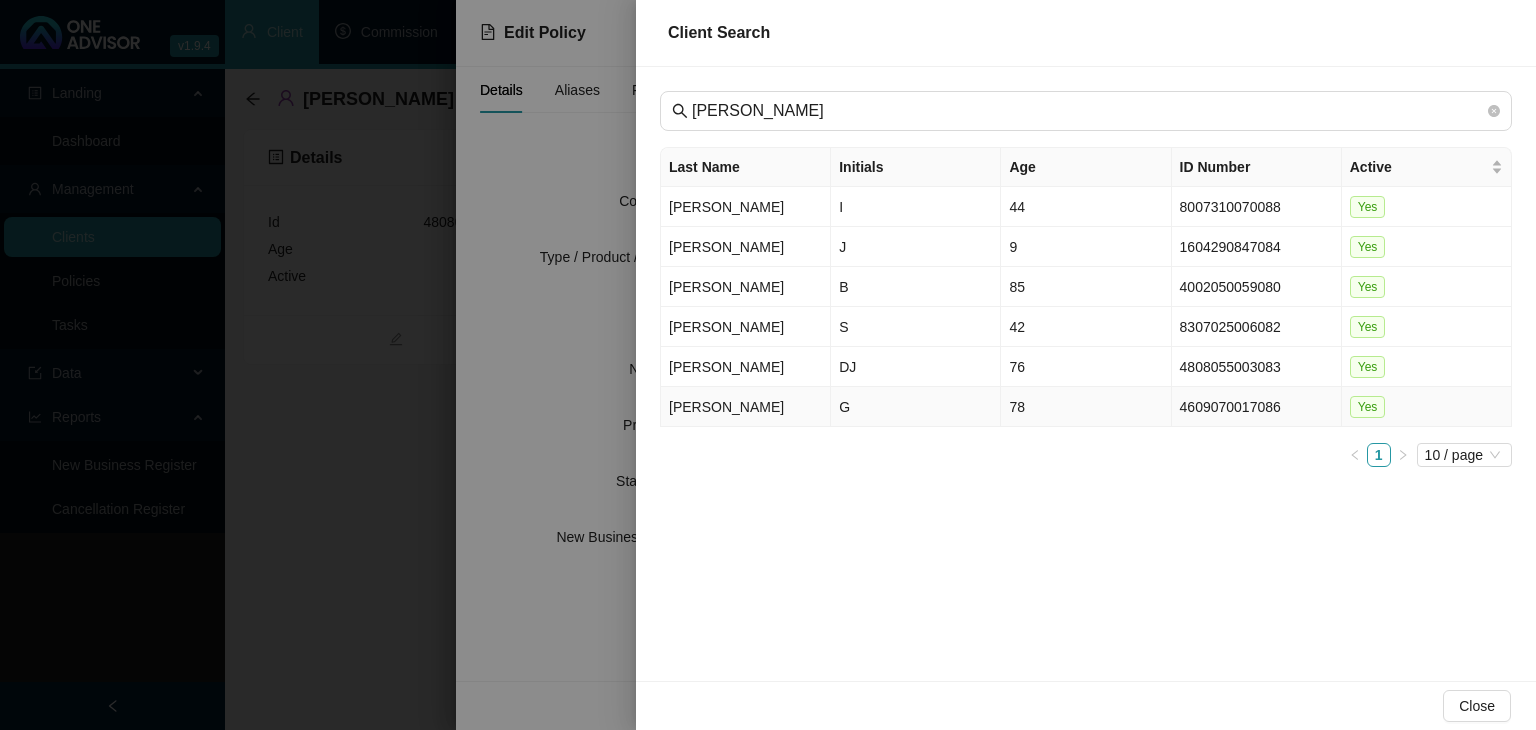 click on "[PERSON_NAME]" at bounding box center [746, 407] 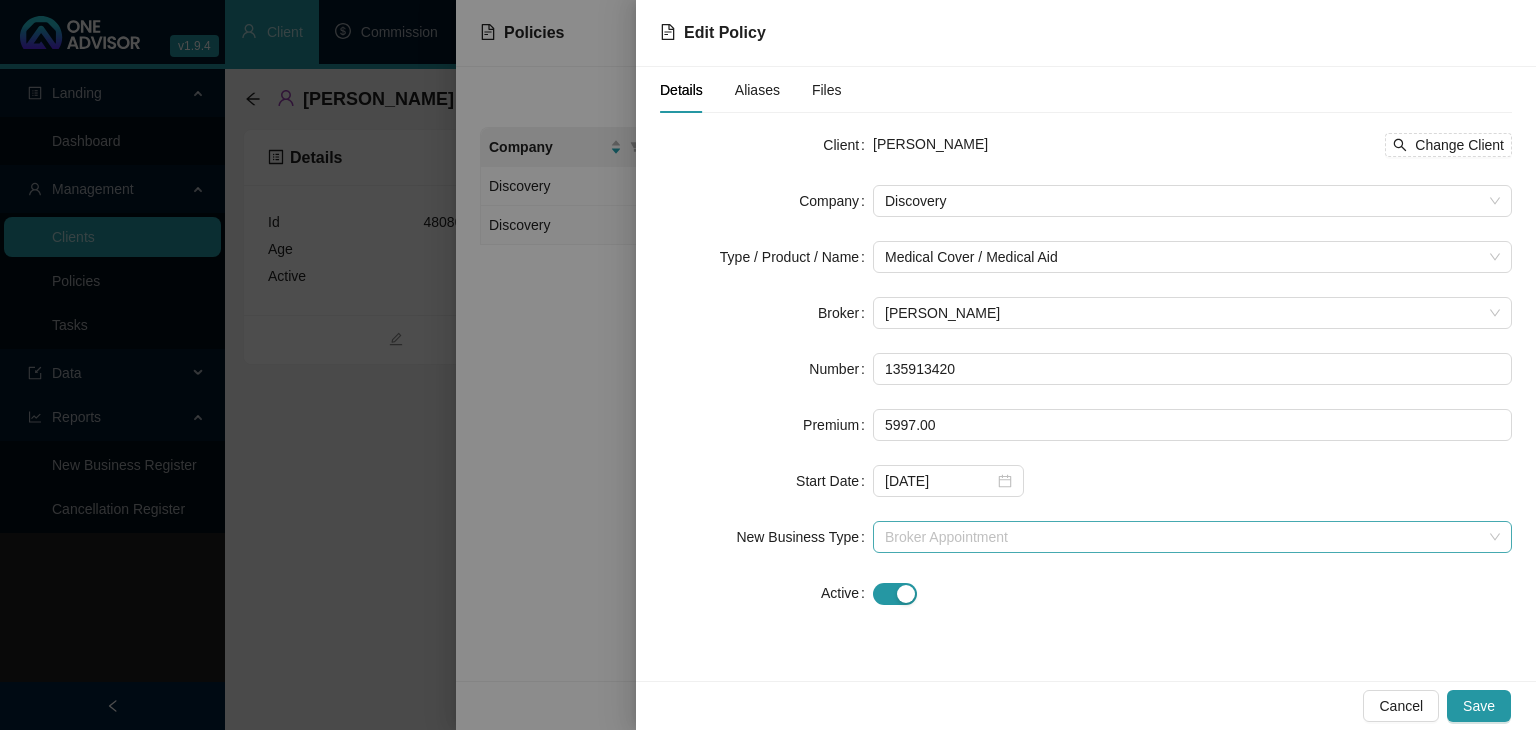 click on "Broker Appointment" at bounding box center (1192, 537) 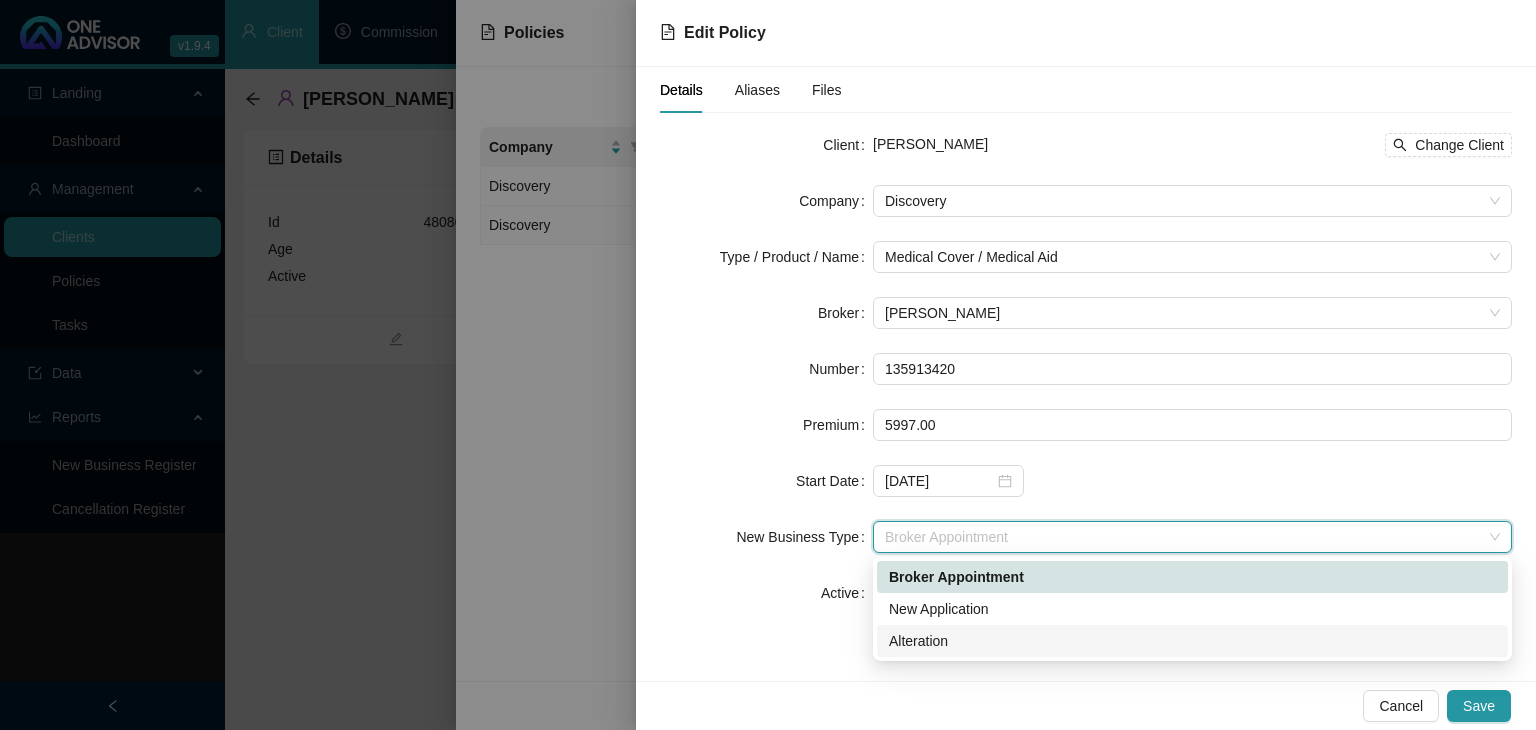 click on "Alteration" at bounding box center (1192, 641) 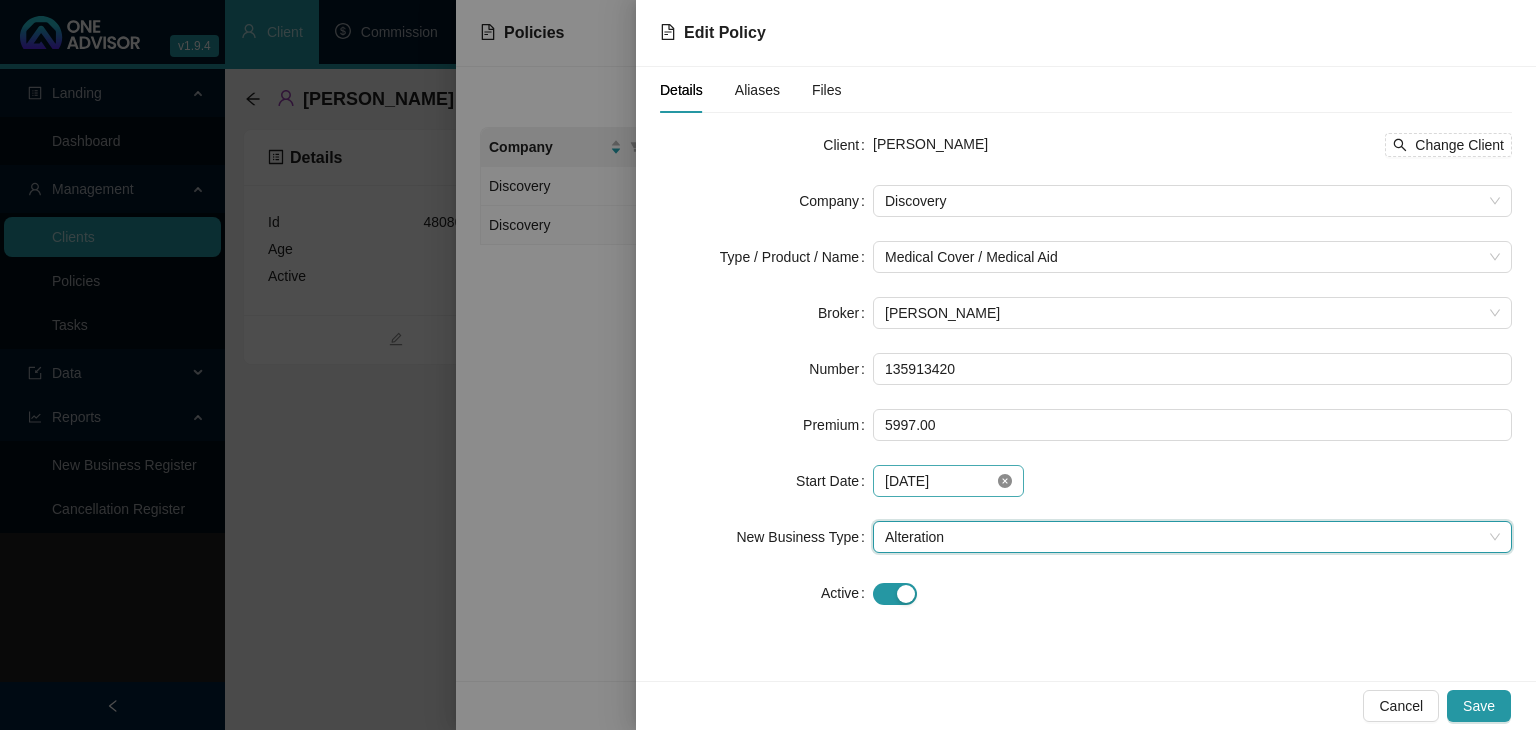 click 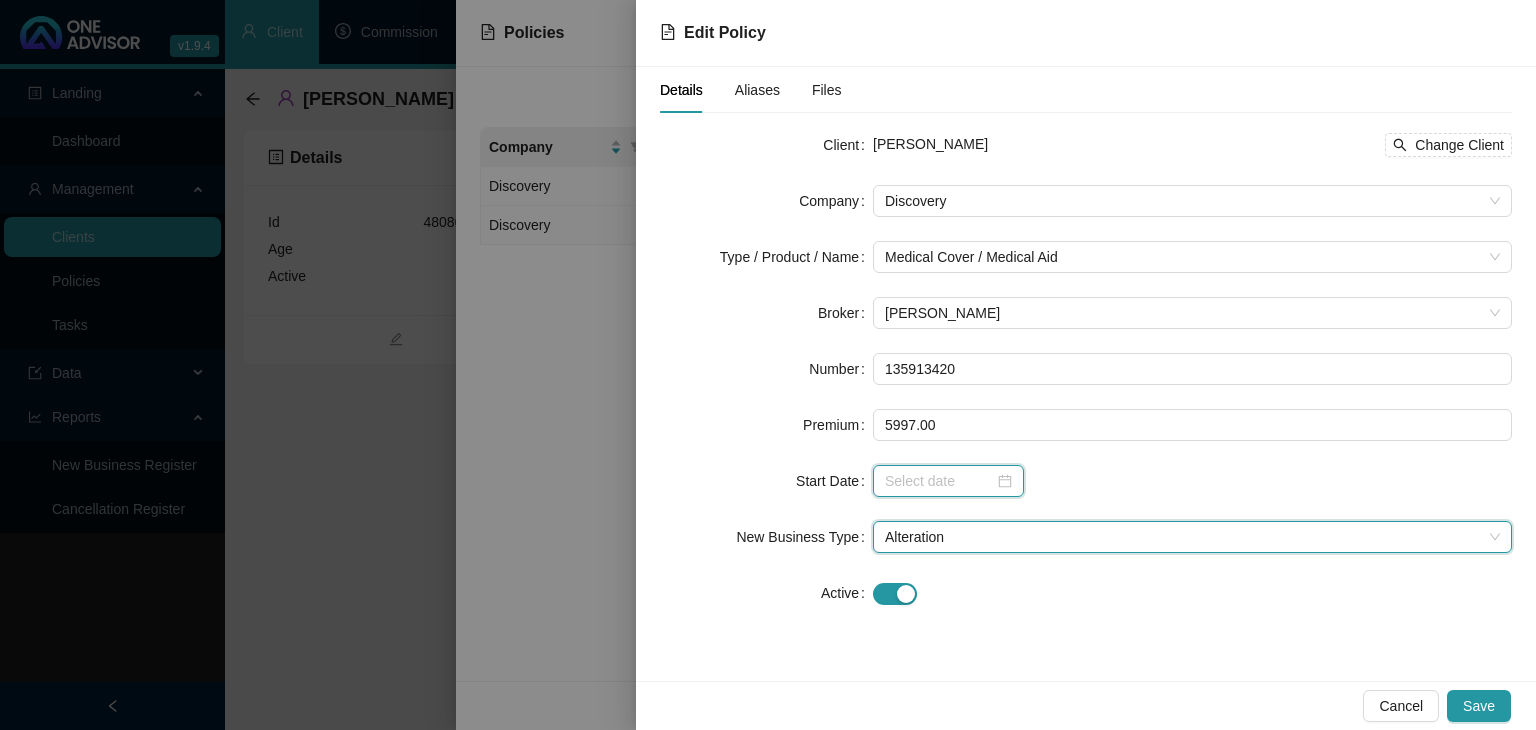 click at bounding box center (939, 481) 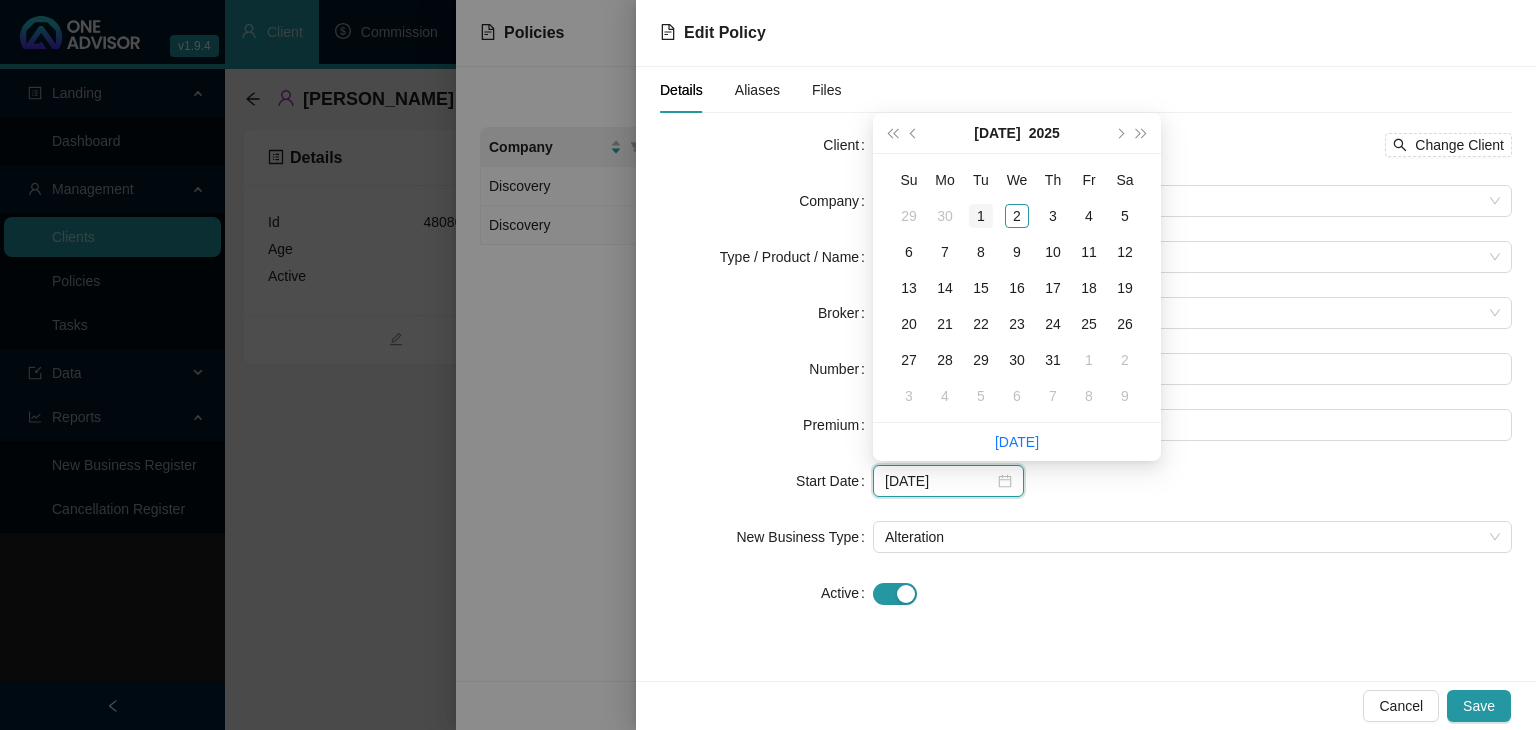 type on "[DATE]" 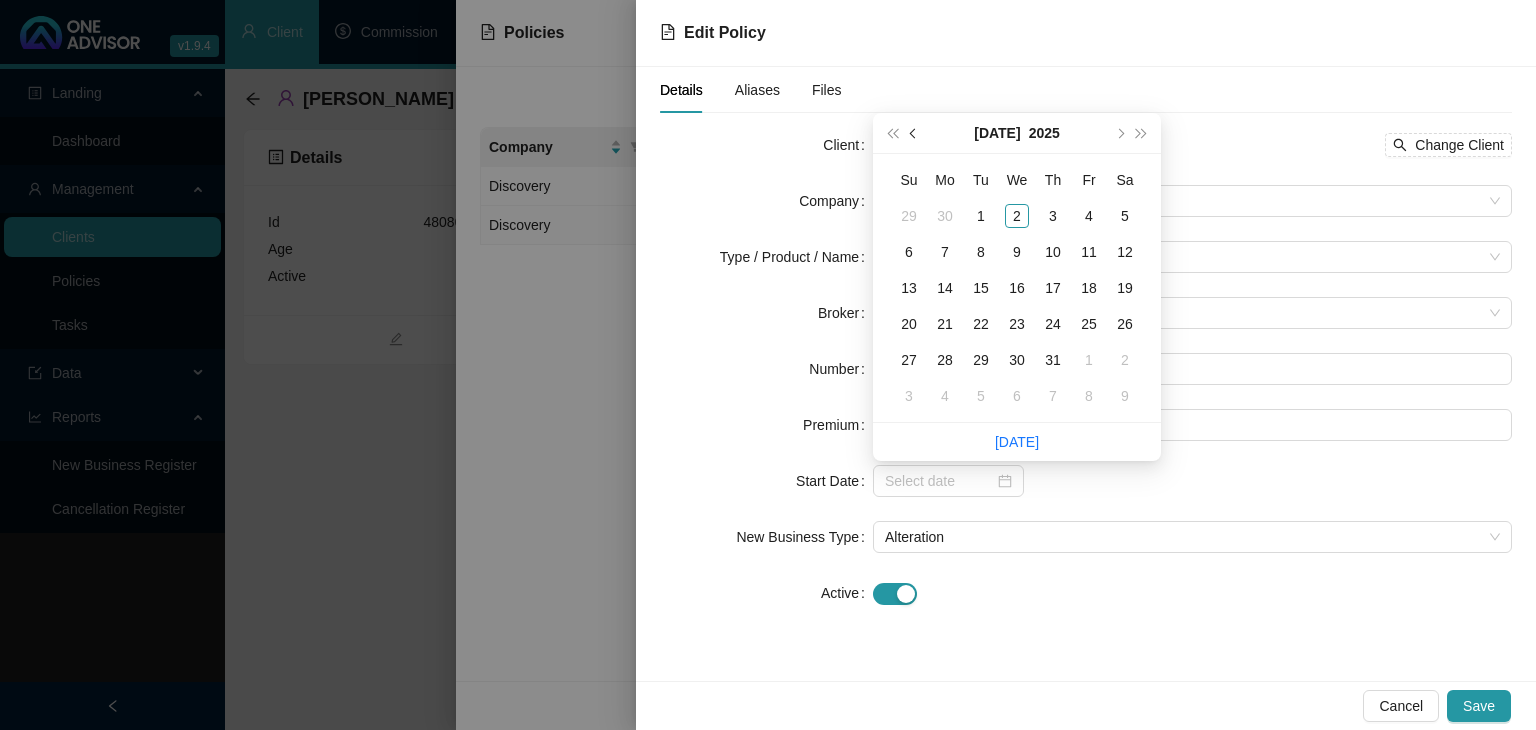 click at bounding box center (914, 133) 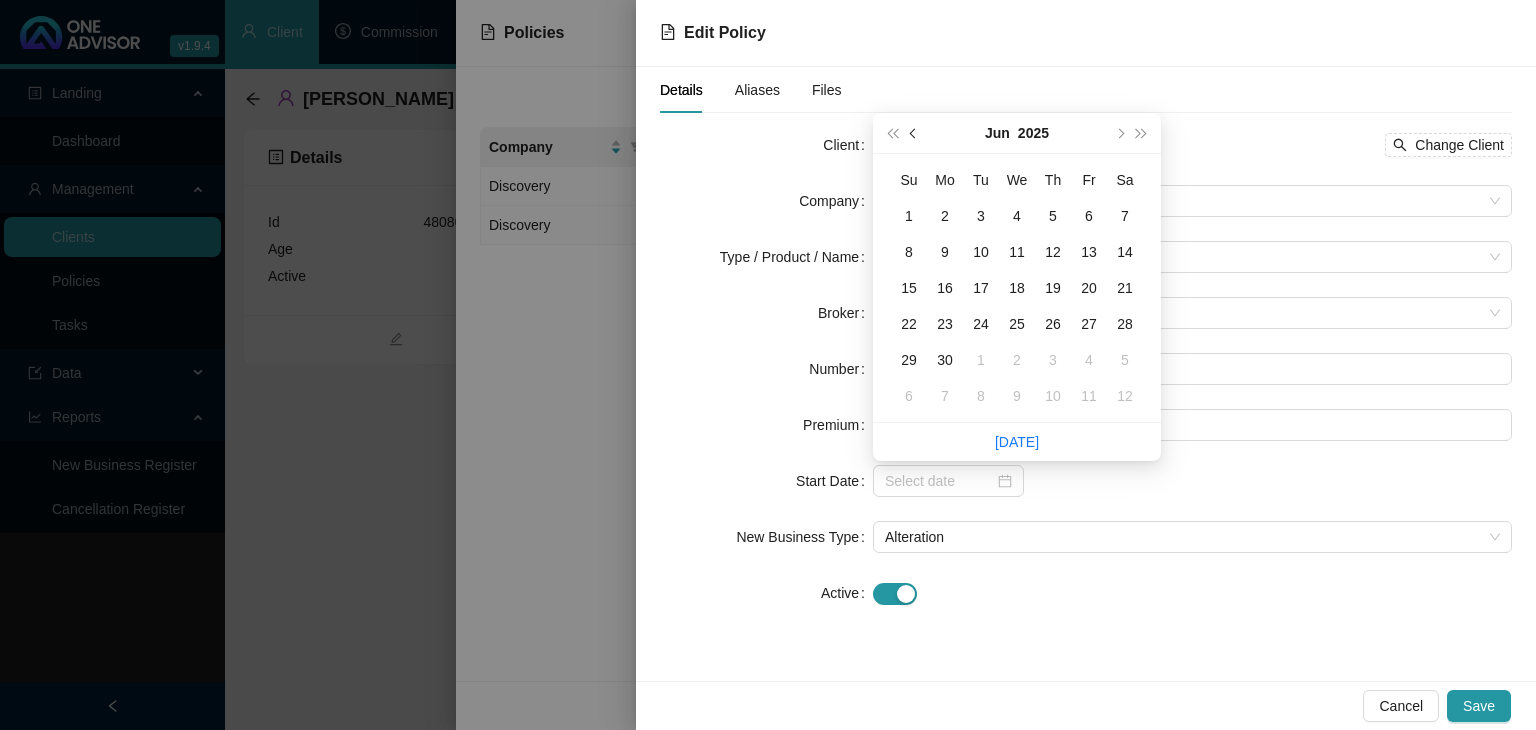 click at bounding box center (914, 133) 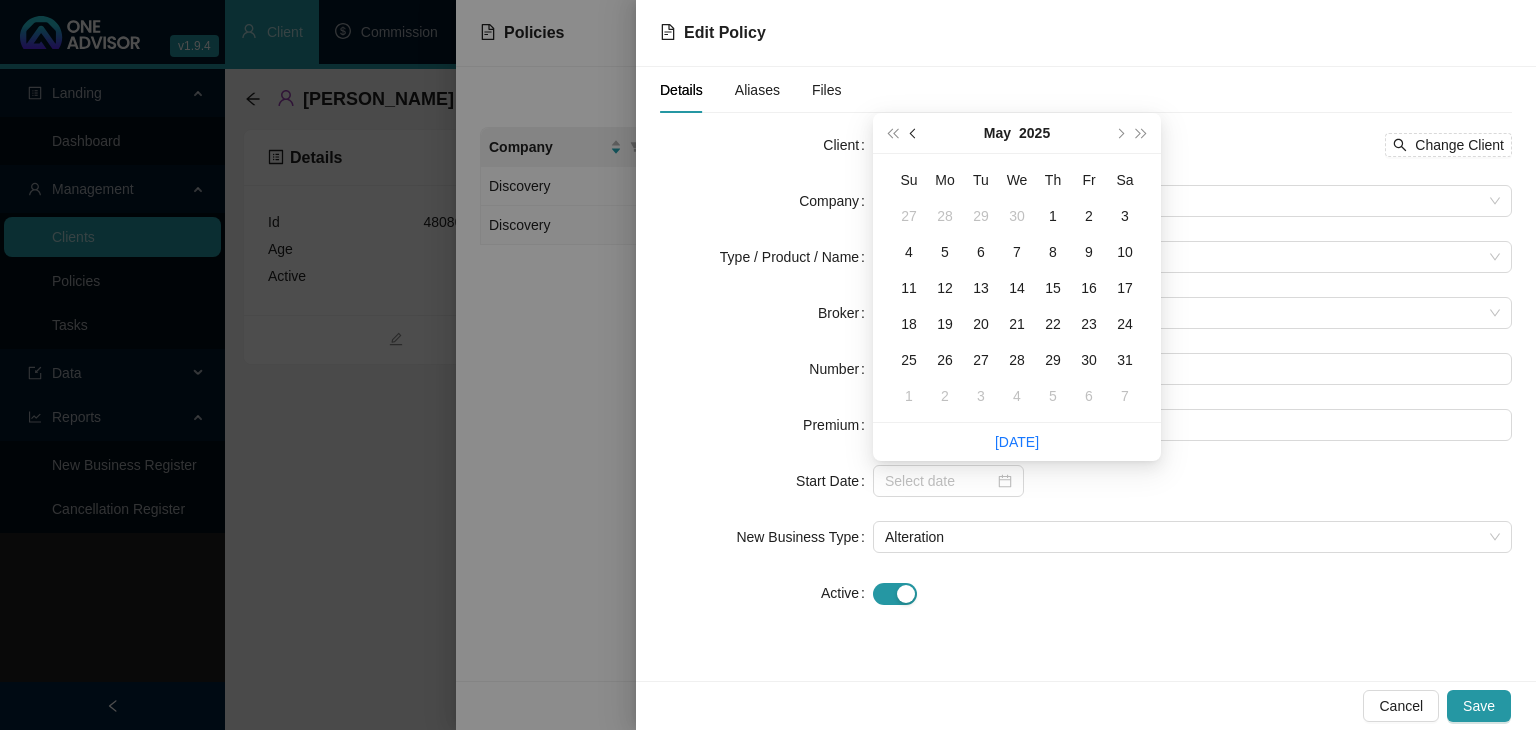 click at bounding box center (914, 133) 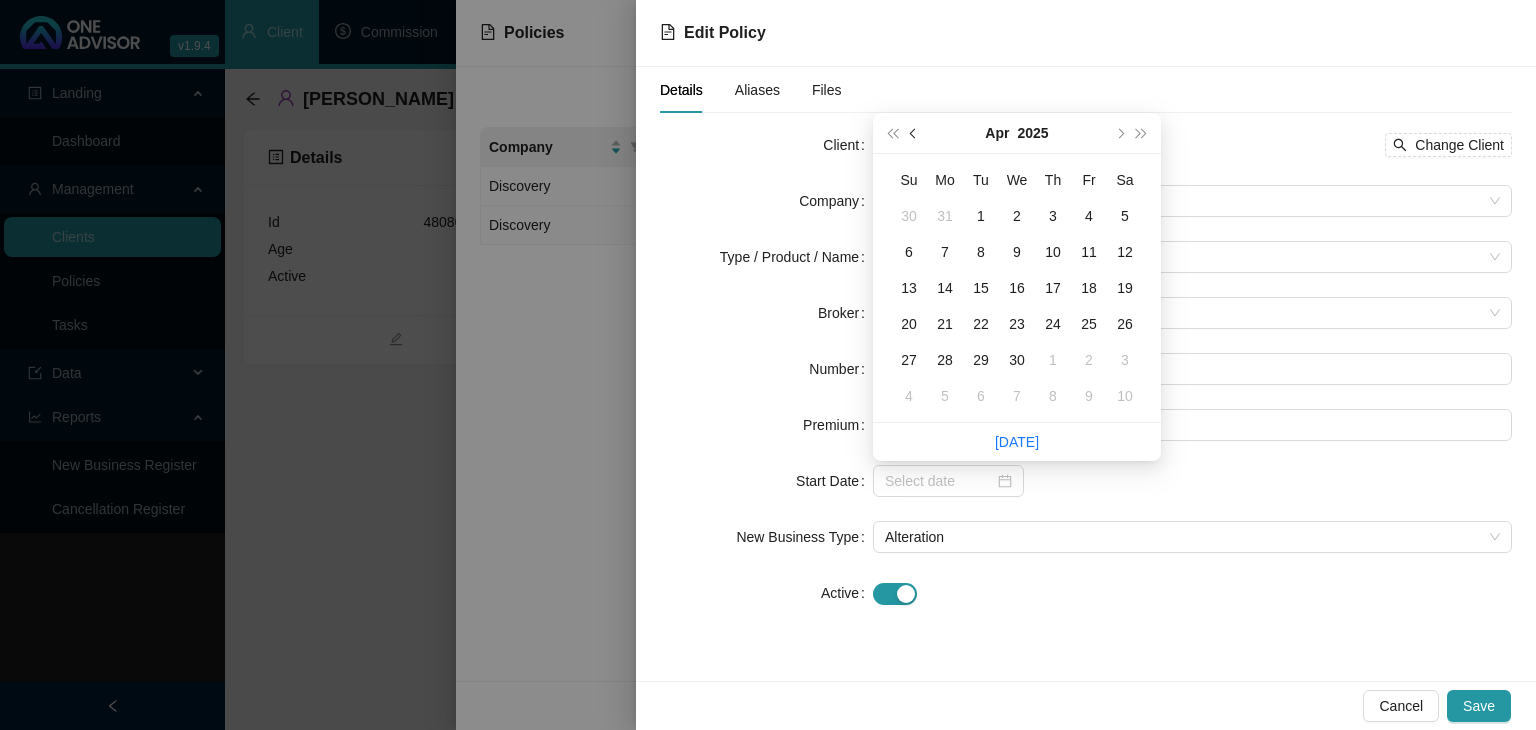 click at bounding box center (914, 133) 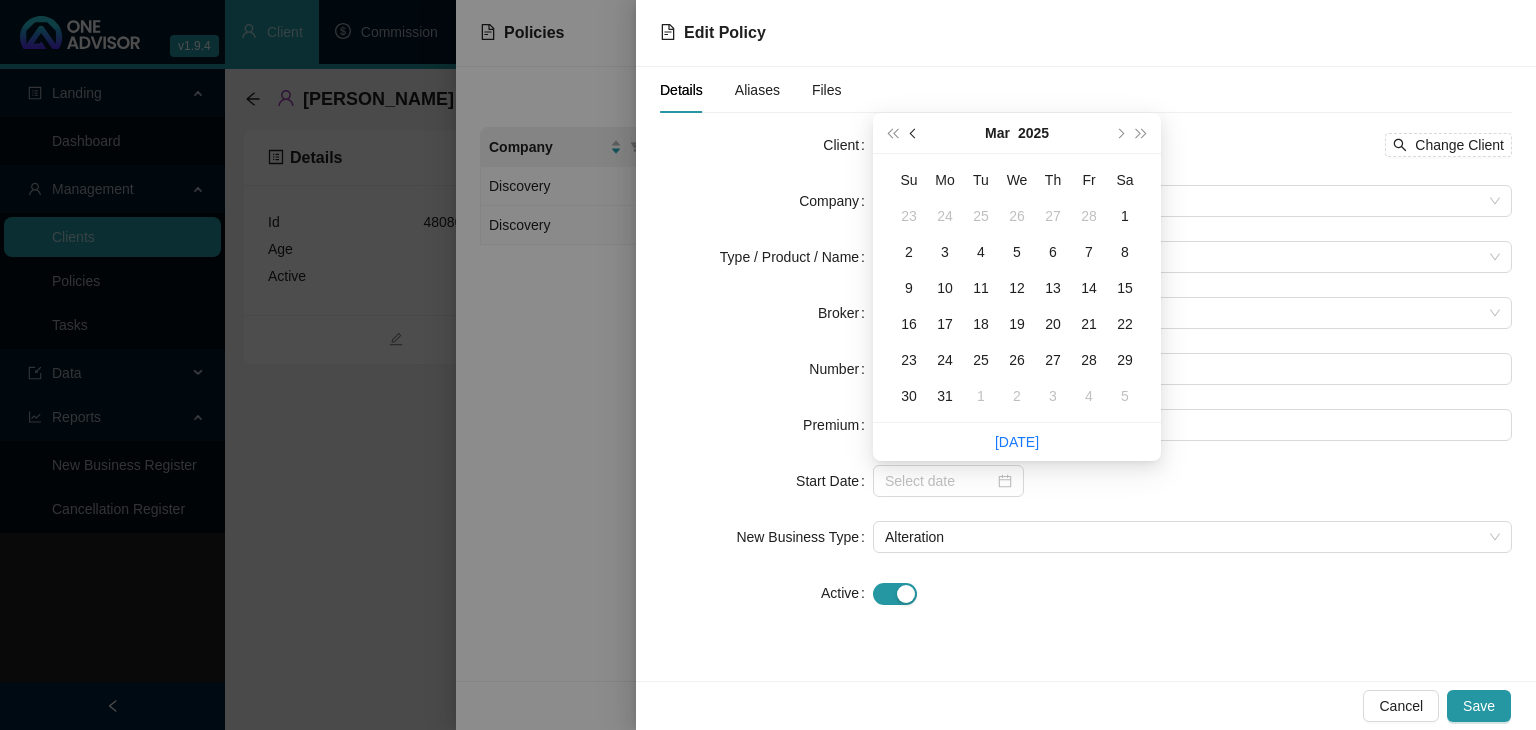 click at bounding box center [914, 133] 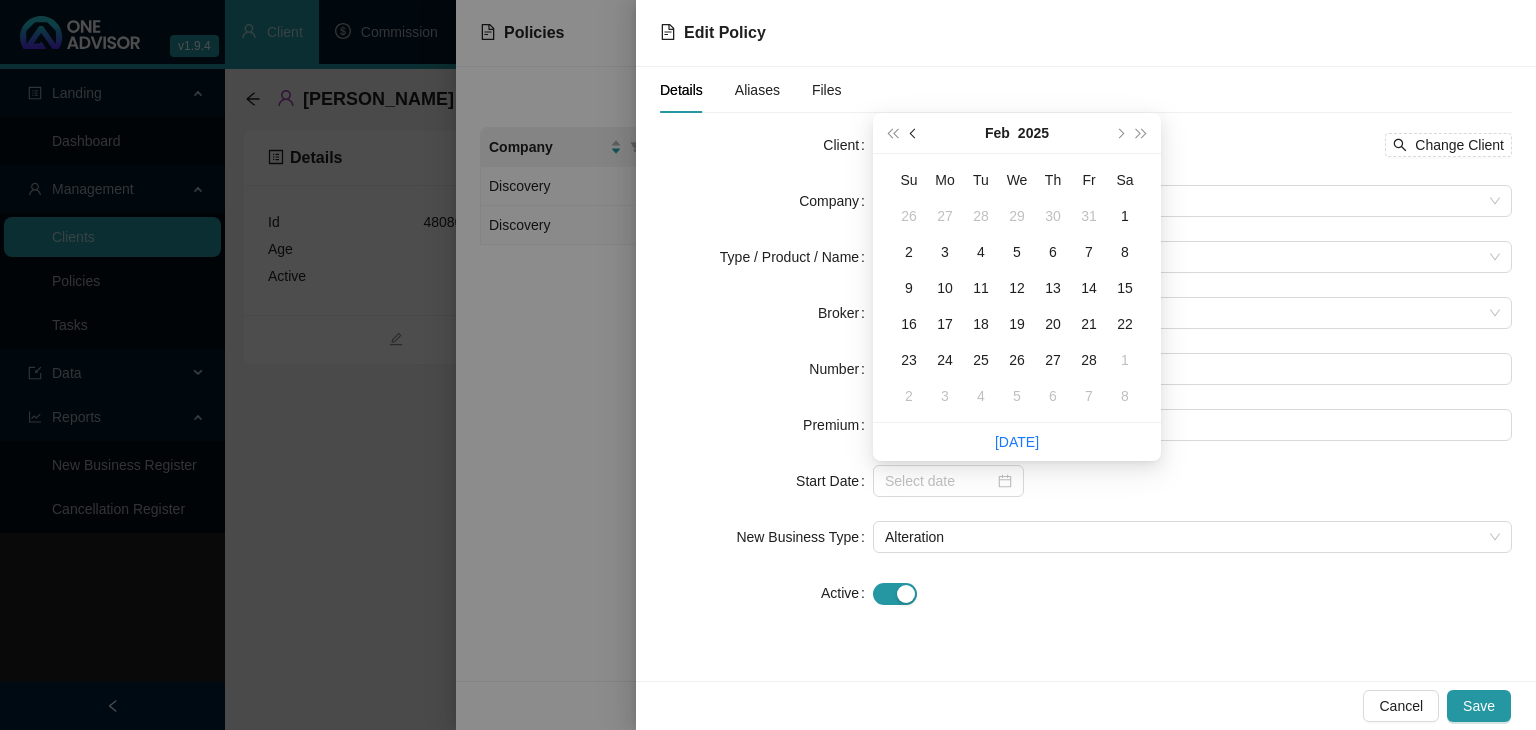 click at bounding box center (914, 133) 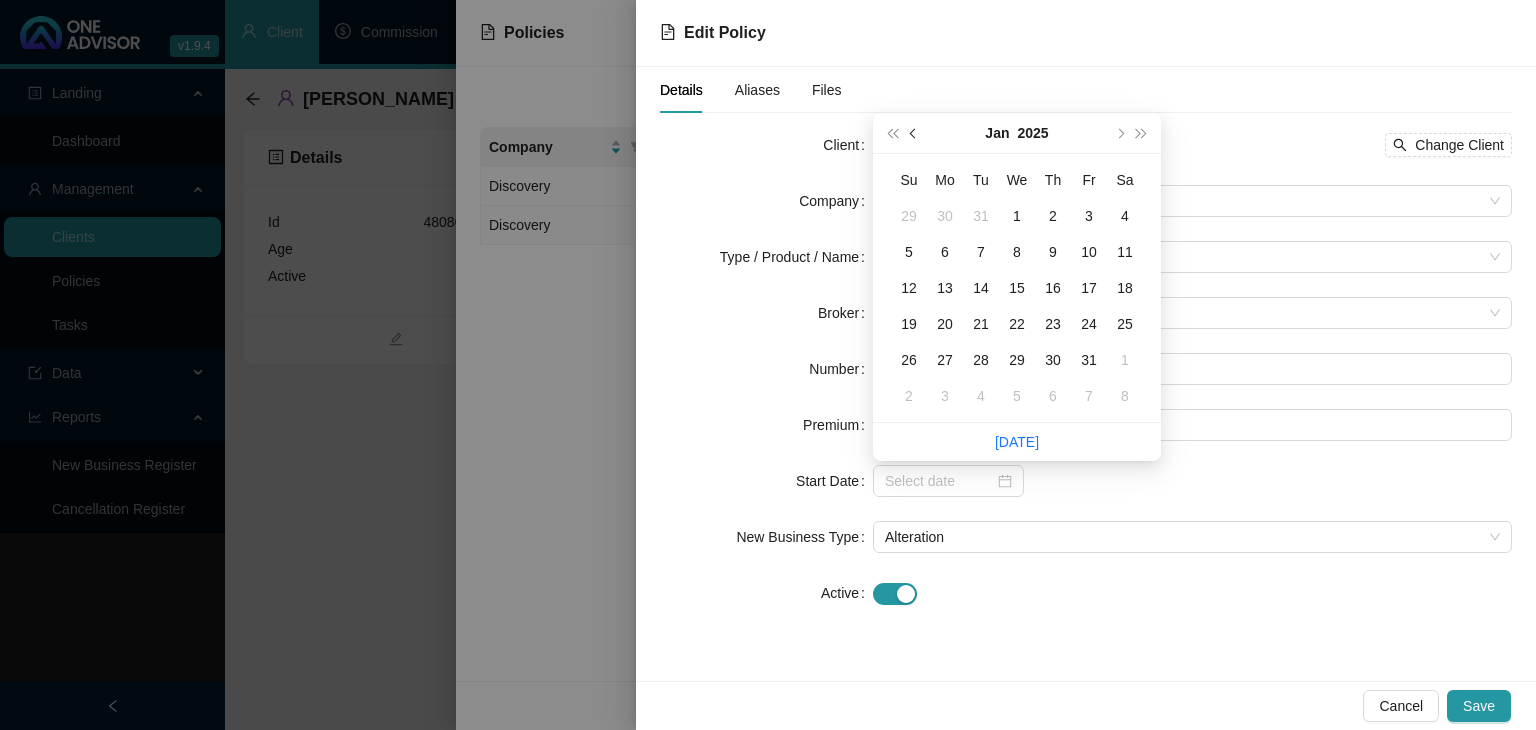click at bounding box center (914, 133) 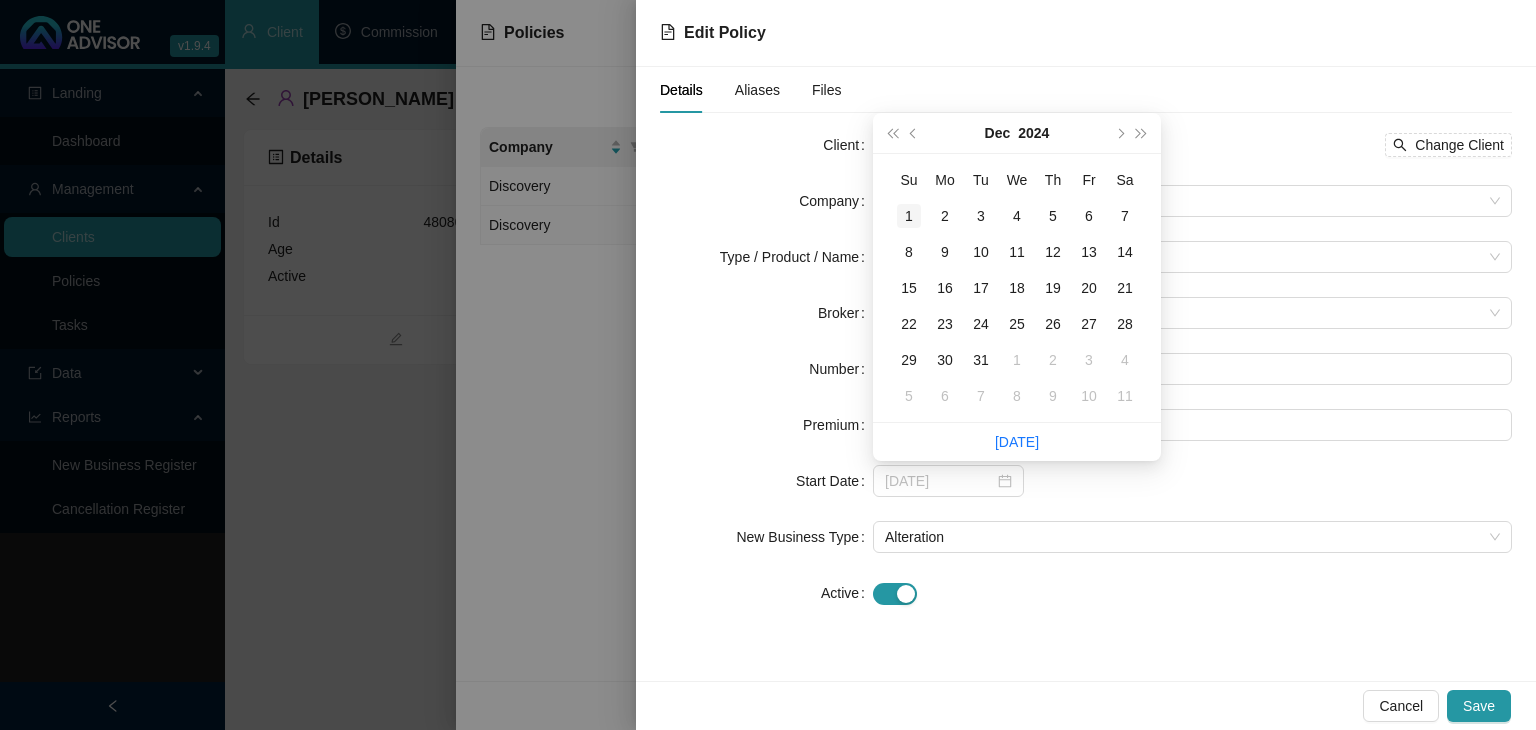 type on "[DATE]" 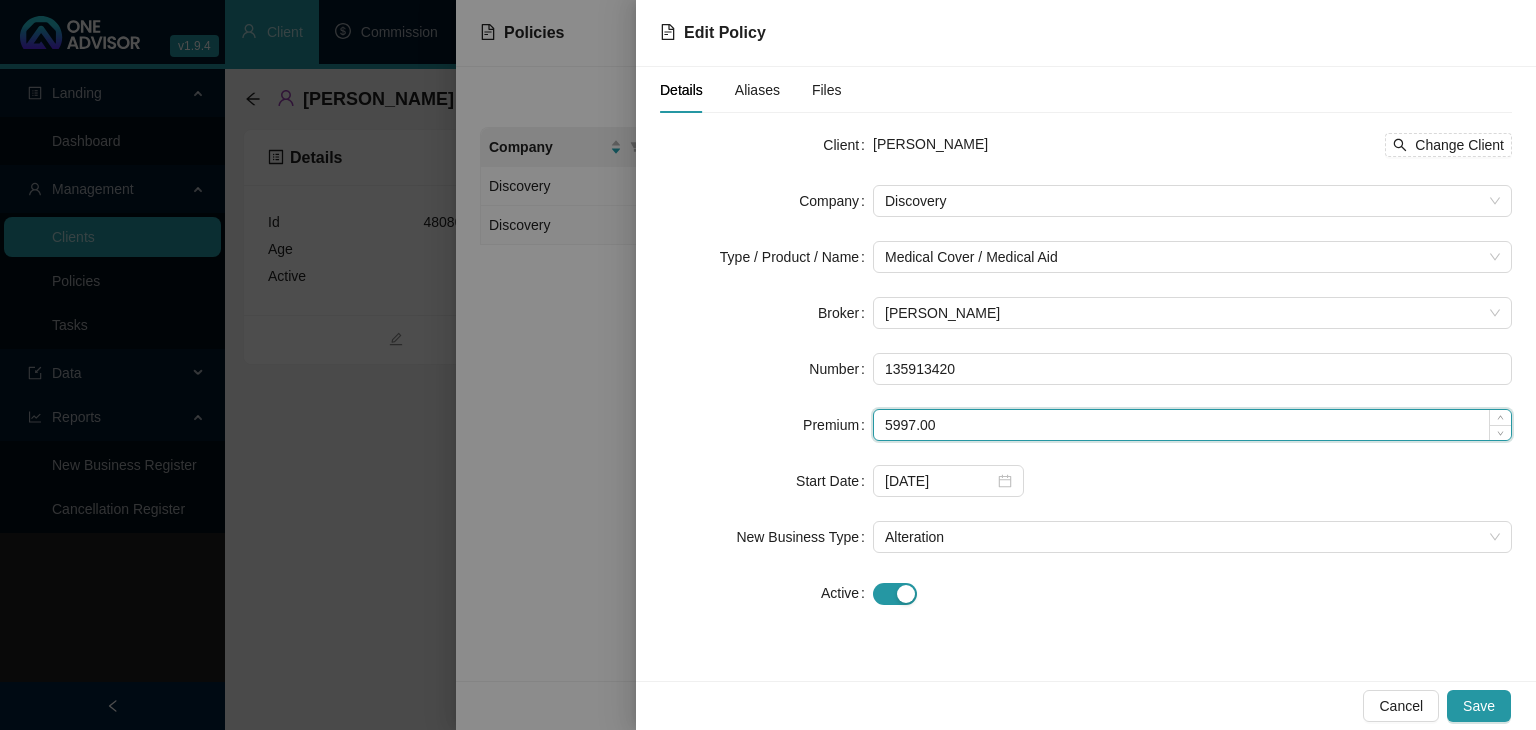 click on "5997.00" at bounding box center [1192, 425] 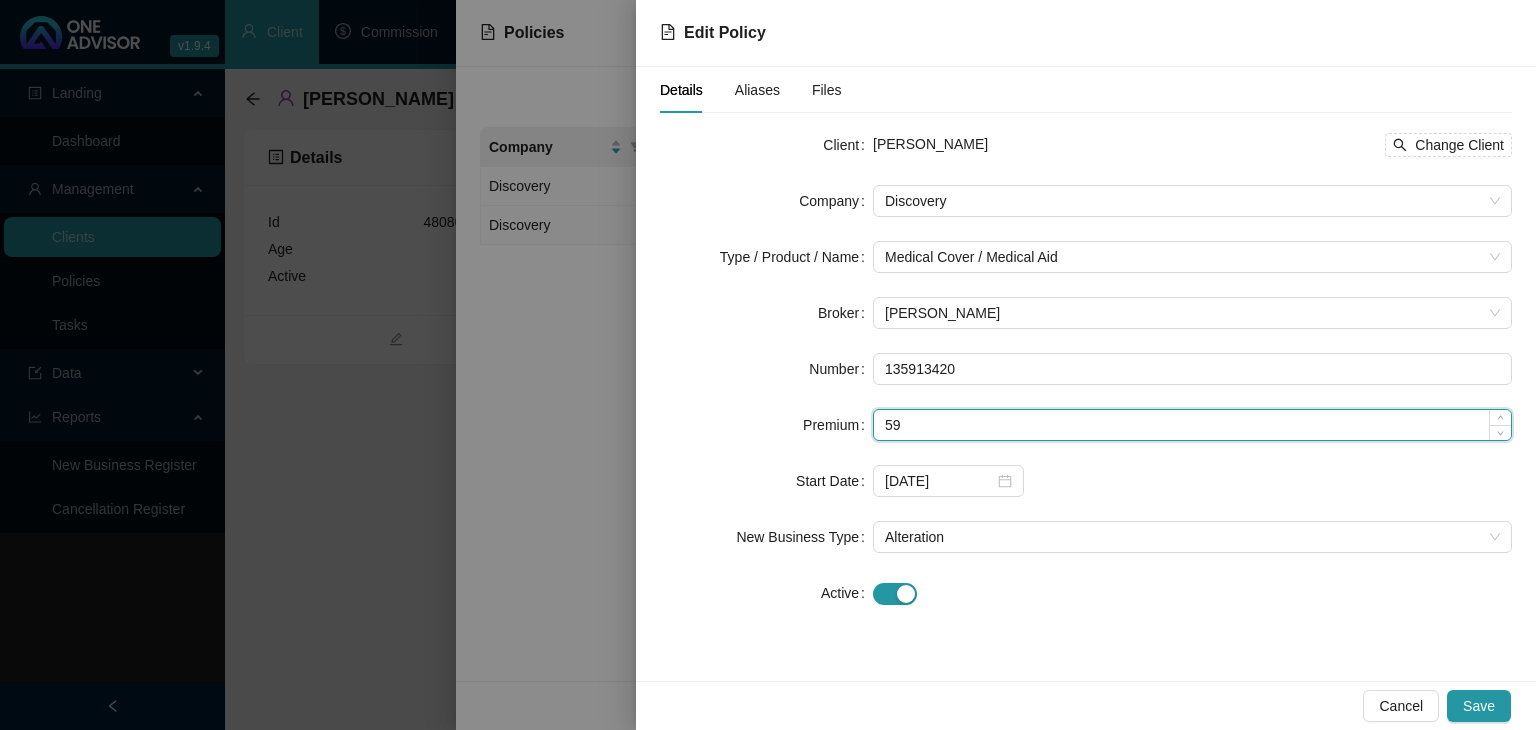 type on "5" 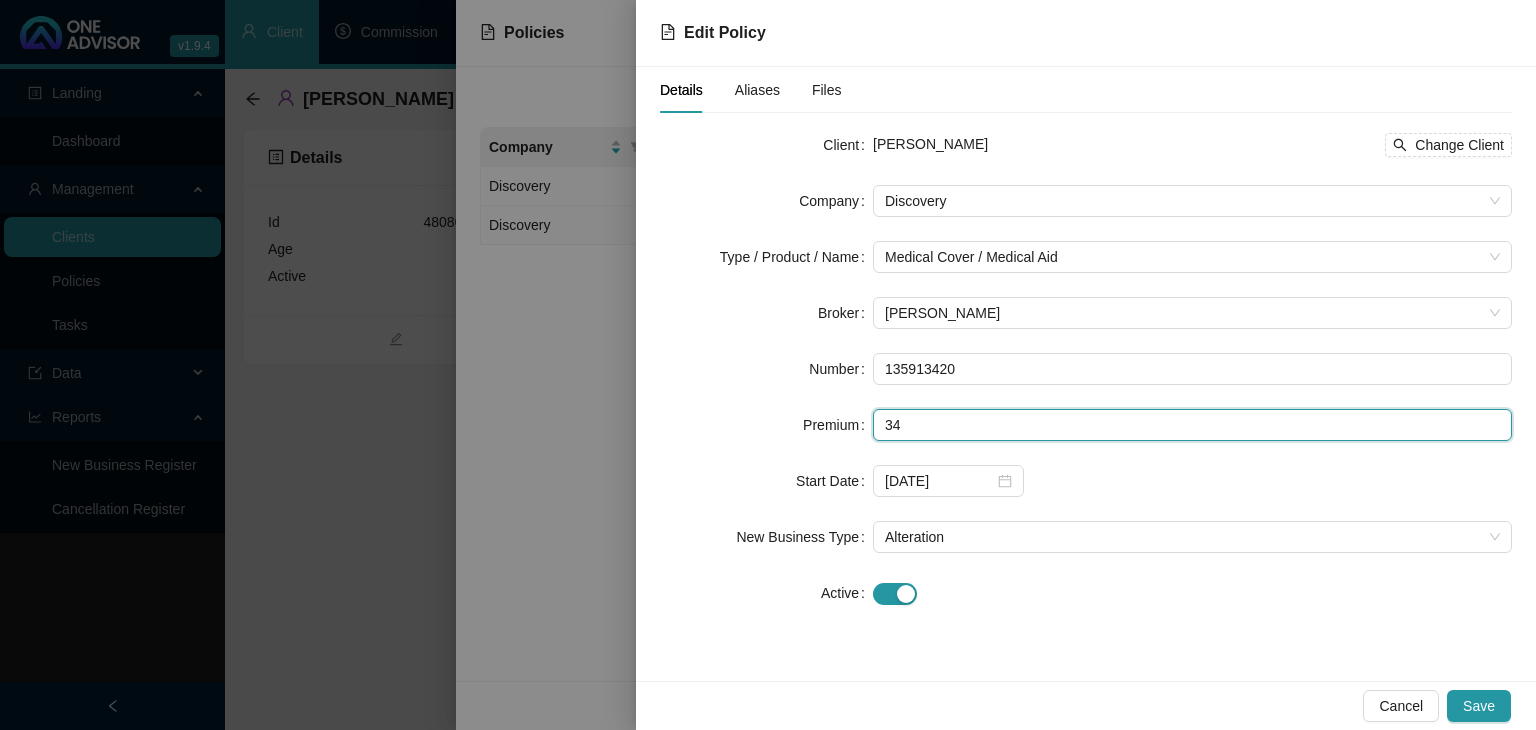 type on "3" 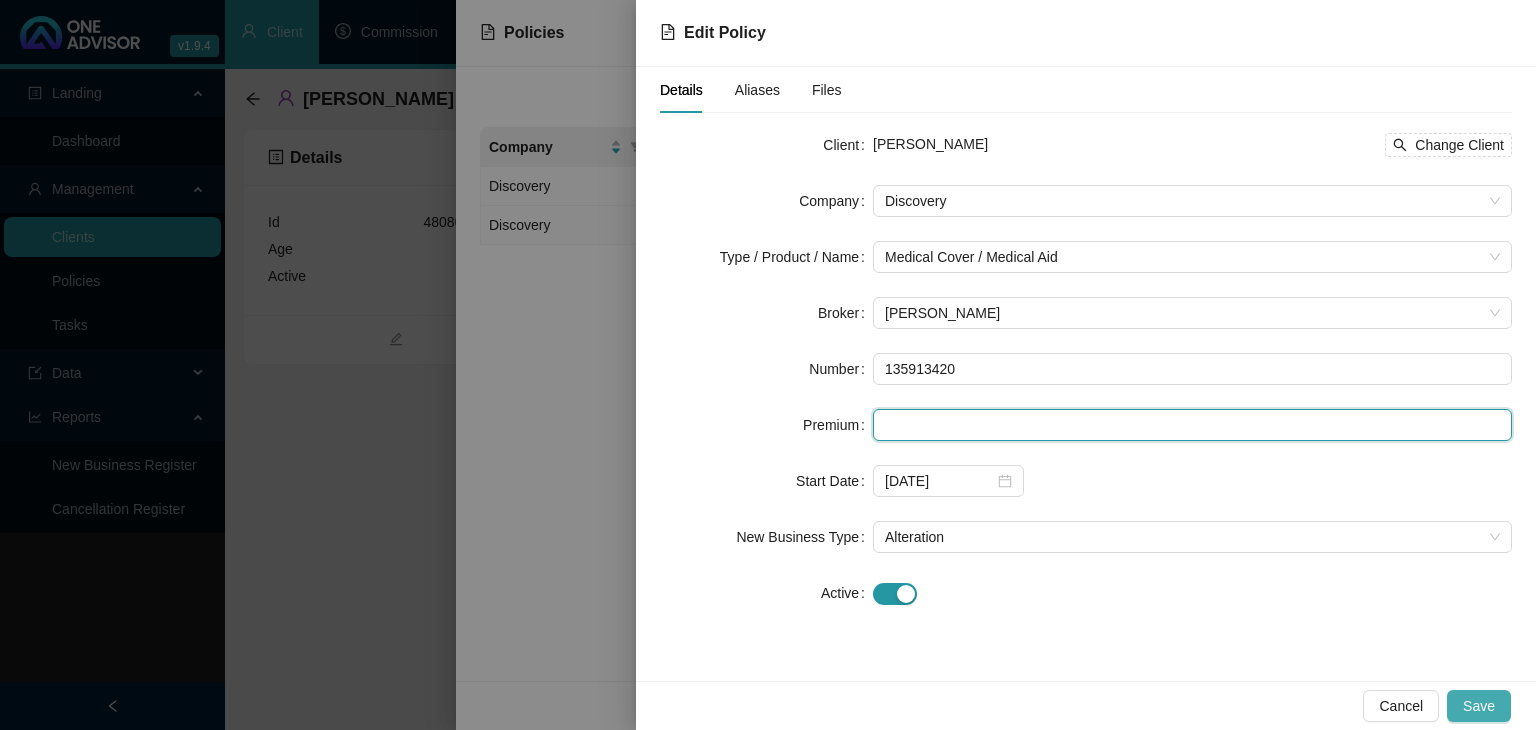 type 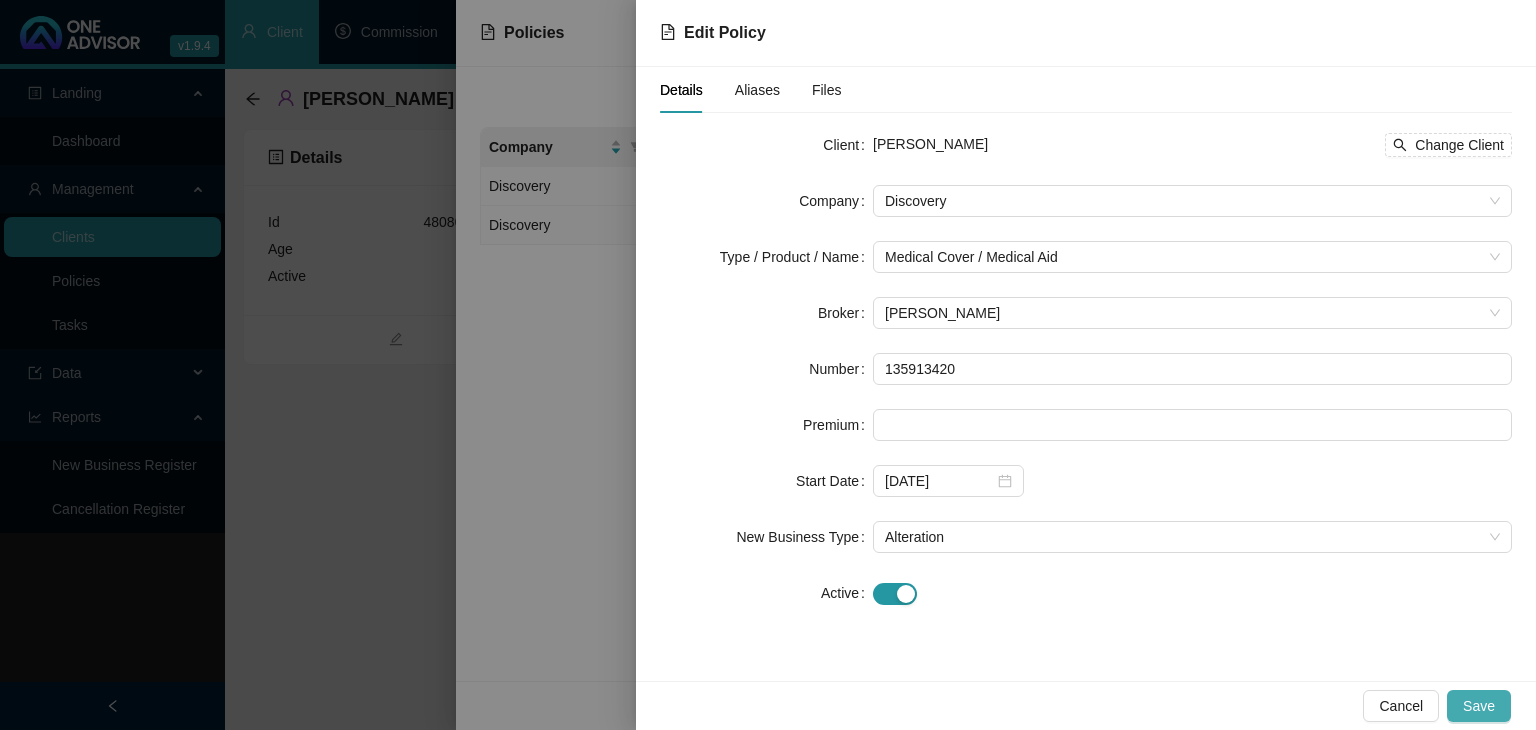 click on "Save" at bounding box center [1479, 706] 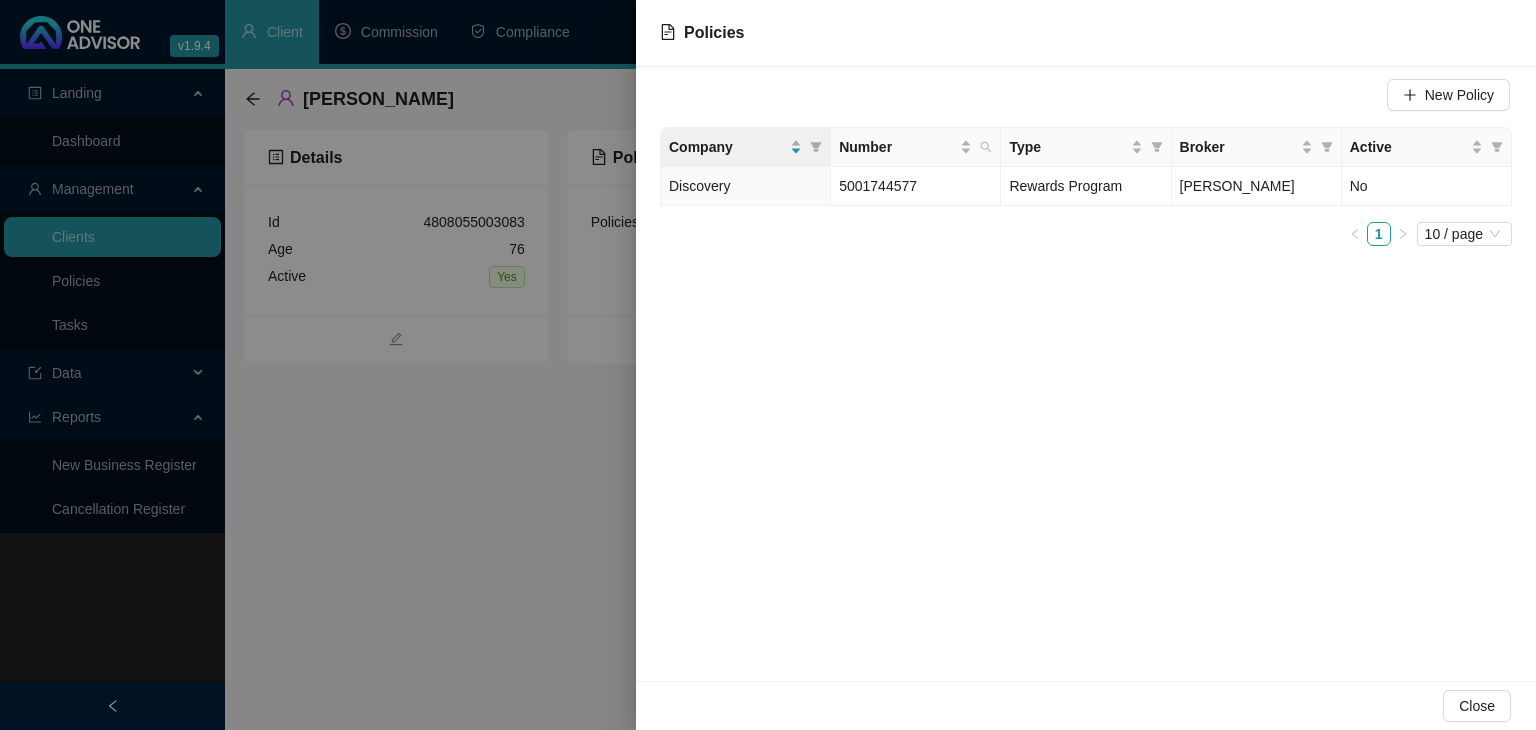 click at bounding box center (768, 365) 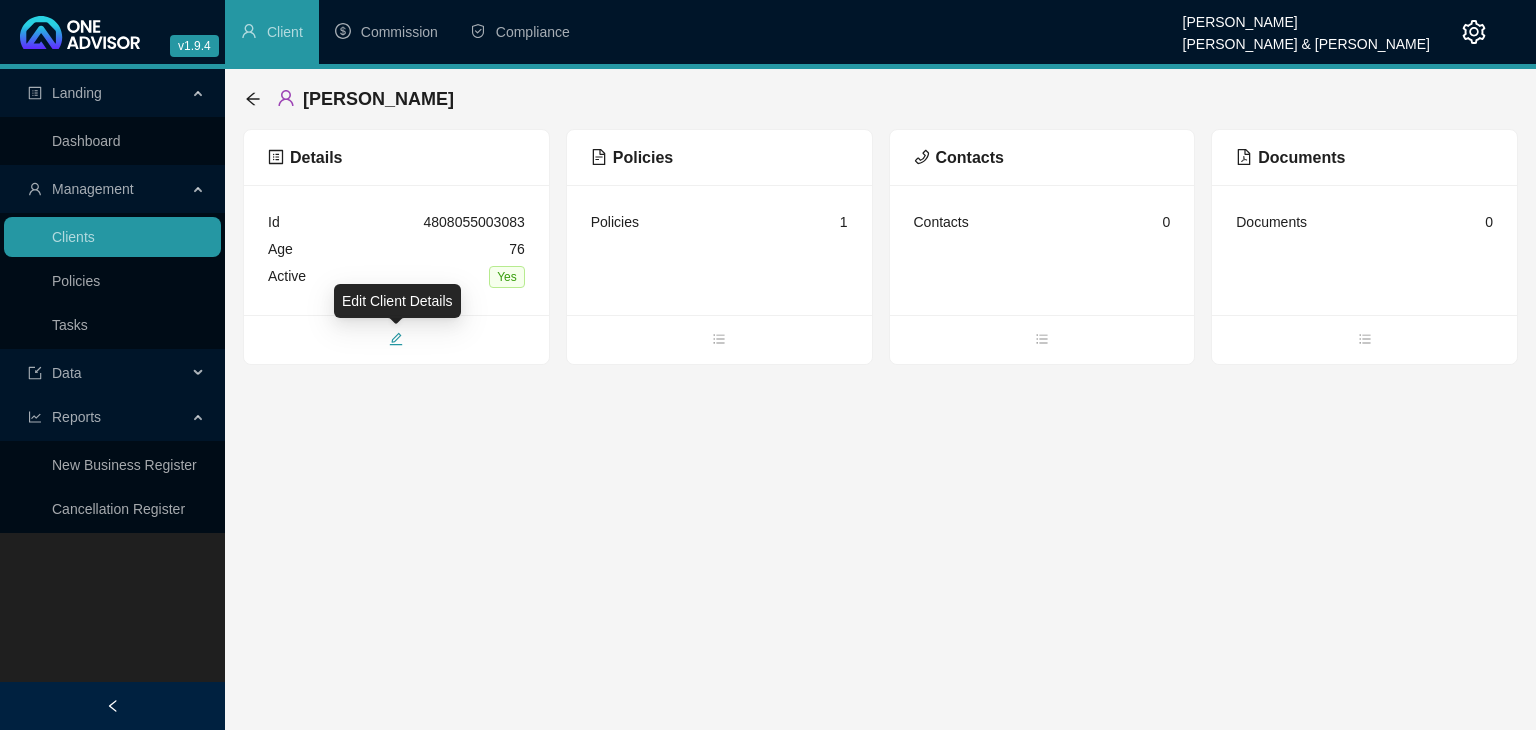 click 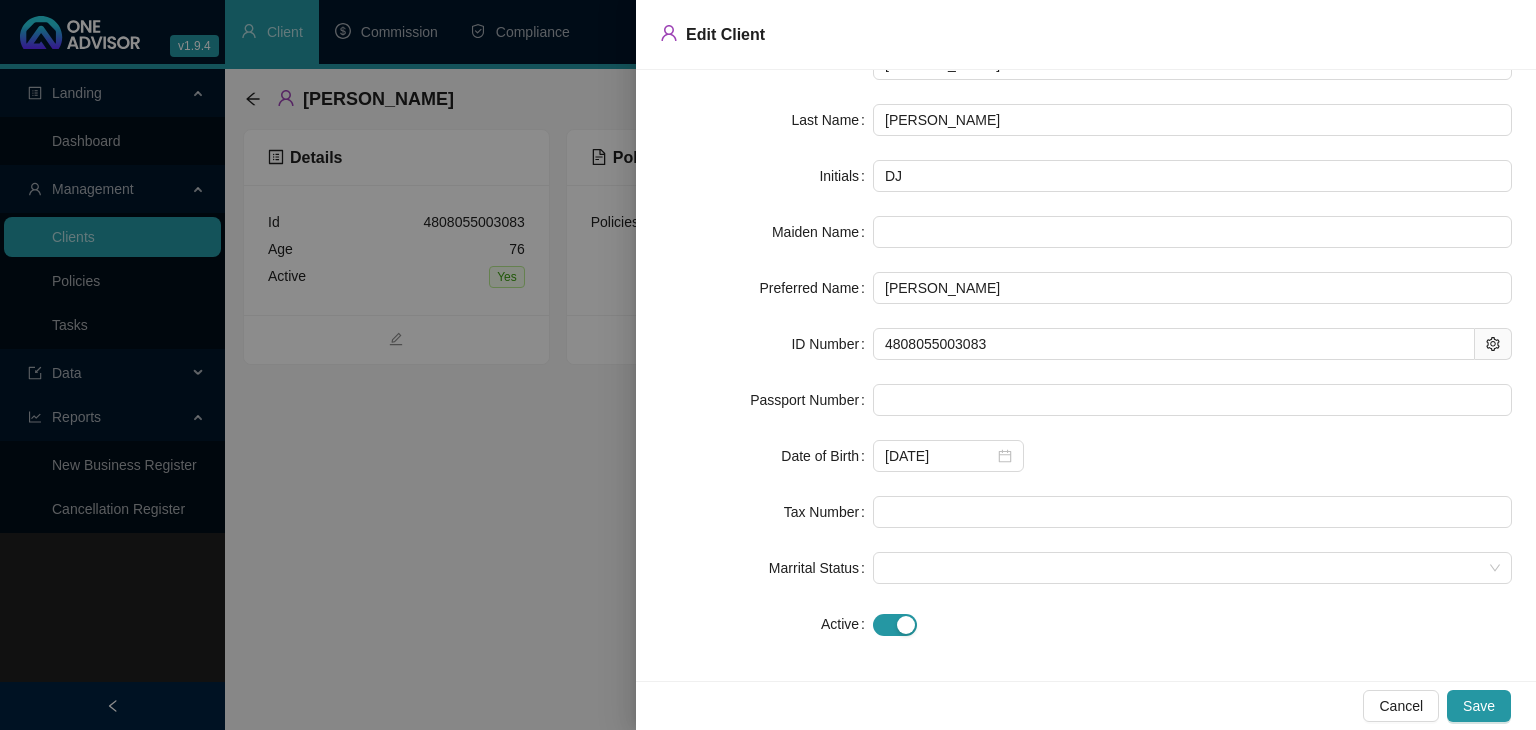 scroll, scrollTop: 108, scrollLeft: 0, axis: vertical 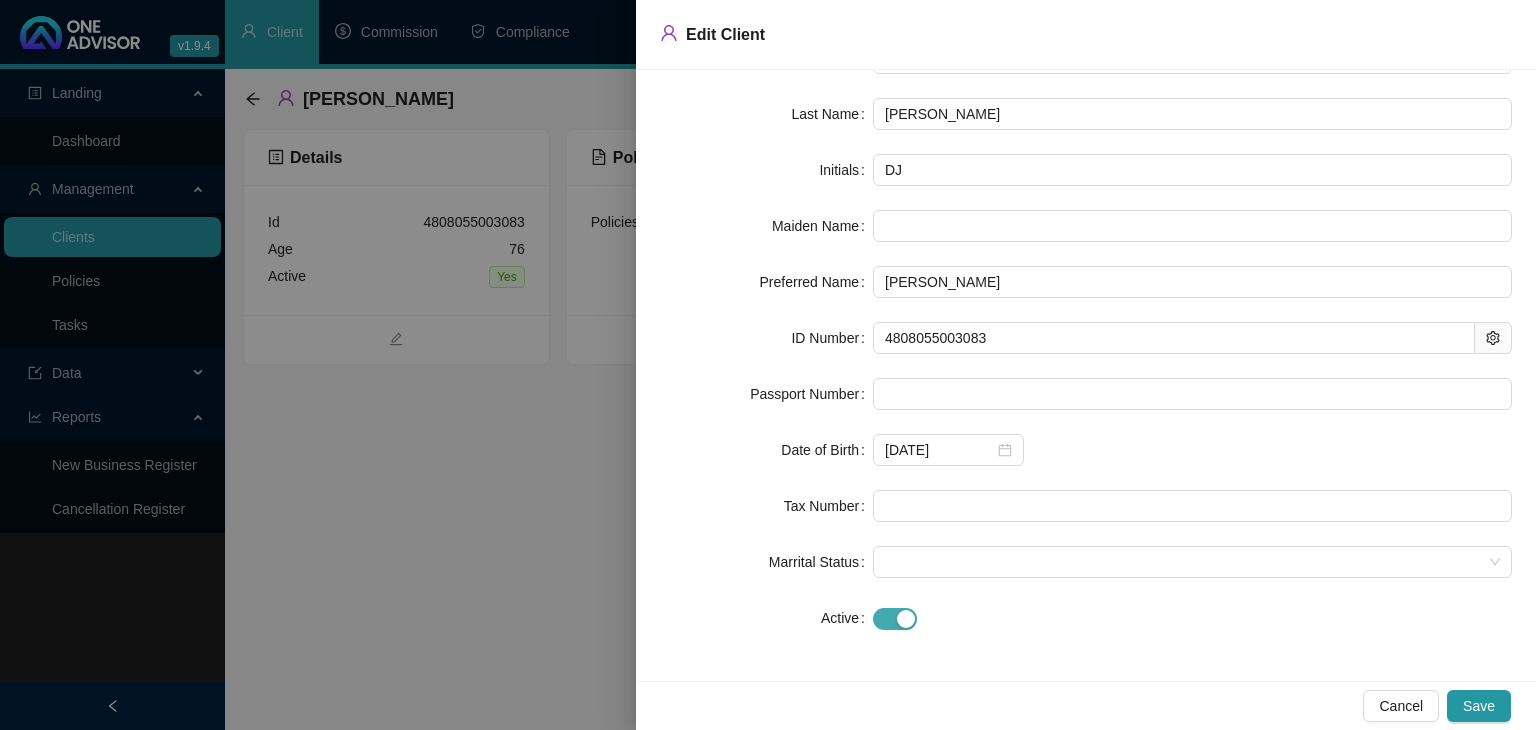 click at bounding box center (906, 619) 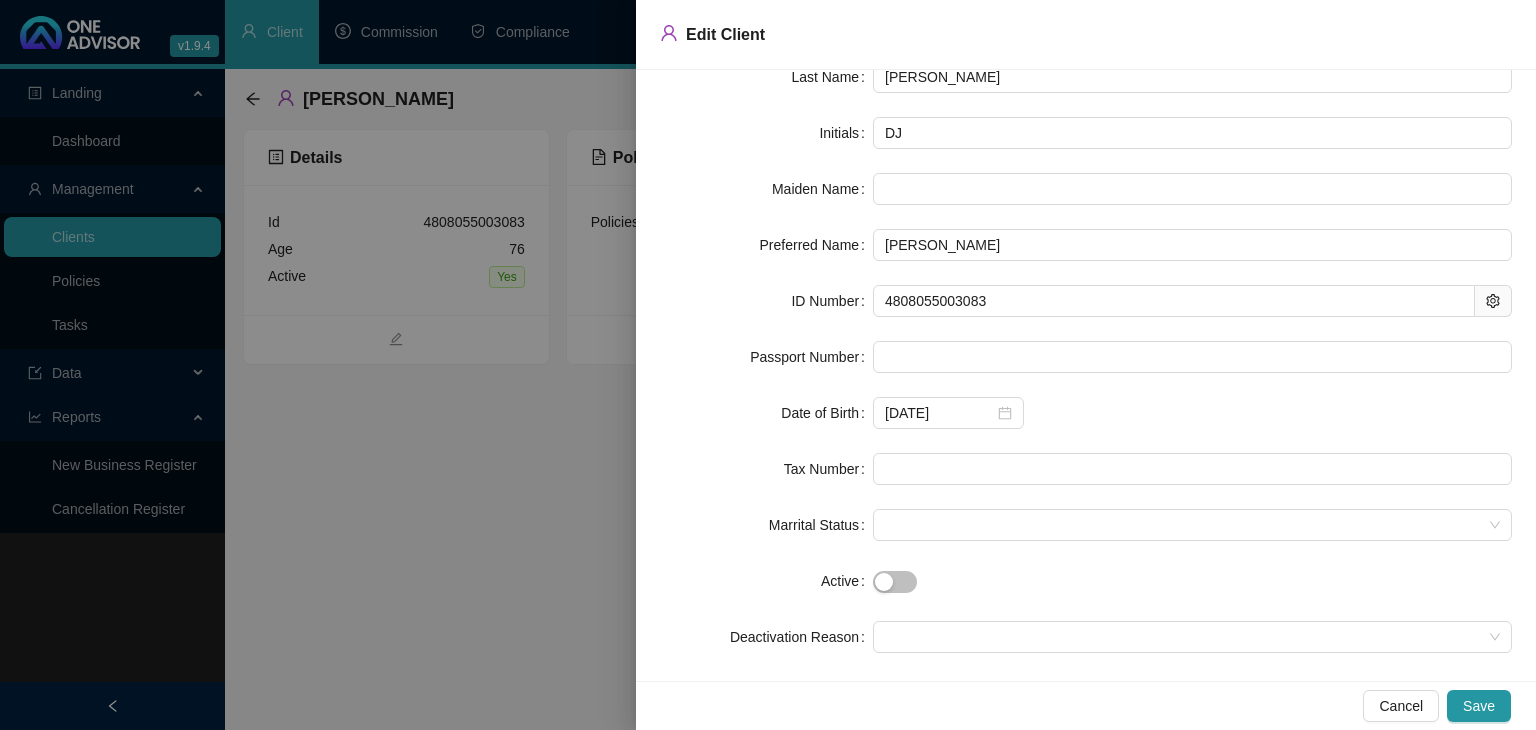 scroll, scrollTop: 164, scrollLeft: 0, axis: vertical 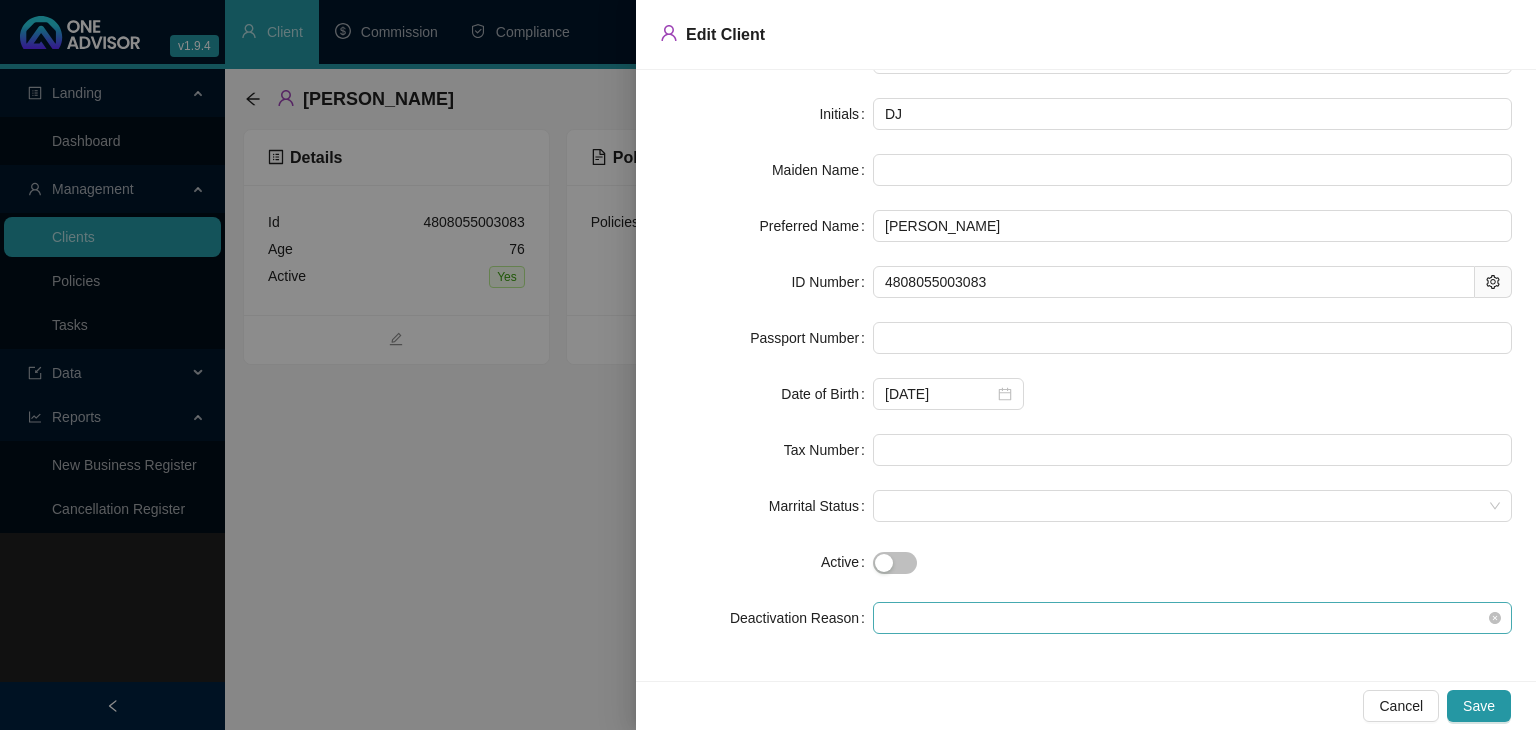 click at bounding box center (1192, 618) 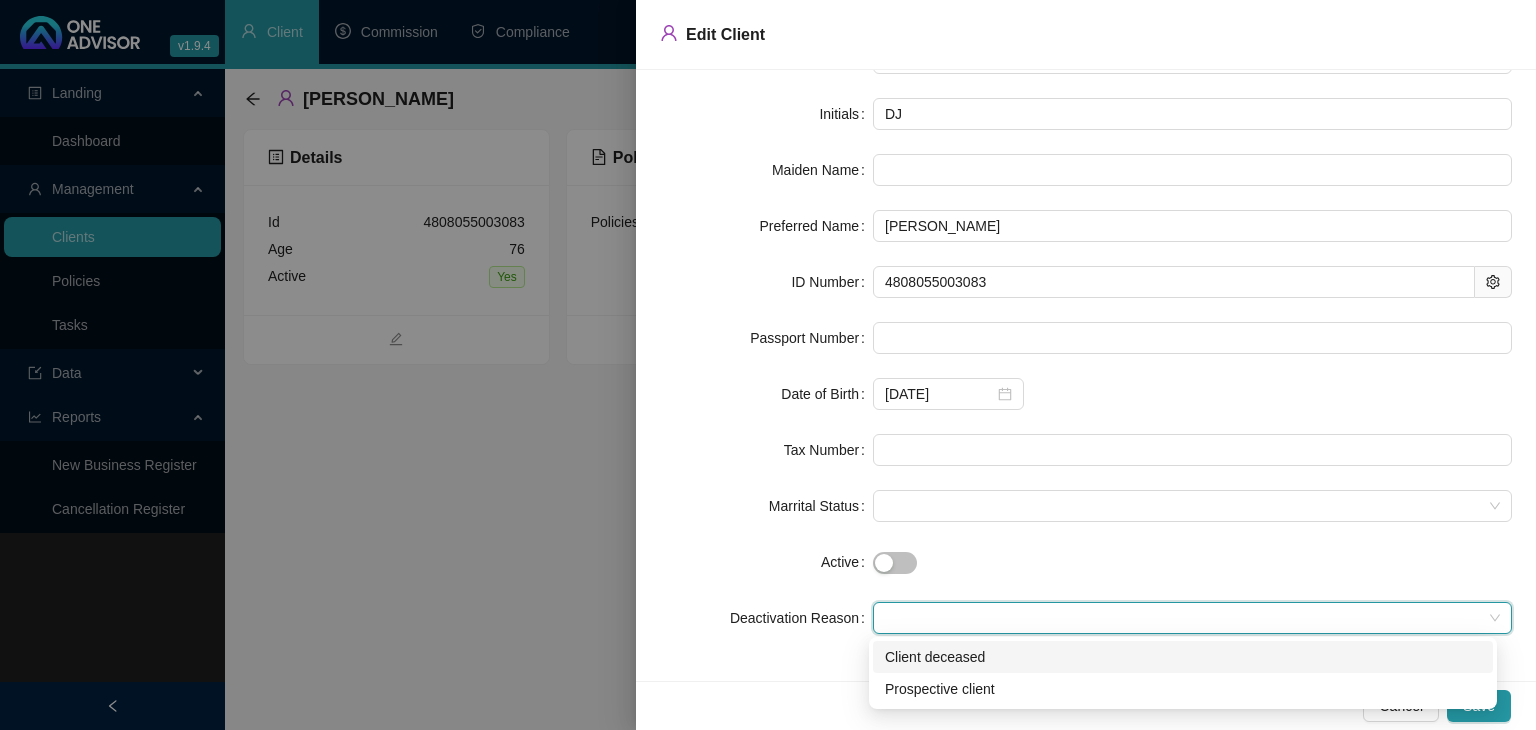 click on "Client deceased" at bounding box center (1183, 657) 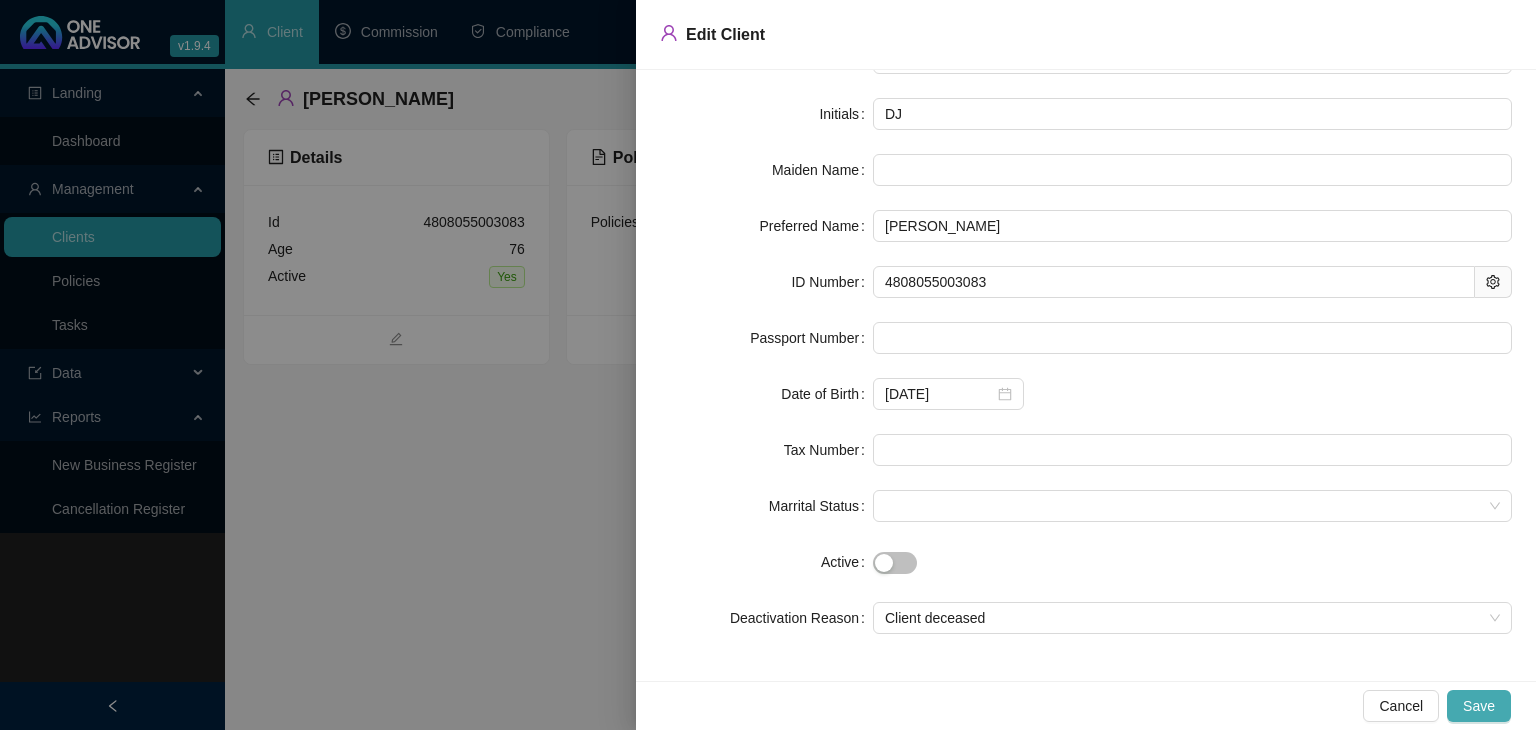 click on "Save" at bounding box center [1479, 706] 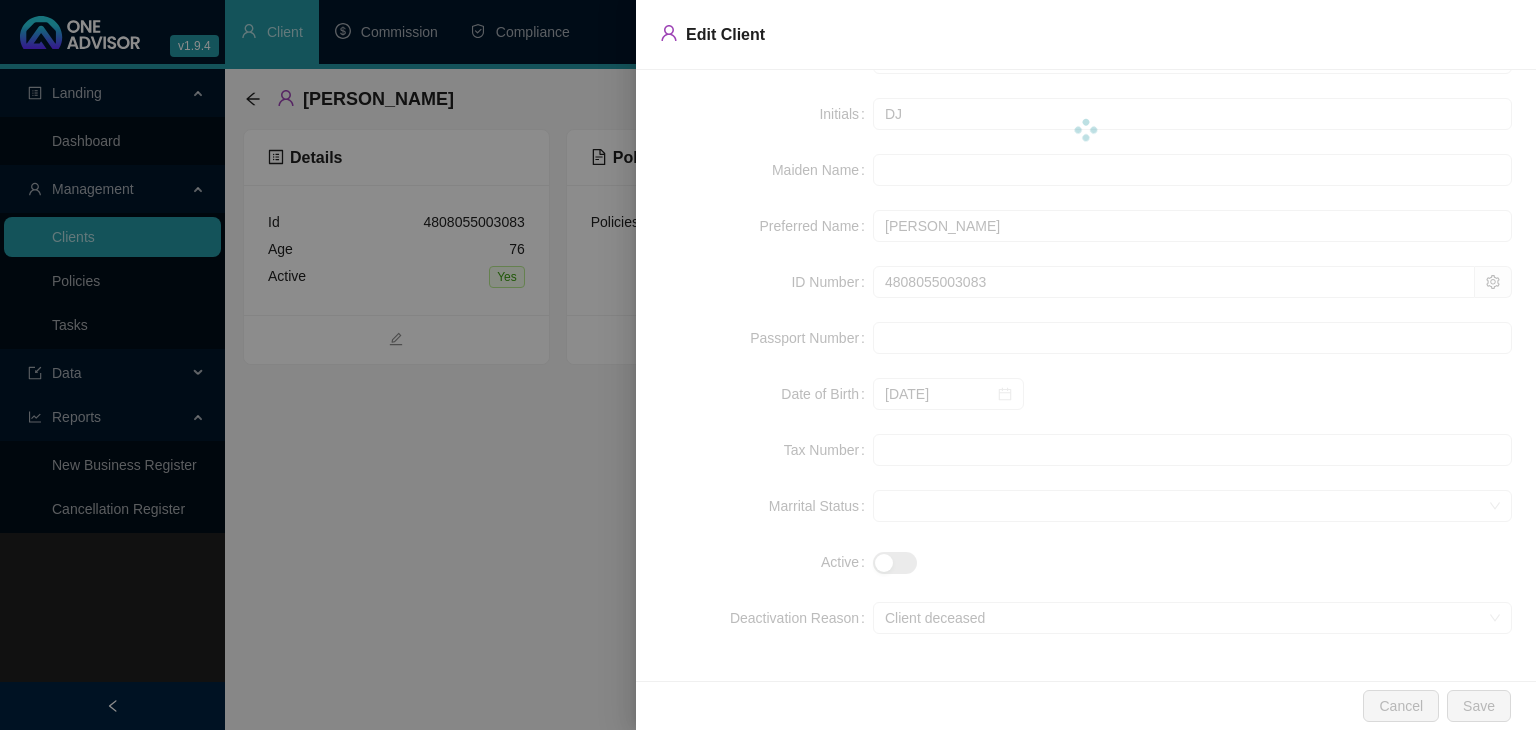 scroll, scrollTop: 0, scrollLeft: 0, axis: both 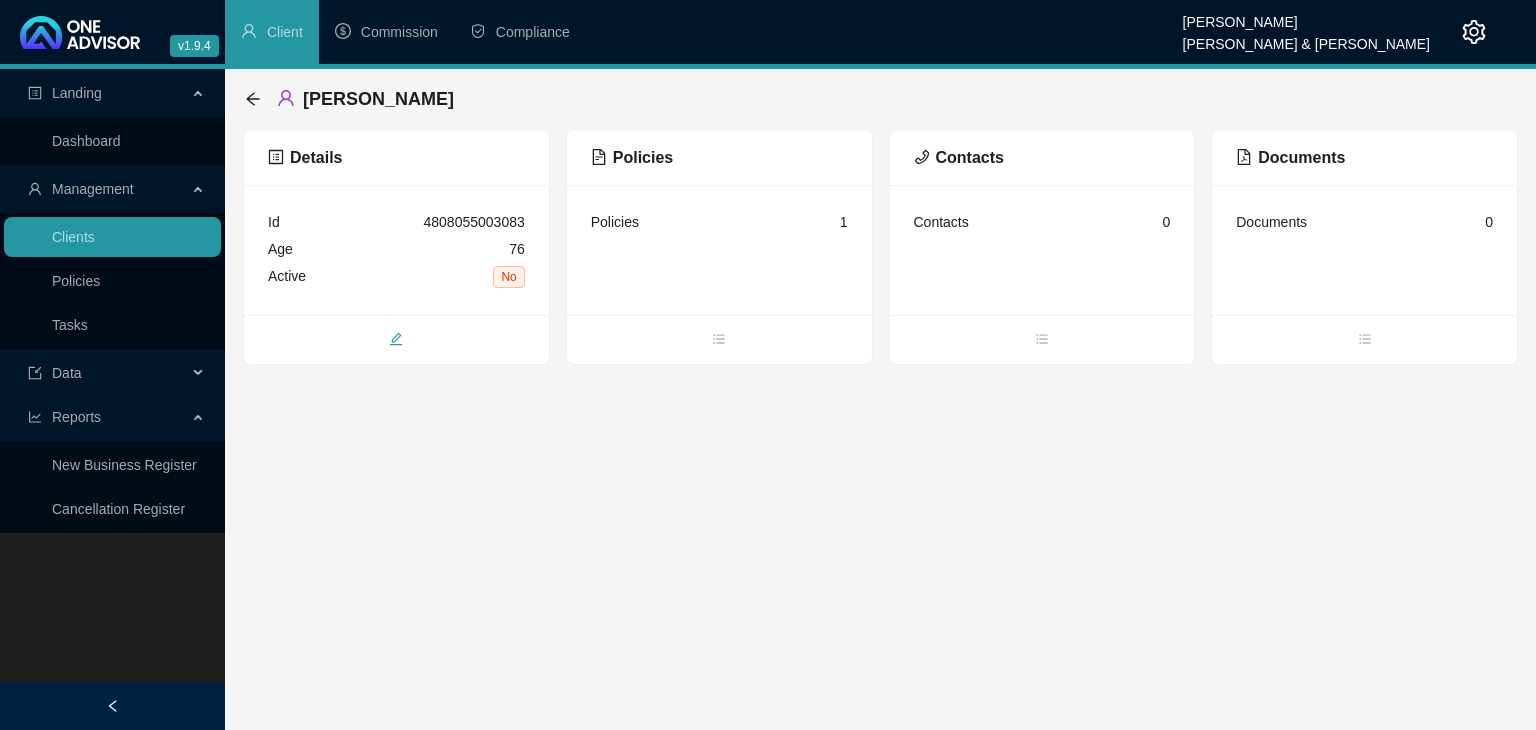 click 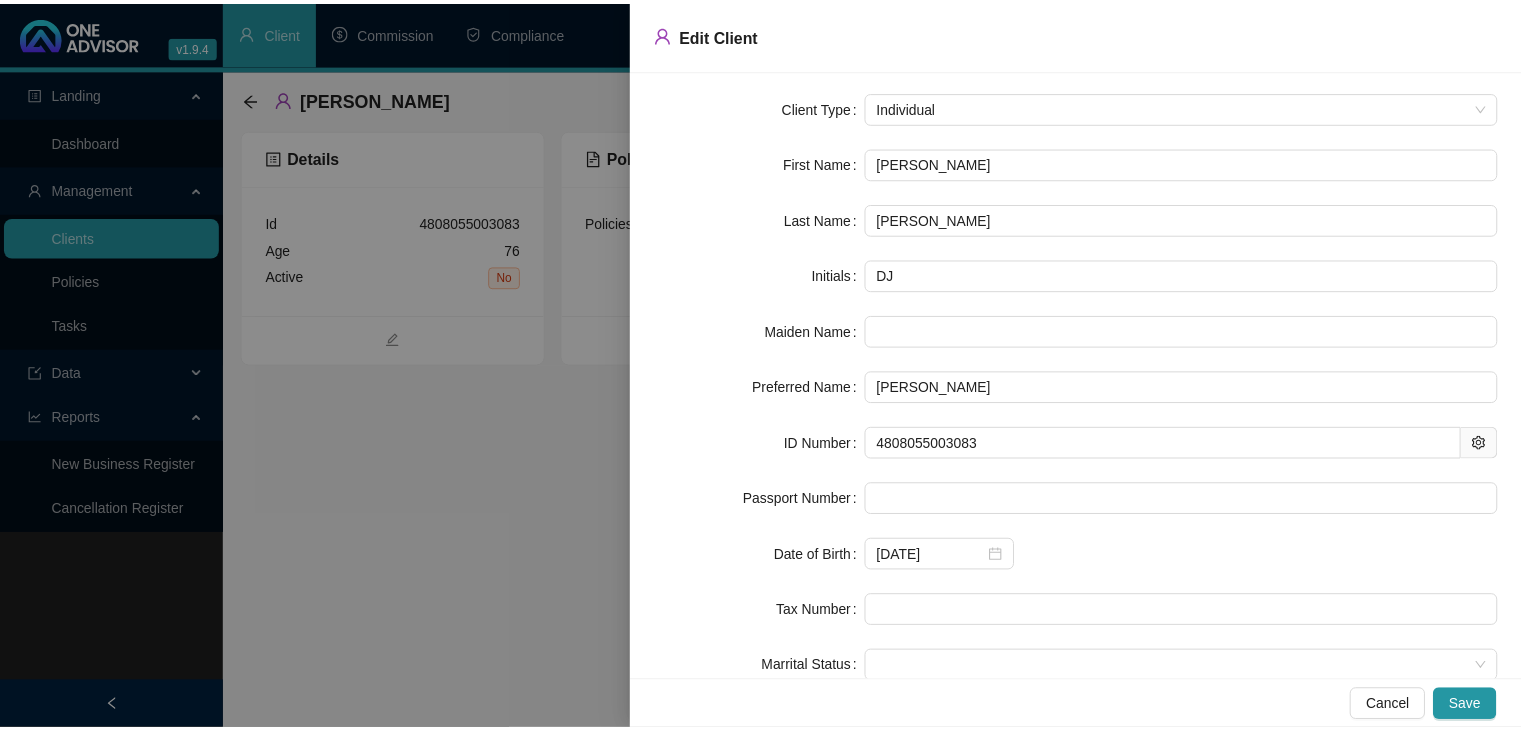 scroll, scrollTop: 0, scrollLeft: 0, axis: both 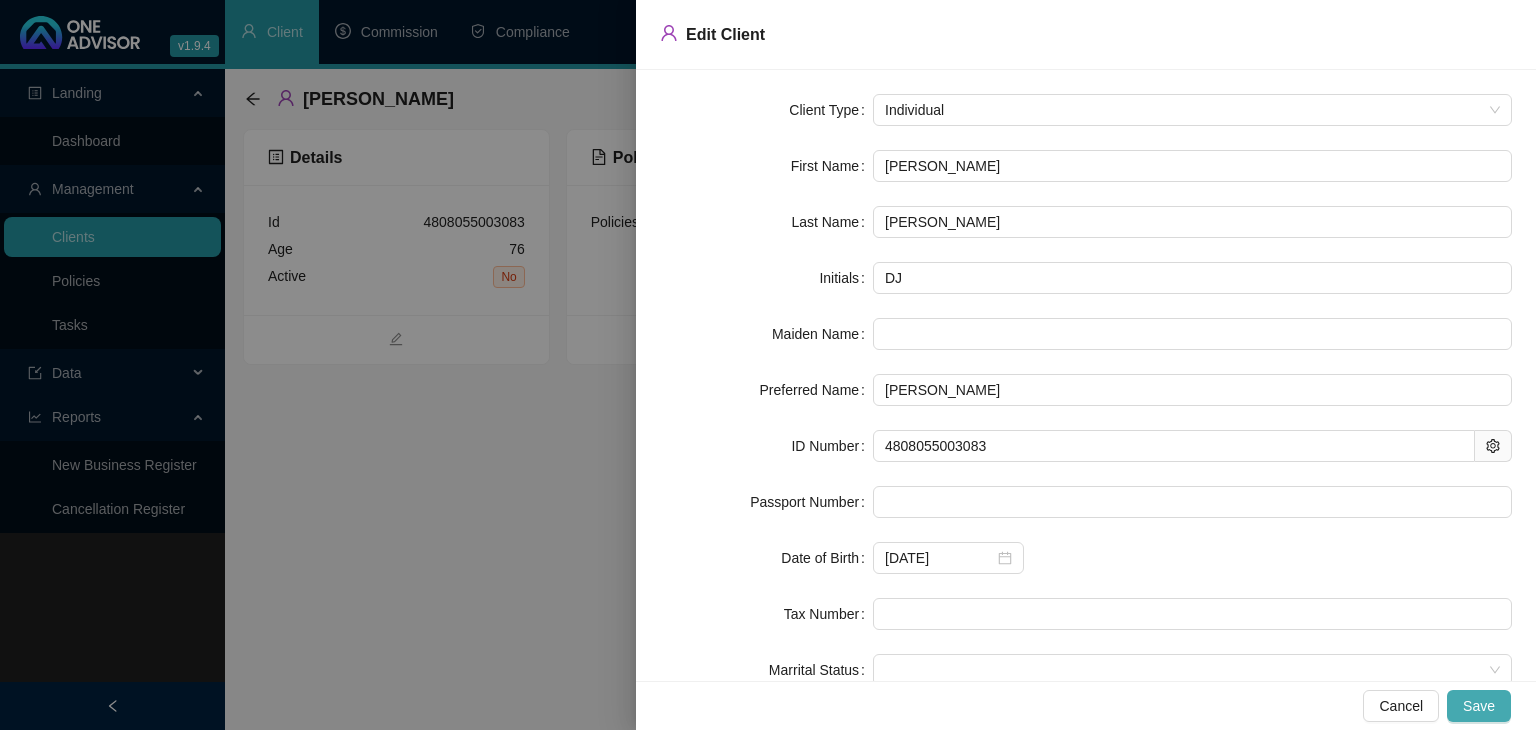 click on "Save" at bounding box center [1479, 706] 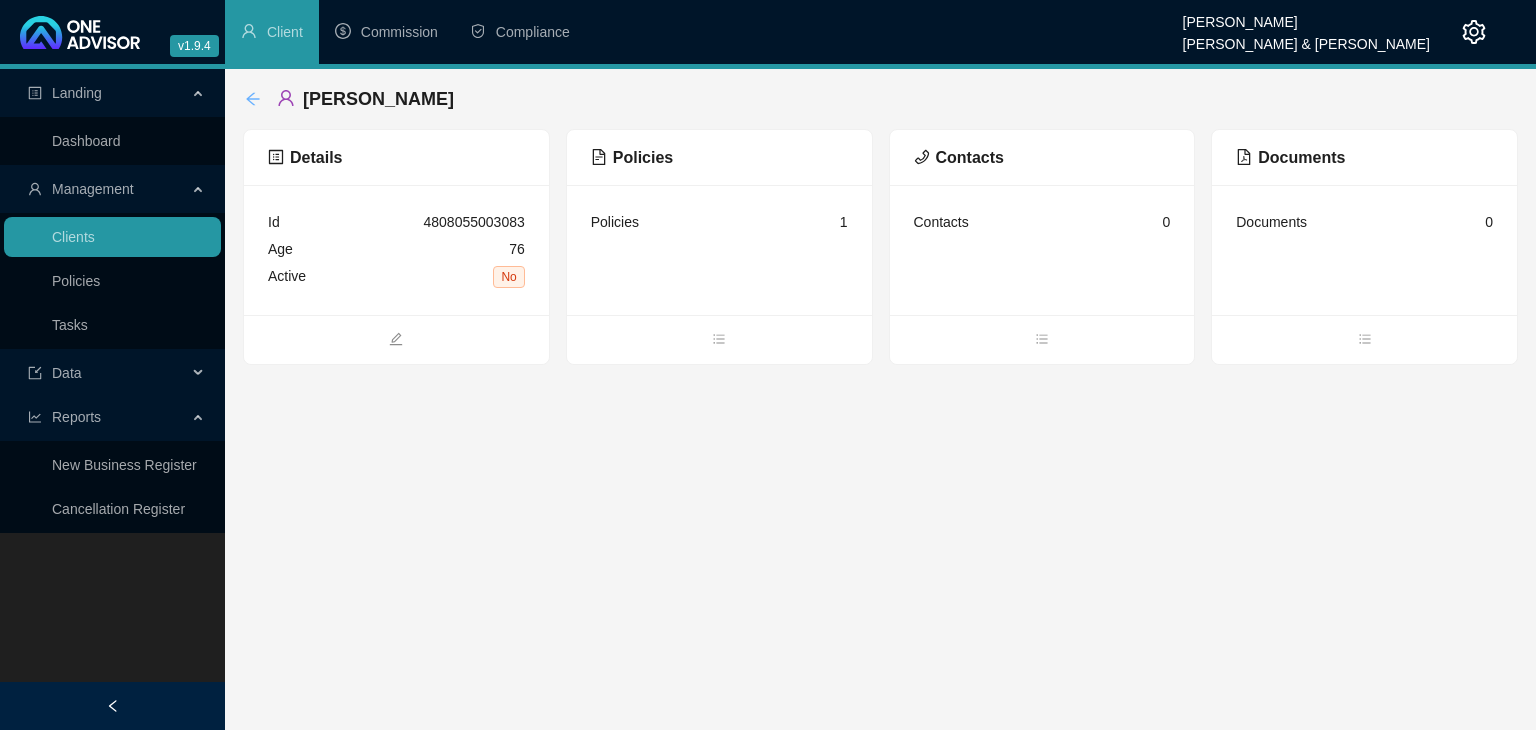 click 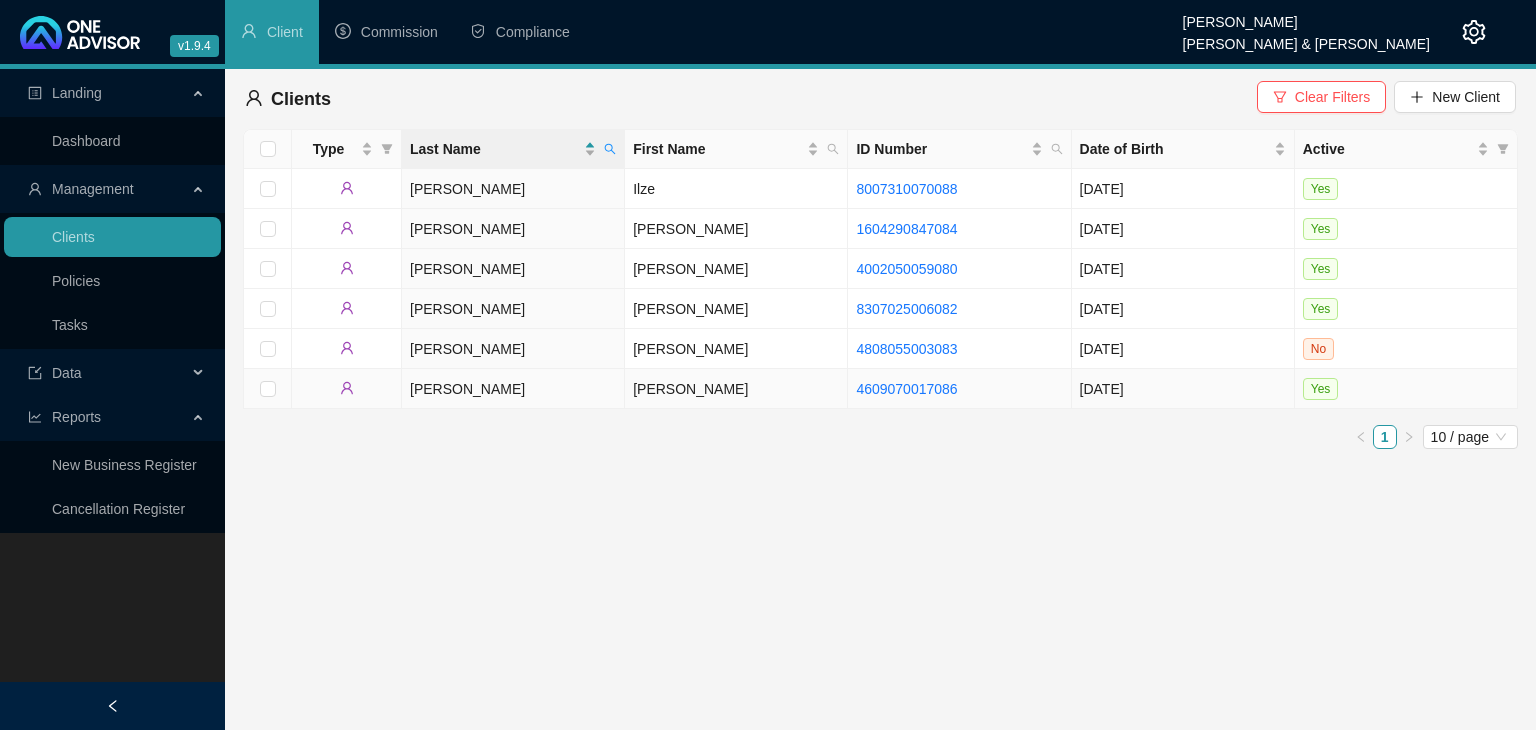 click on "[PERSON_NAME]" at bounding box center (736, 389) 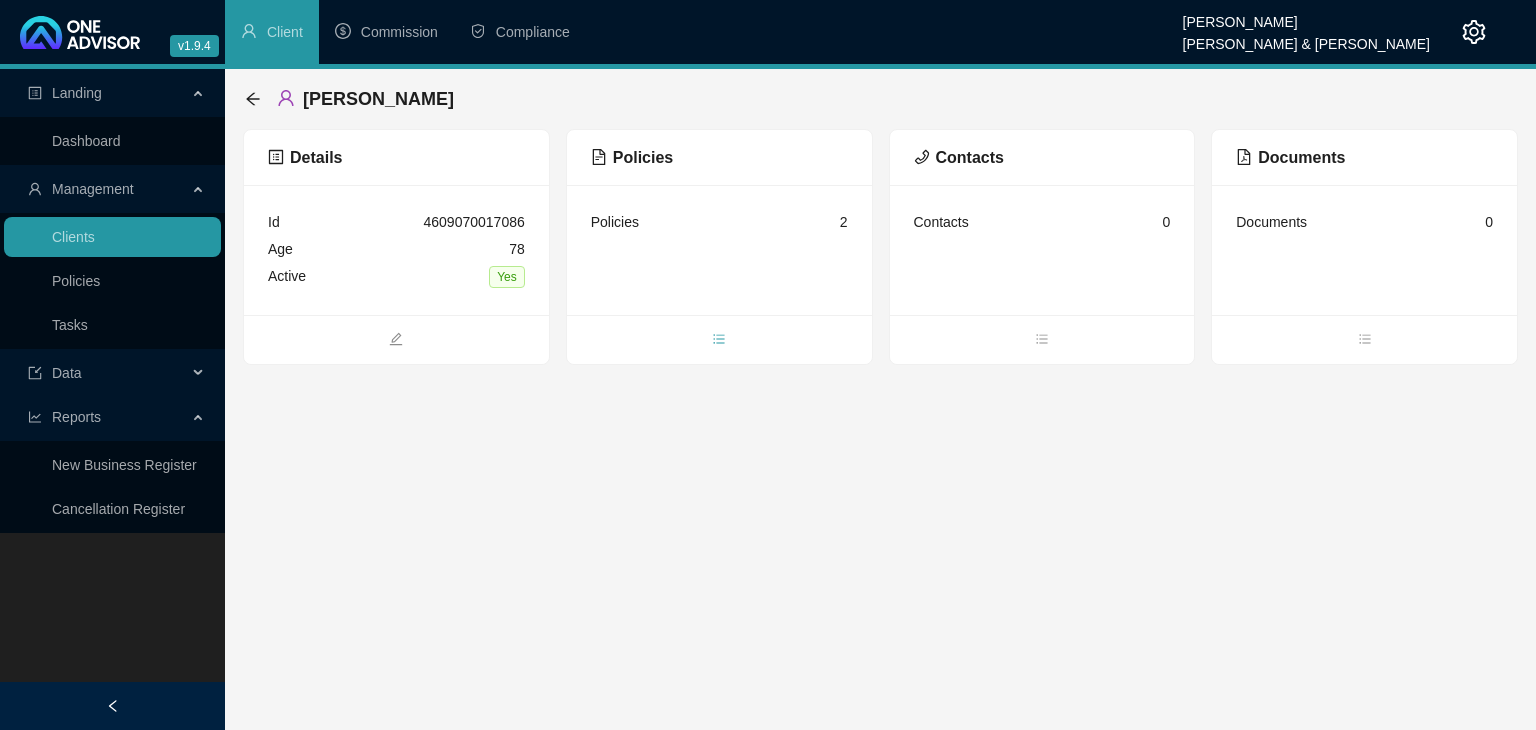 click 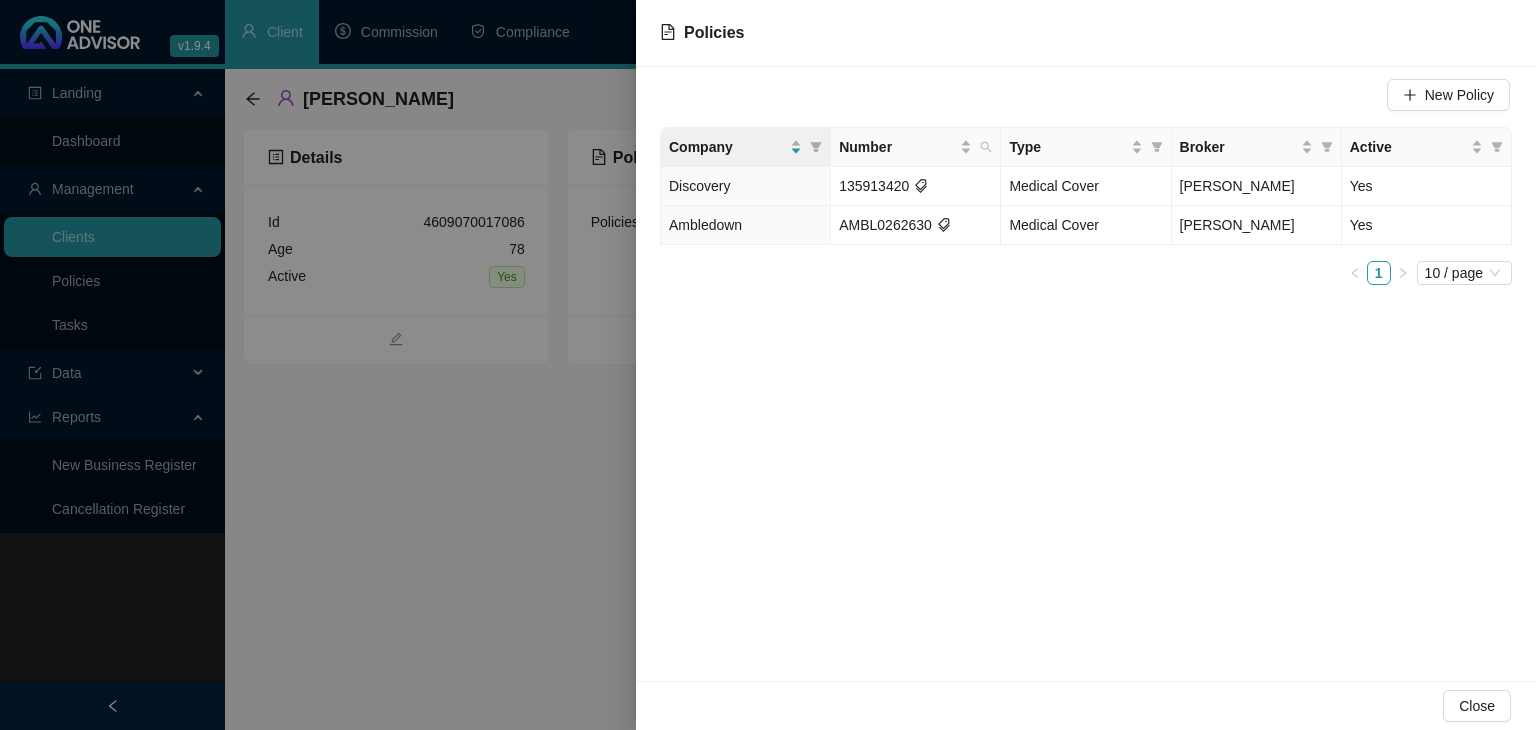 drag, startPoint x: 502, startPoint y: 479, endPoint x: 488, endPoint y: 469, distance: 17.20465 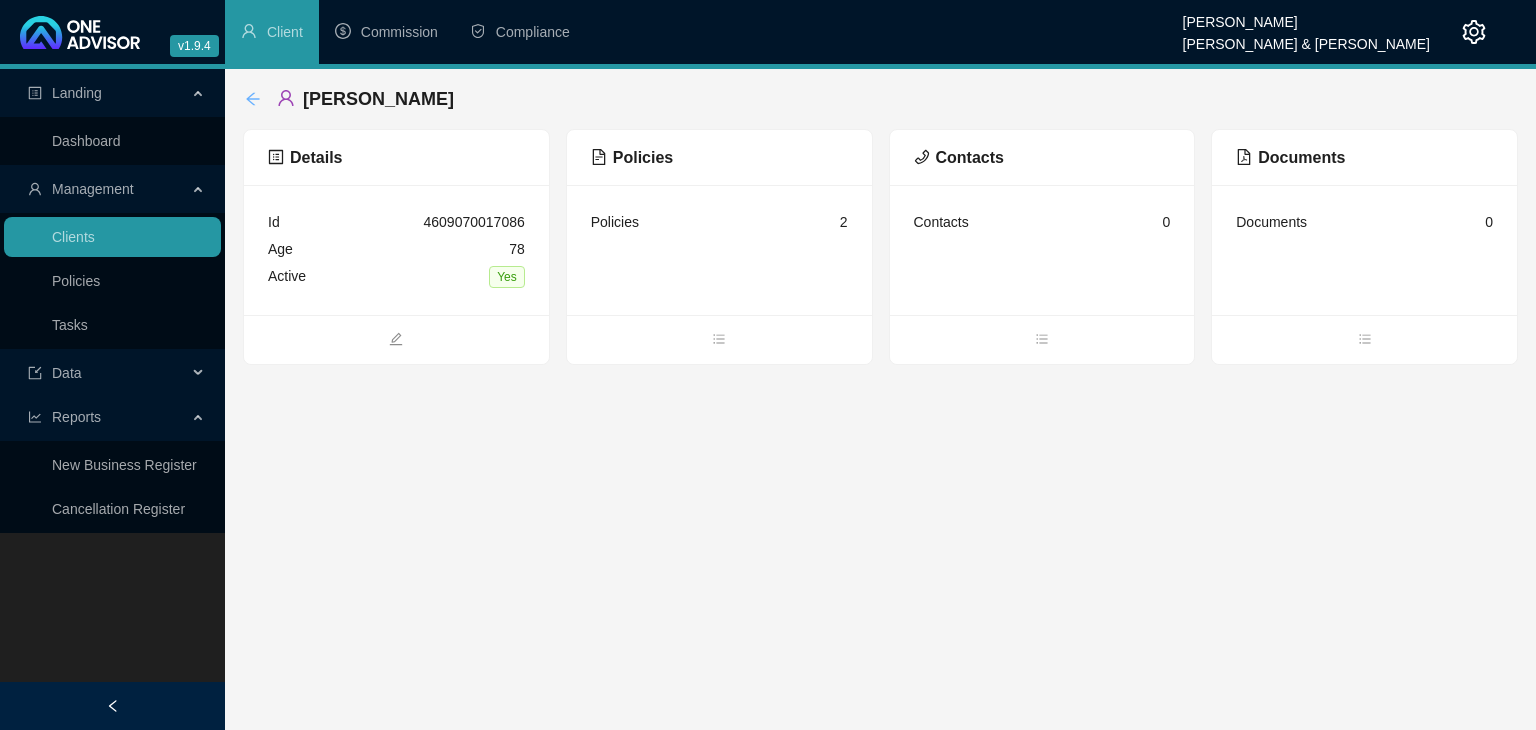 click 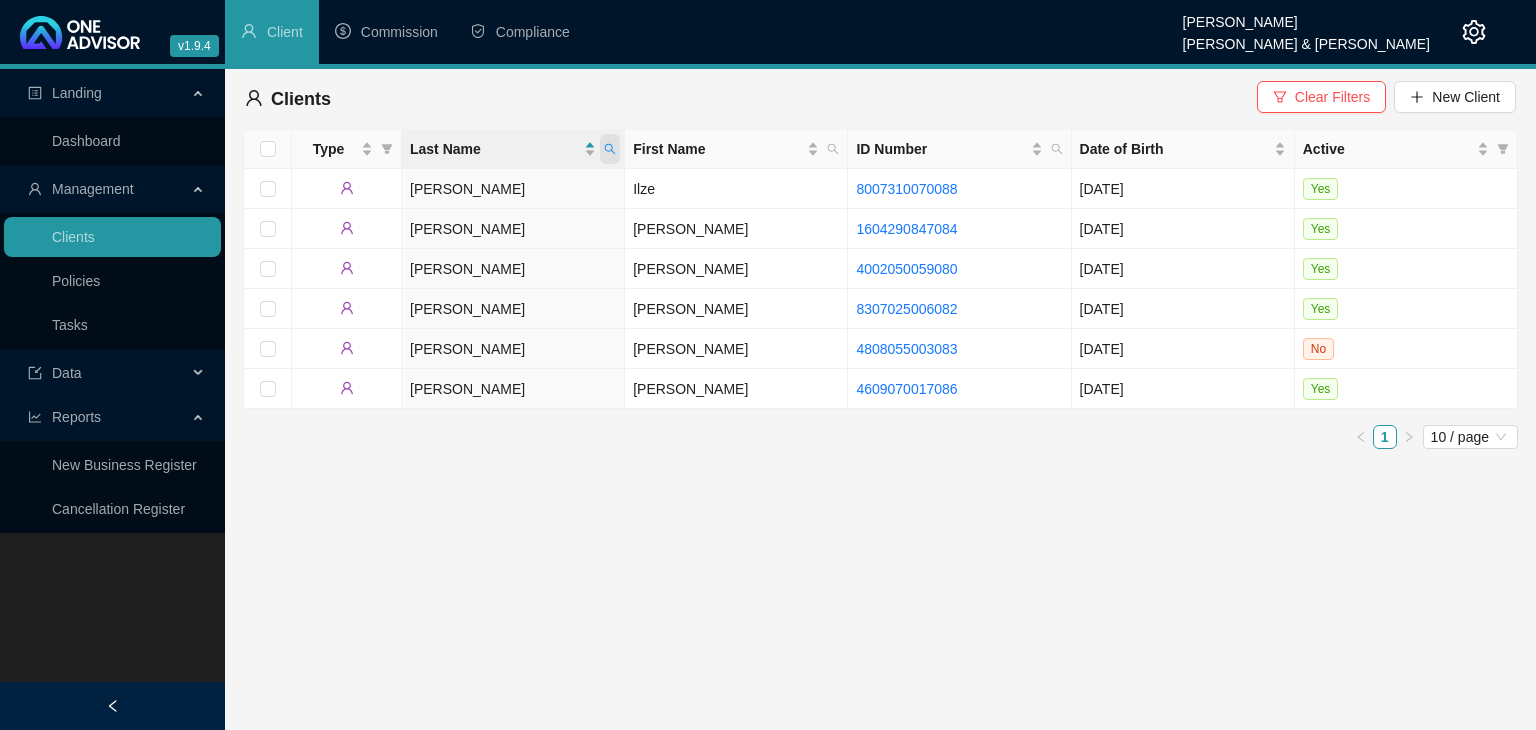 click 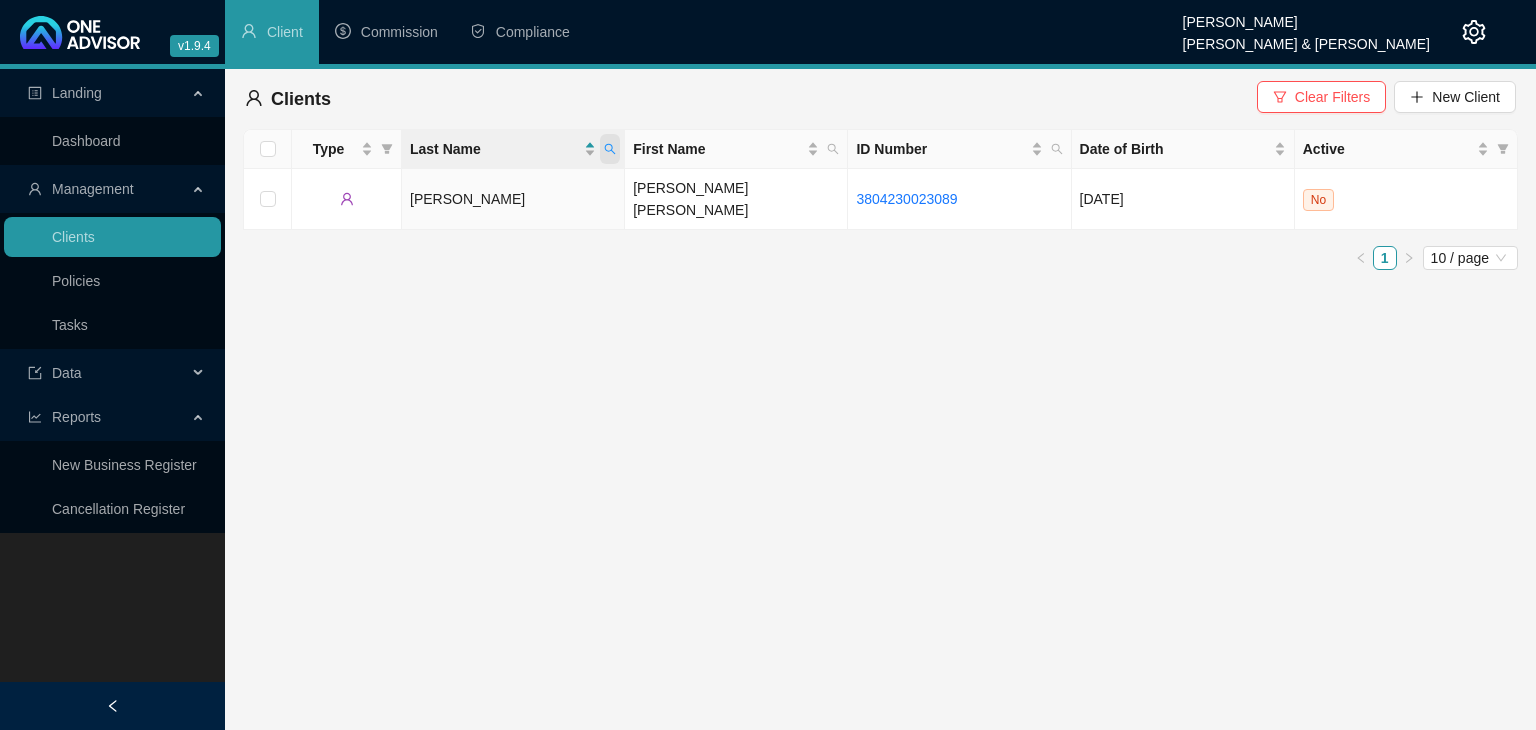 click 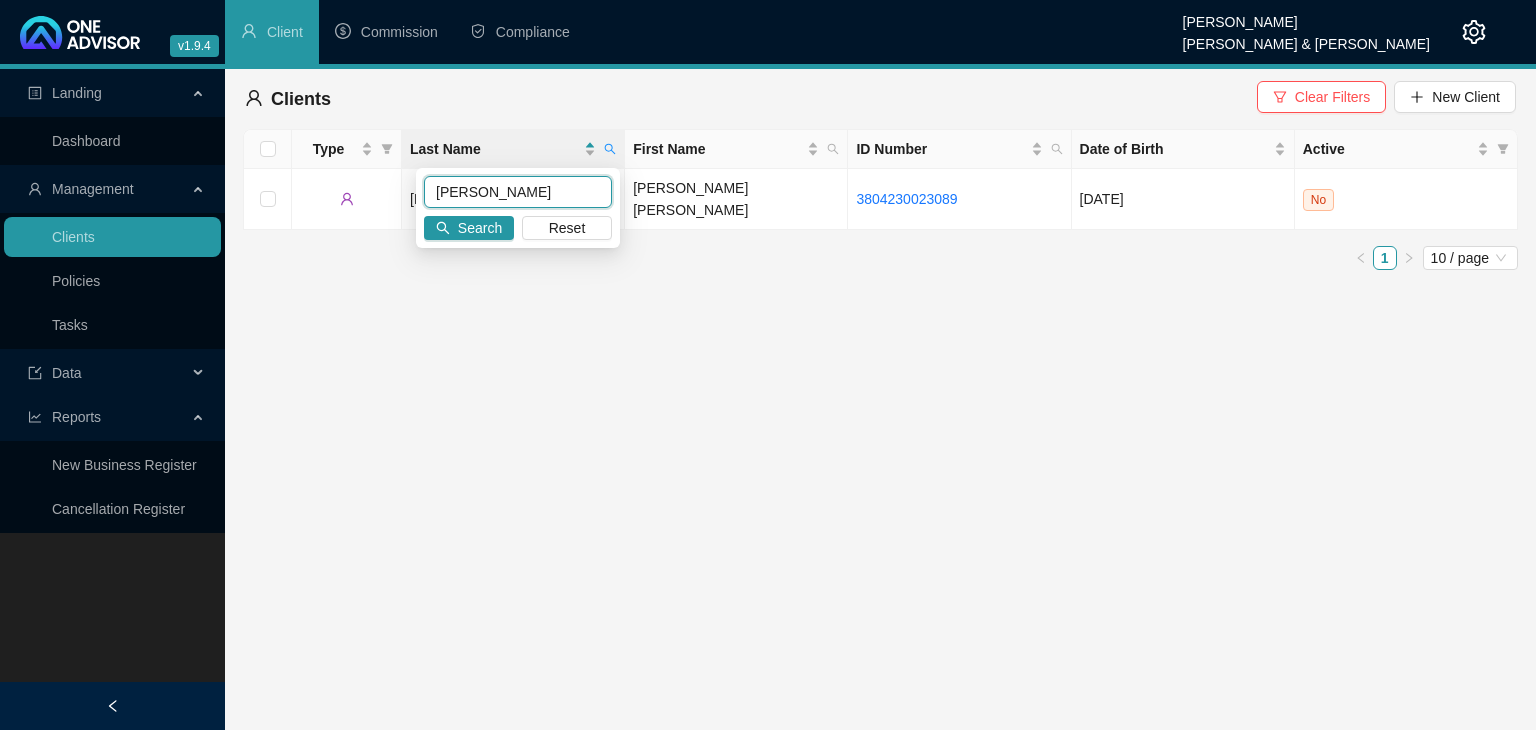 click on "[PERSON_NAME]" at bounding box center [518, 192] 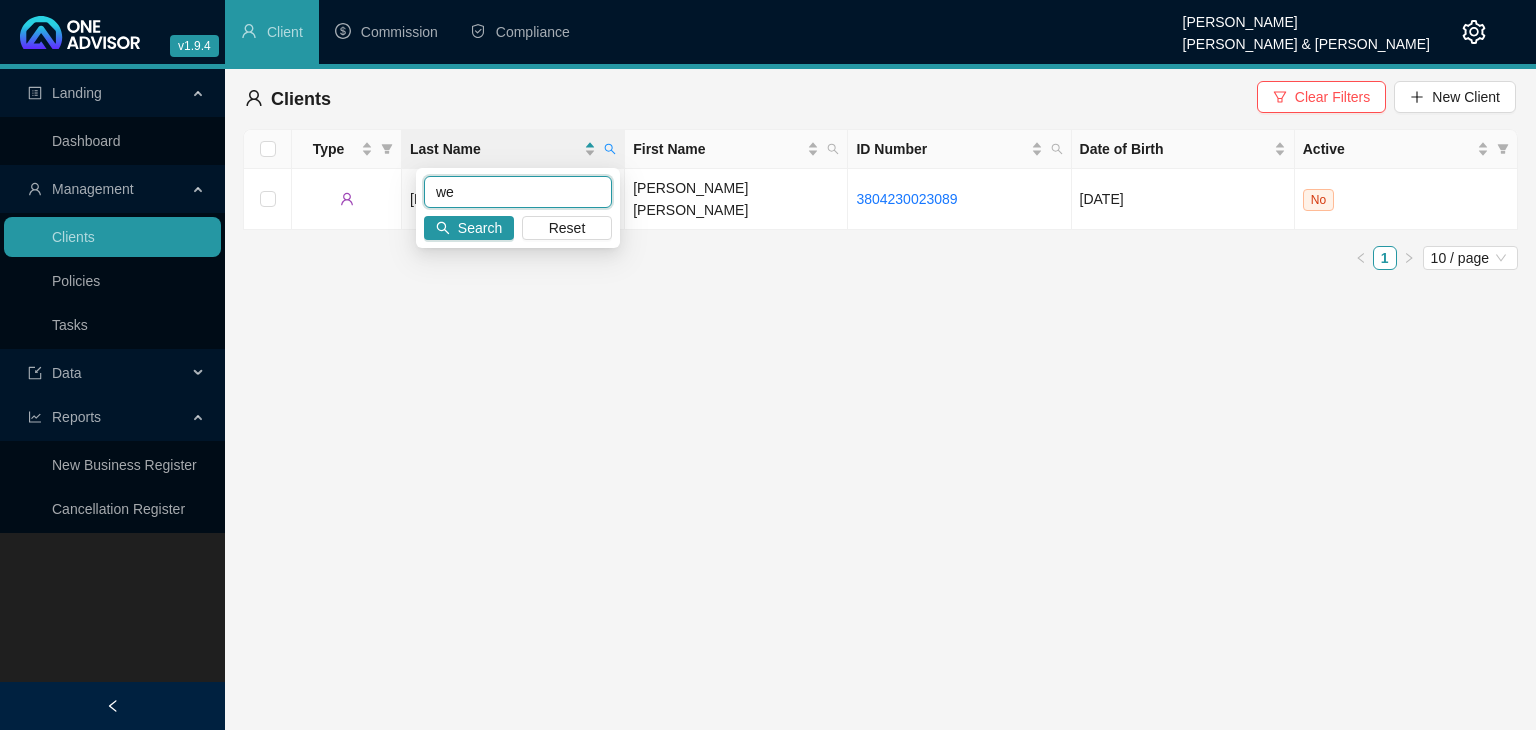 type on "w" 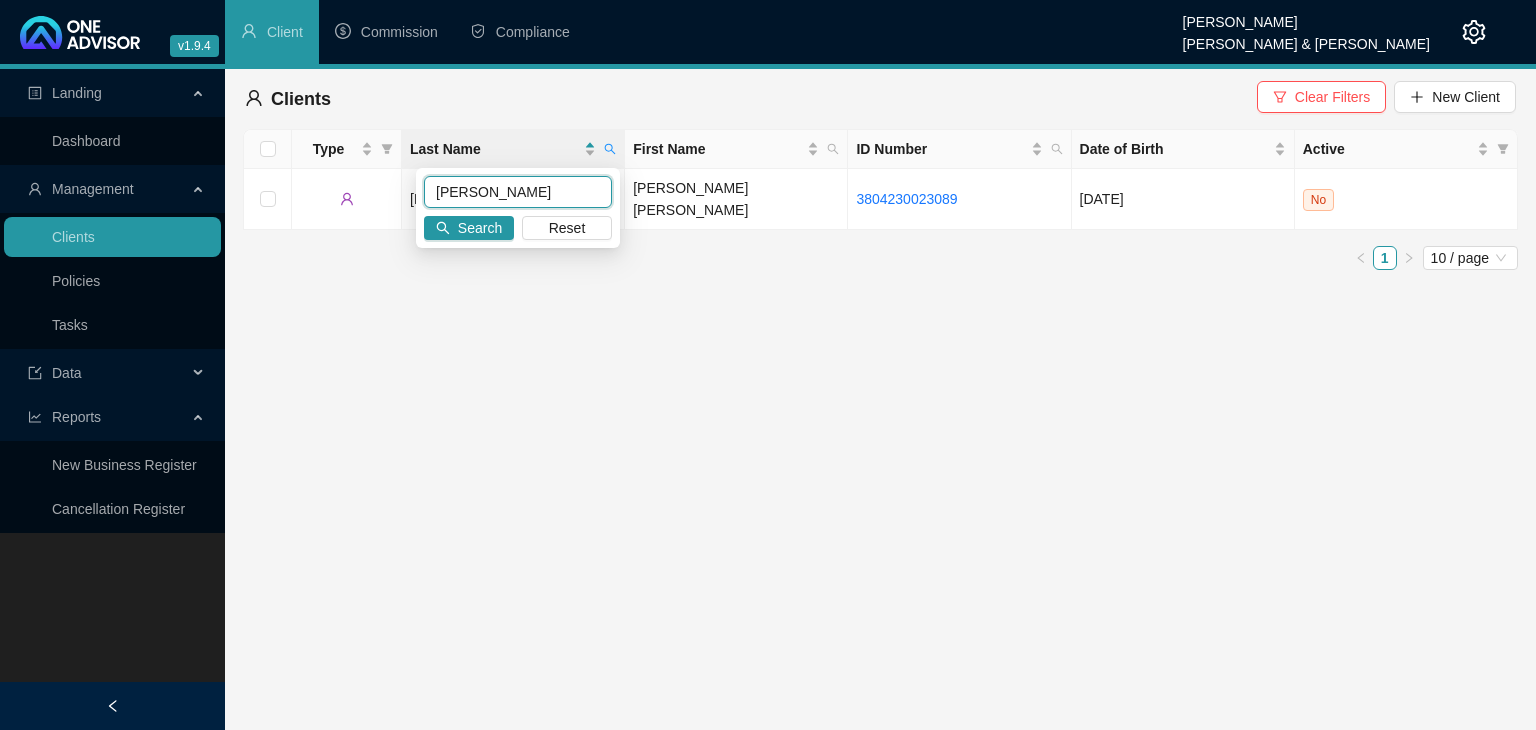 type on "[PERSON_NAME]" 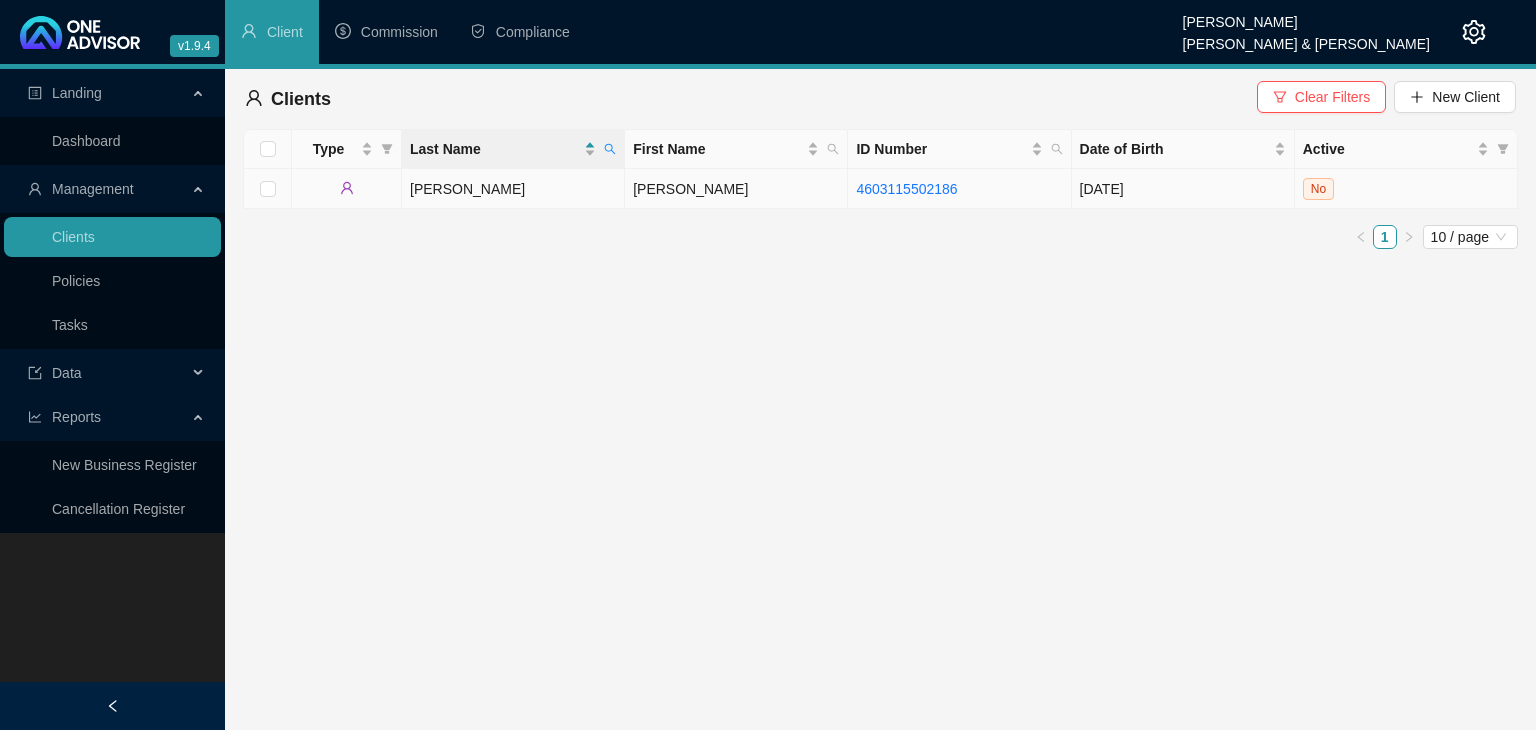 click on "[PERSON_NAME]" at bounding box center (513, 189) 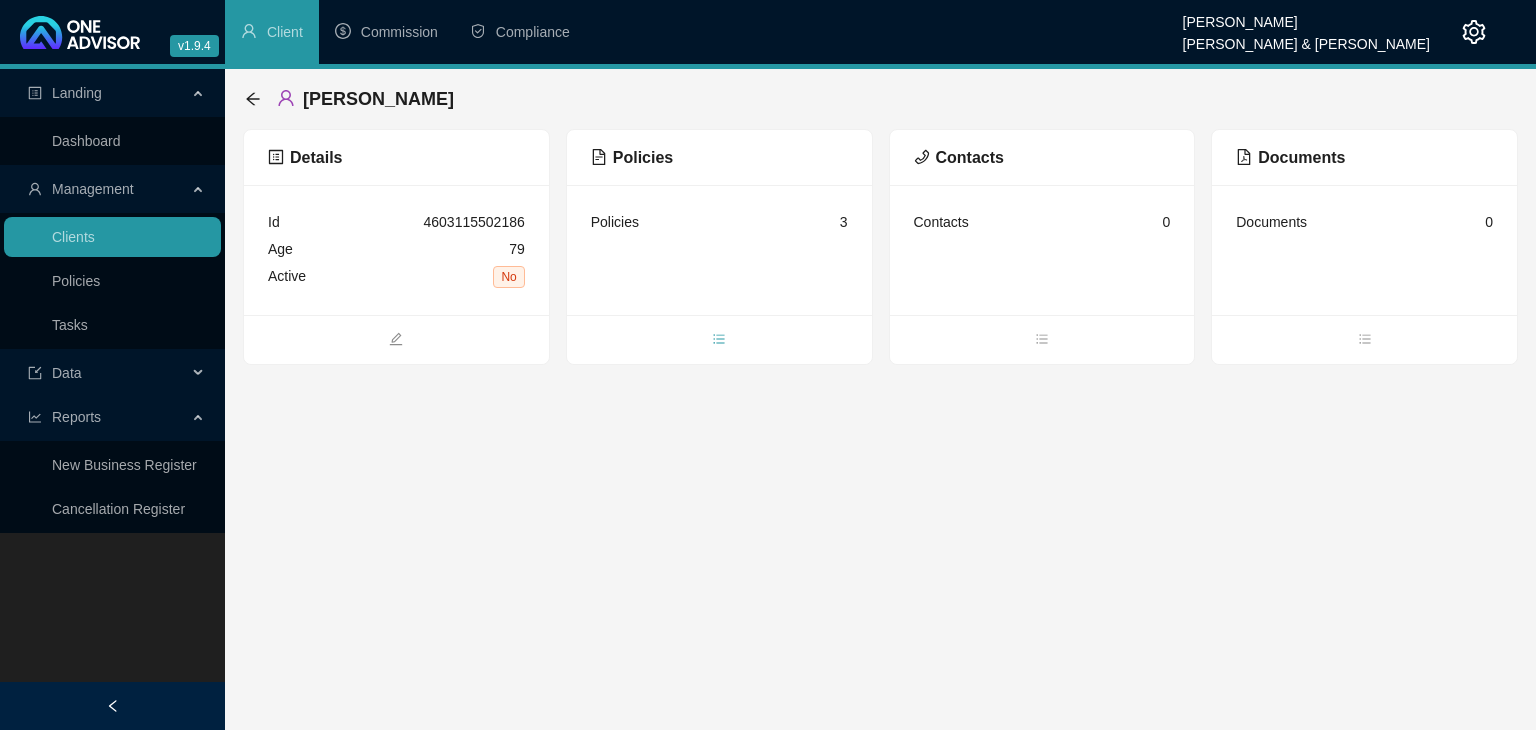 click 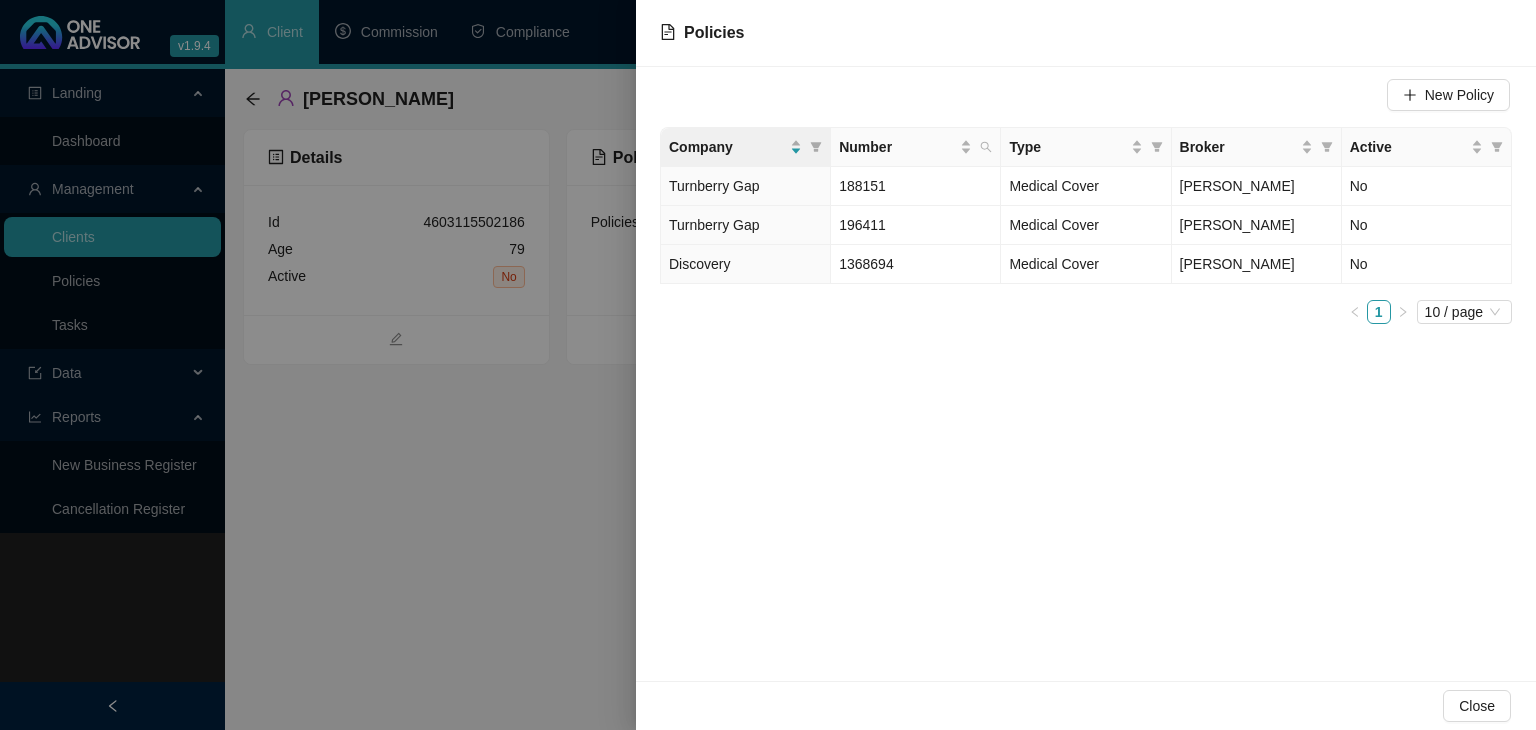 click at bounding box center (768, 365) 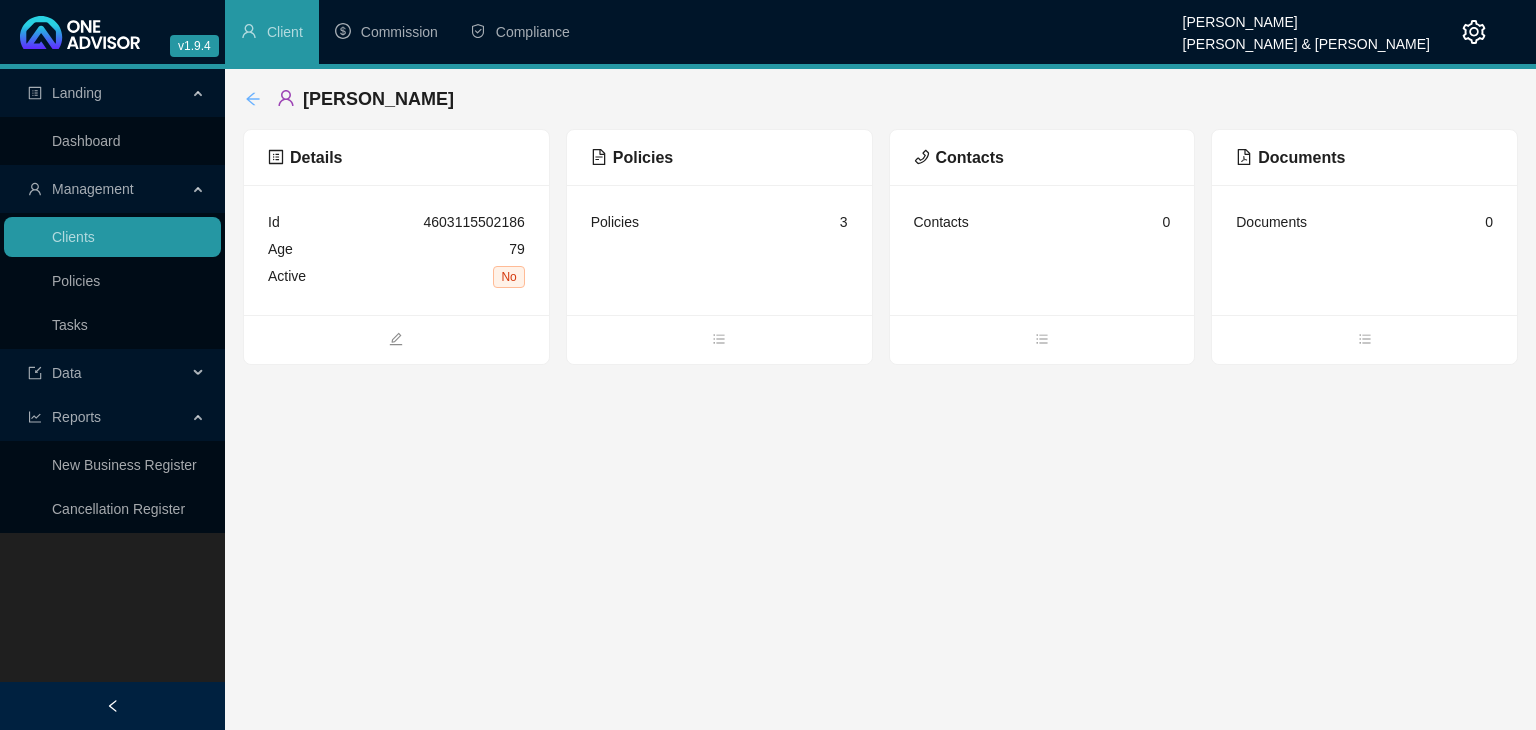 click 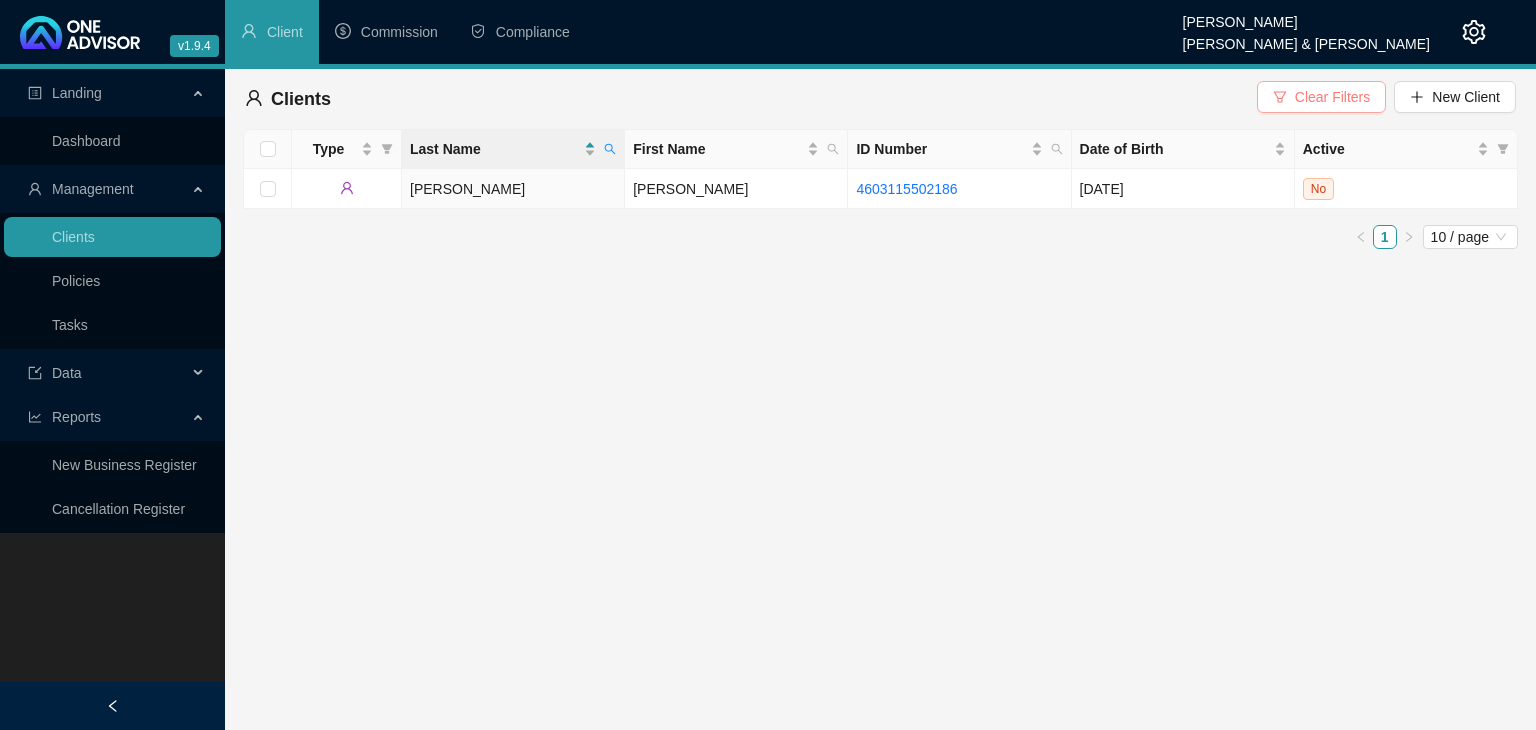 click on "Clear Filters" at bounding box center [1332, 97] 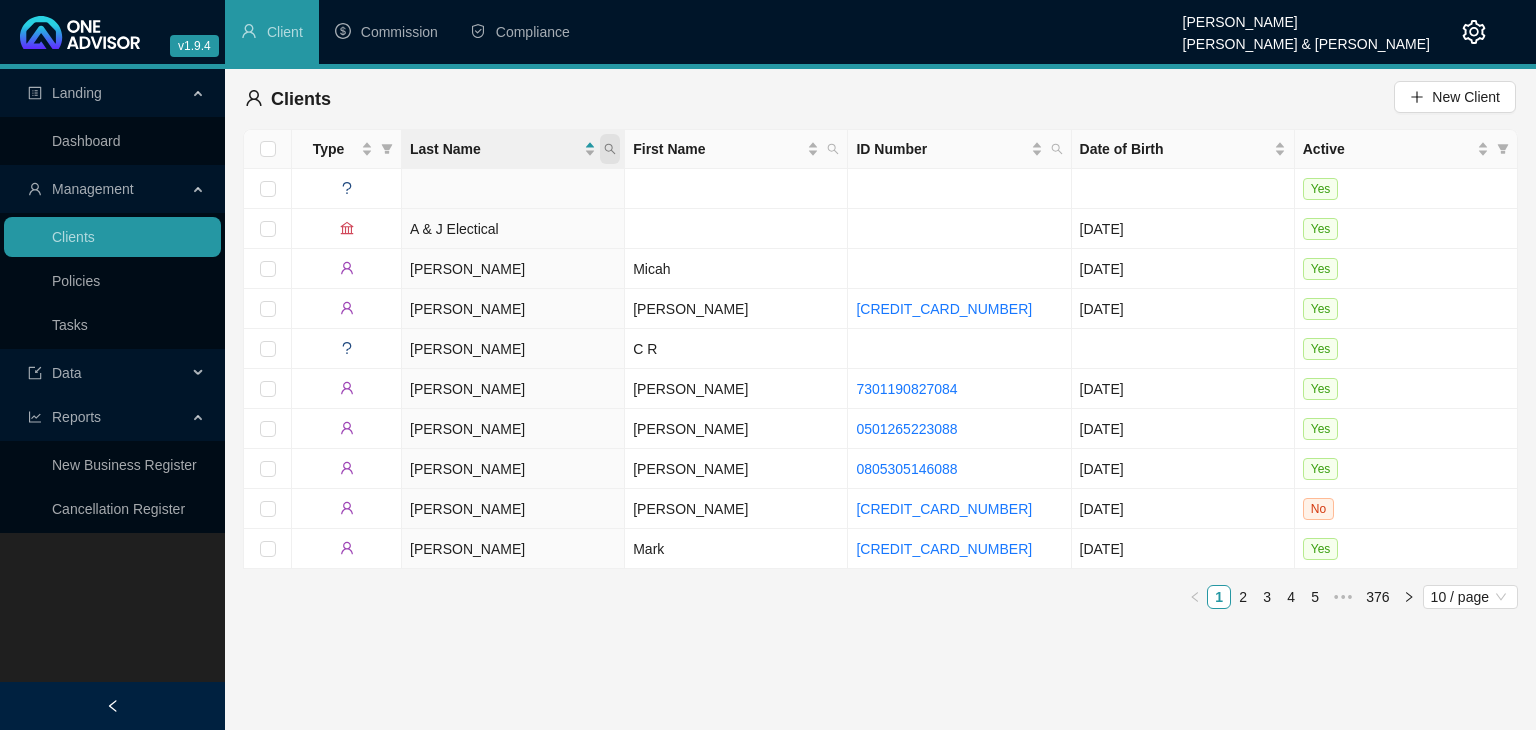 click 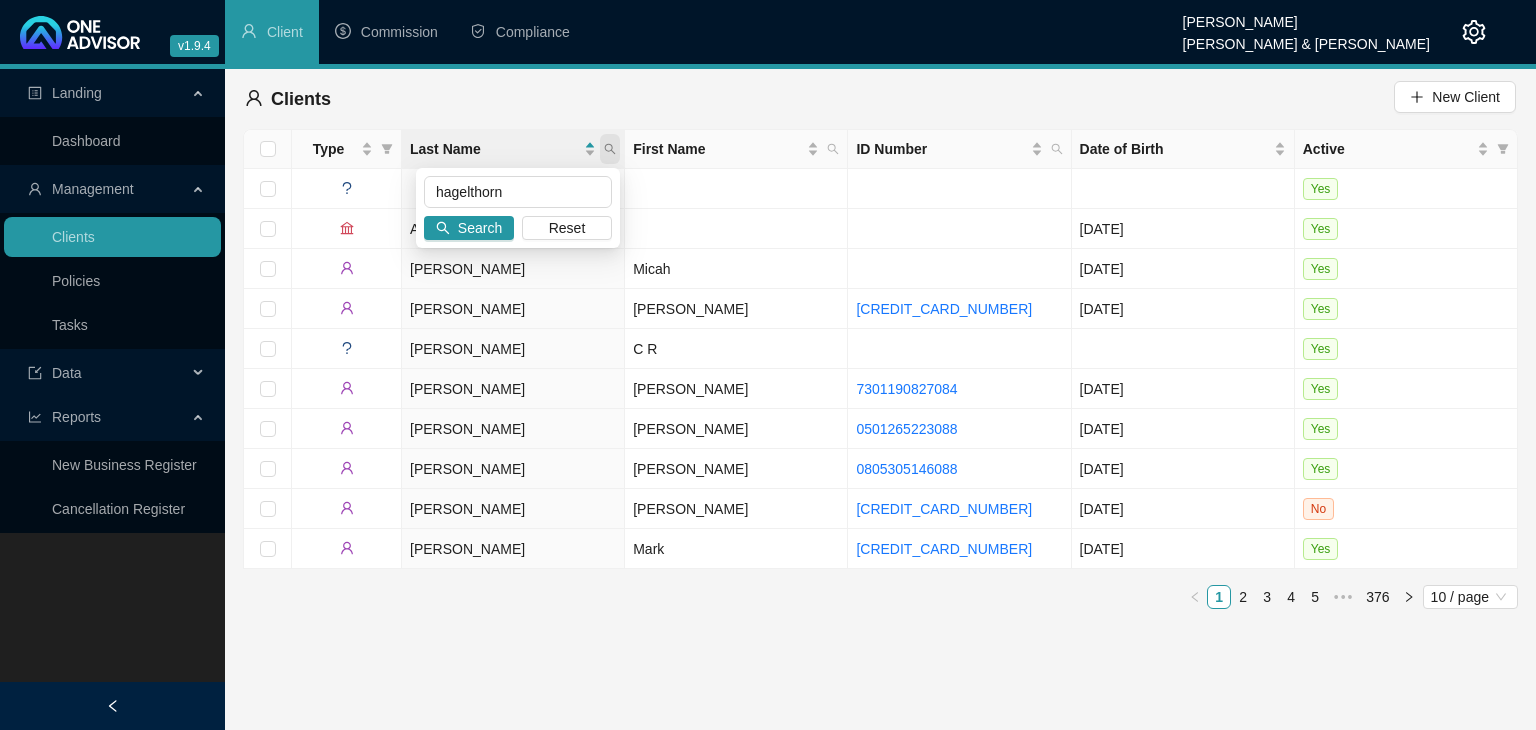 type on "hagelthorn" 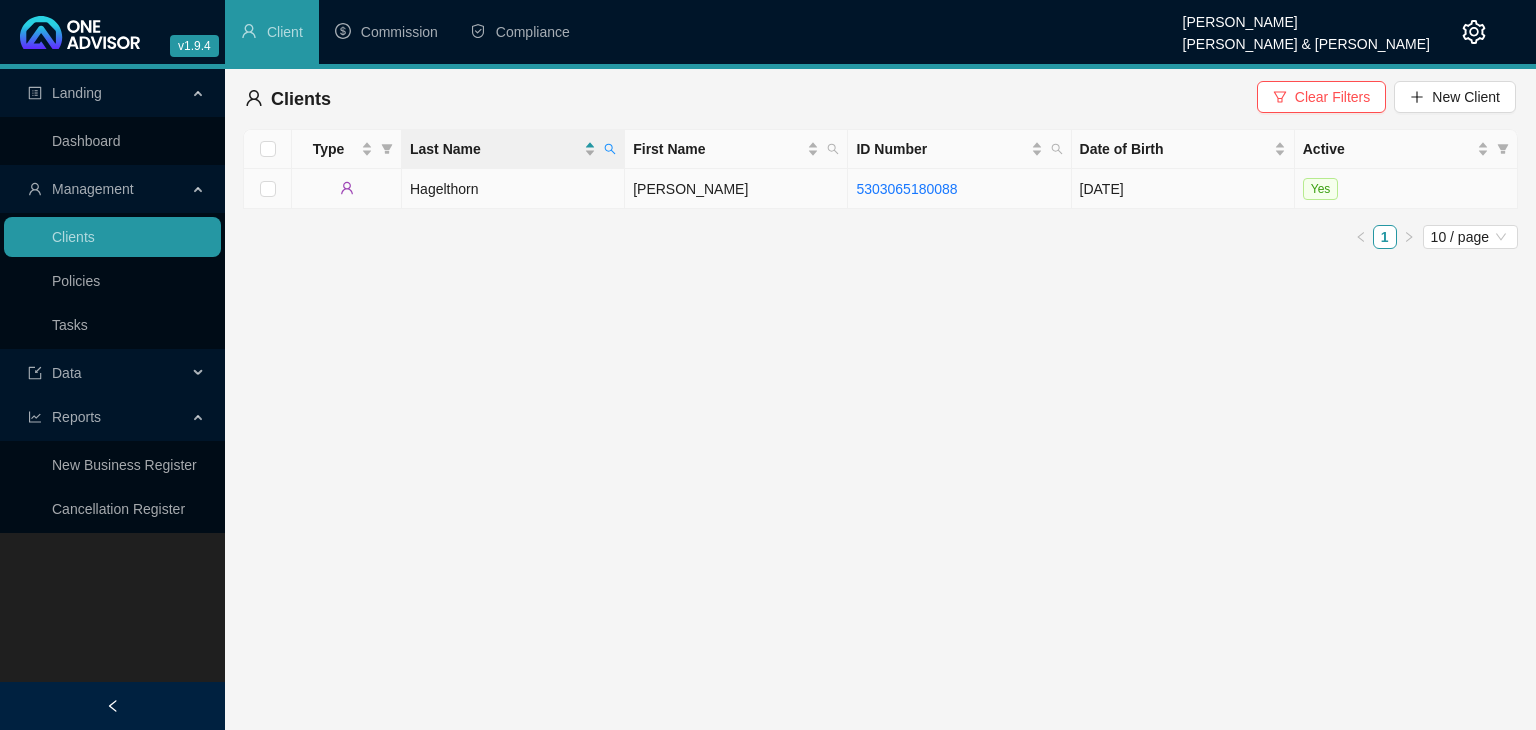 click on "[PERSON_NAME]" at bounding box center (736, 189) 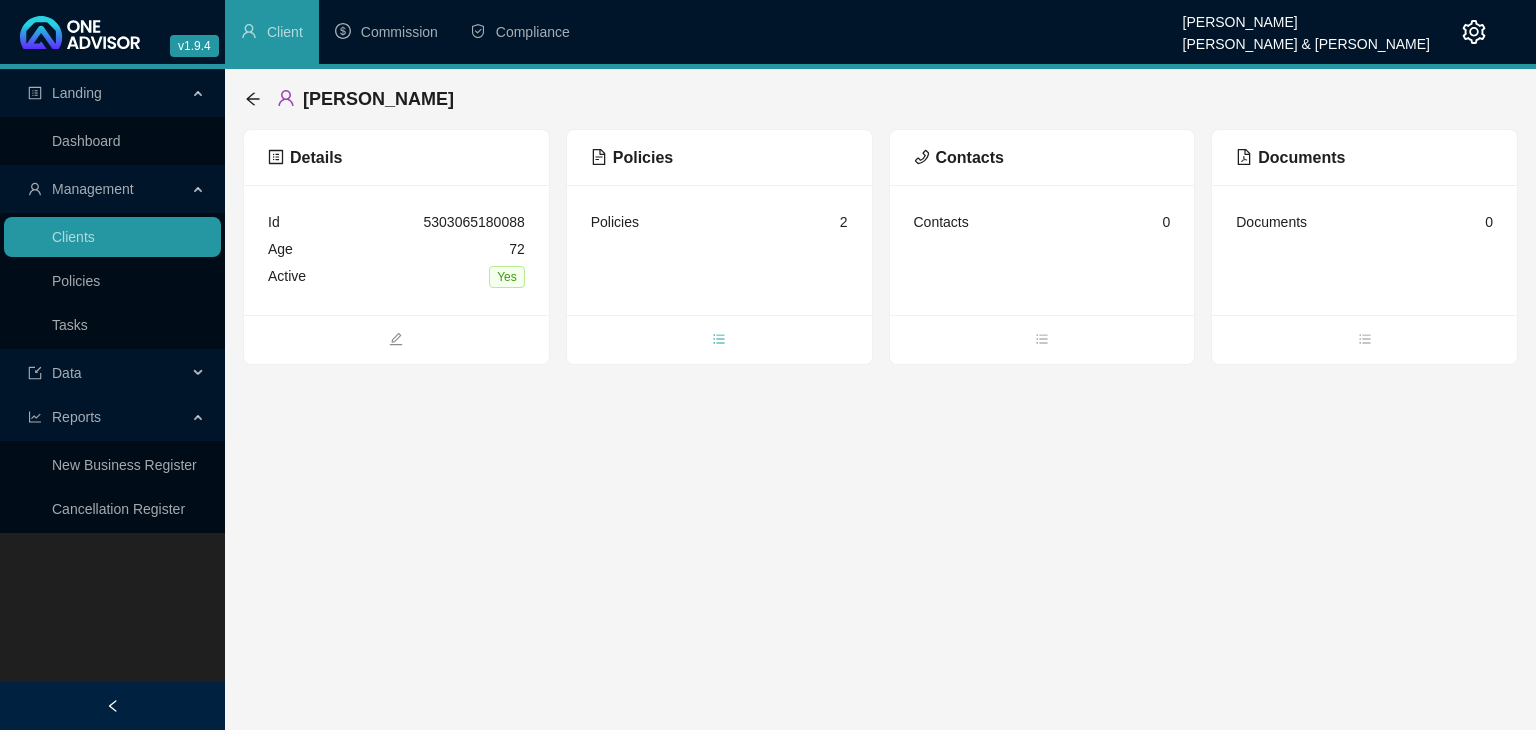 click 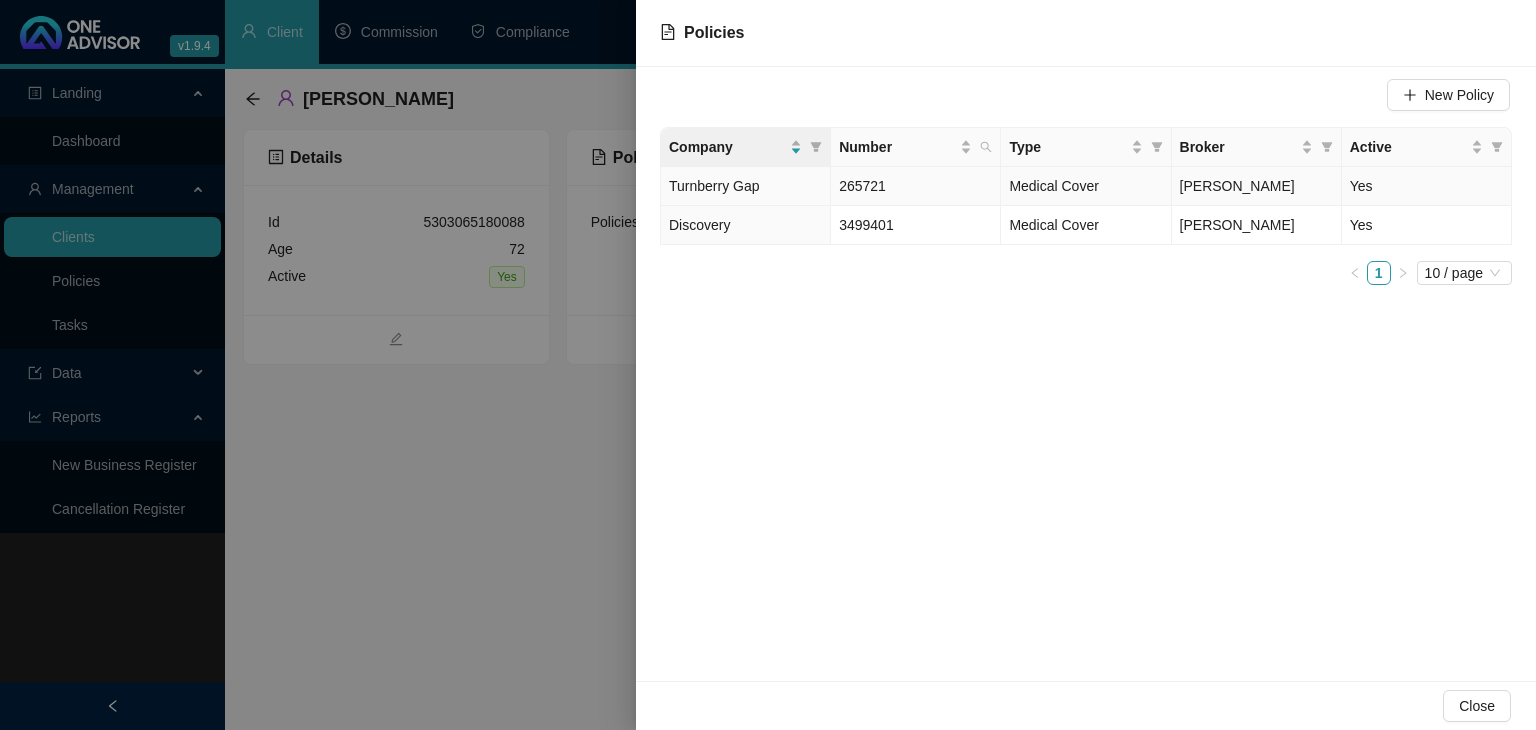 click on "Turnberry Gap" at bounding box center [746, 186] 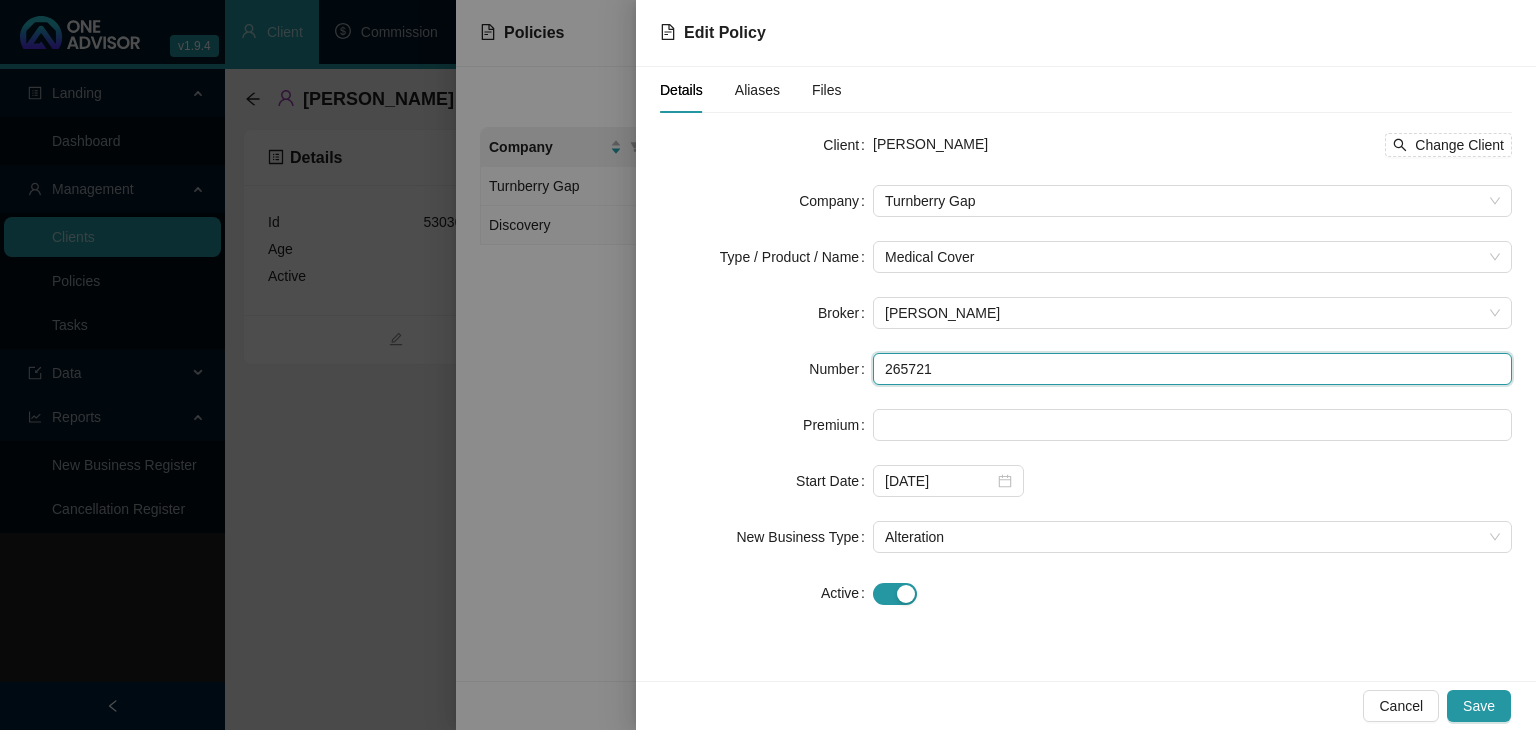 click on "265721" at bounding box center [1192, 369] 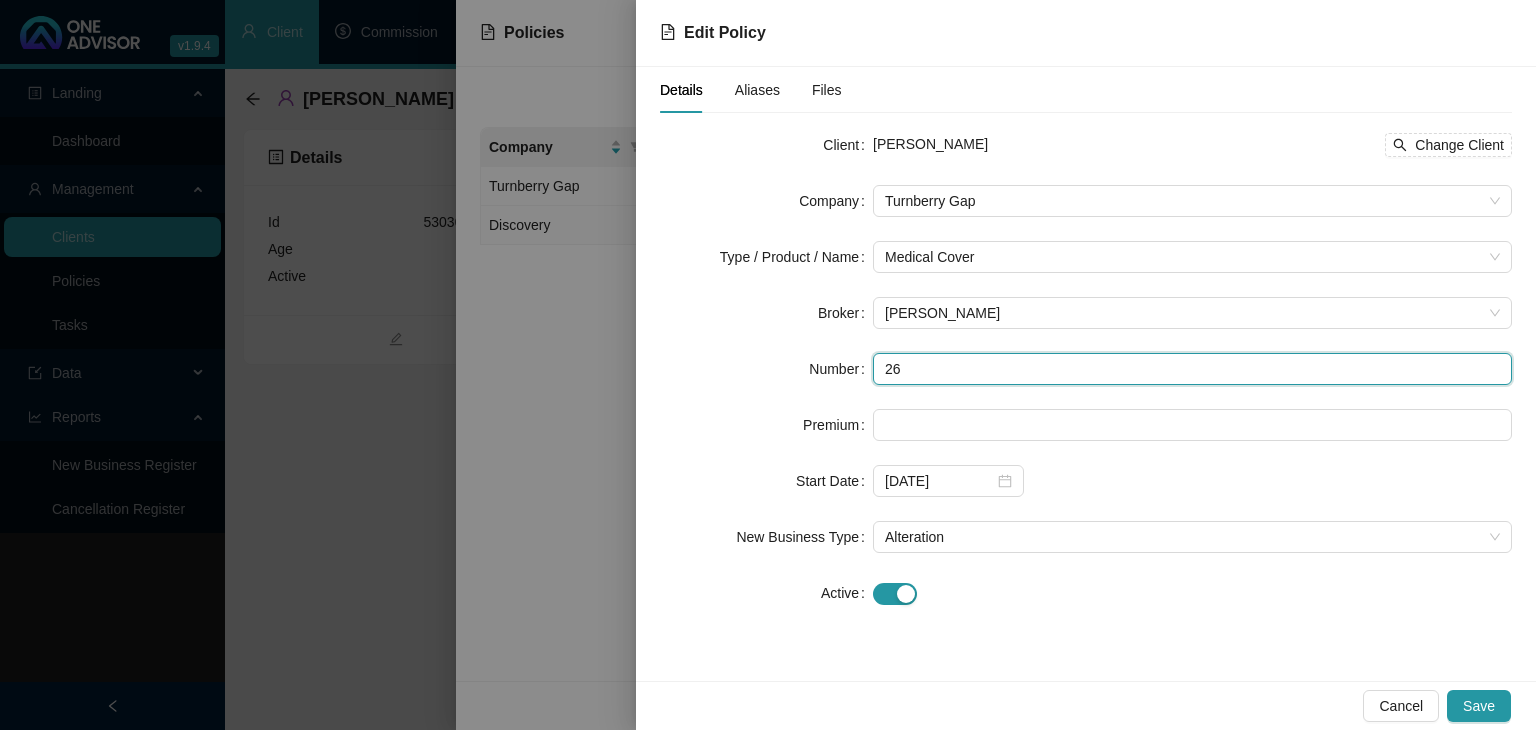 type on "2" 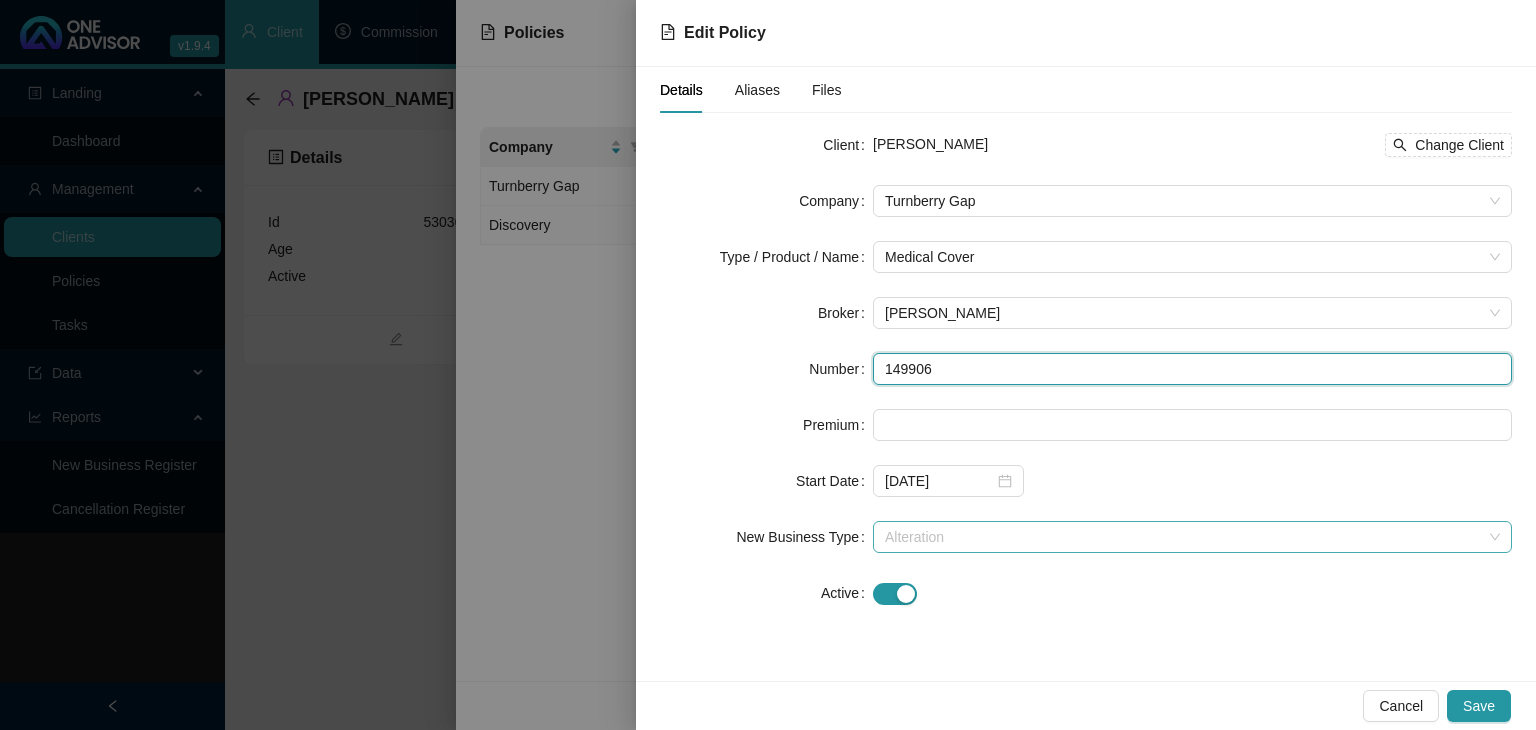 click on "Alteration" at bounding box center (1192, 537) 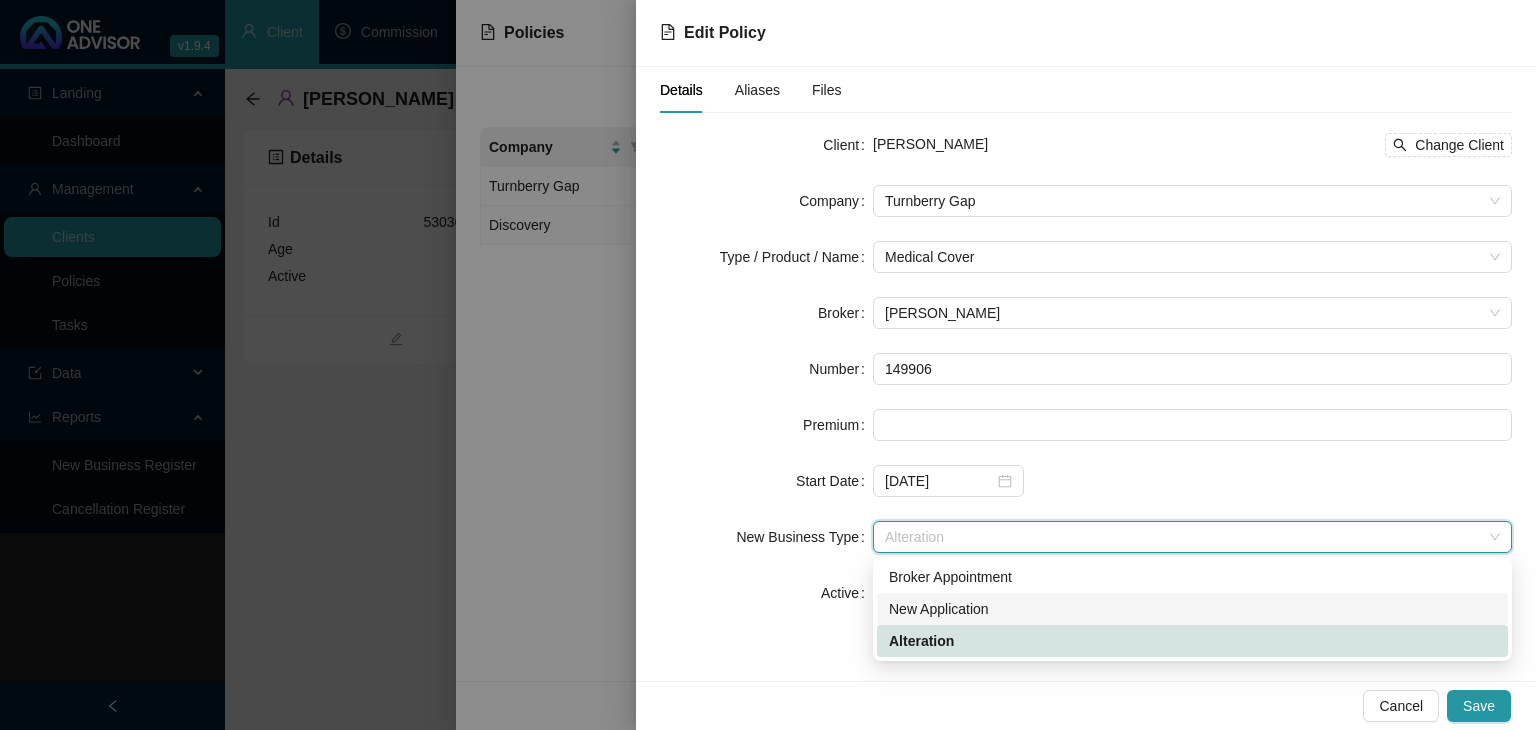 click on "New Application" at bounding box center (1192, 609) 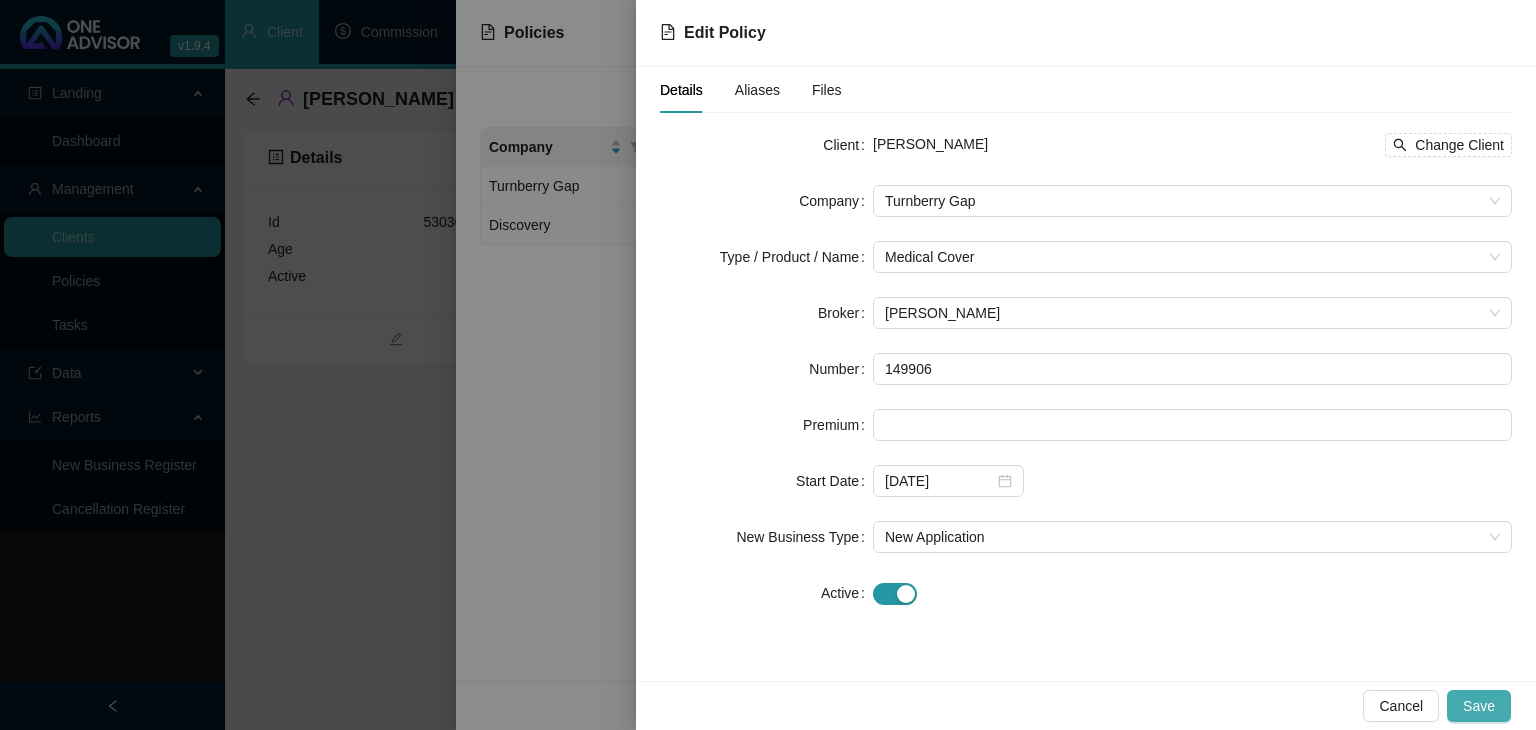click on "Save" at bounding box center [1479, 706] 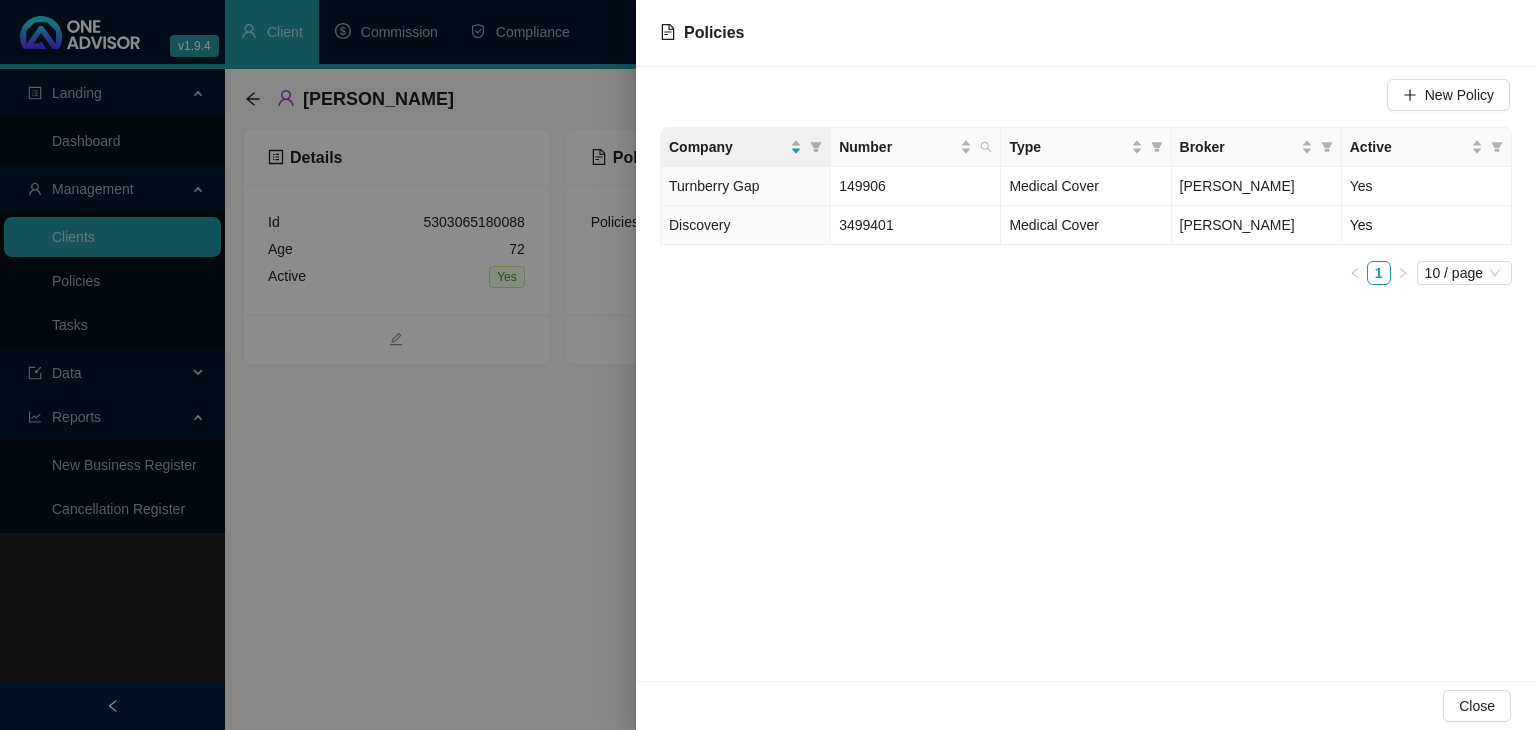 click at bounding box center (768, 365) 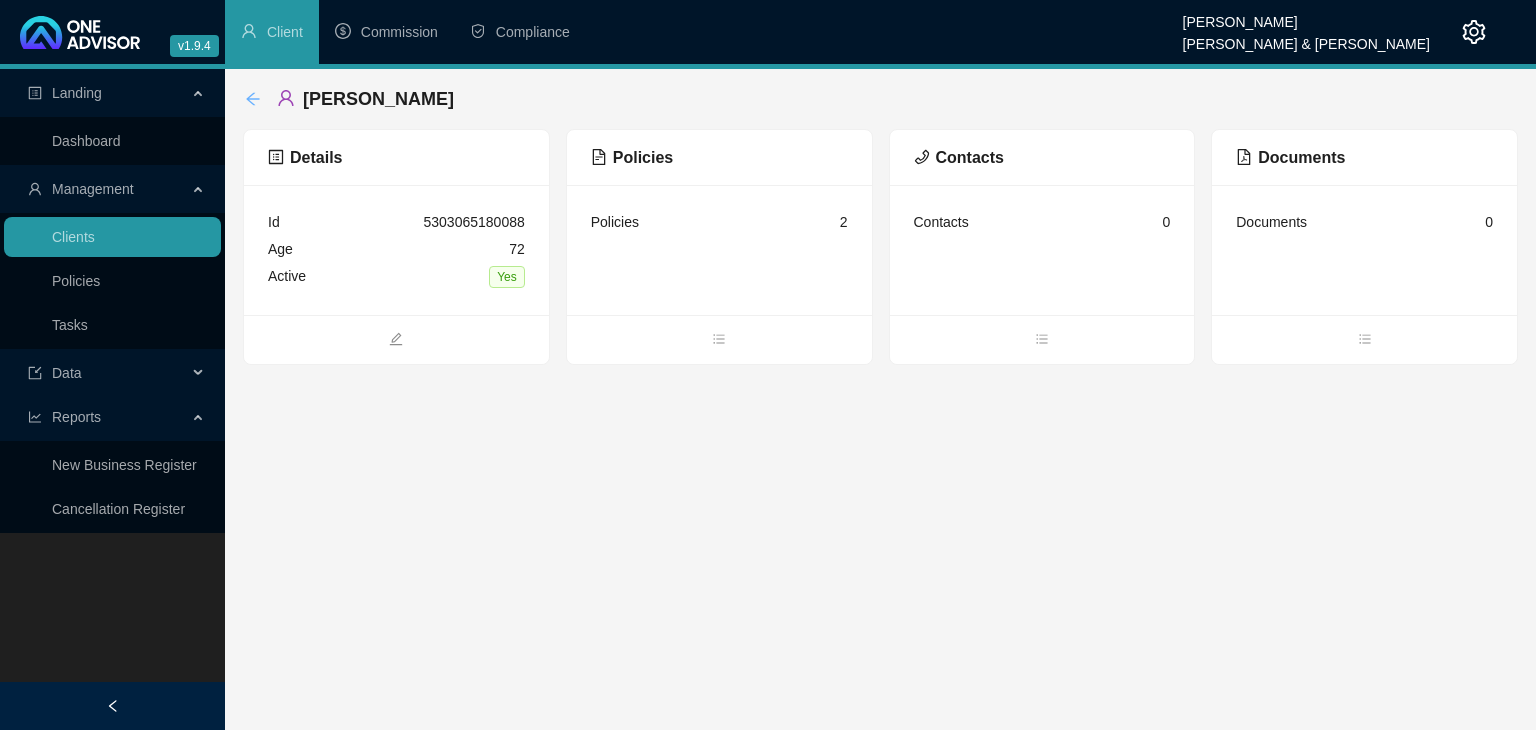 click 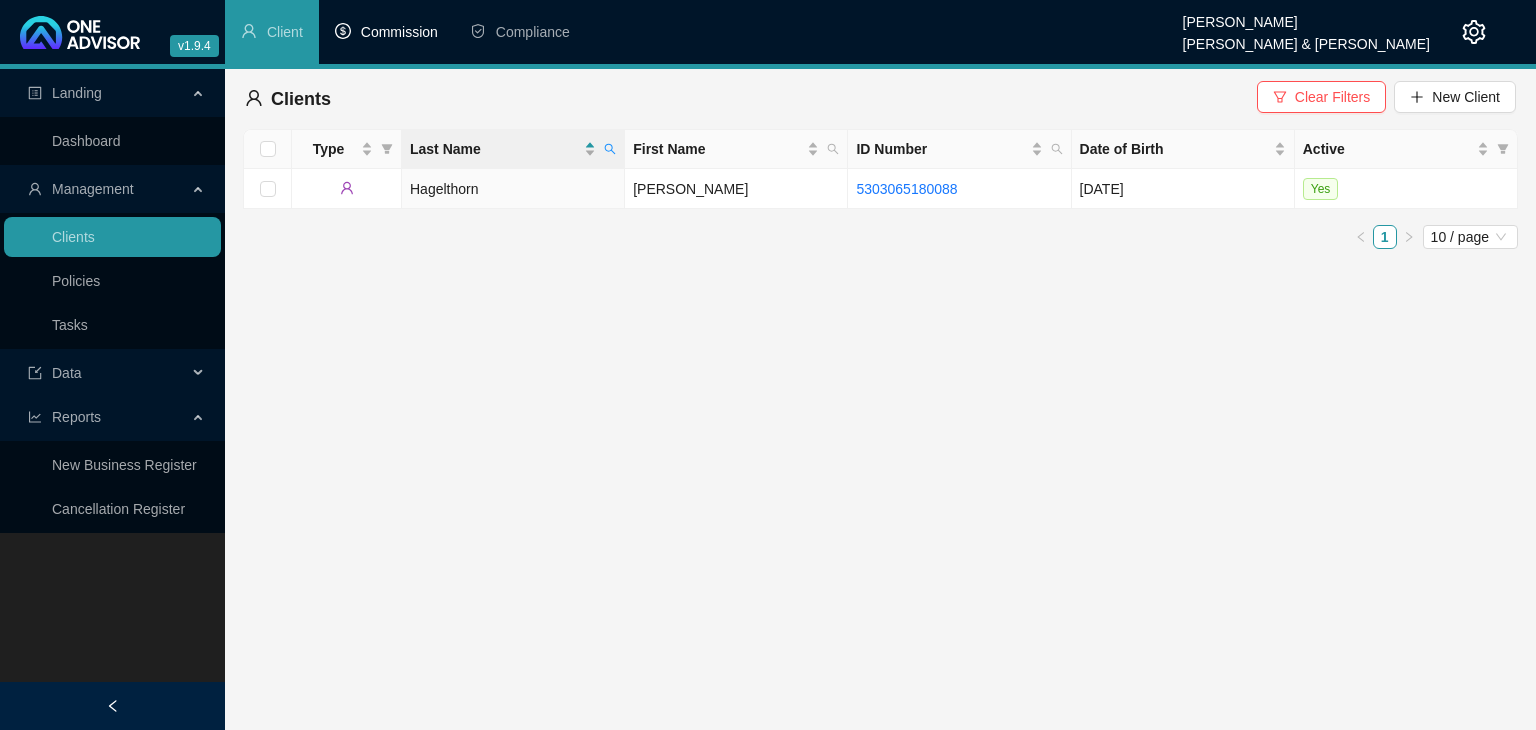 click on "Commission" at bounding box center [399, 32] 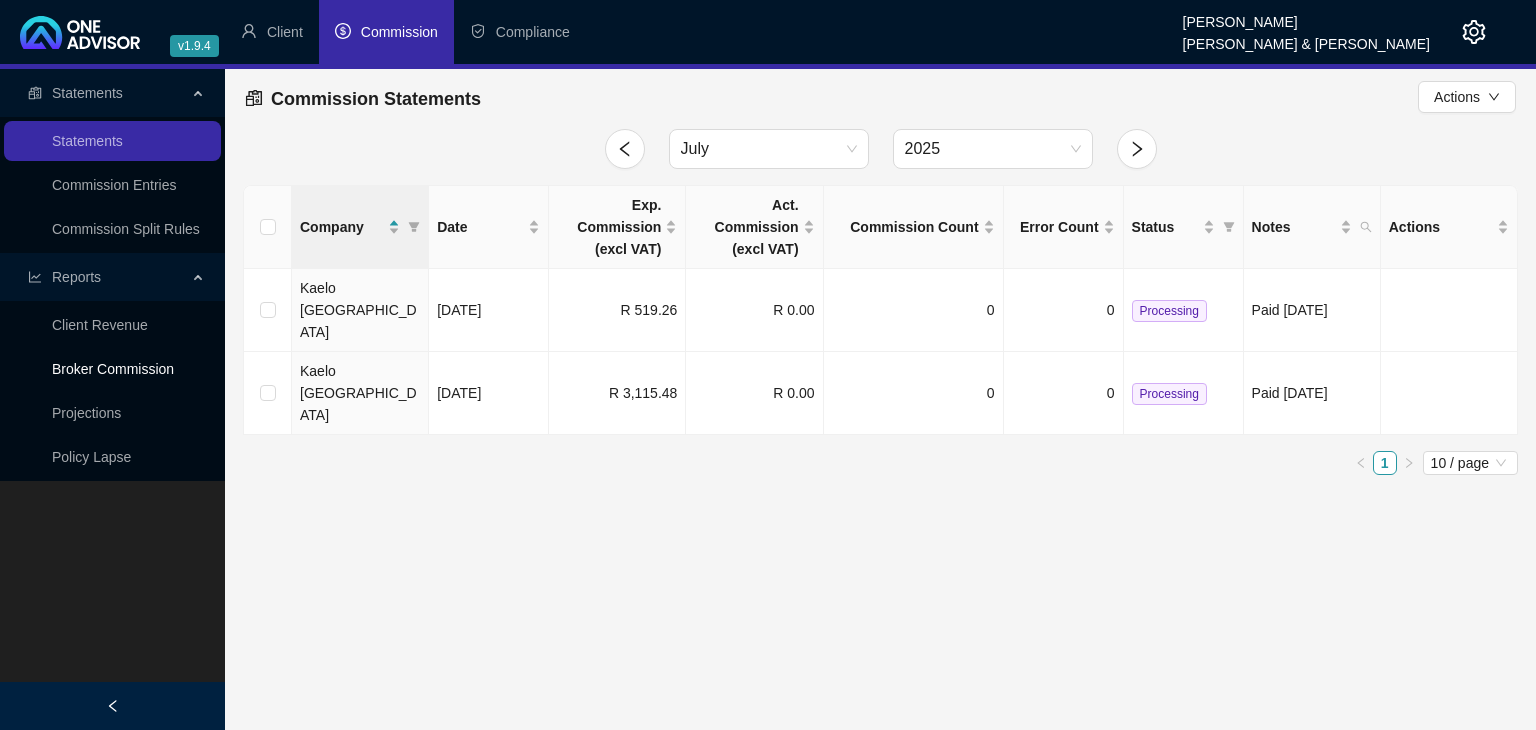 click on "Broker Commission" at bounding box center (113, 369) 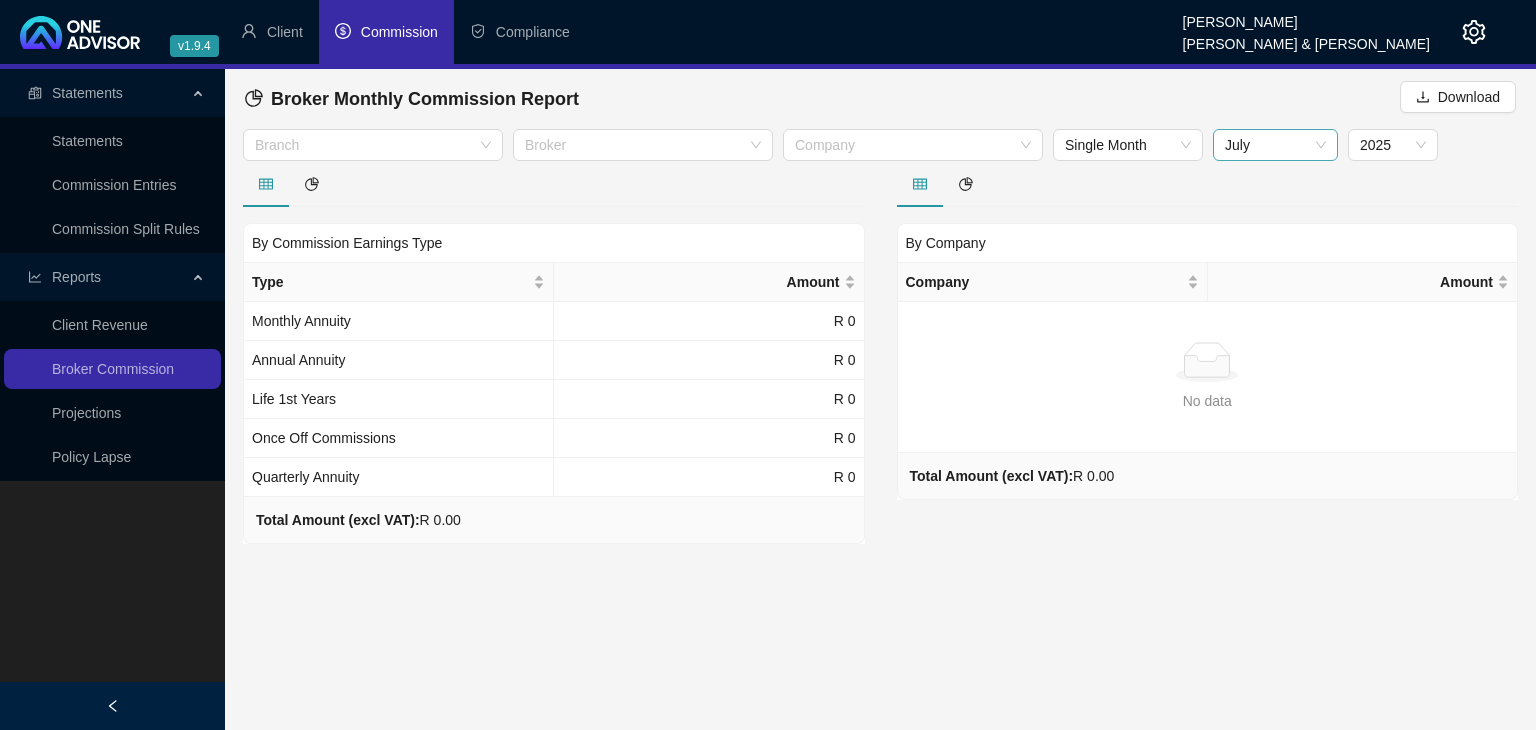 click on "July" at bounding box center [1275, 145] 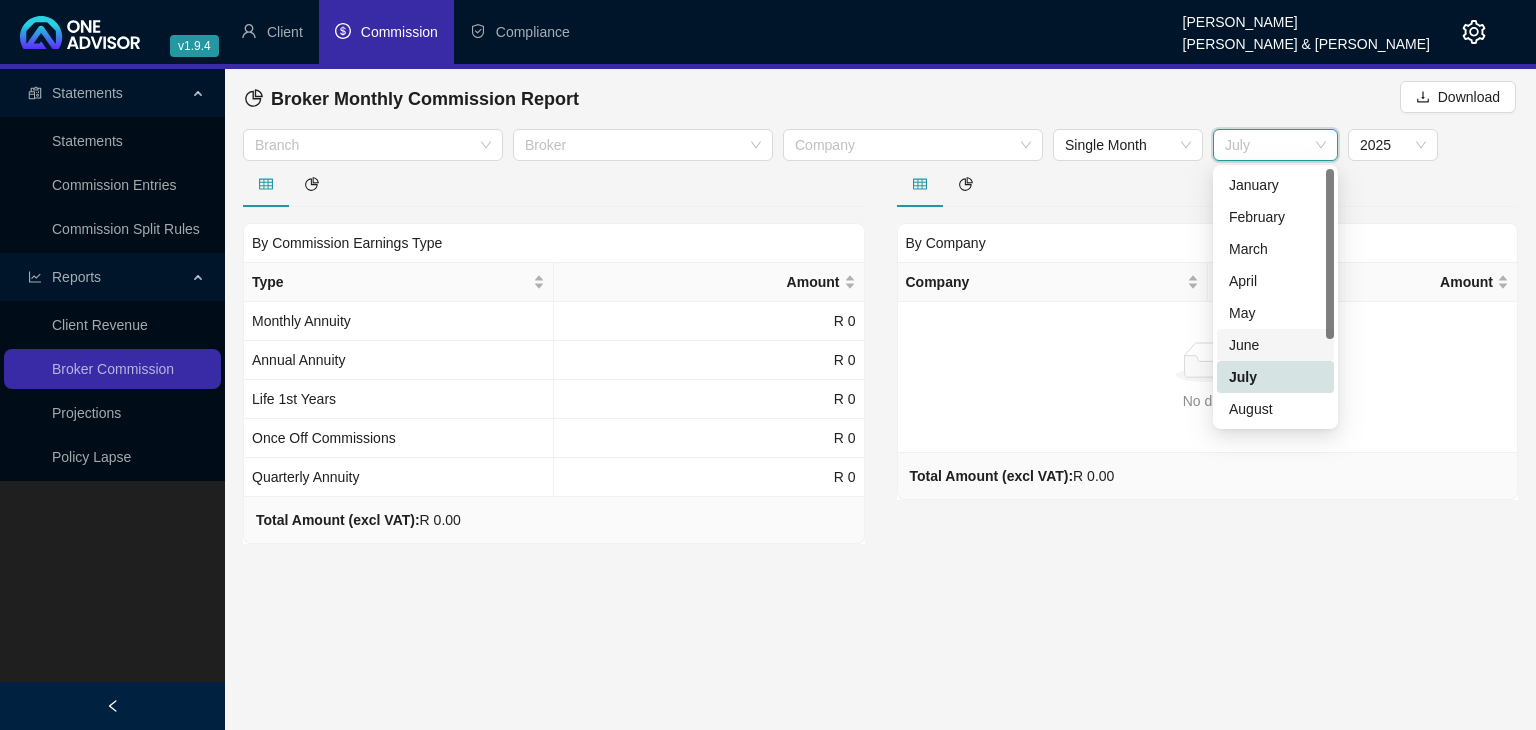 click on "June" at bounding box center [1275, 345] 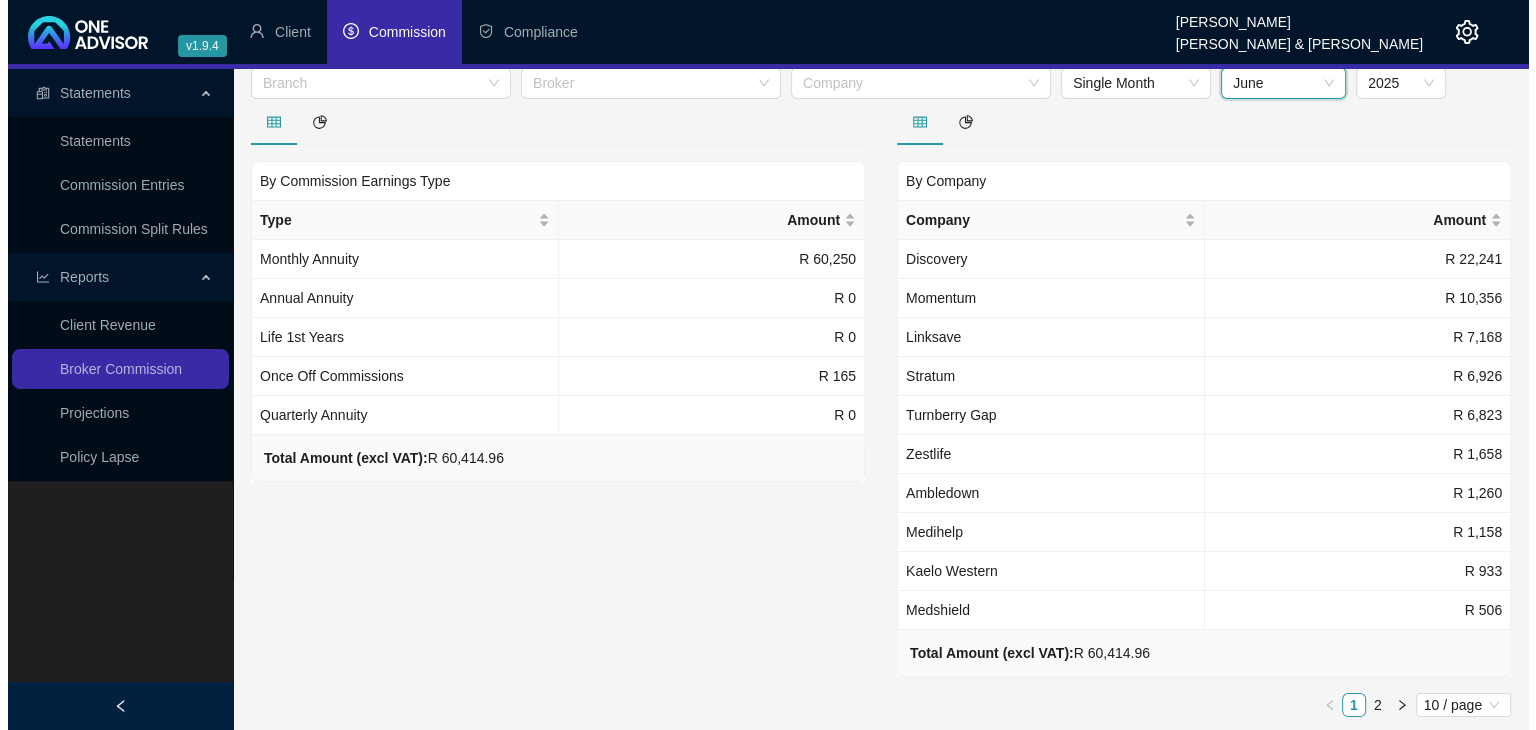 scroll, scrollTop: 0, scrollLeft: 0, axis: both 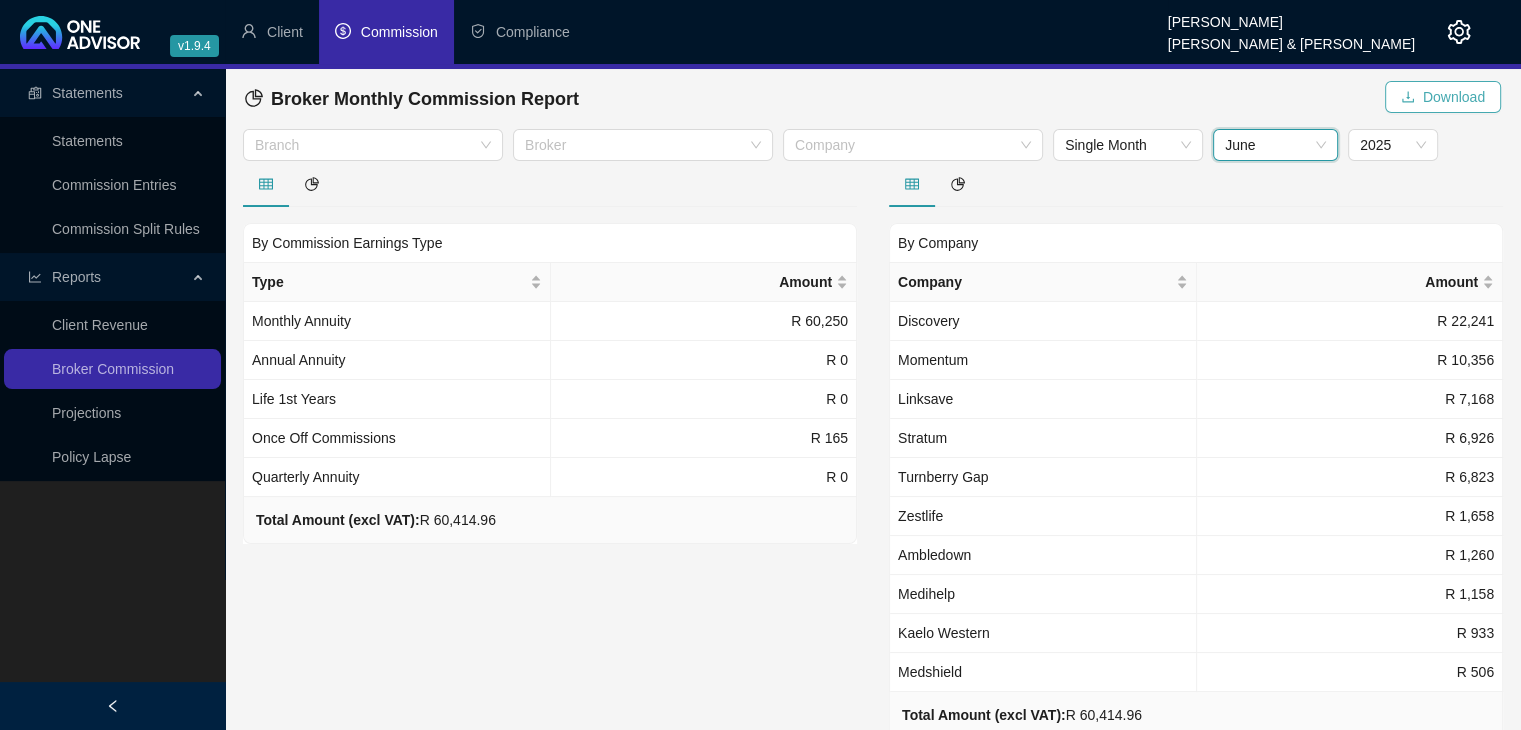 click on "Download" at bounding box center [1454, 97] 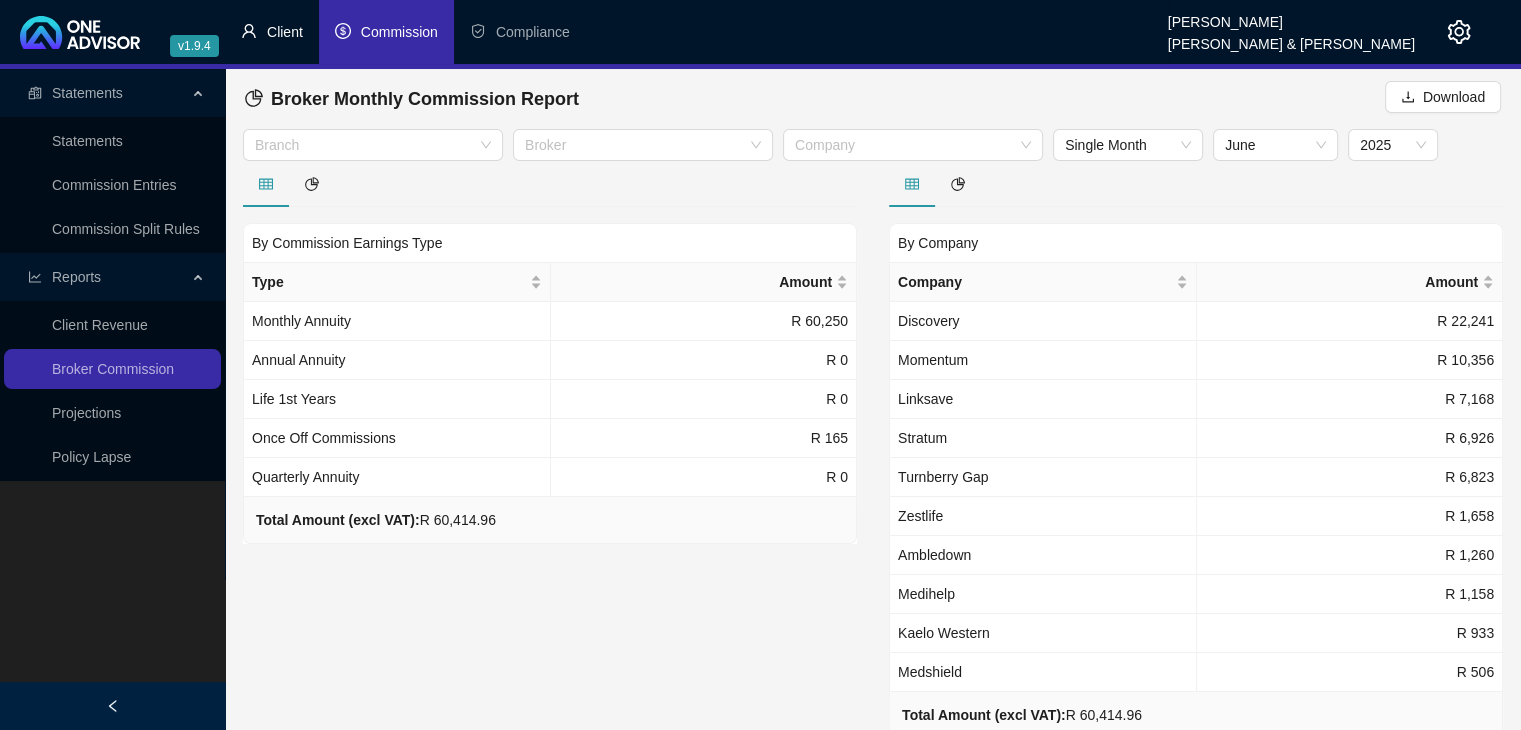 click on "Client" at bounding box center [285, 32] 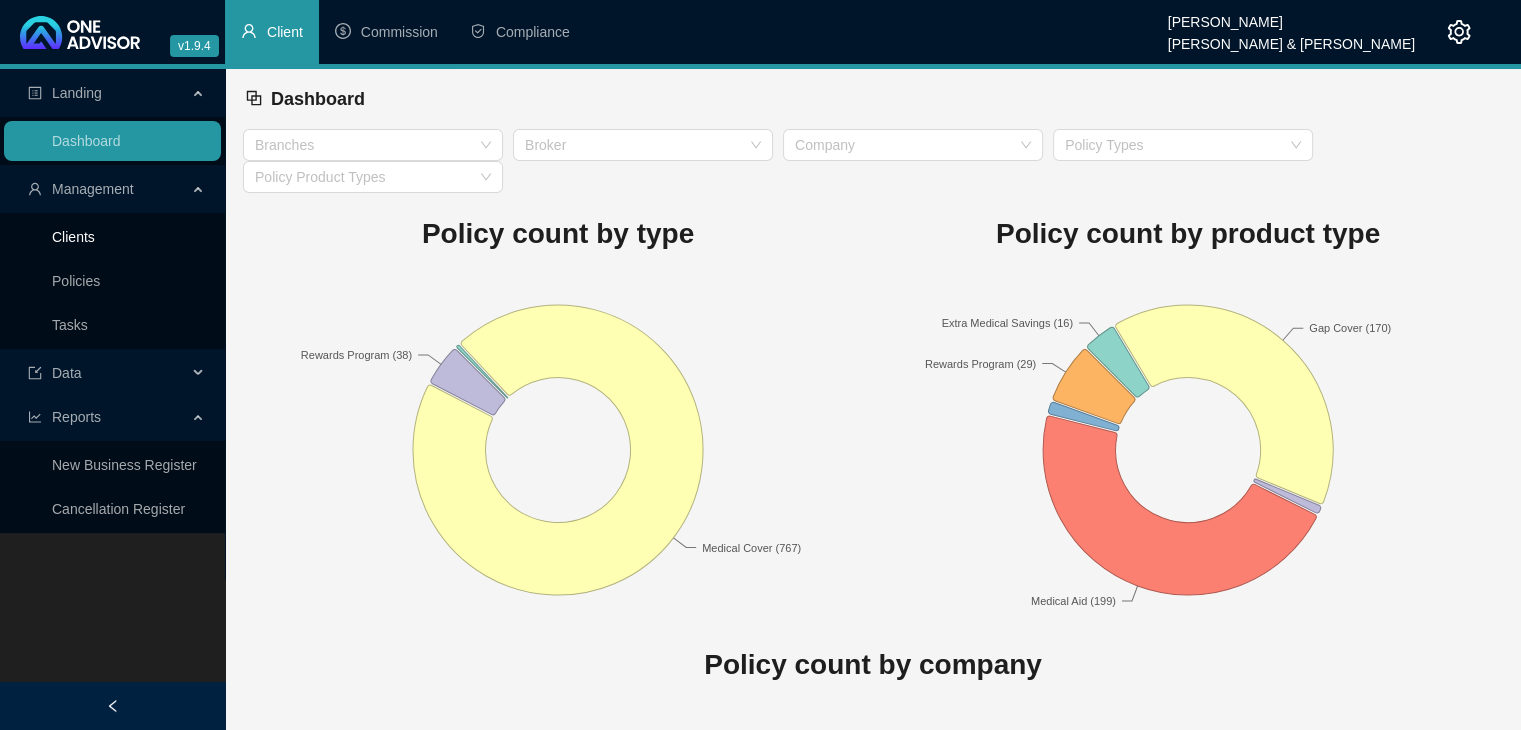 click on "Clients" at bounding box center [73, 237] 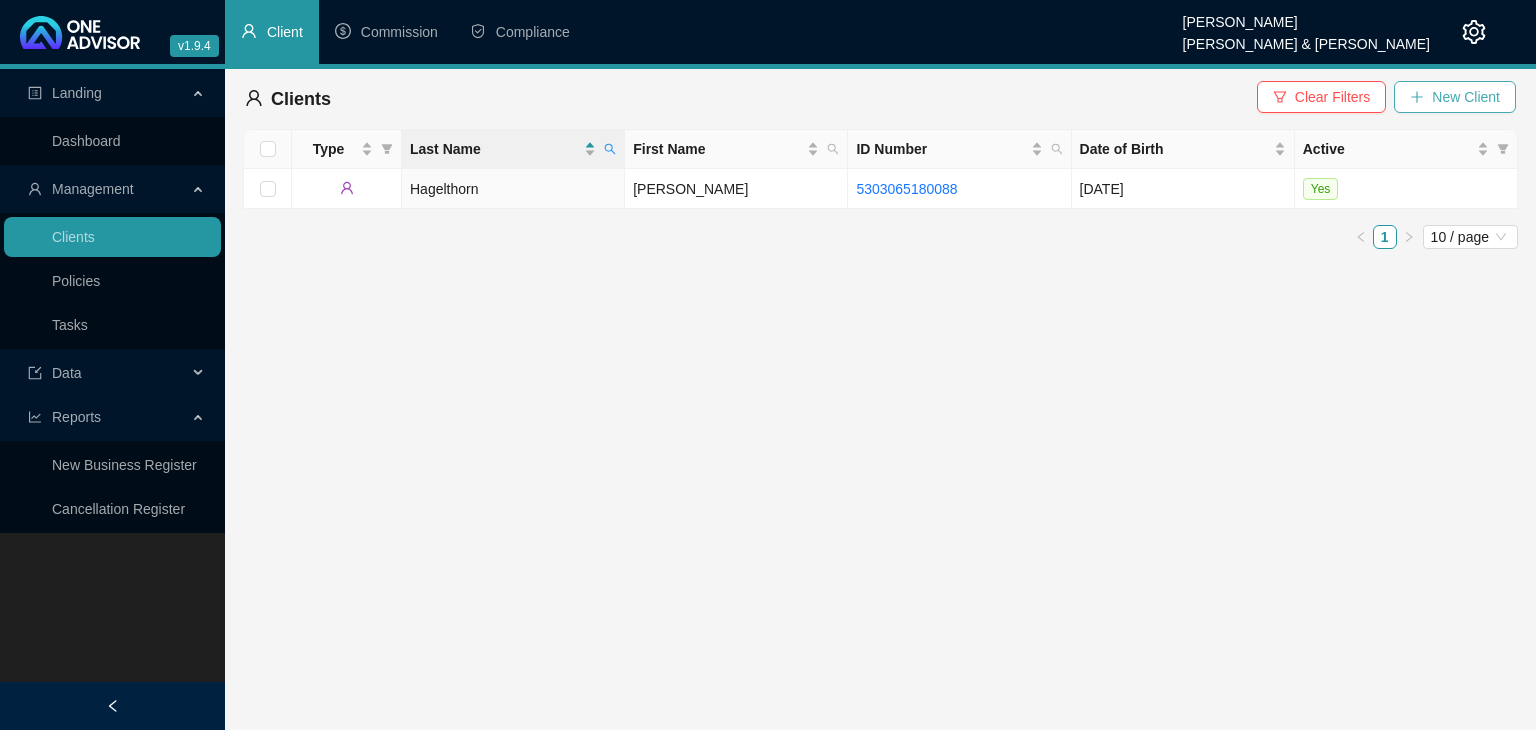 click on "New Client" at bounding box center [1466, 97] 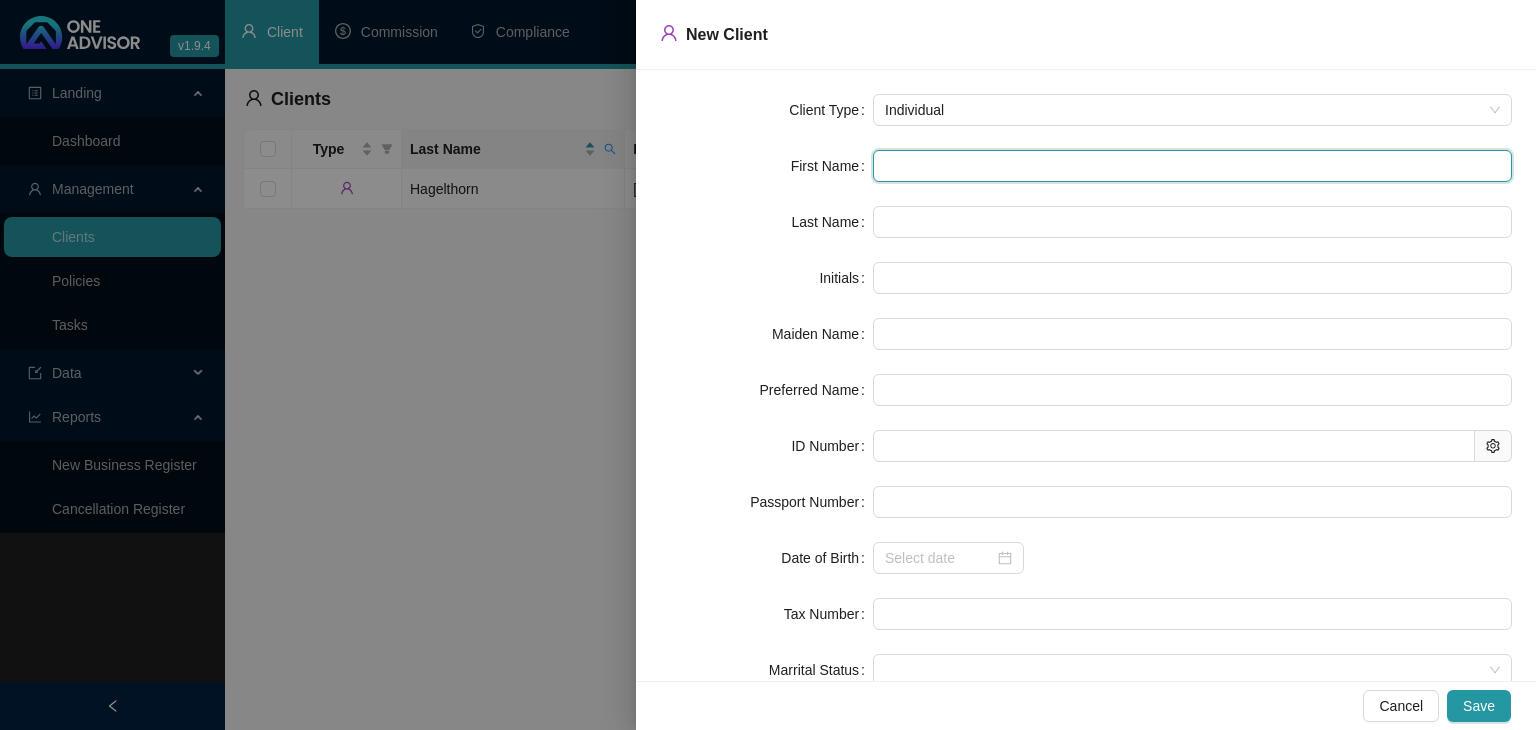 drag, startPoint x: 914, startPoint y: 167, endPoint x: 1253, endPoint y: 202, distance: 340.802 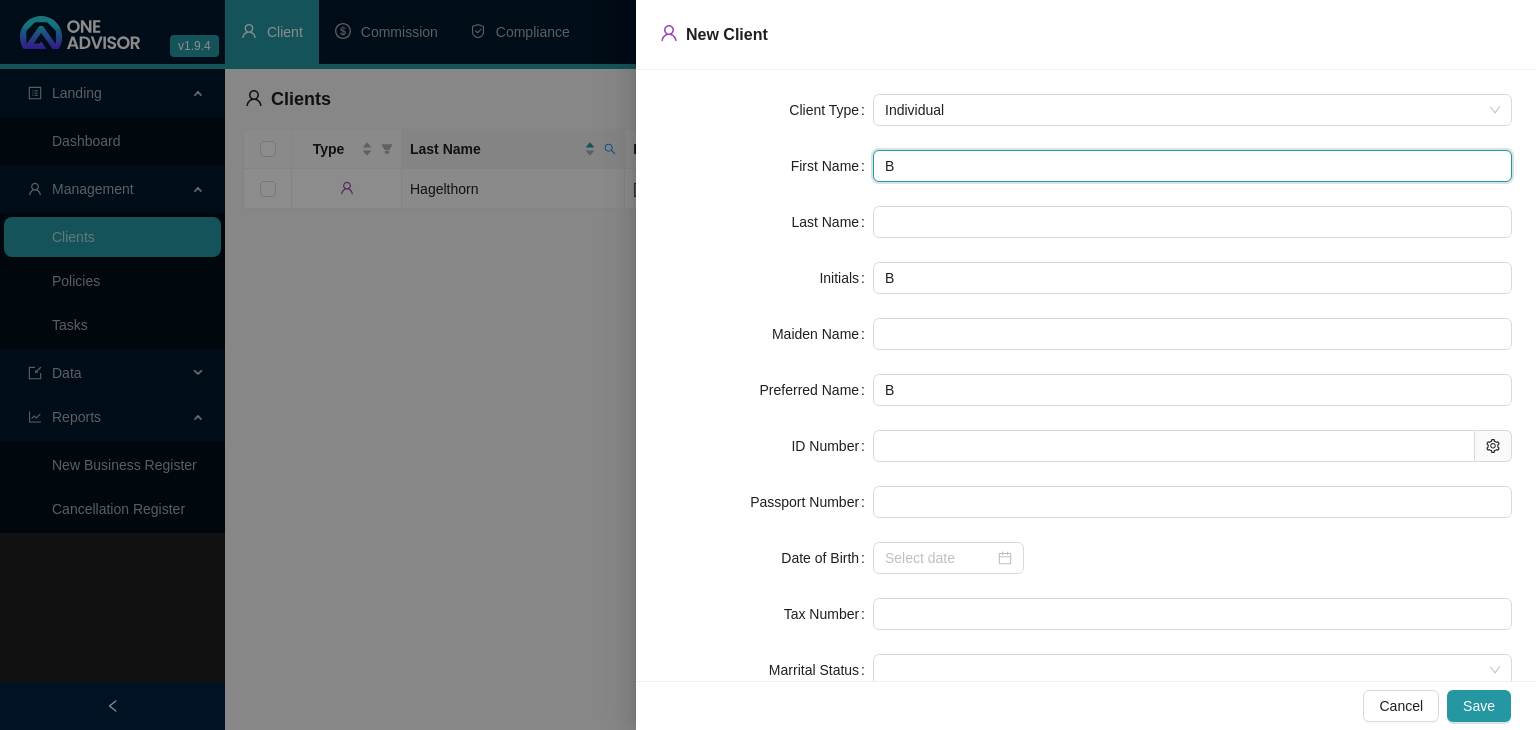 type on "Be" 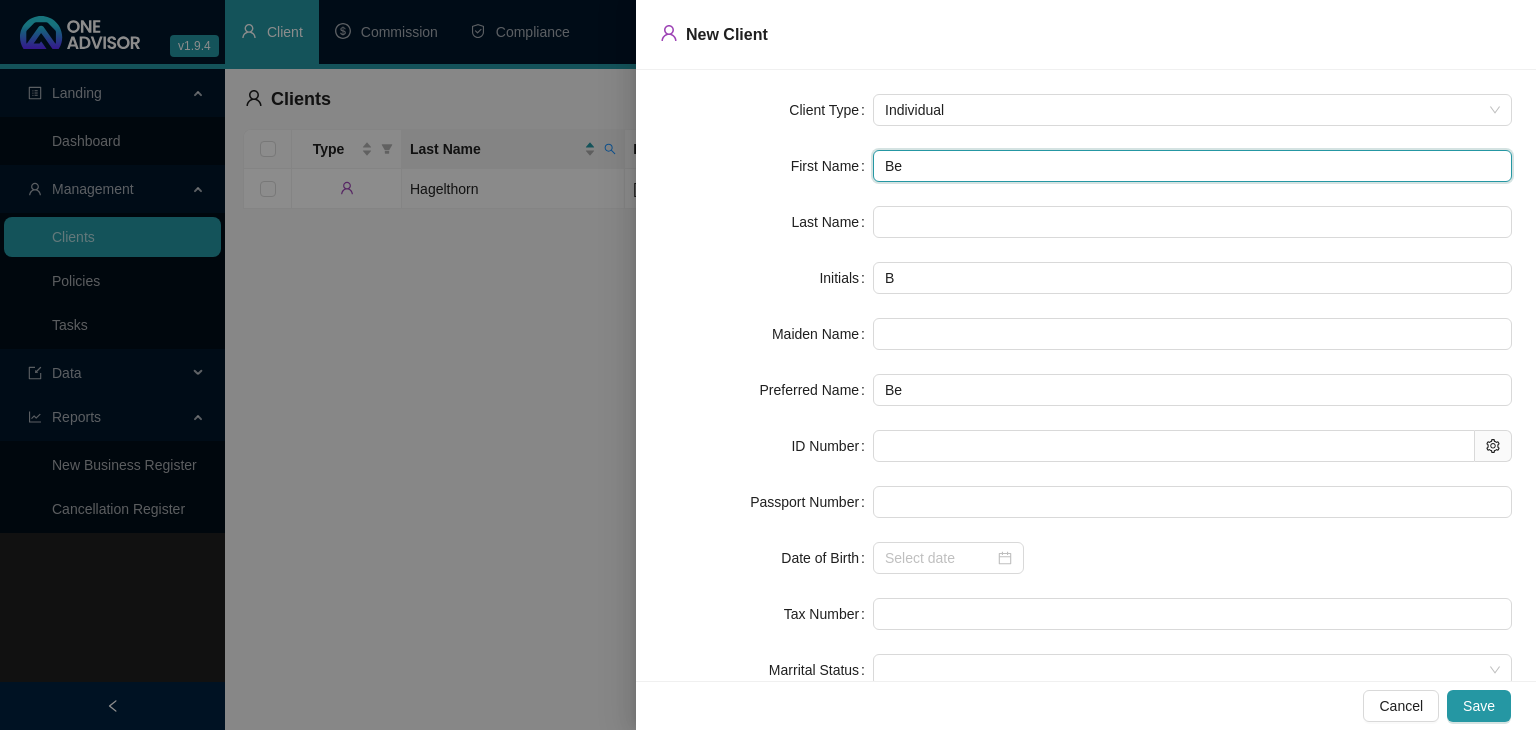 type on "Ben" 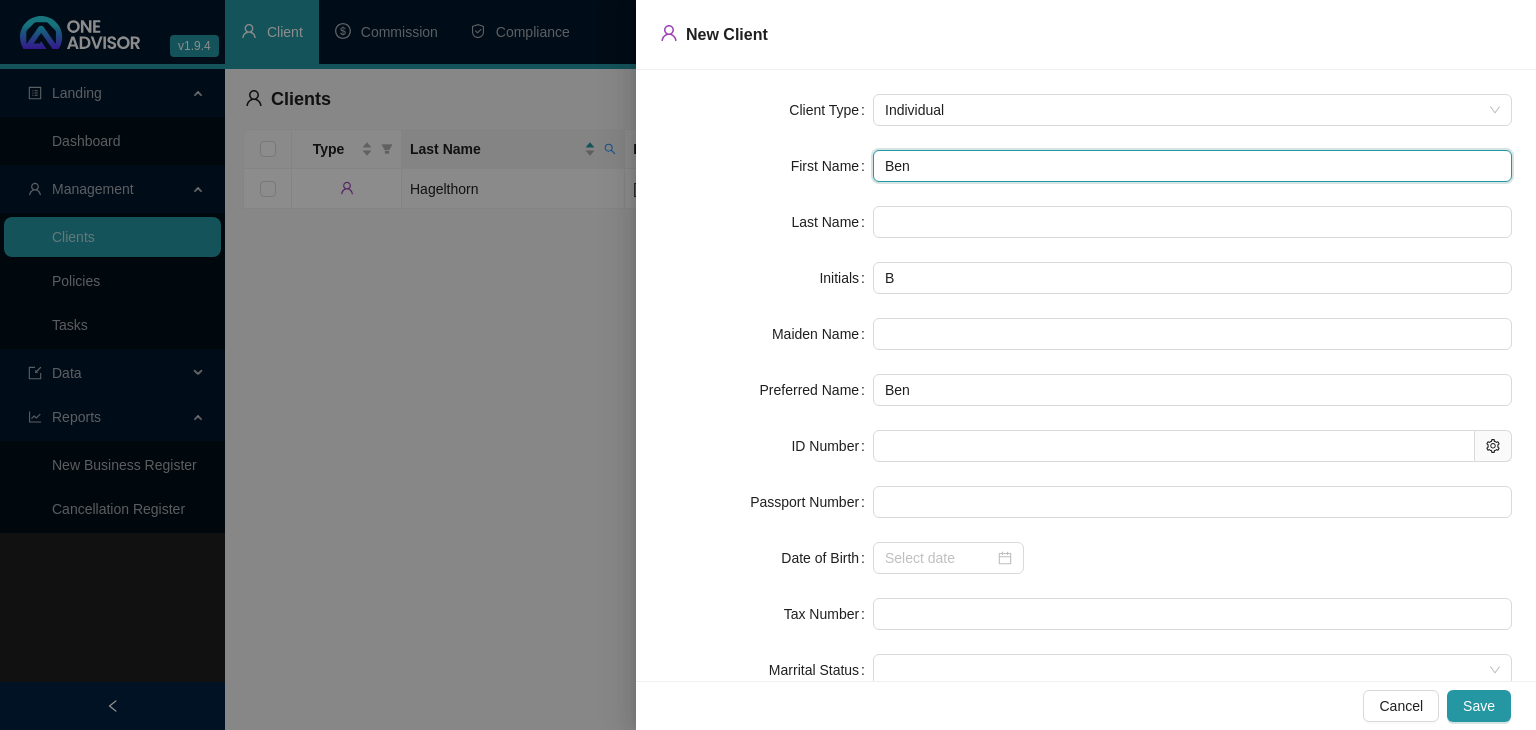type on "[PERSON_NAME]" 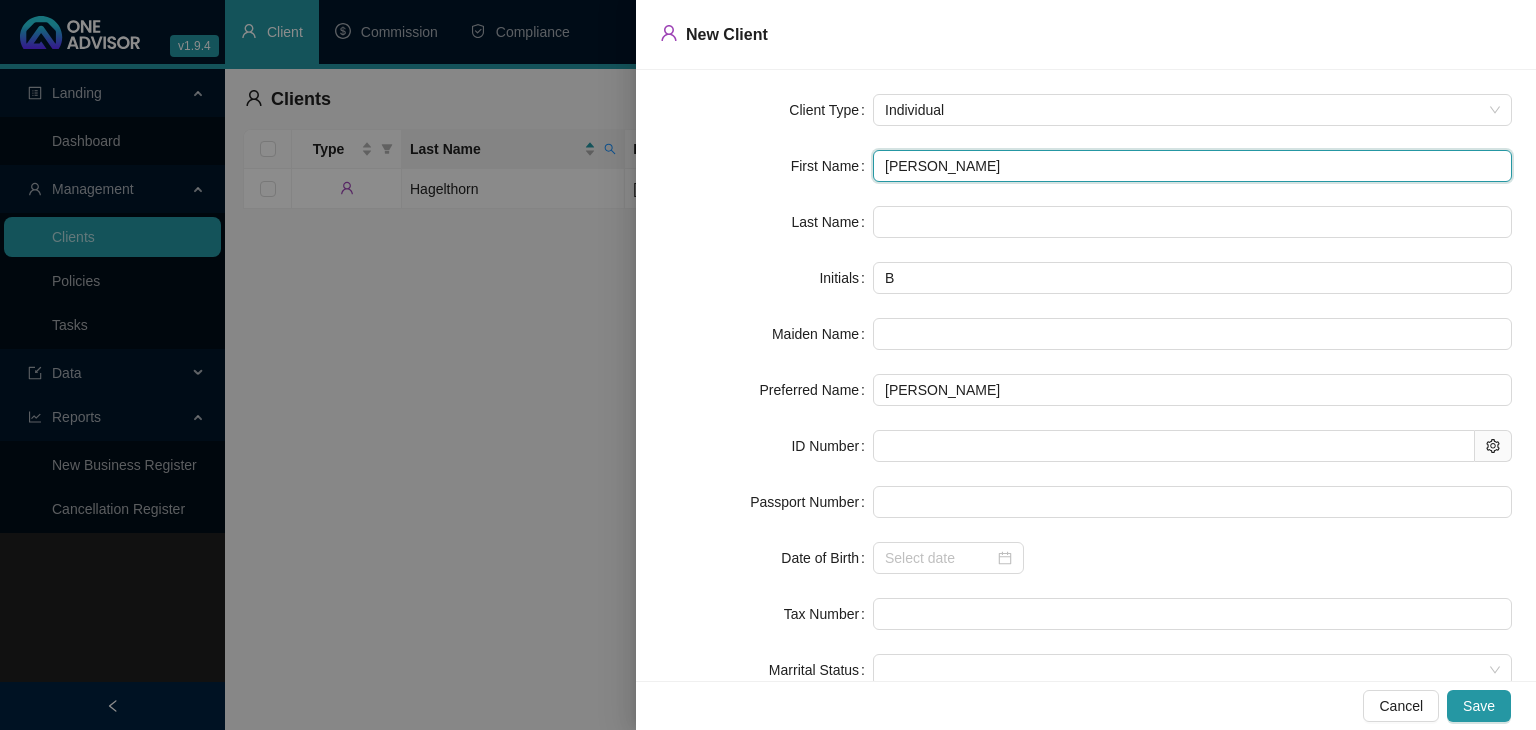 type on "Benja" 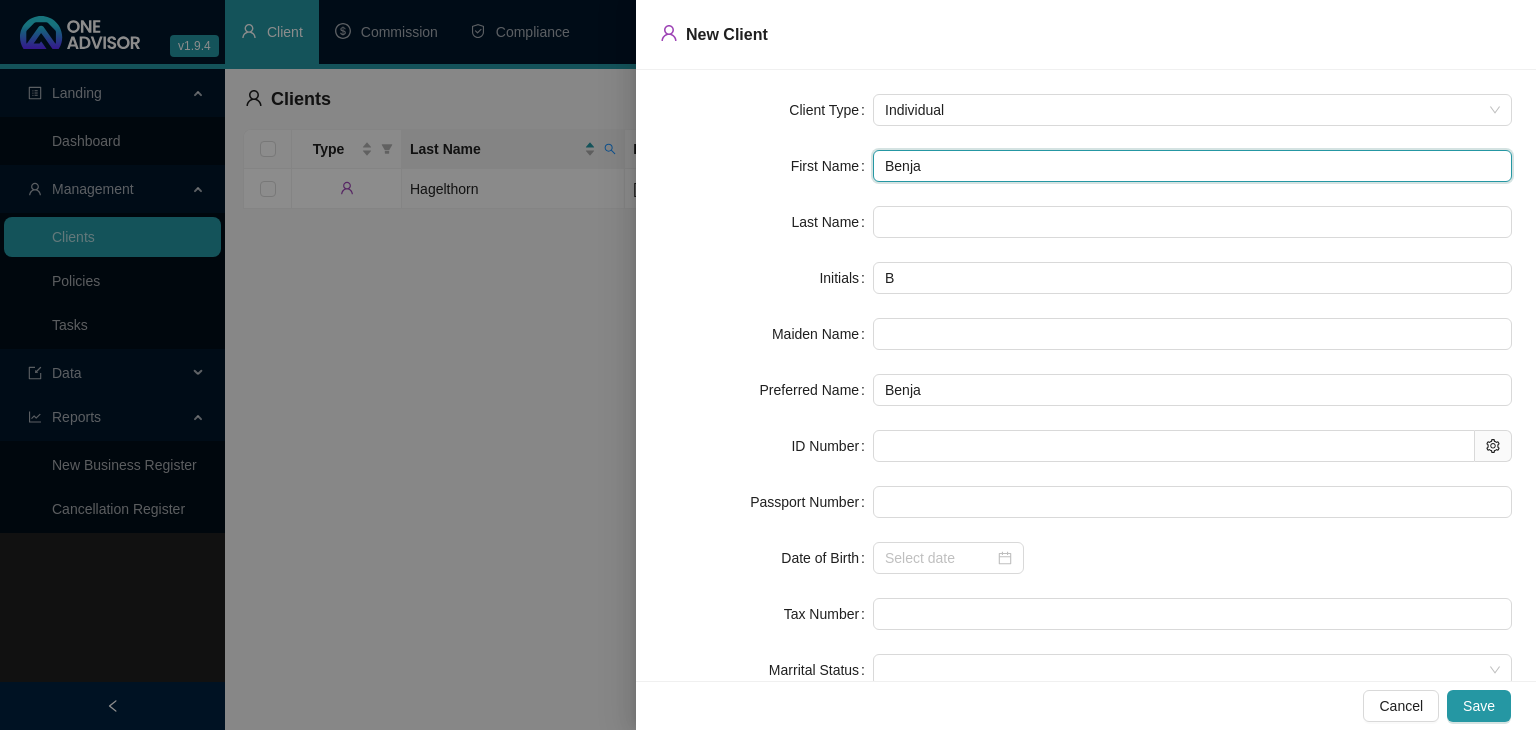 click on "Benja" at bounding box center [1192, 166] 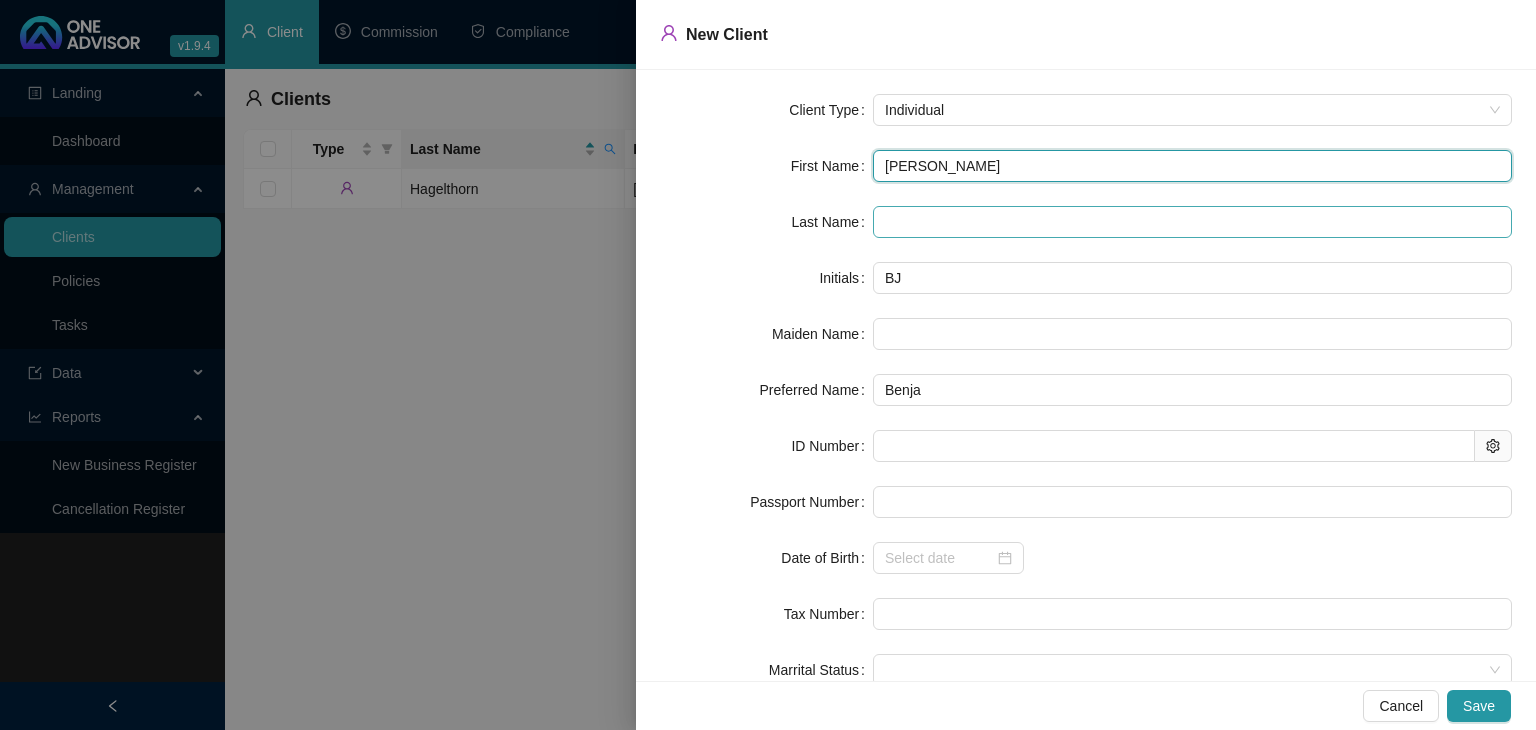 type on "[PERSON_NAME]" 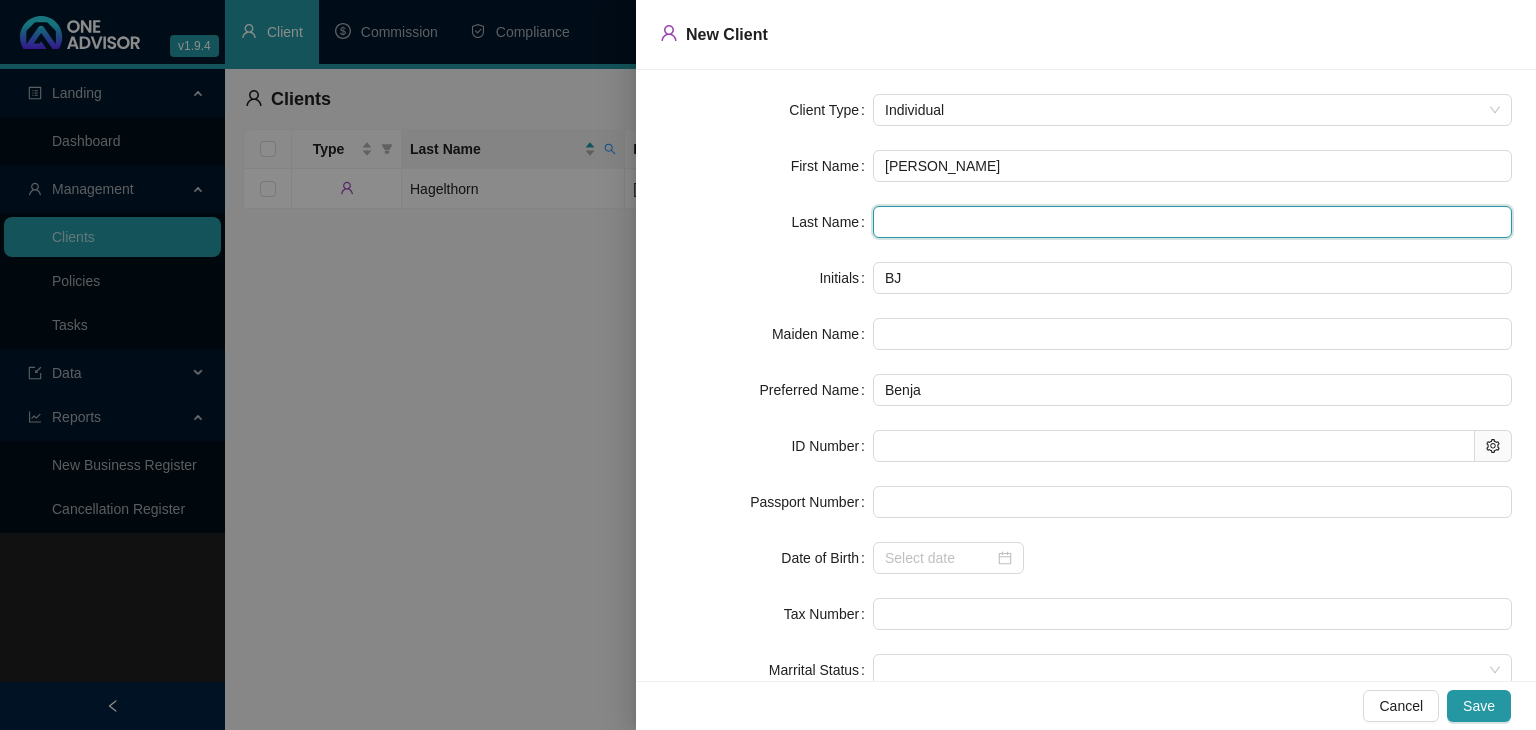 click at bounding box center [1192, 222] 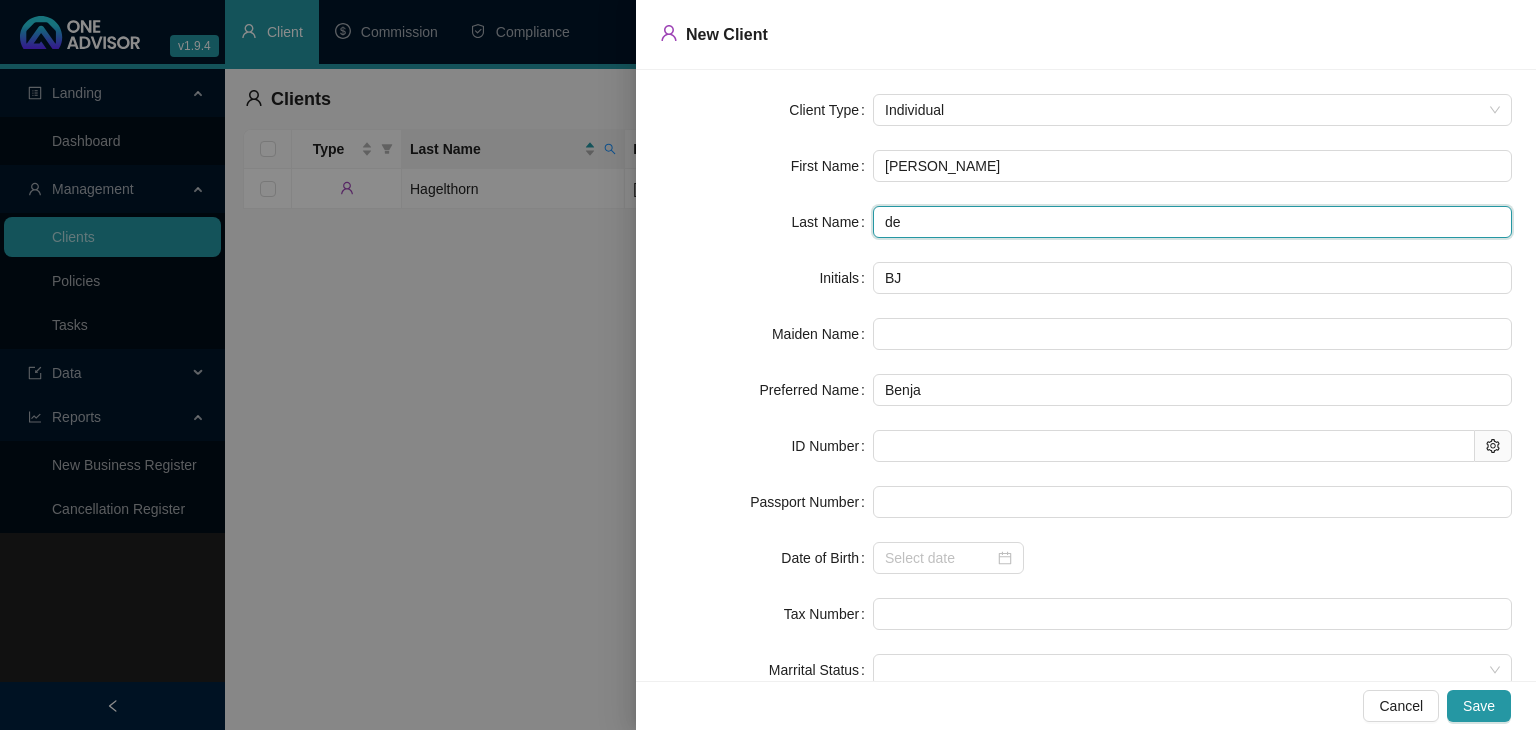 type on "d" 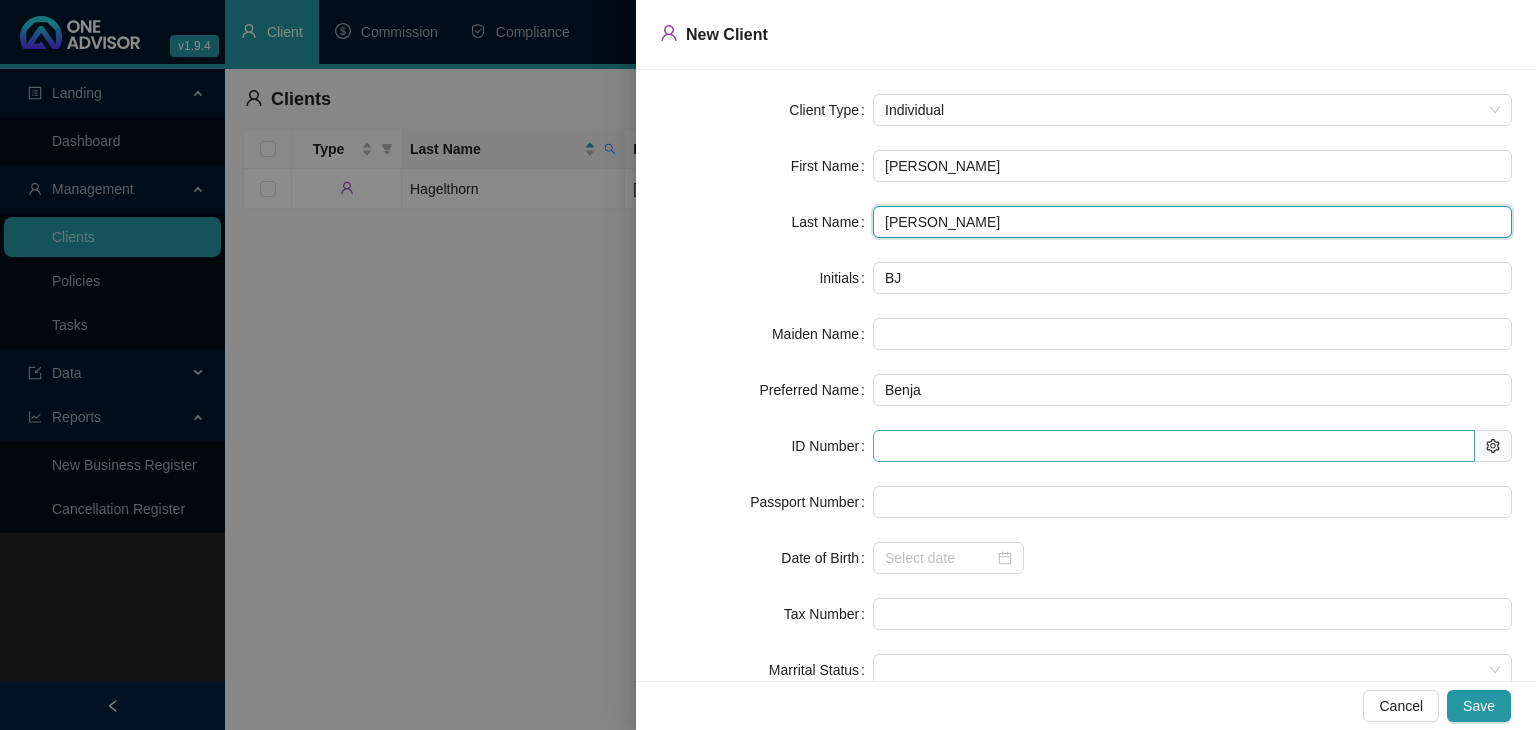 type on "[PERSON_NAME]" 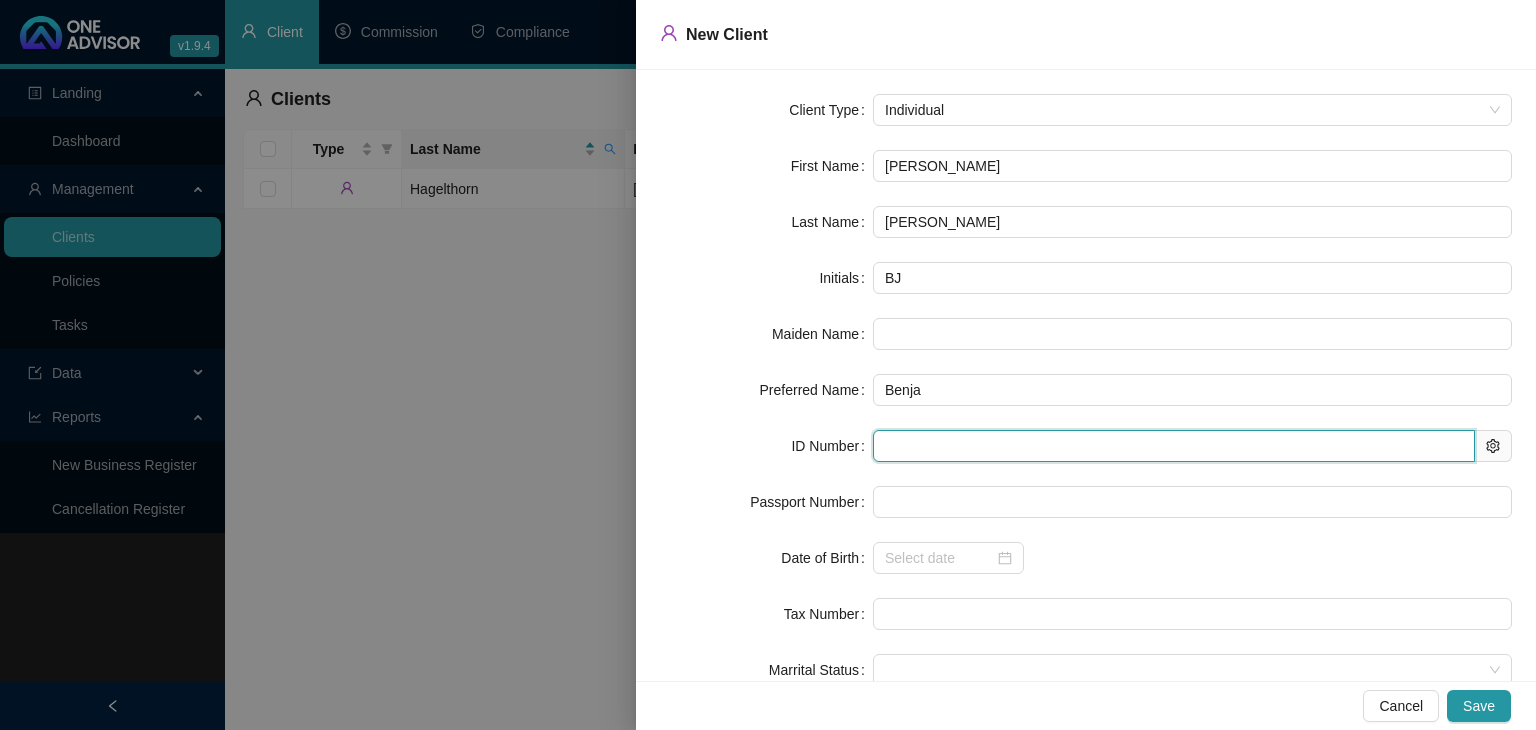 click at bounding box center (1174, 446) 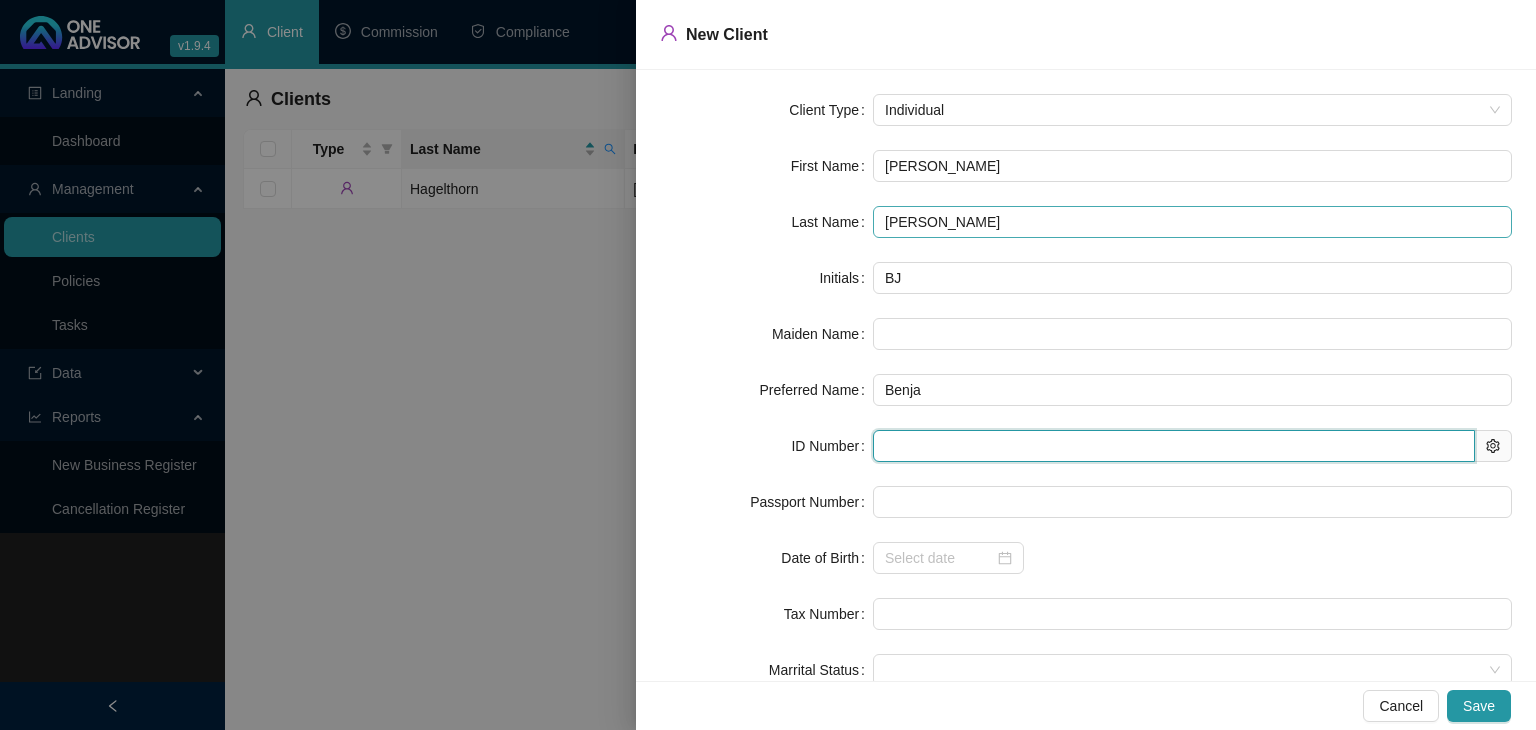 type on "7809245043085" 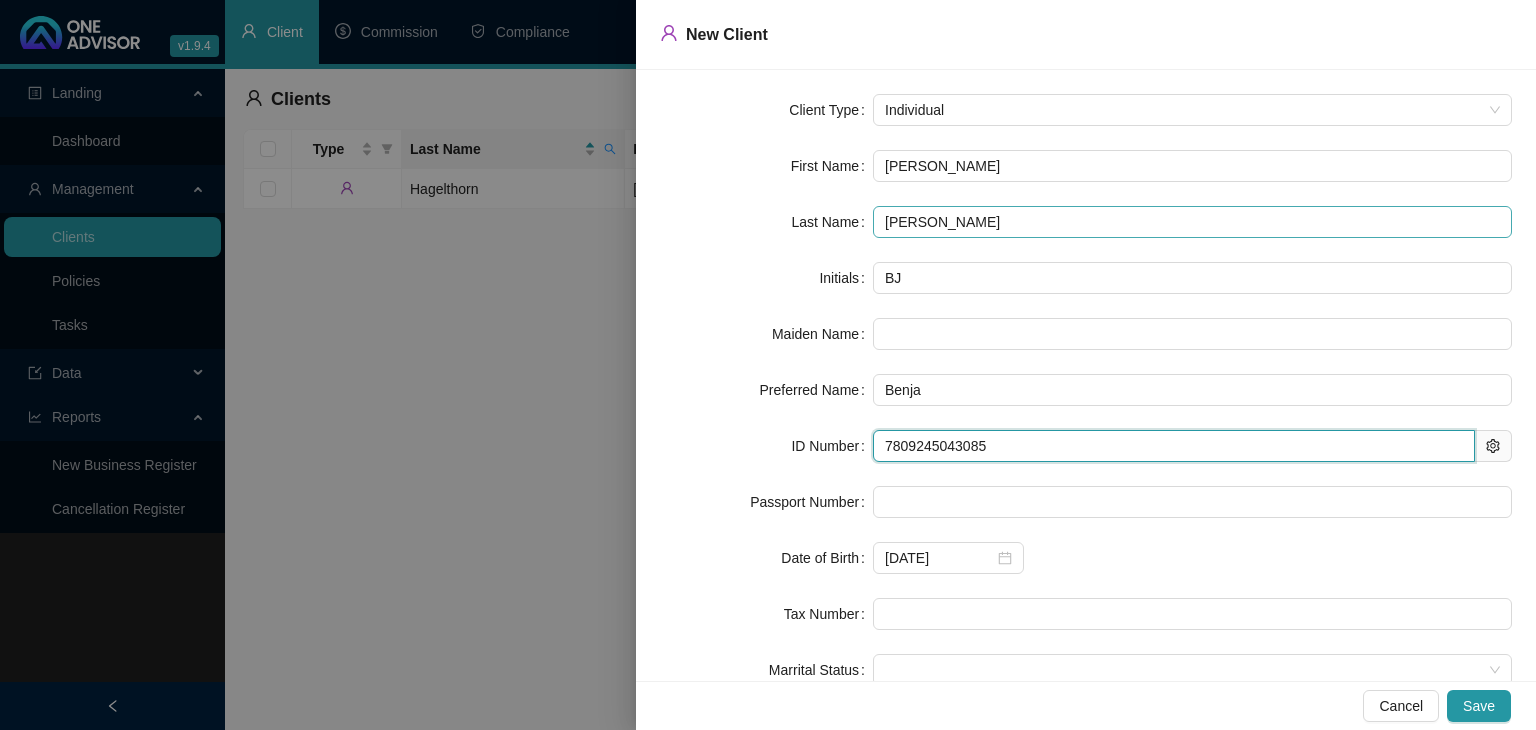 type on "[DATE]" 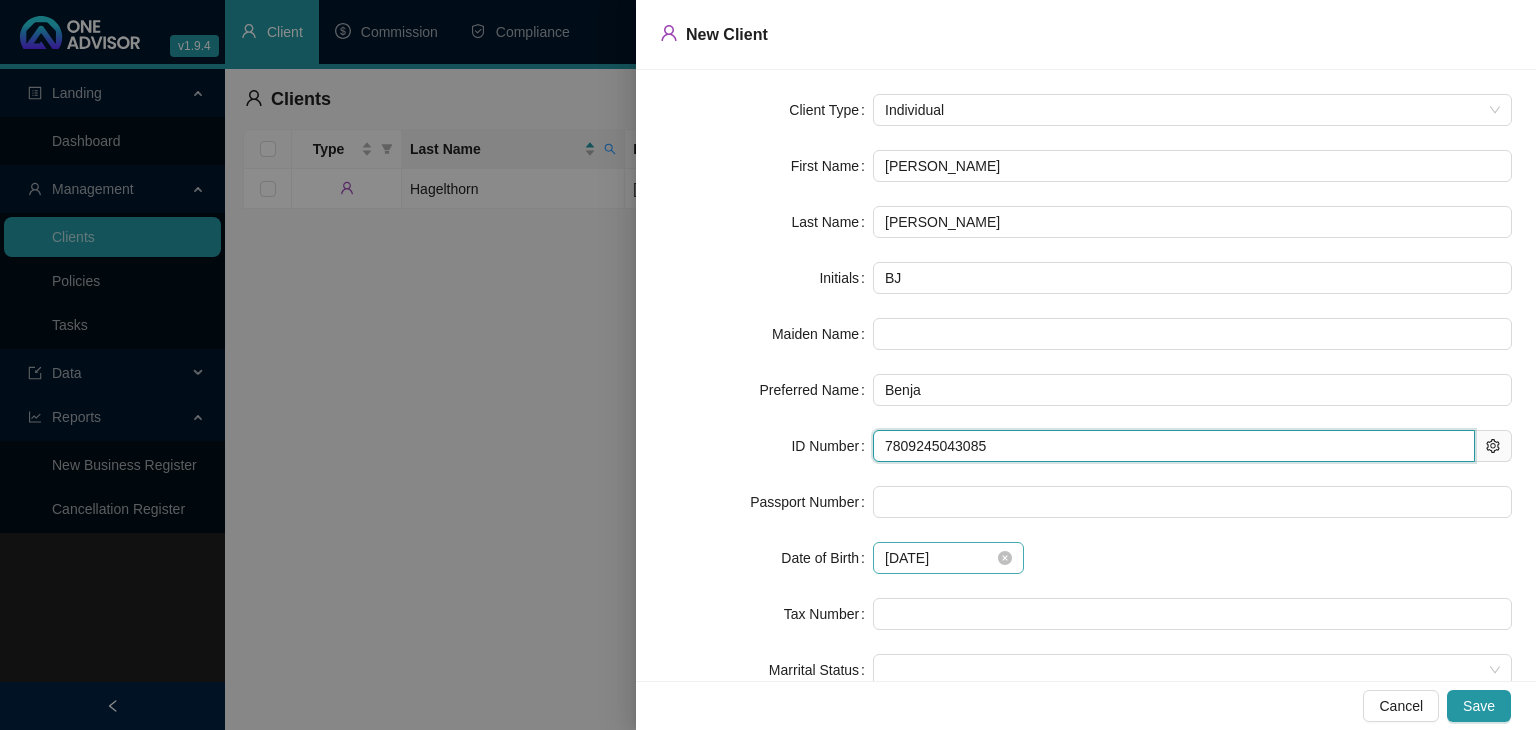 scroll, scrollTop: 108, scrollLeft: 0, axis: vertical 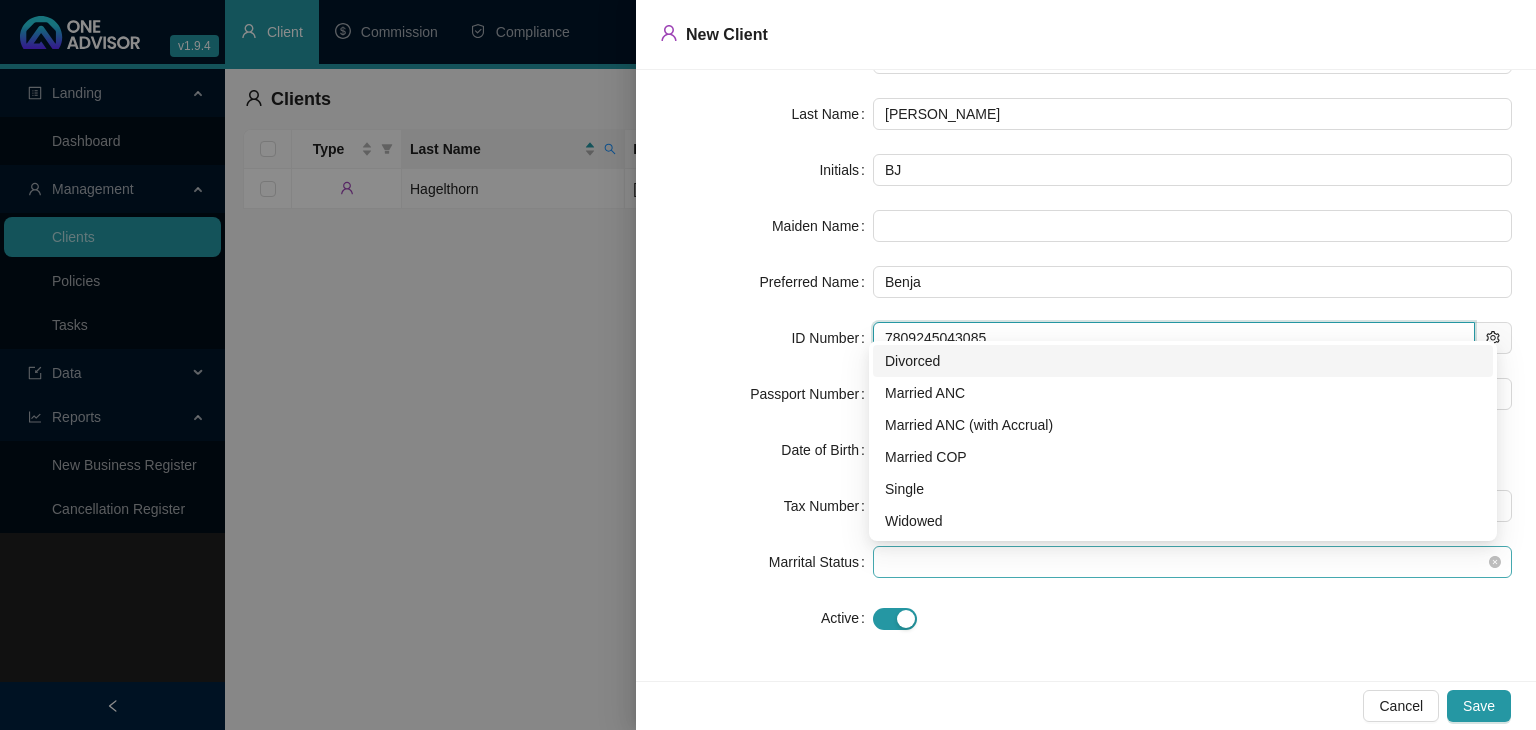 click at bounding box center (1192, 562) 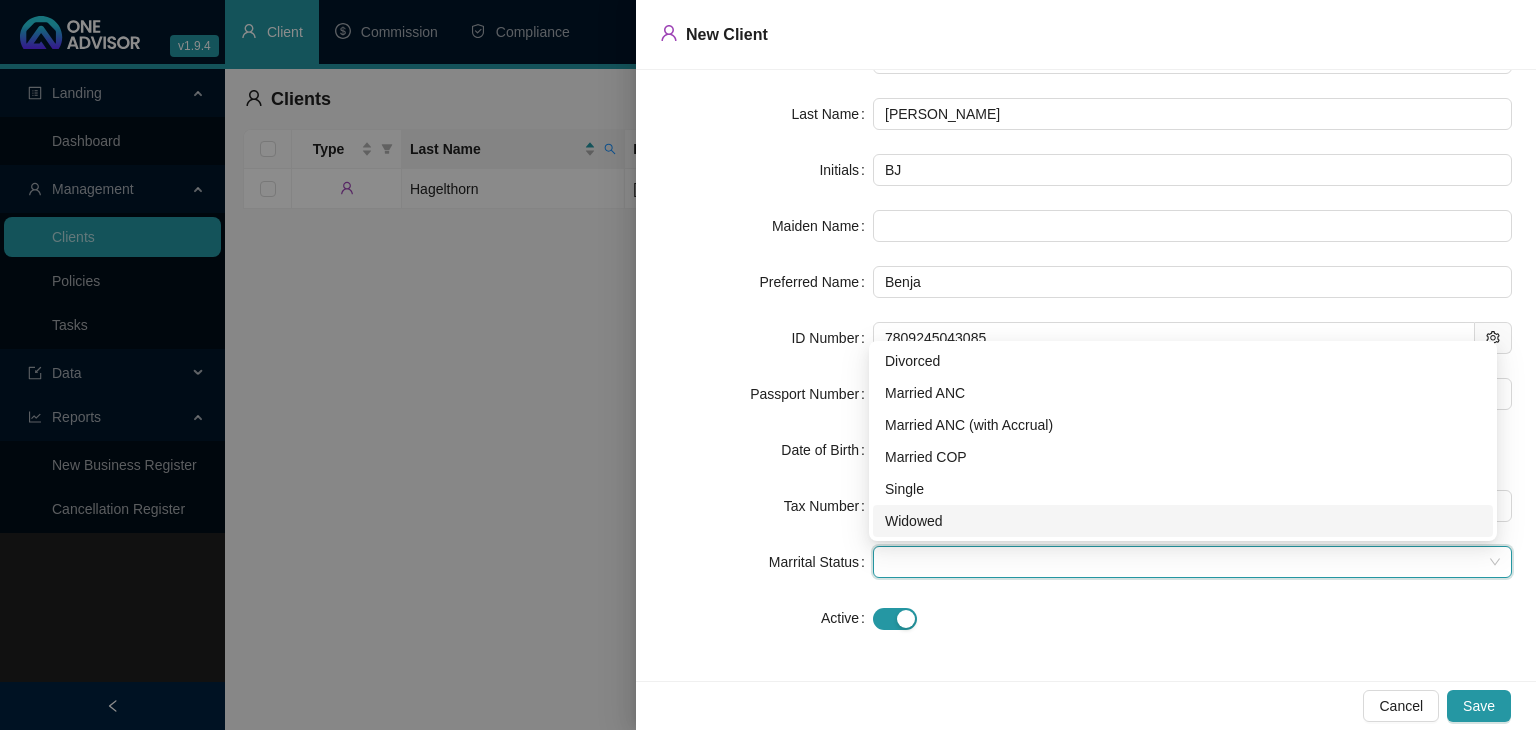 click on "Client Type Individual First Name [PERSON_NAME] Last Name [PERSON_NAME] Initials [PERSON_NAME] Name Preferred Name Benja ID Number 7809245043085 Passport Number Date of Birth [DEMOGRAPHIC_DATA] Tax Number Marrital Status Active" at bounding box center [1086, 375] 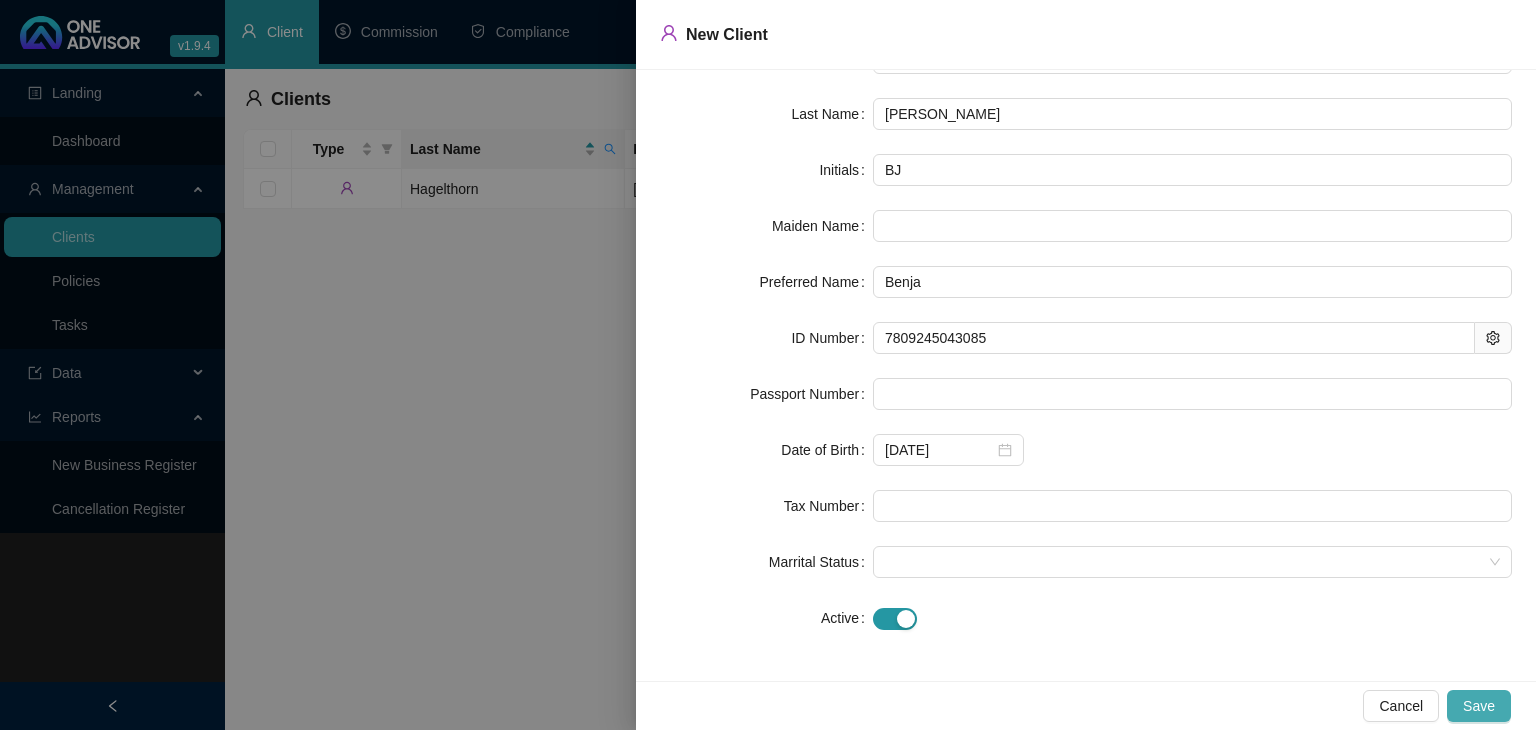 click on "Save" at bounding box center (1479, 706) 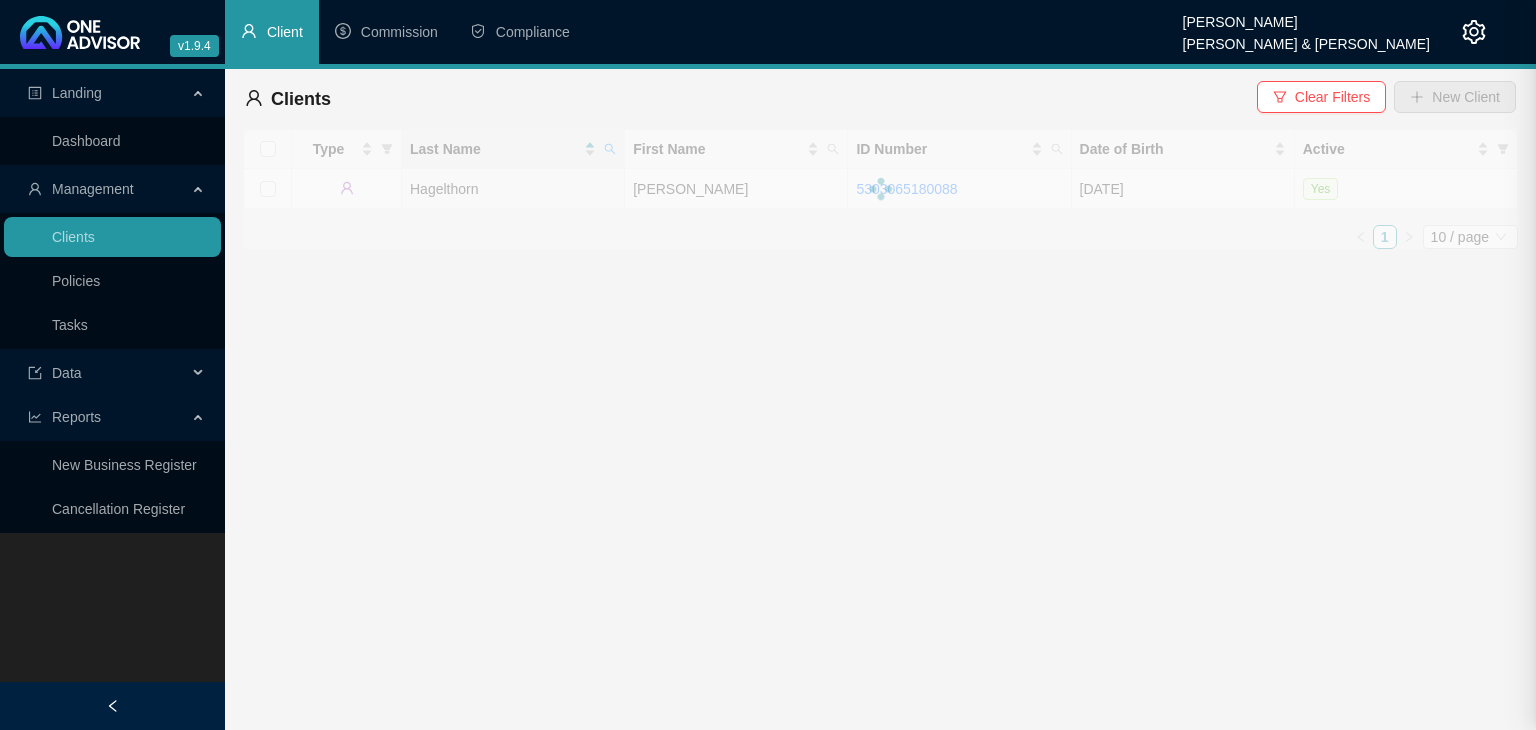 scroll, scrollTop: 0, scrollLeft: 0, axis: both 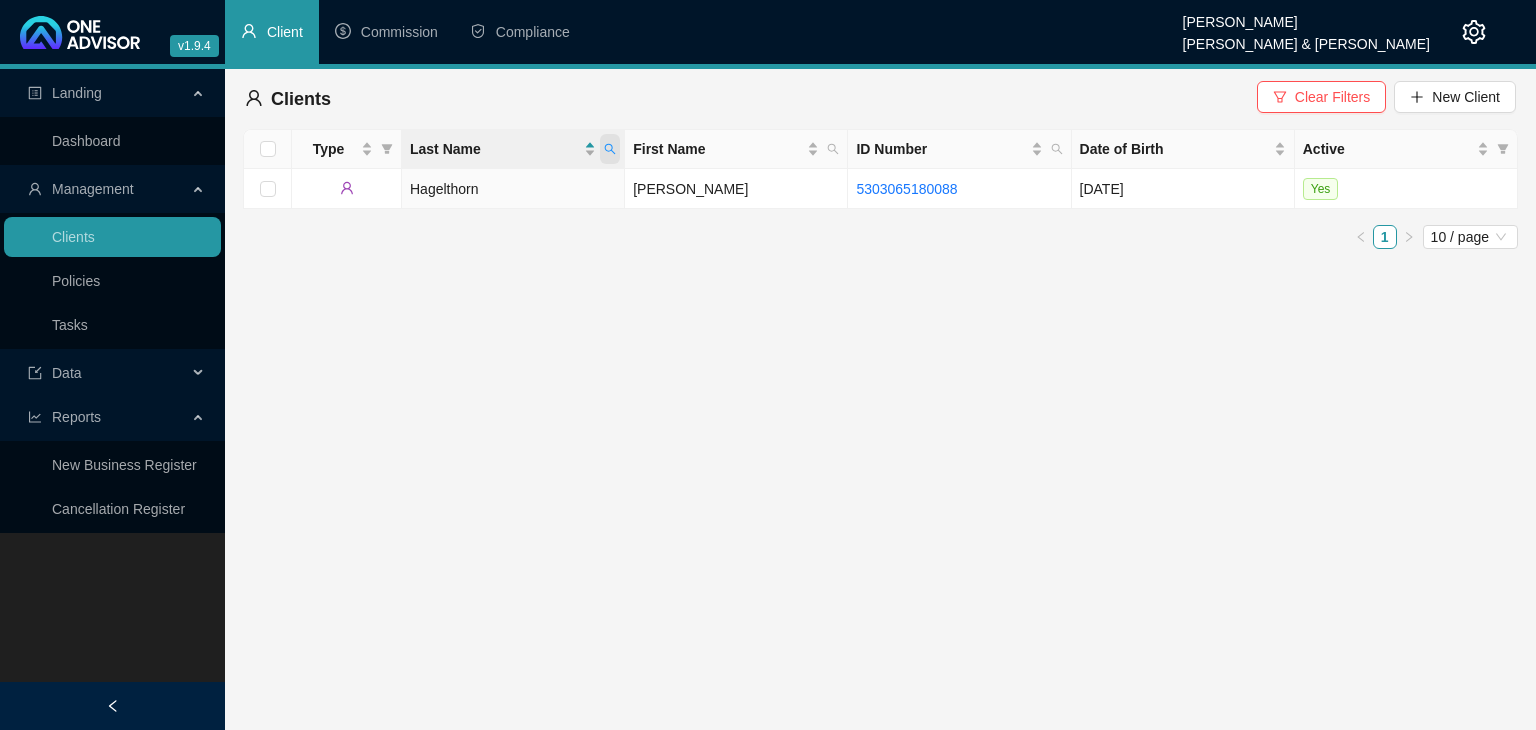 click 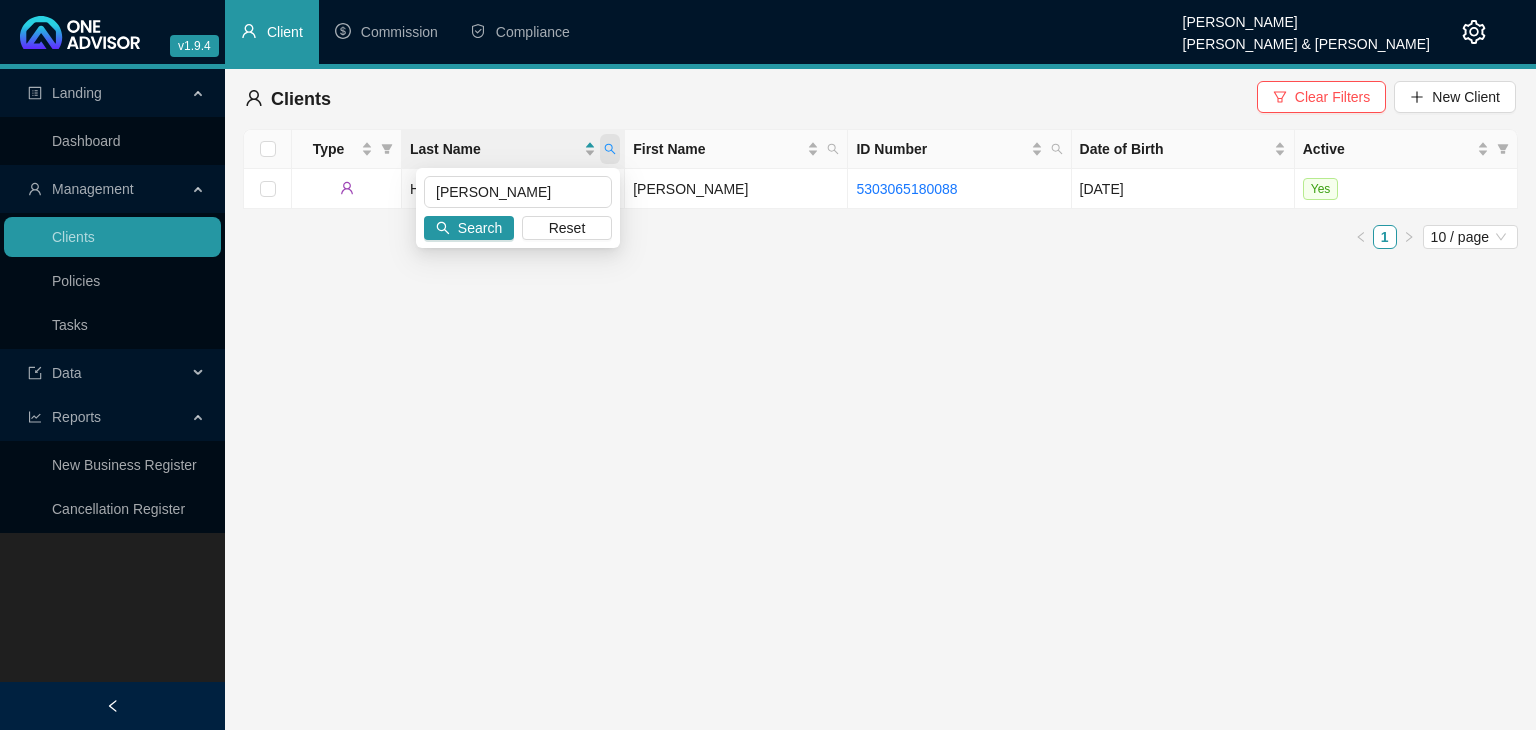 type on "[PERSON_NAME]" 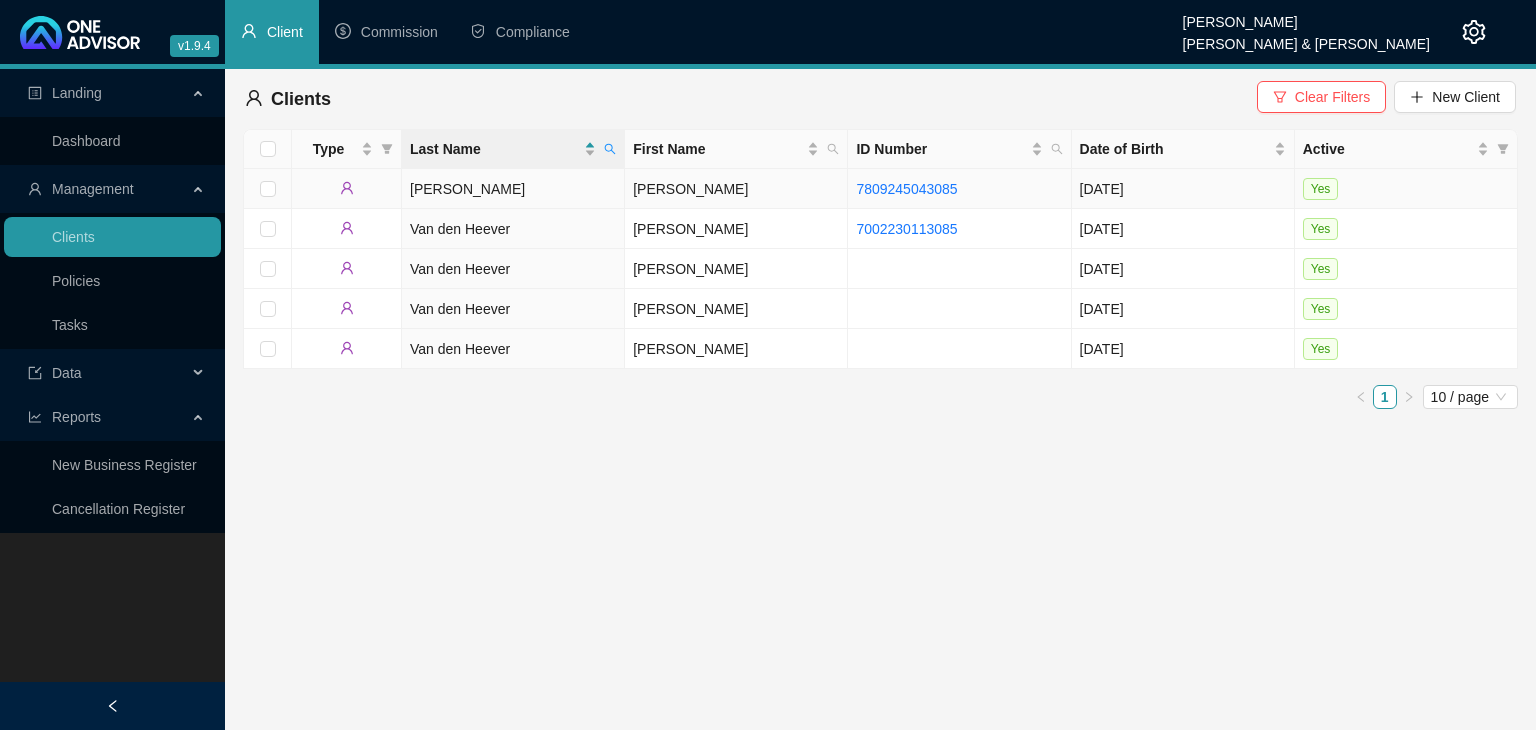click on "[PERSON_NAME]" at bounding box center [736, 189] 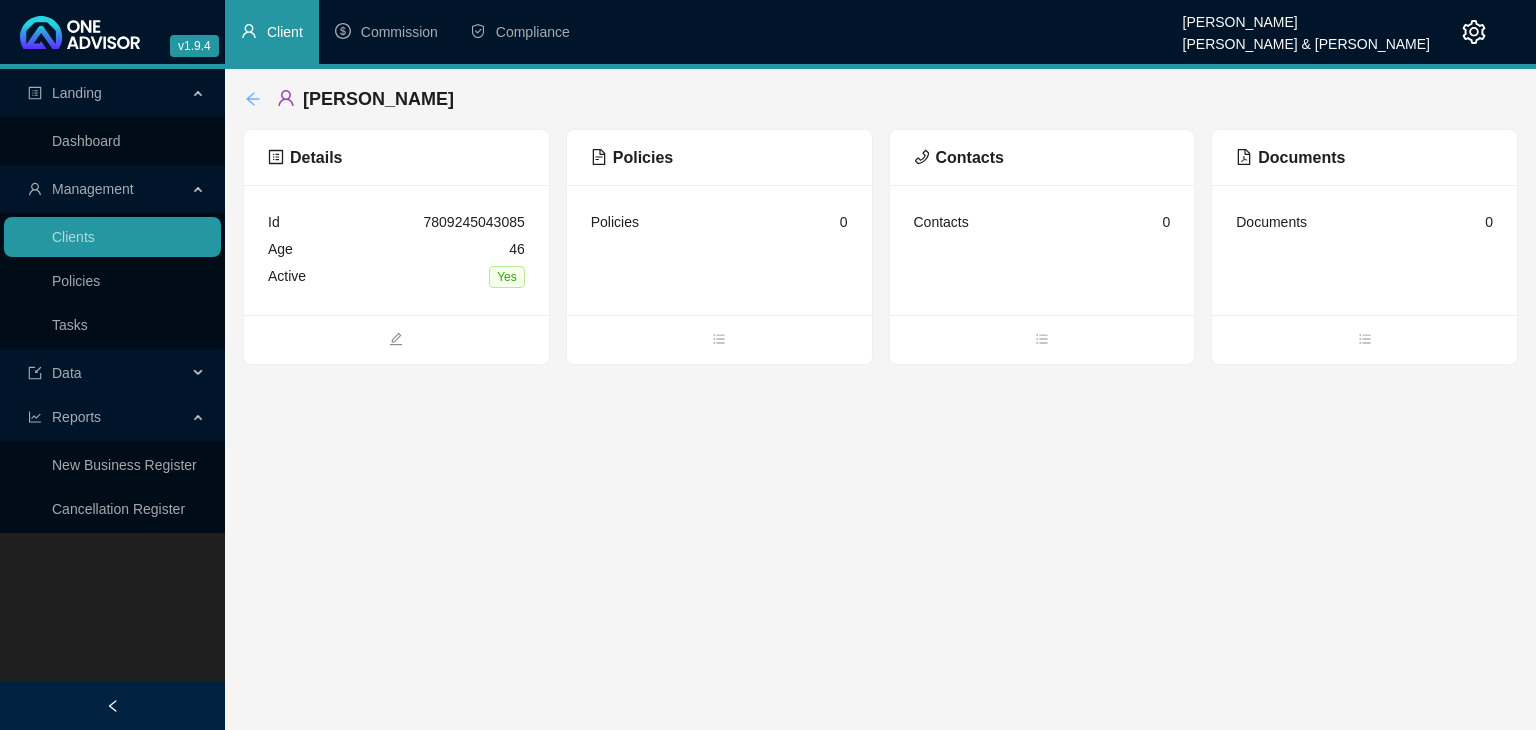 click 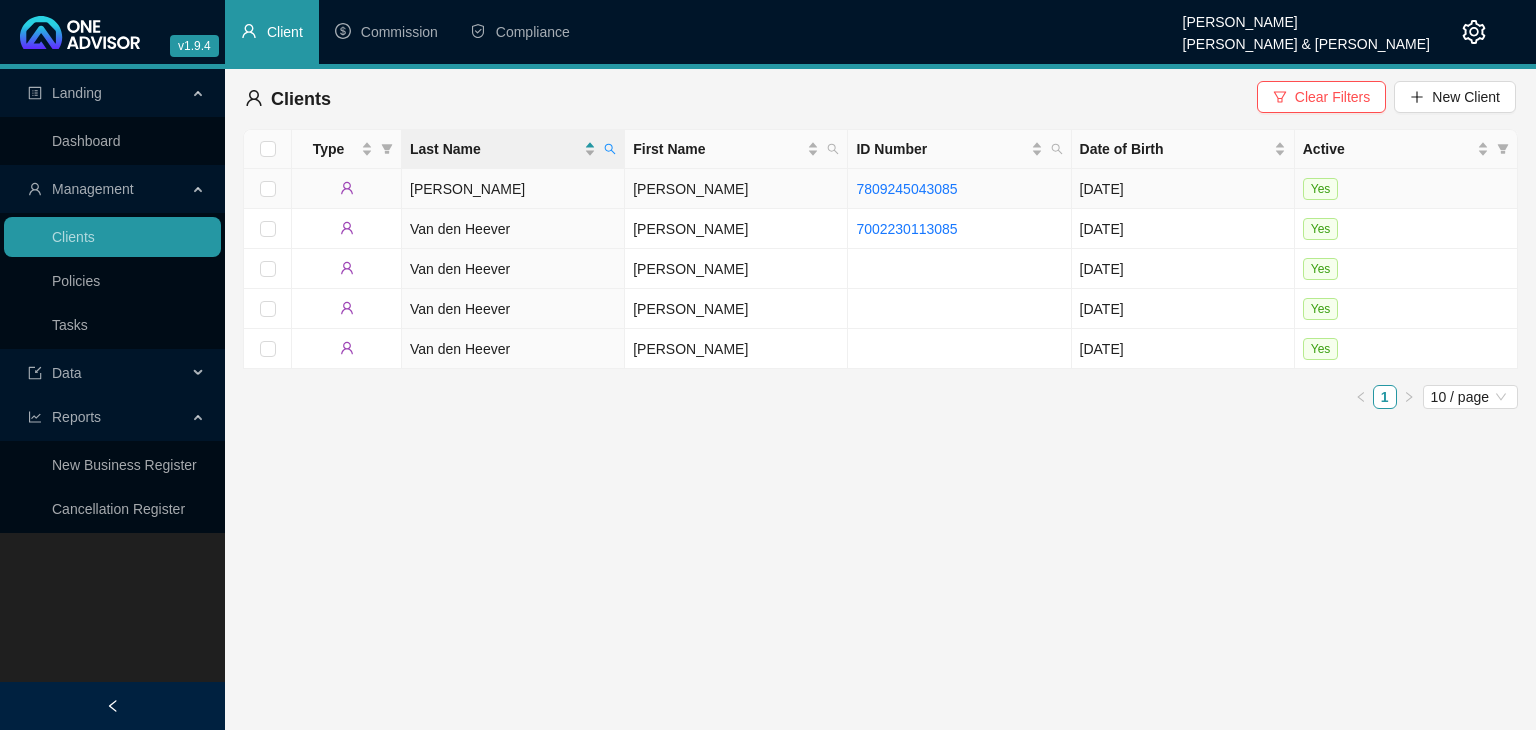 click on "[PERSON_NAME]" at bounding box center [736, 189] 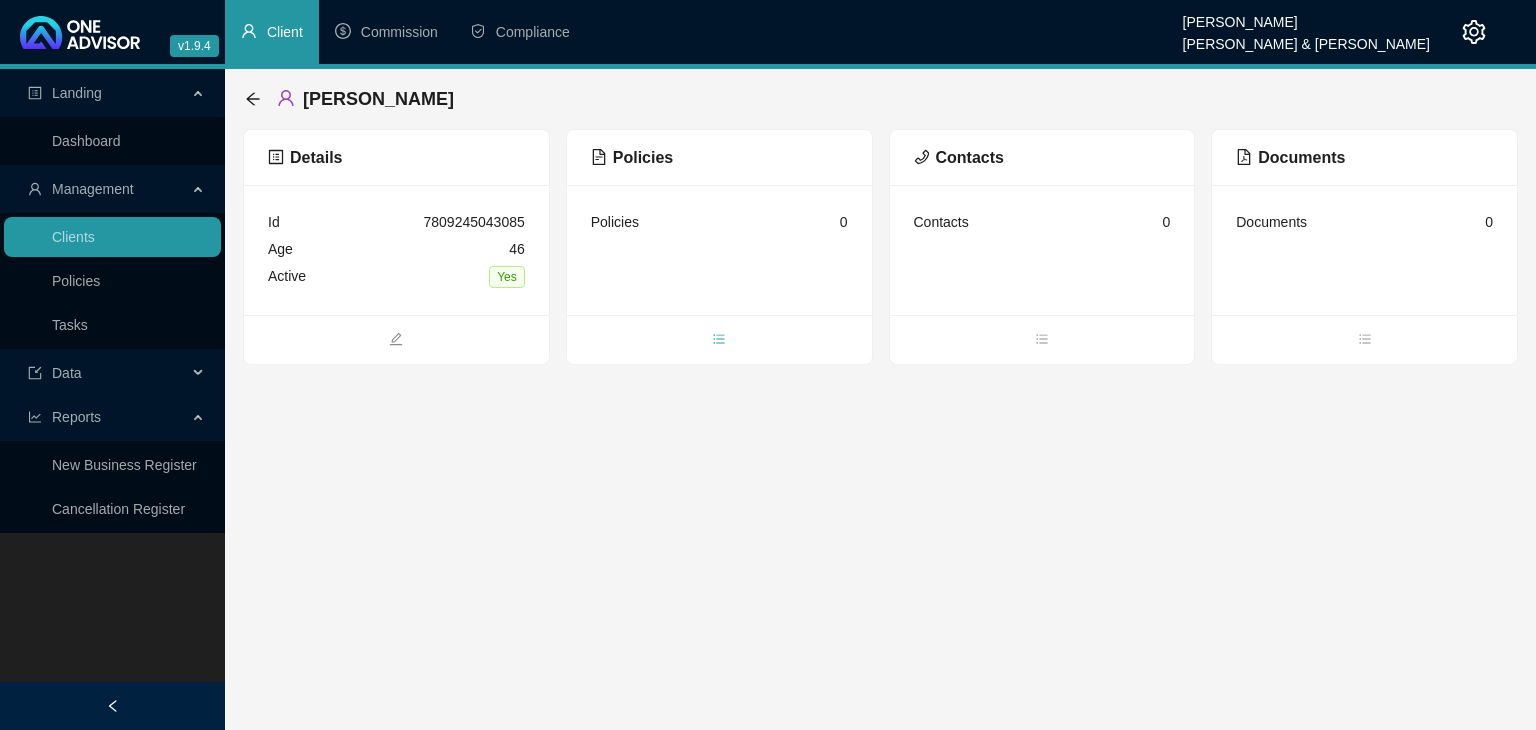 click 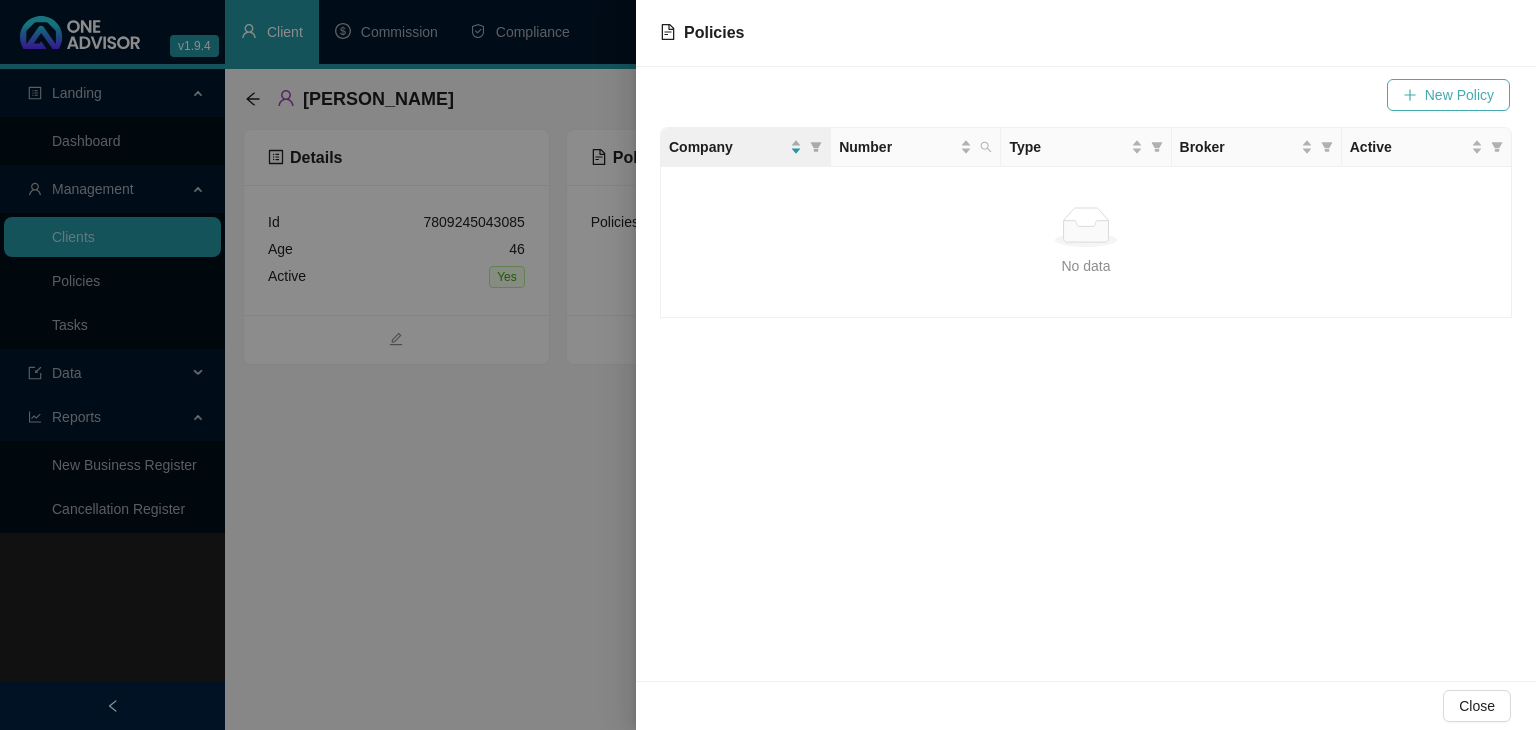 click on "New Policy" at bounding box center [1459, 95] 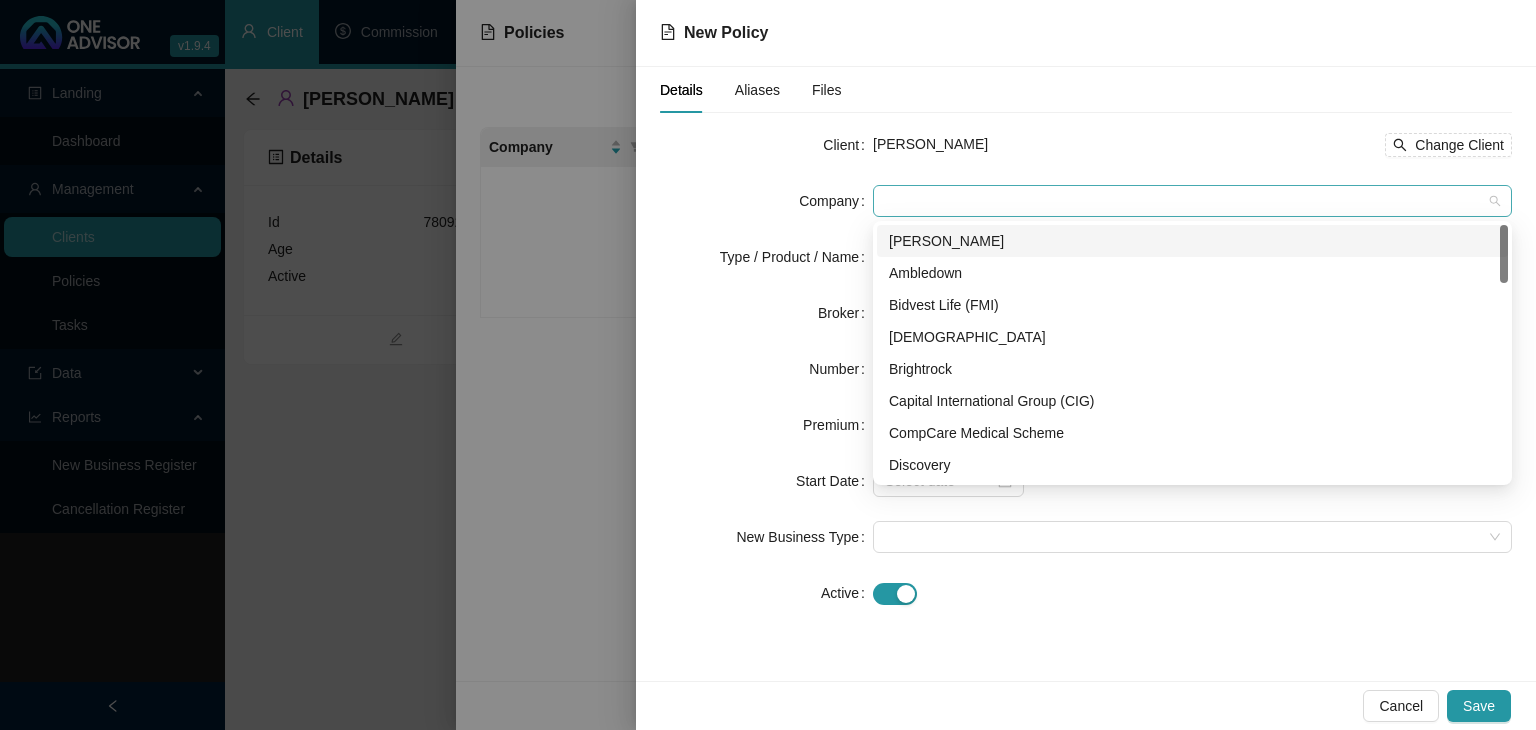 click at bounding box center (1192, 201) 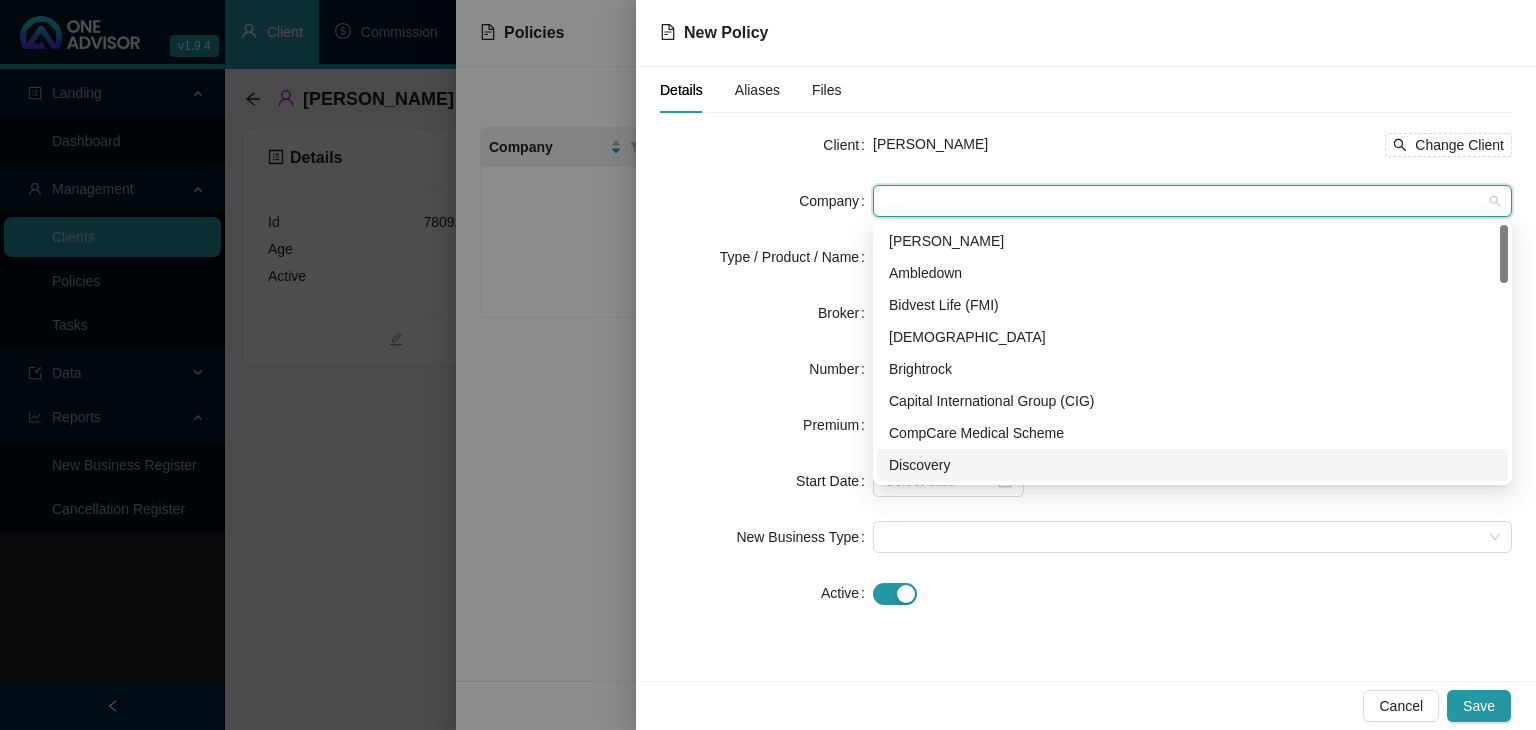 click on "Discovery" at bounding box center [1192, 465] 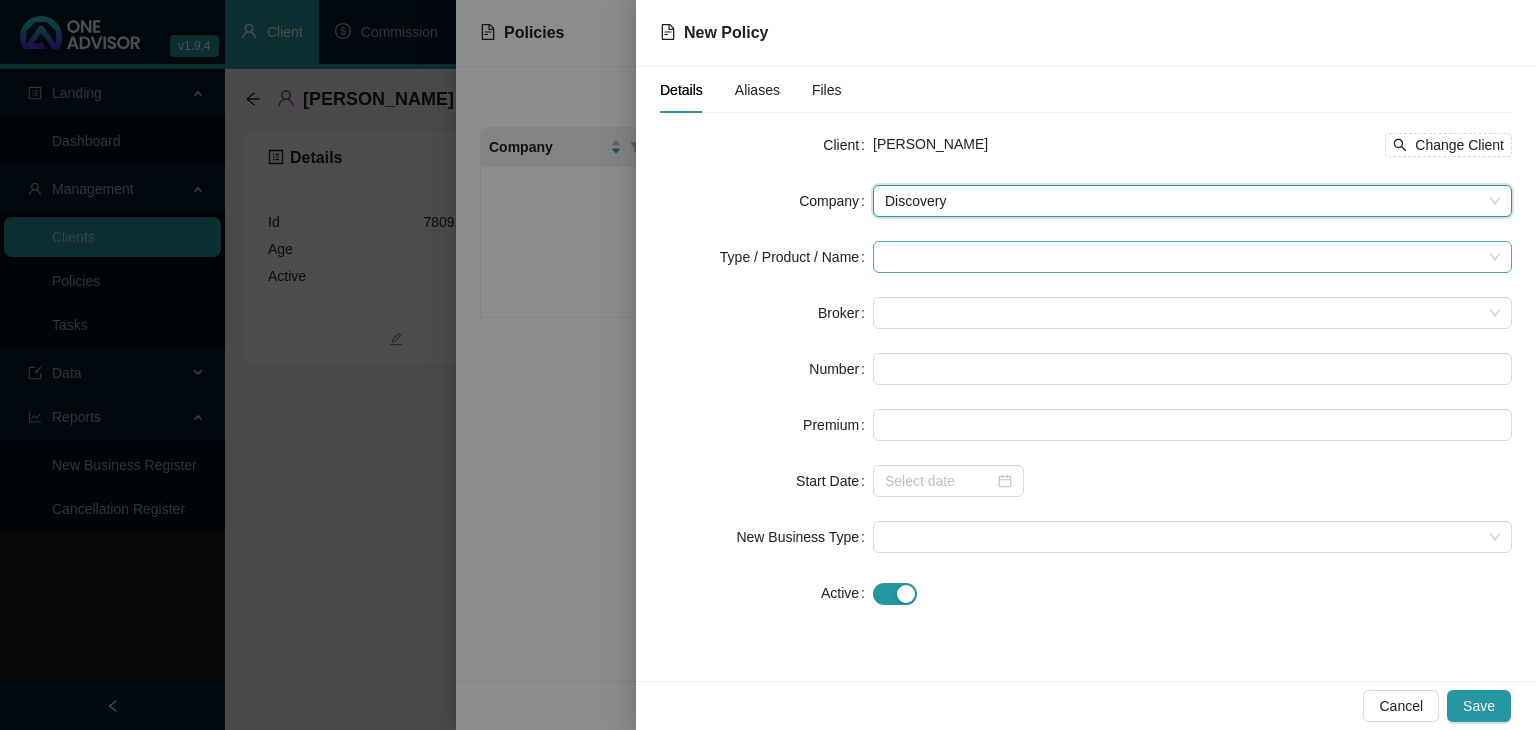 click at bounding box center [1183, 257] 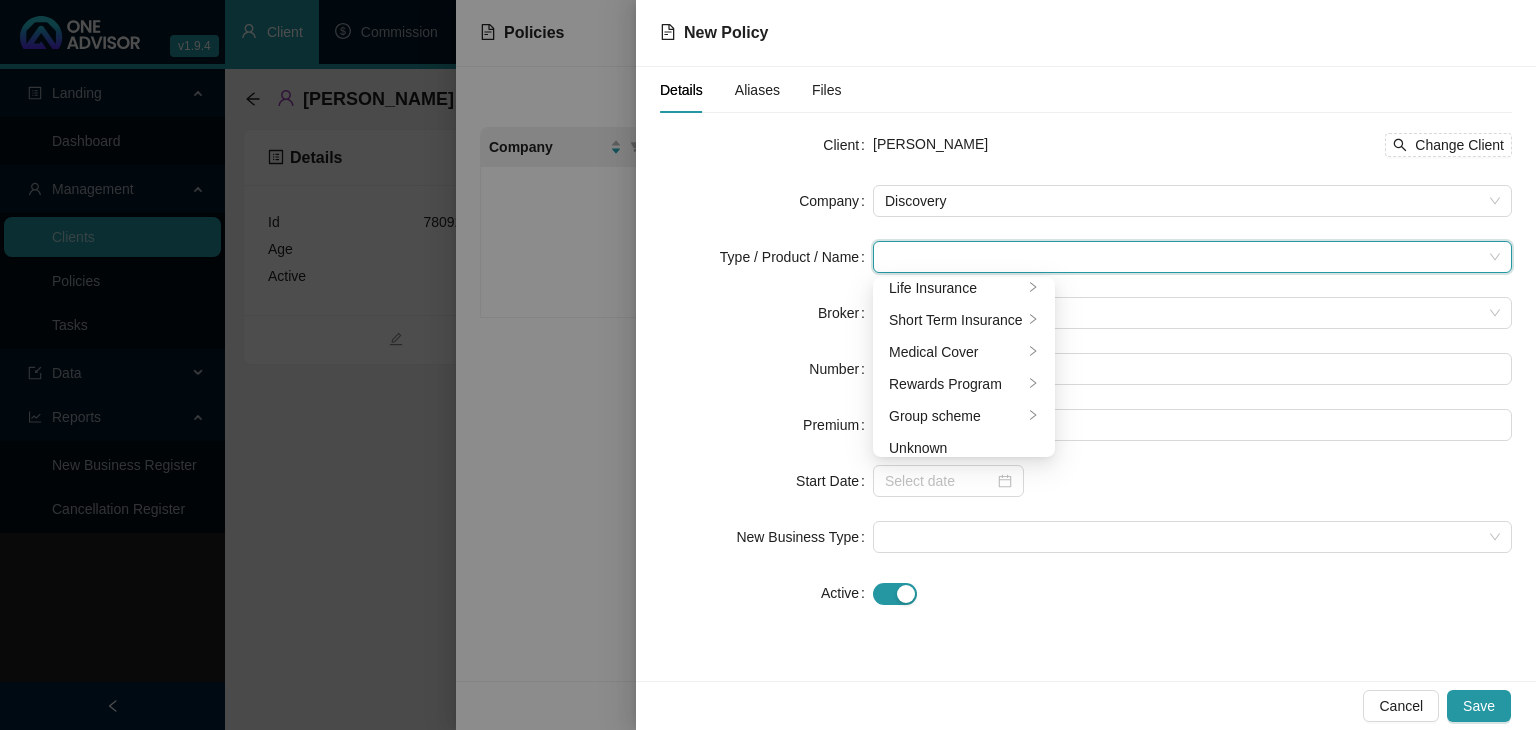 scroll, scrollTop: 52, scrollLeft: 0, axis: vertical 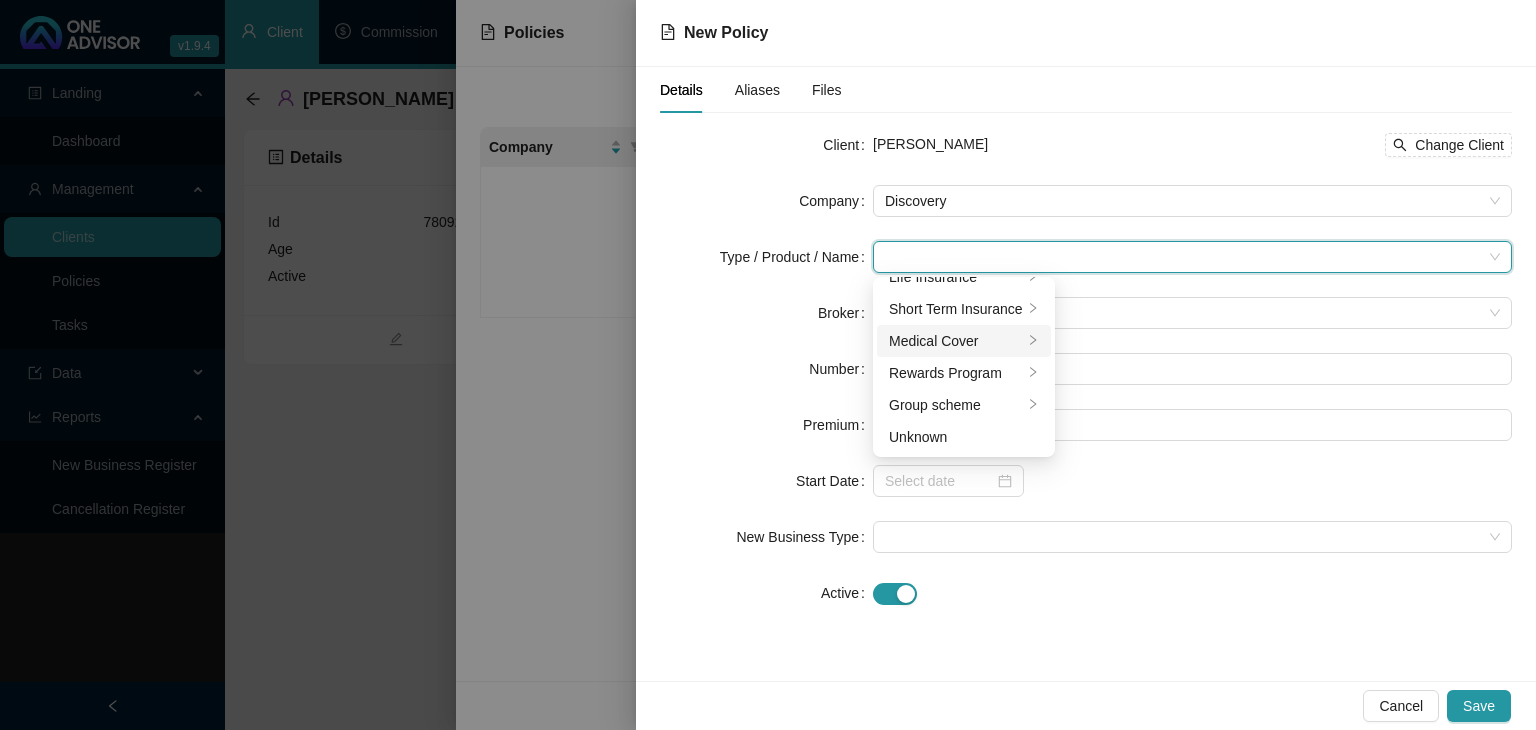 click 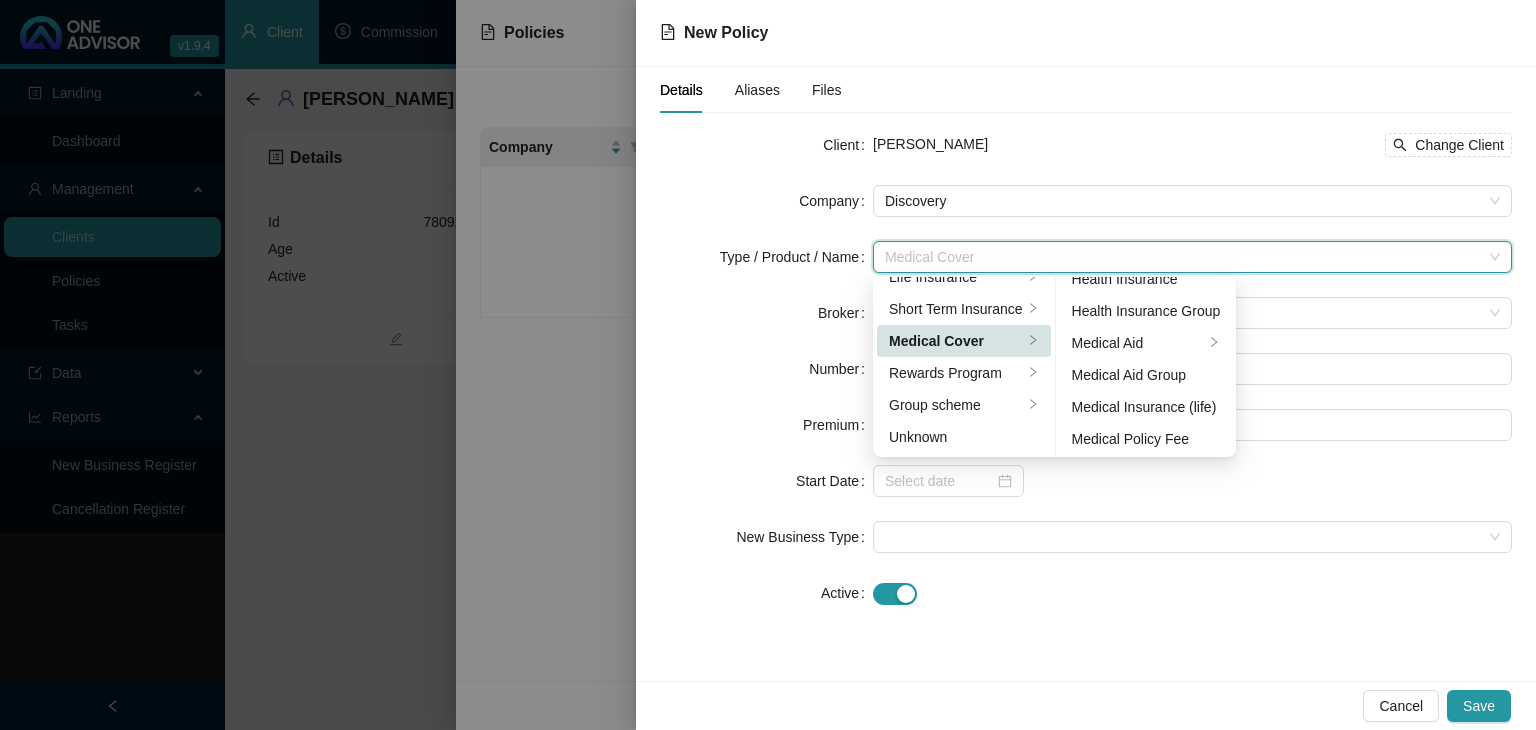 scroll, scrollTop: 116, scrollLeft: 0, axis: vertical 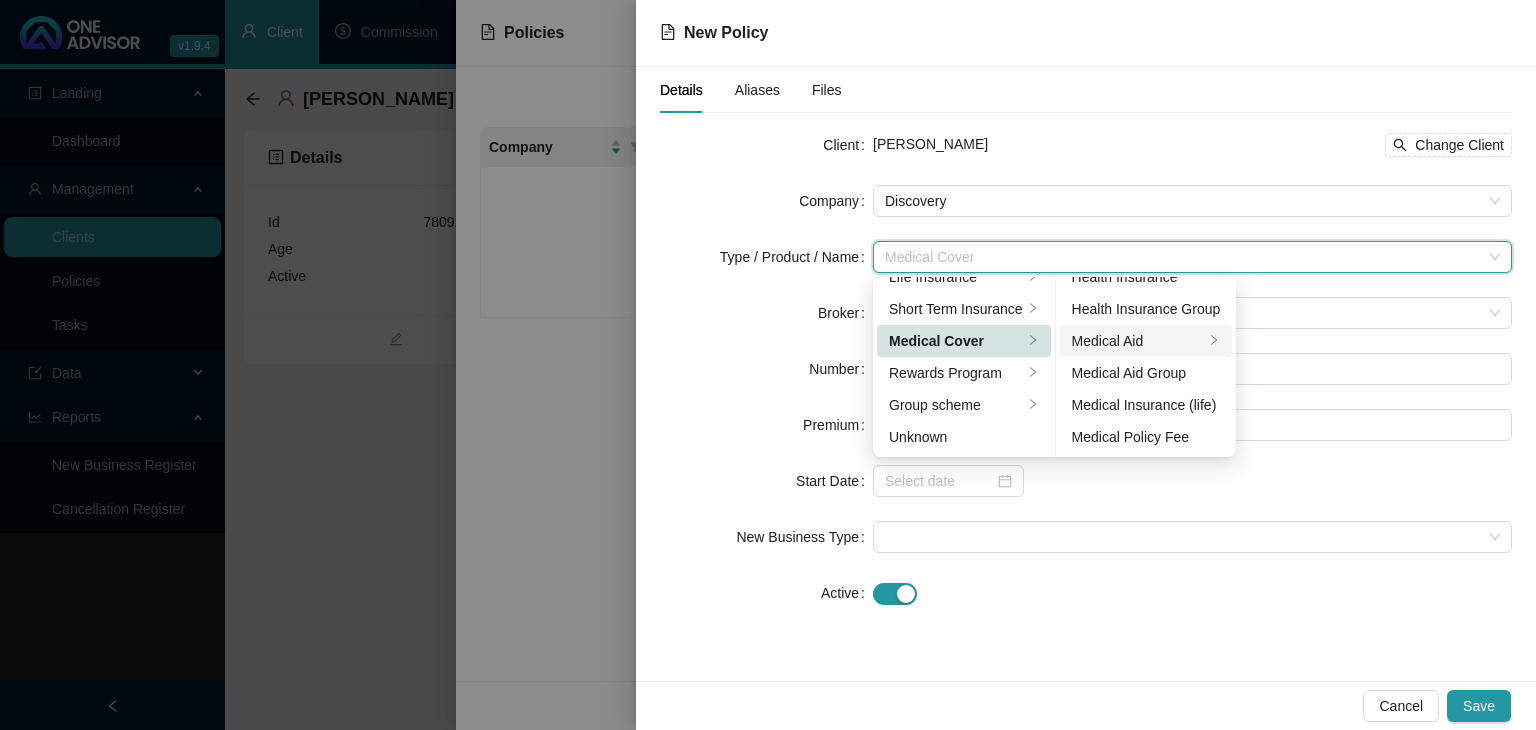 click on "Medical Aid" at bounding box center (1138, 341) 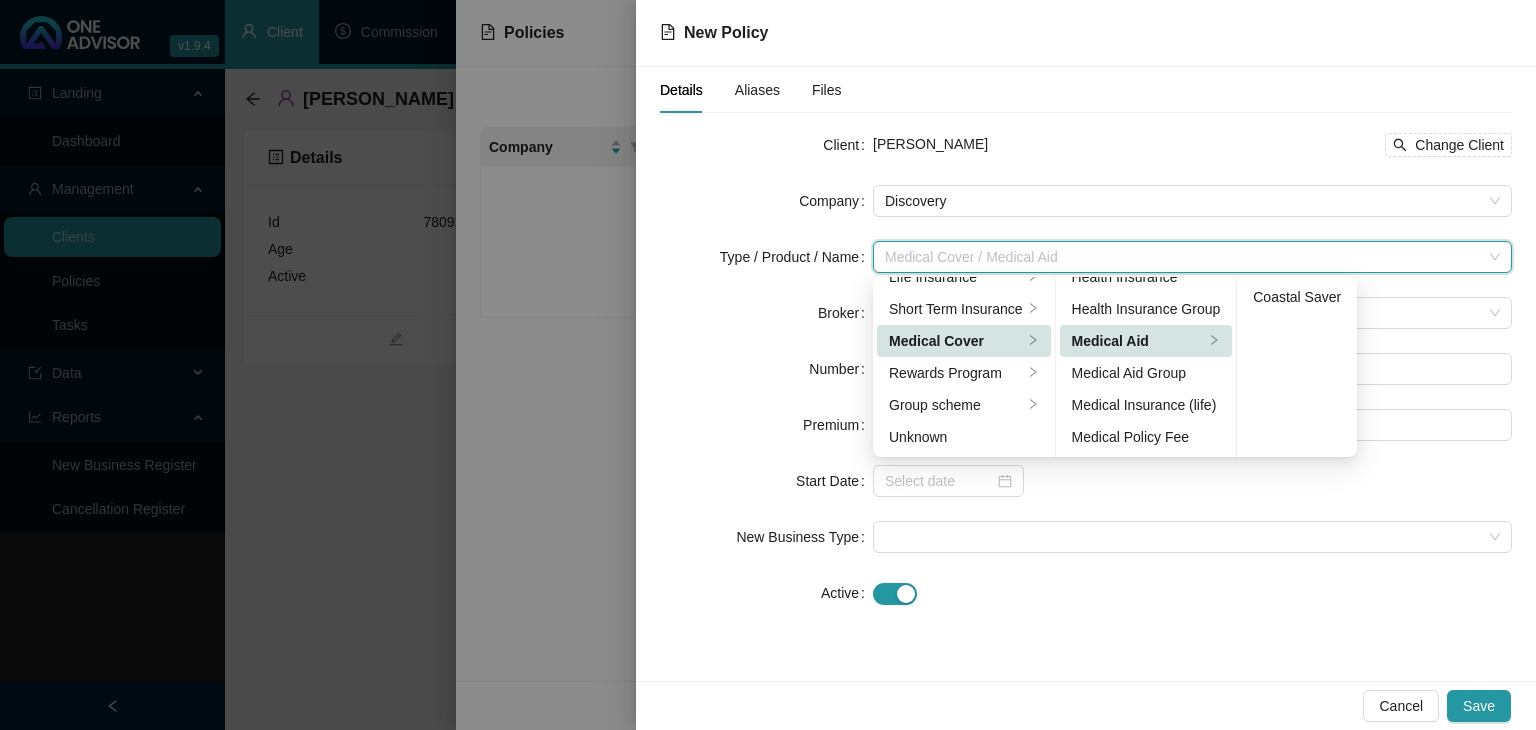 click on "Medical Aid" at bounding box center [1138, 341] 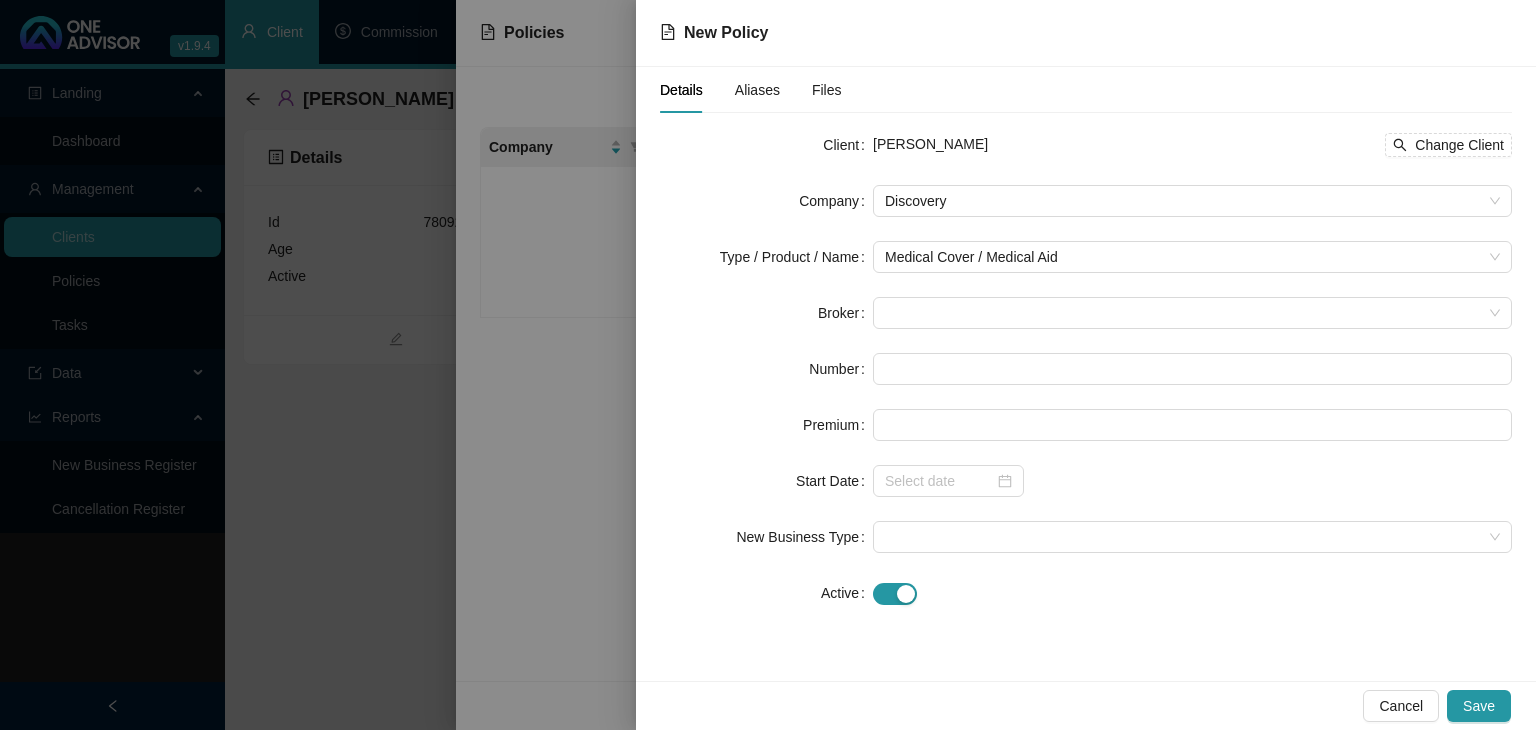 click on "Details Aliases Files Client [PERSON_NAME] Change Client Company Discovery Type / Product / Name Medical Cover / Medical Aid Broker Number Premium Start Date New Business Type Active Replacement Policy Select Replacement Policy Select Policy Clear Selection" at bounding box center (1086, 374) 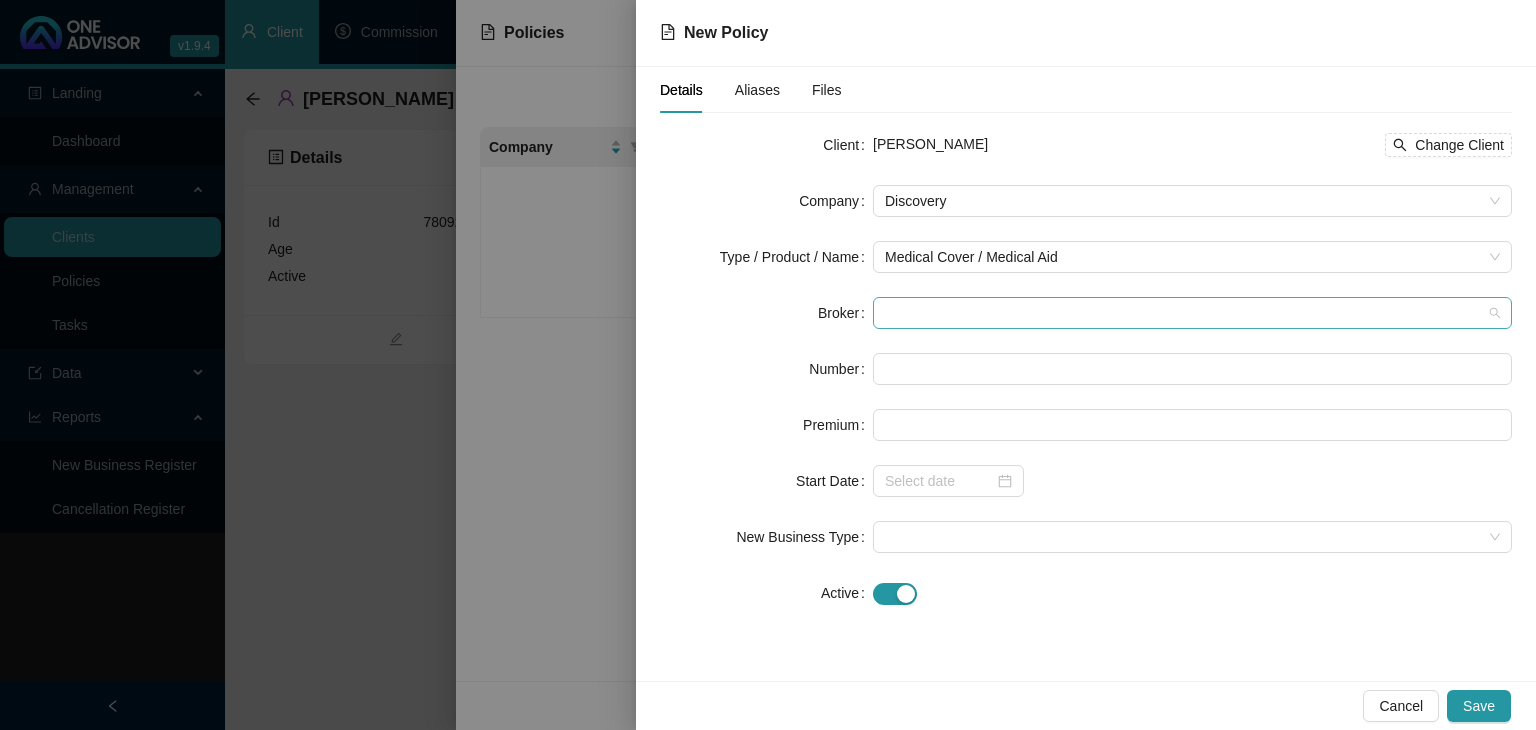 click at bounding box center [1192, 313] 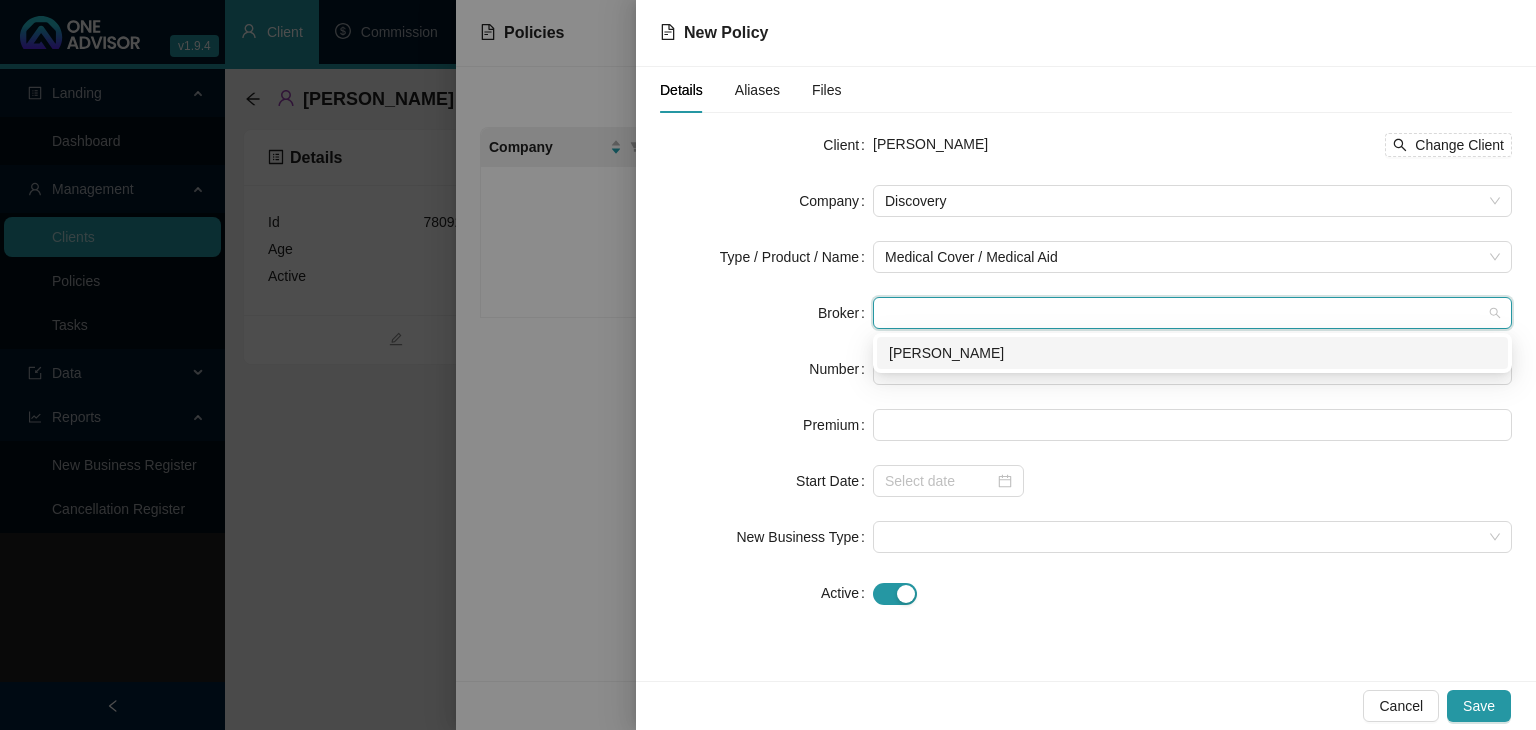 click on "[PERSON_NAME]" at bounding box center [1192, 353] 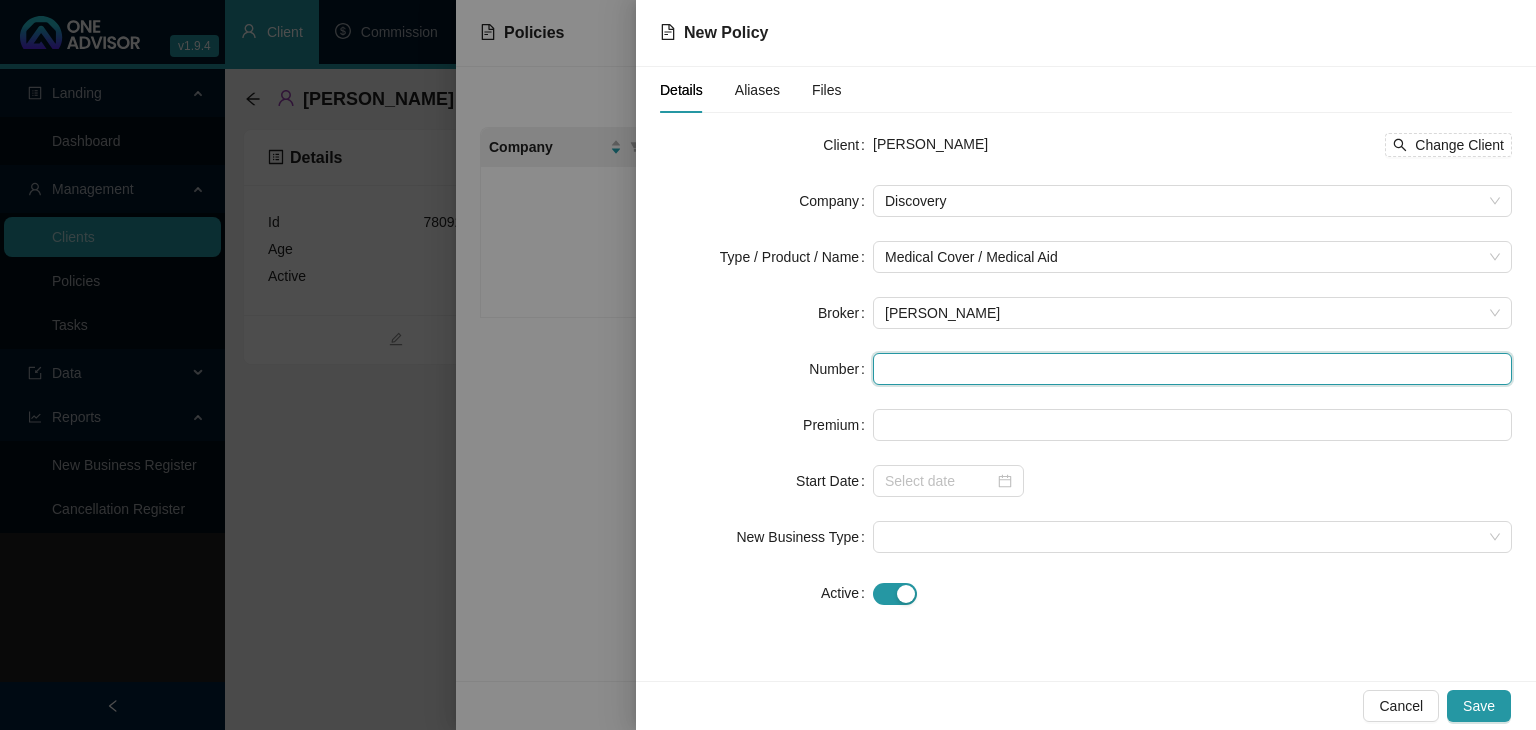 click at bounding box center [1192, 369] 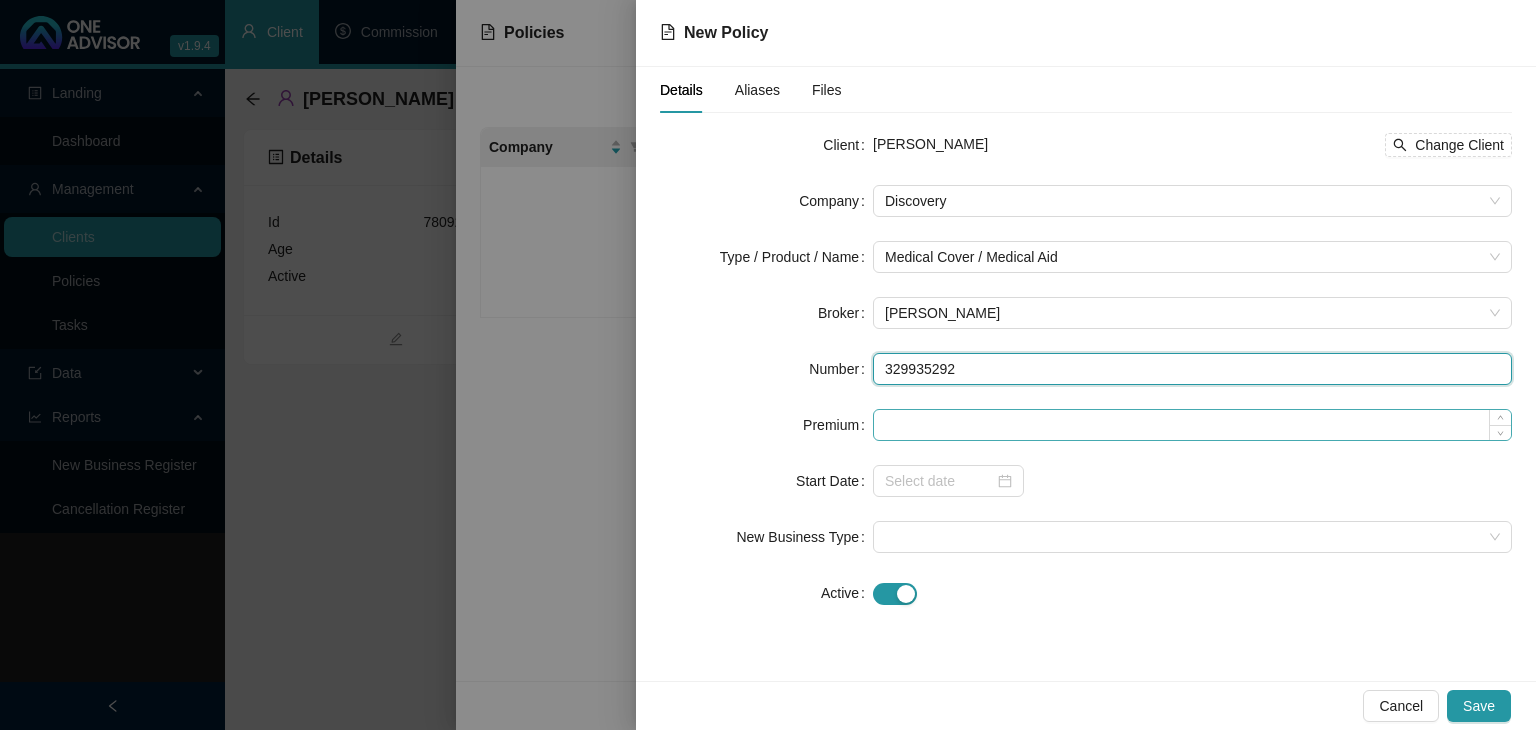 type on "329935292" 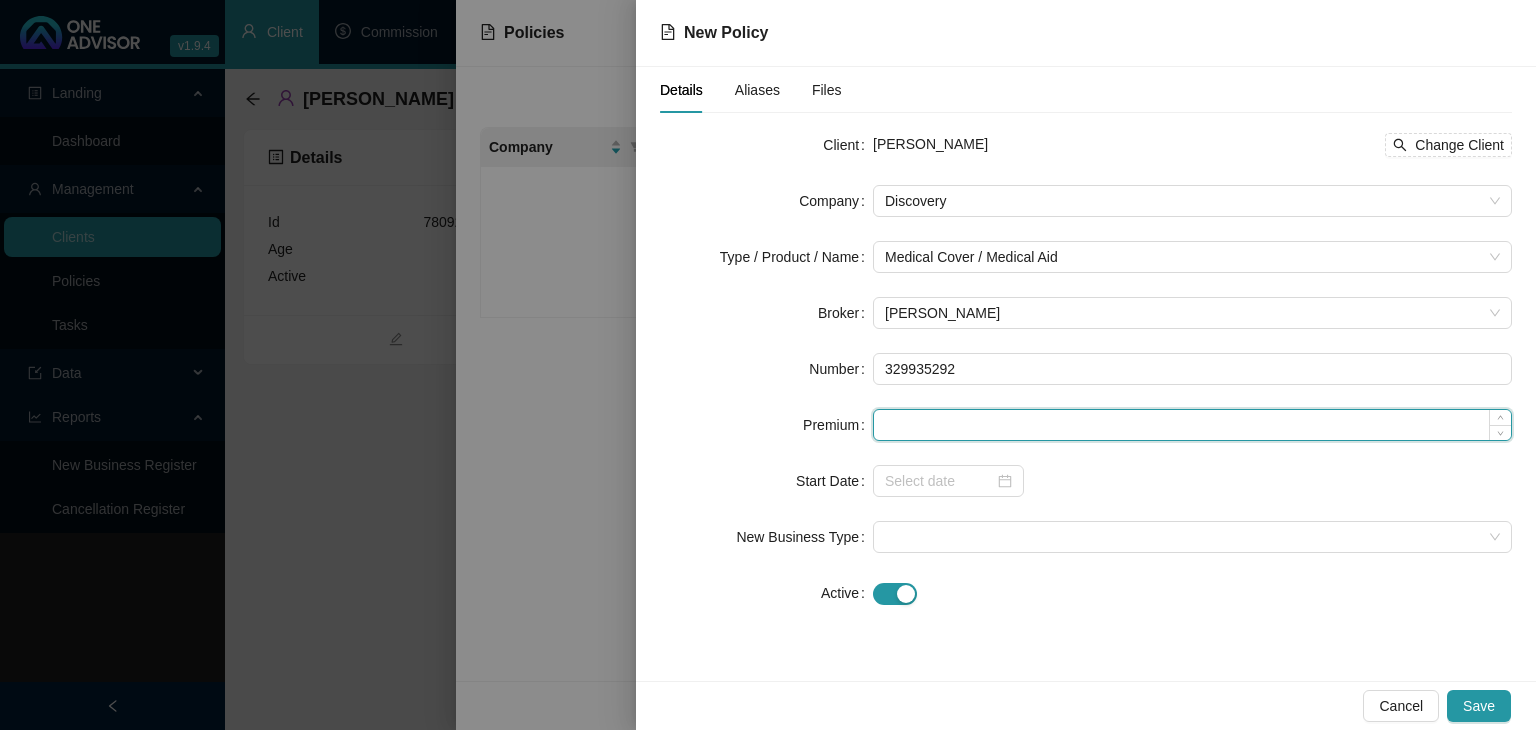 click at bounding box center [1192, 425] 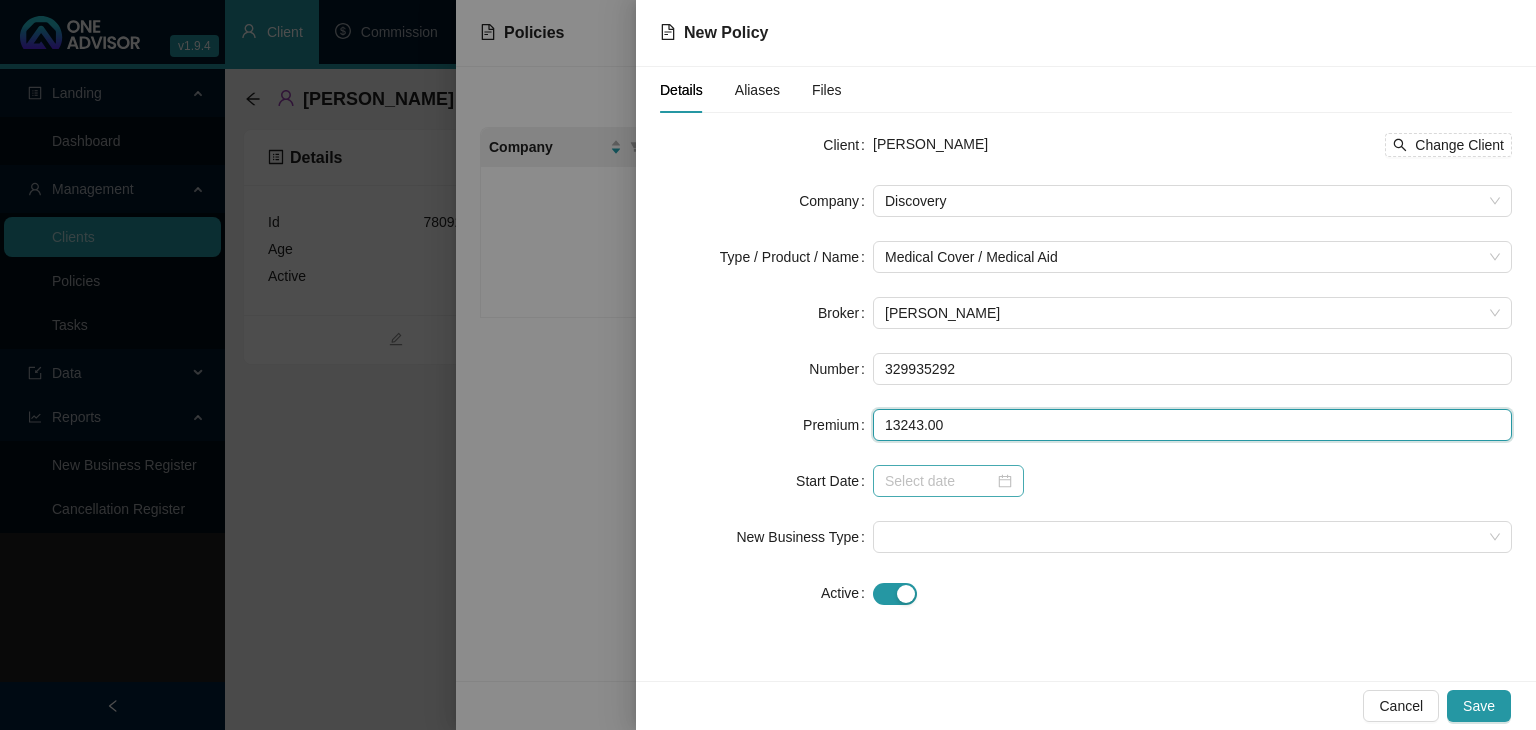 type on "13243.00" 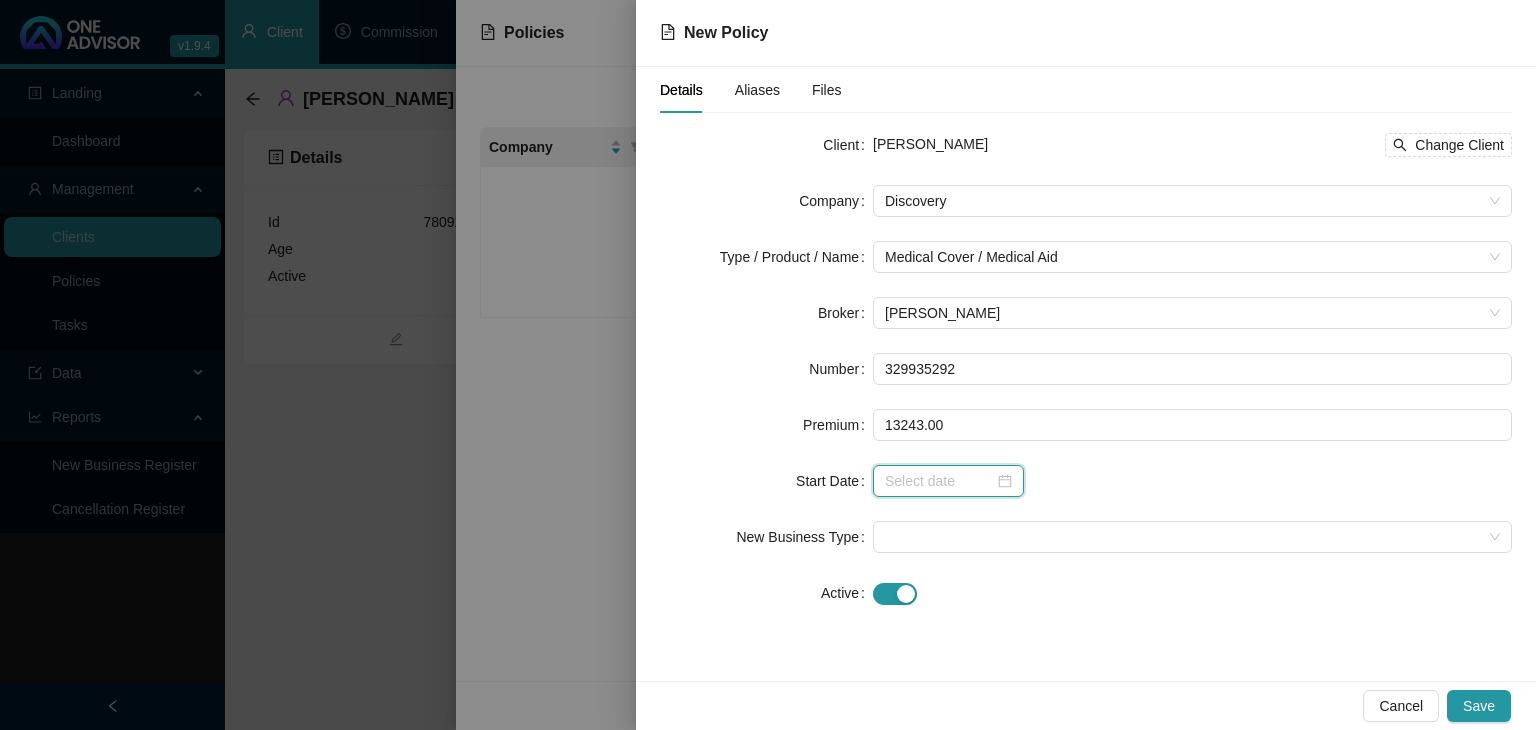 click at bounding box center [939, 481] 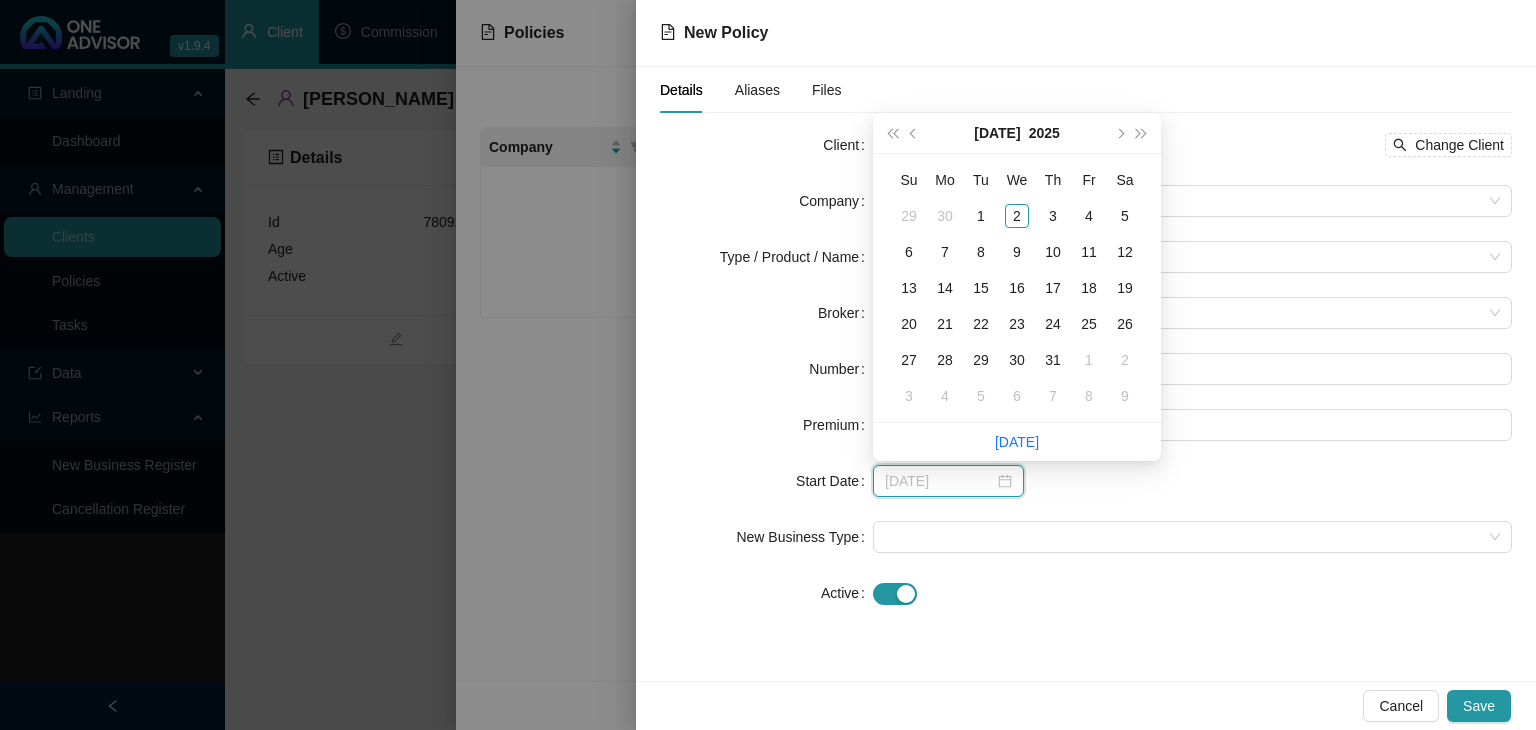 type on "[DATE]" 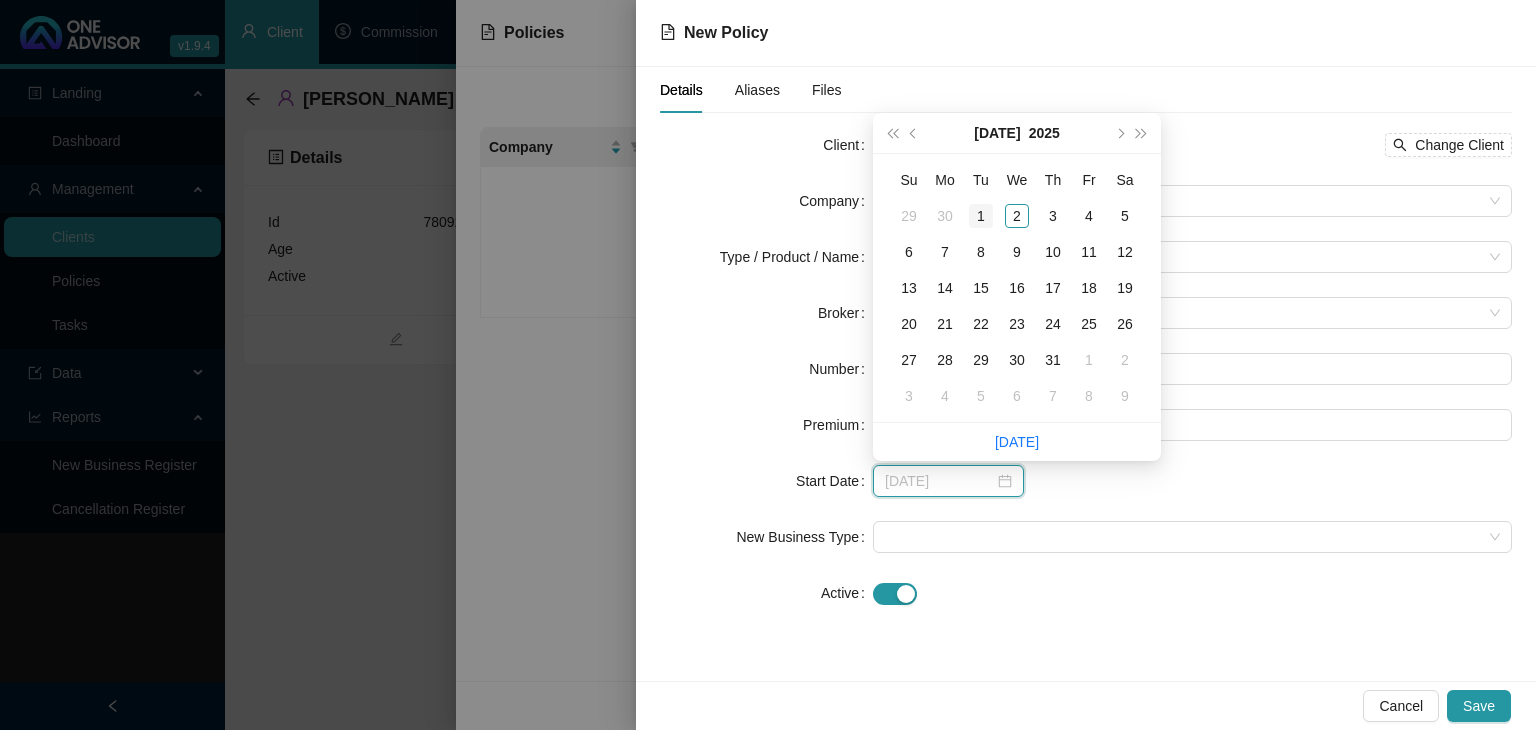 type on "[DATE]" 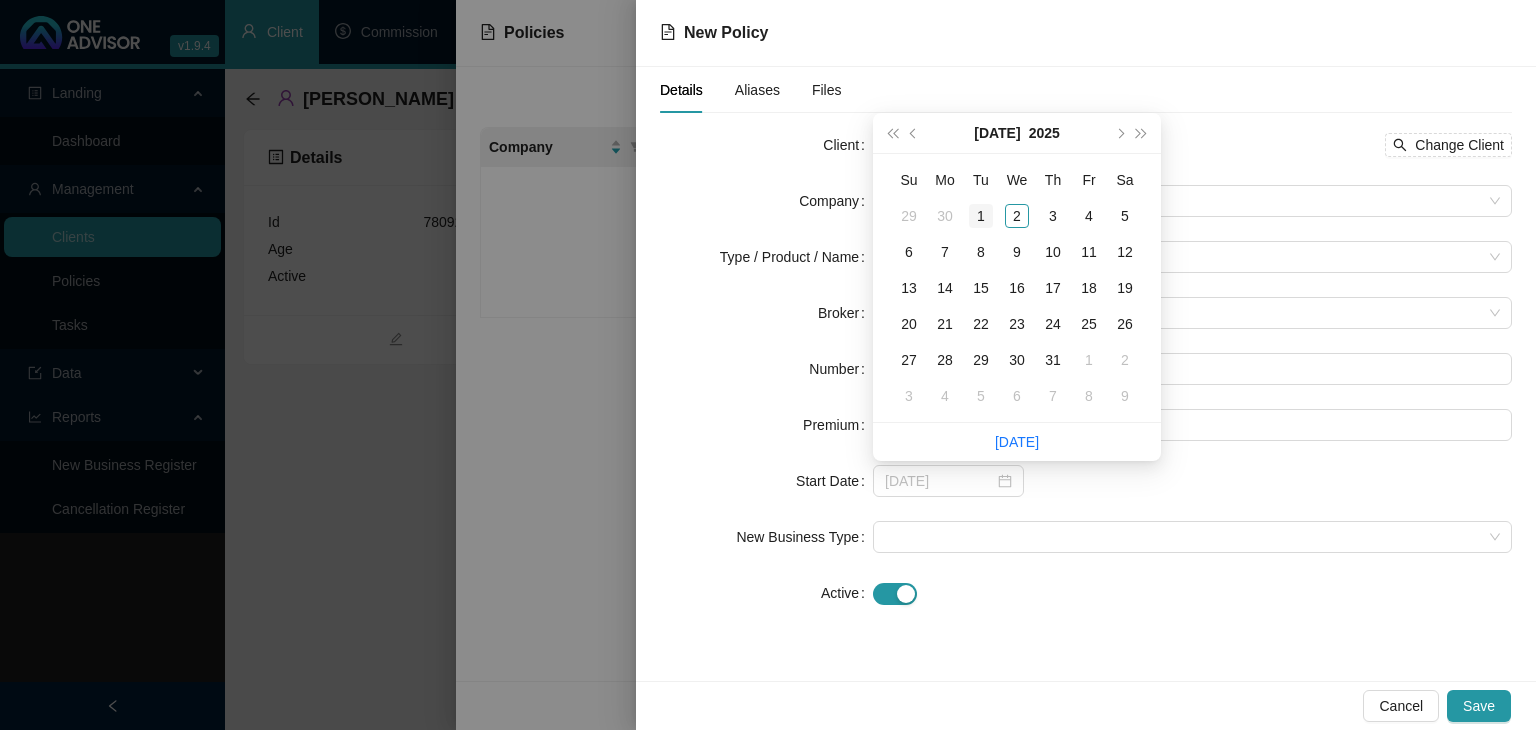 click on "1" at bounding box center (981, 216) 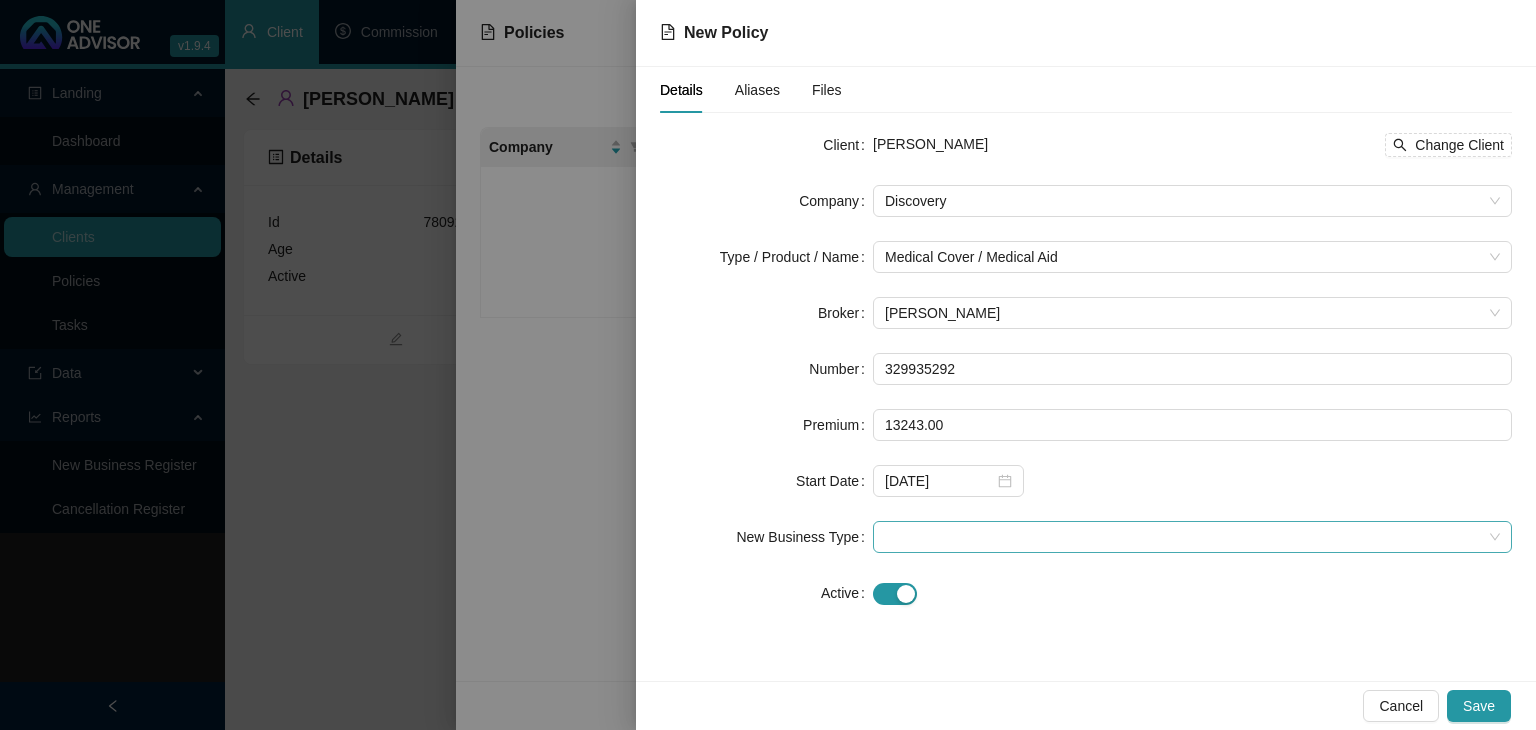 click at bounding box center (1192, 537) 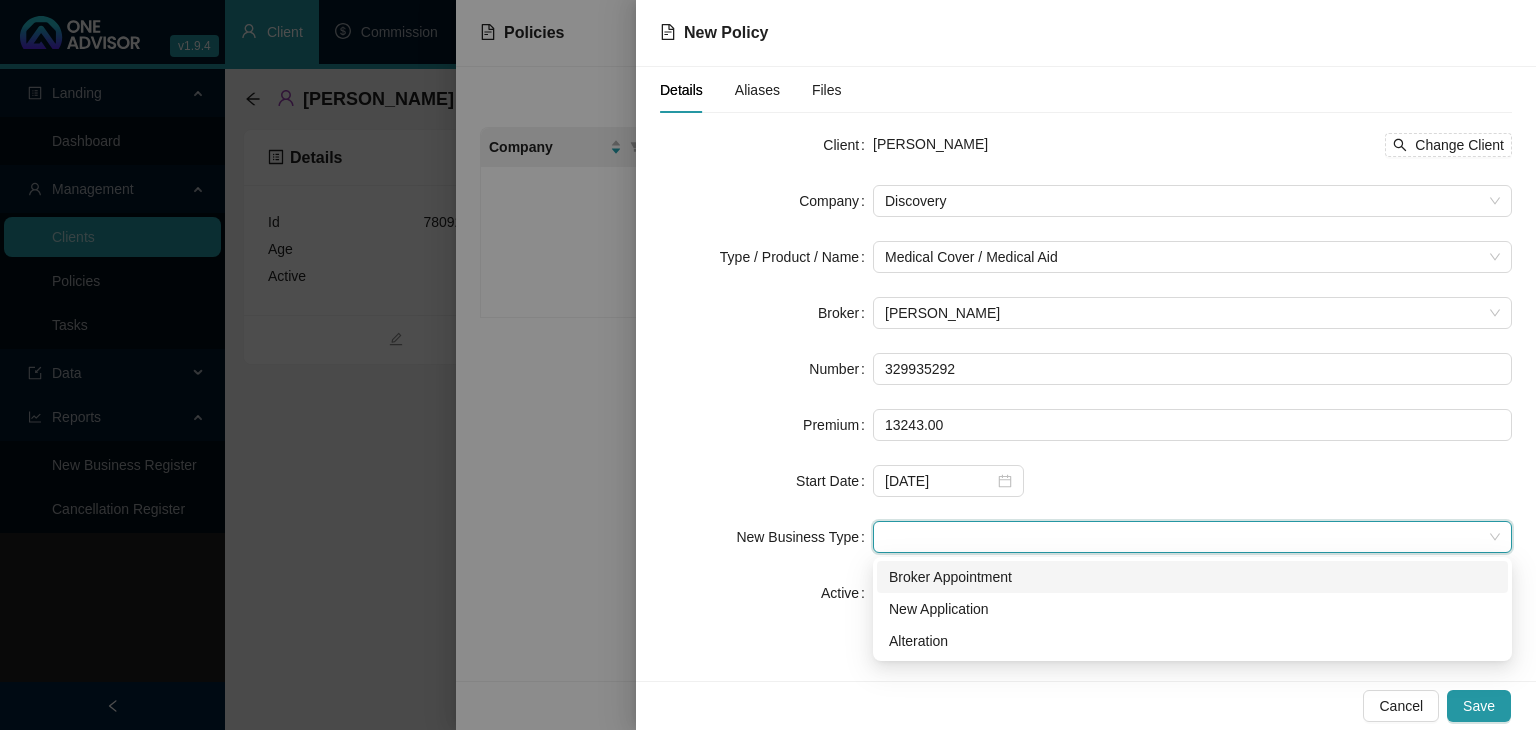 click on "Broker Appointment" at bounding box center [1192, 577] 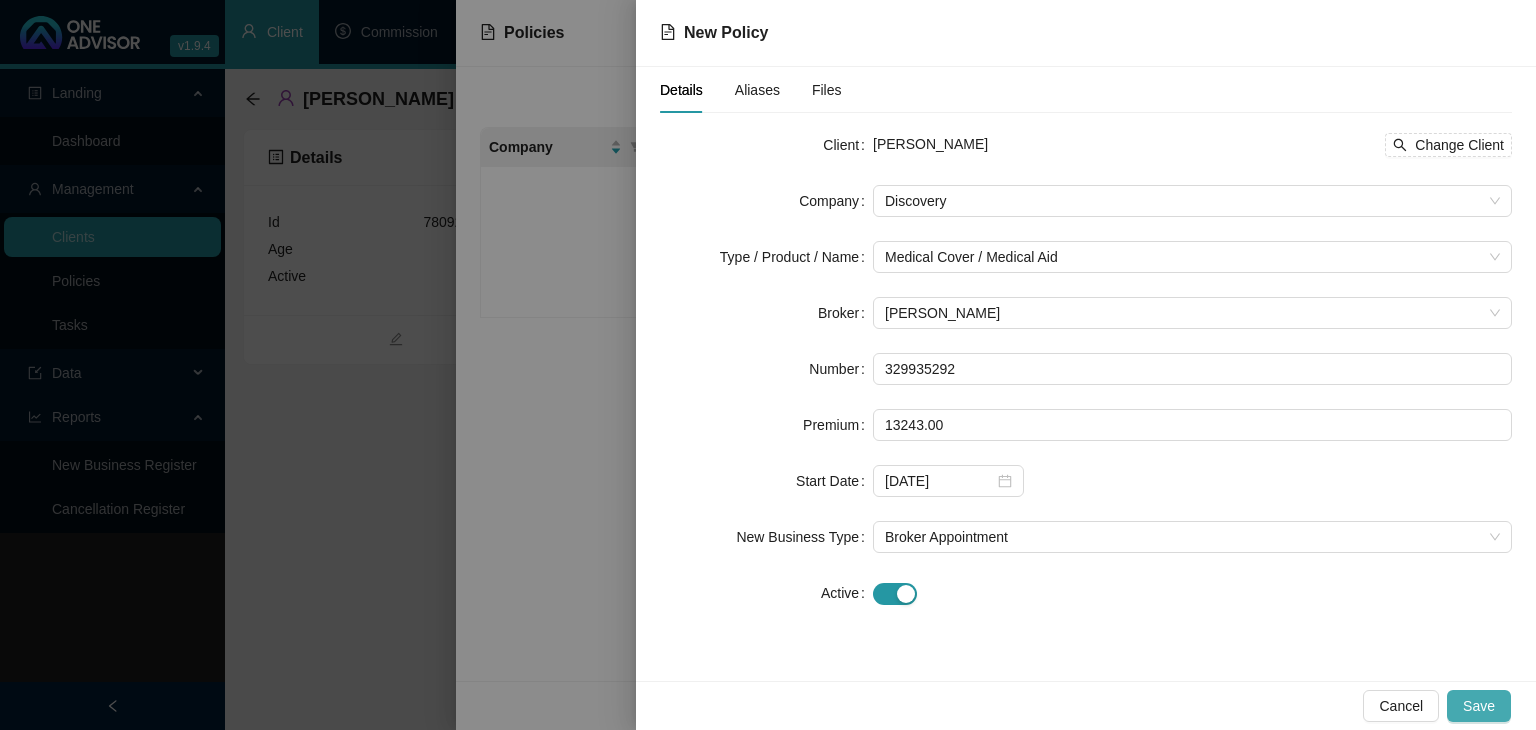 click on "Save" at bounding box center [1479, 706] 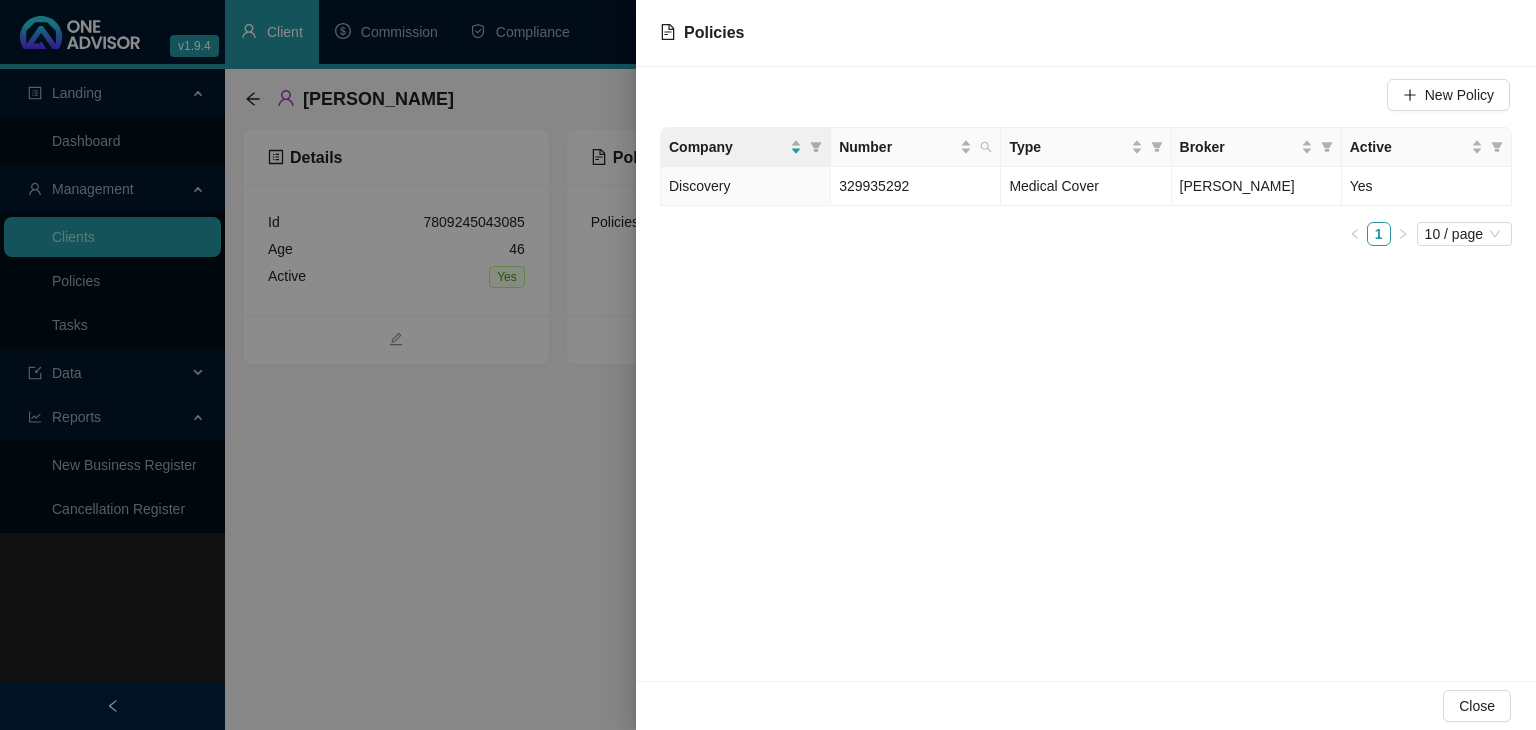 click at bounding box center [768, 365] 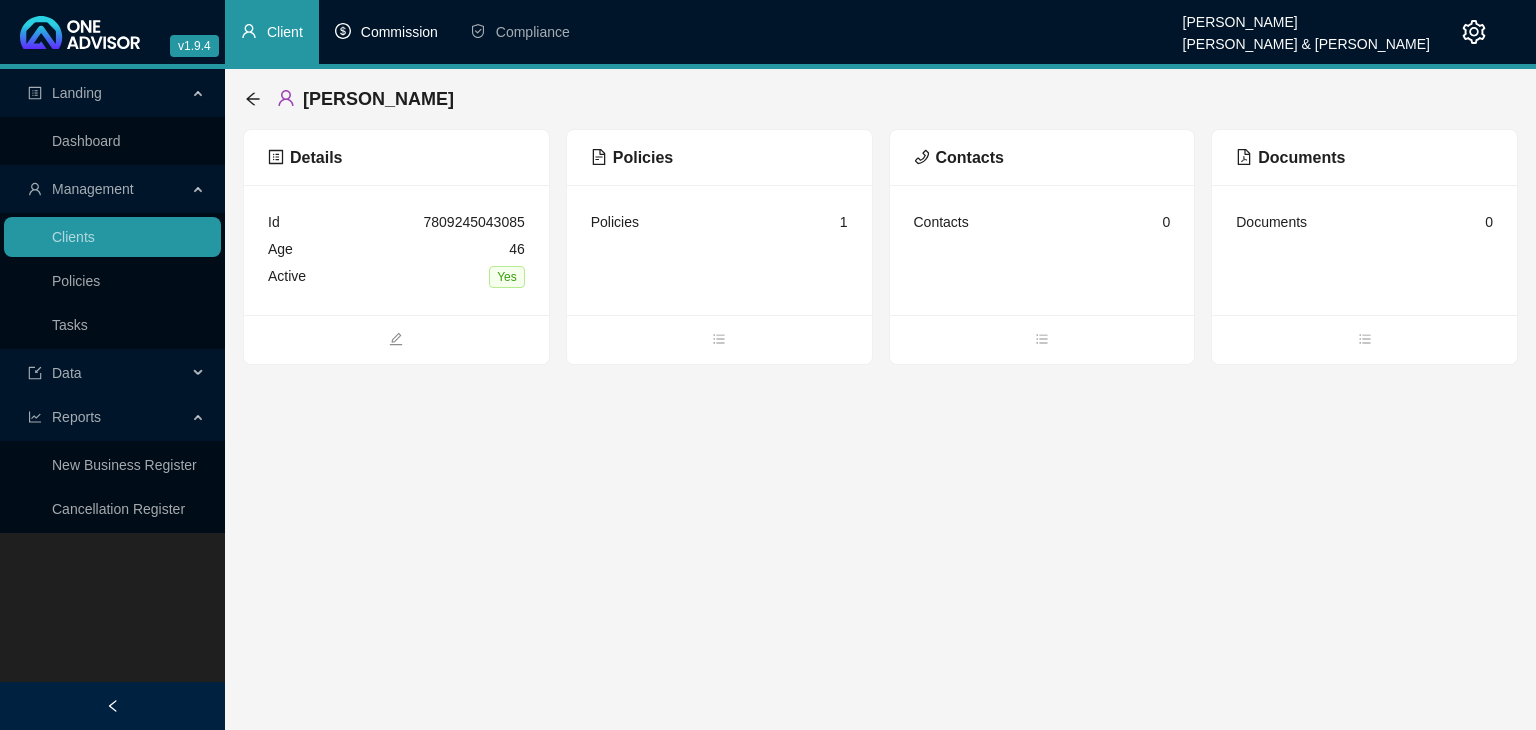click on "Commission" at bounding box center [399, 32] 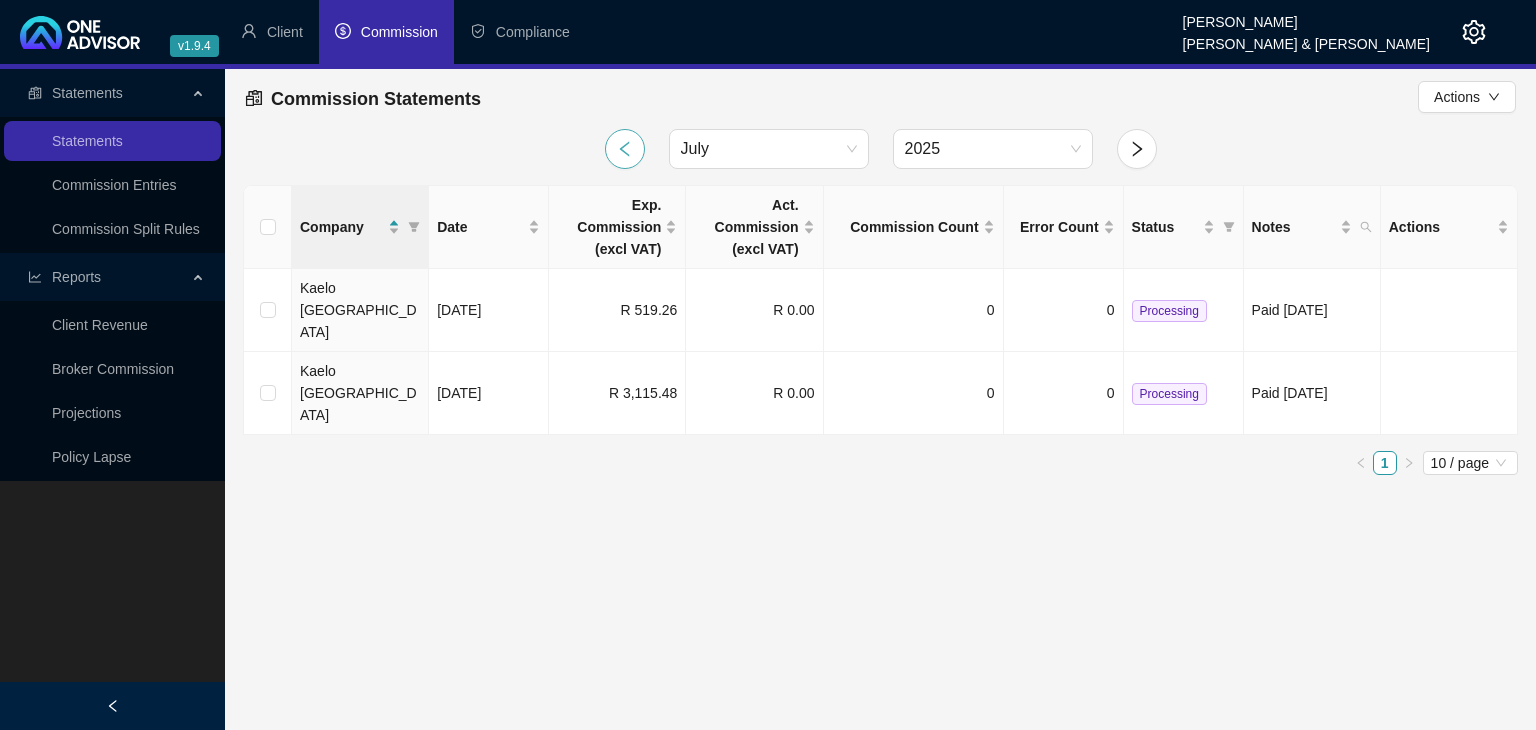 click 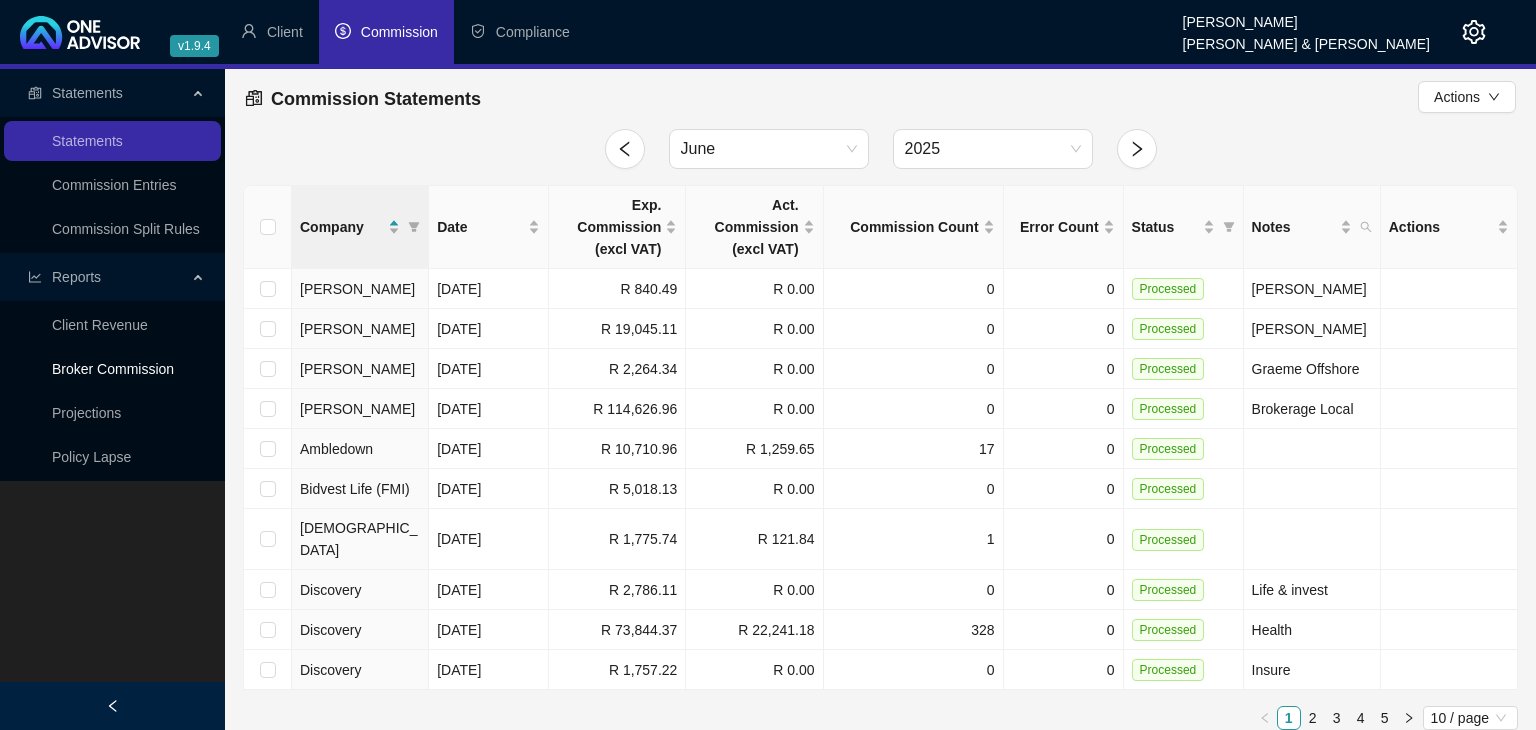 click on "Broker Commission" at bounding box center (113, 369) 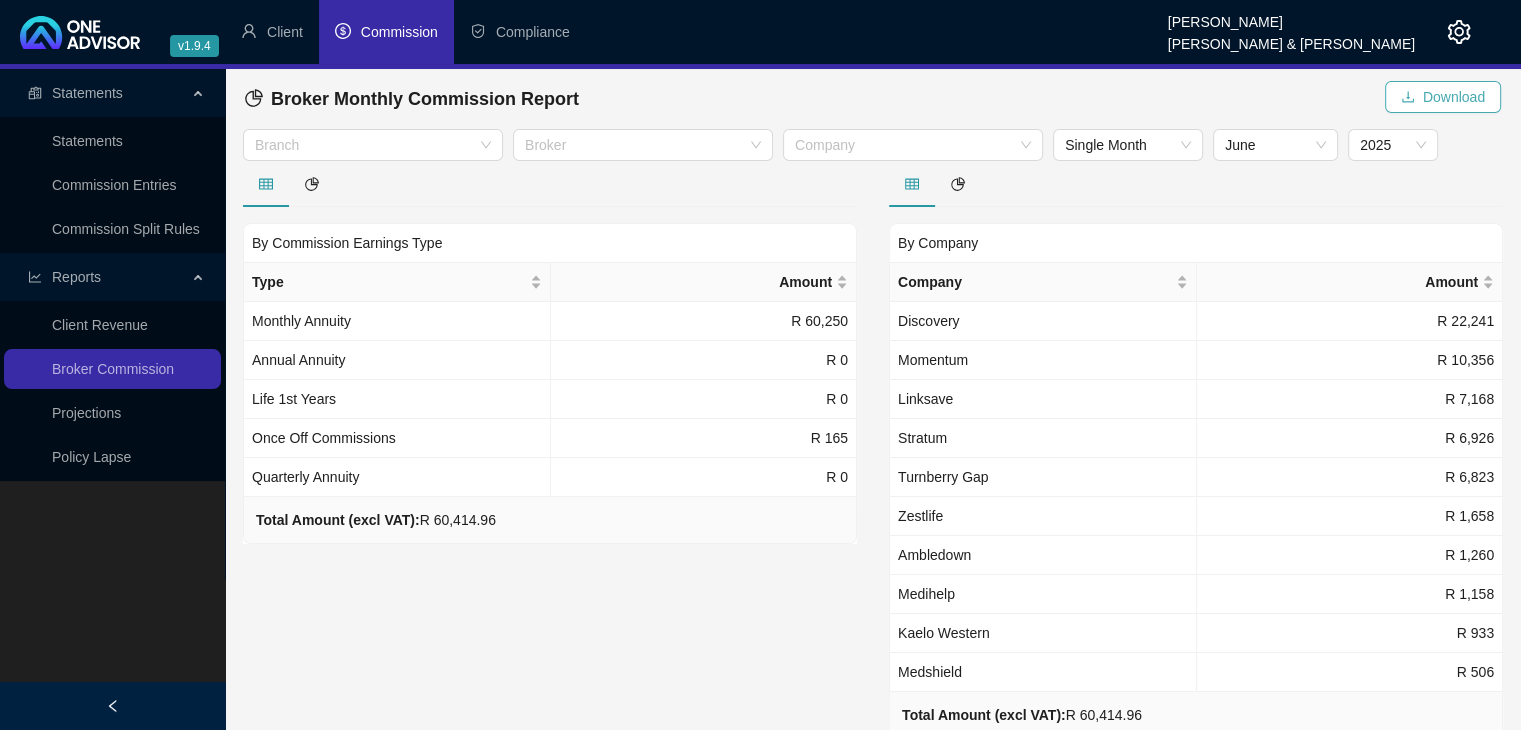 click on "Download" at bounding box center [1454, 97] 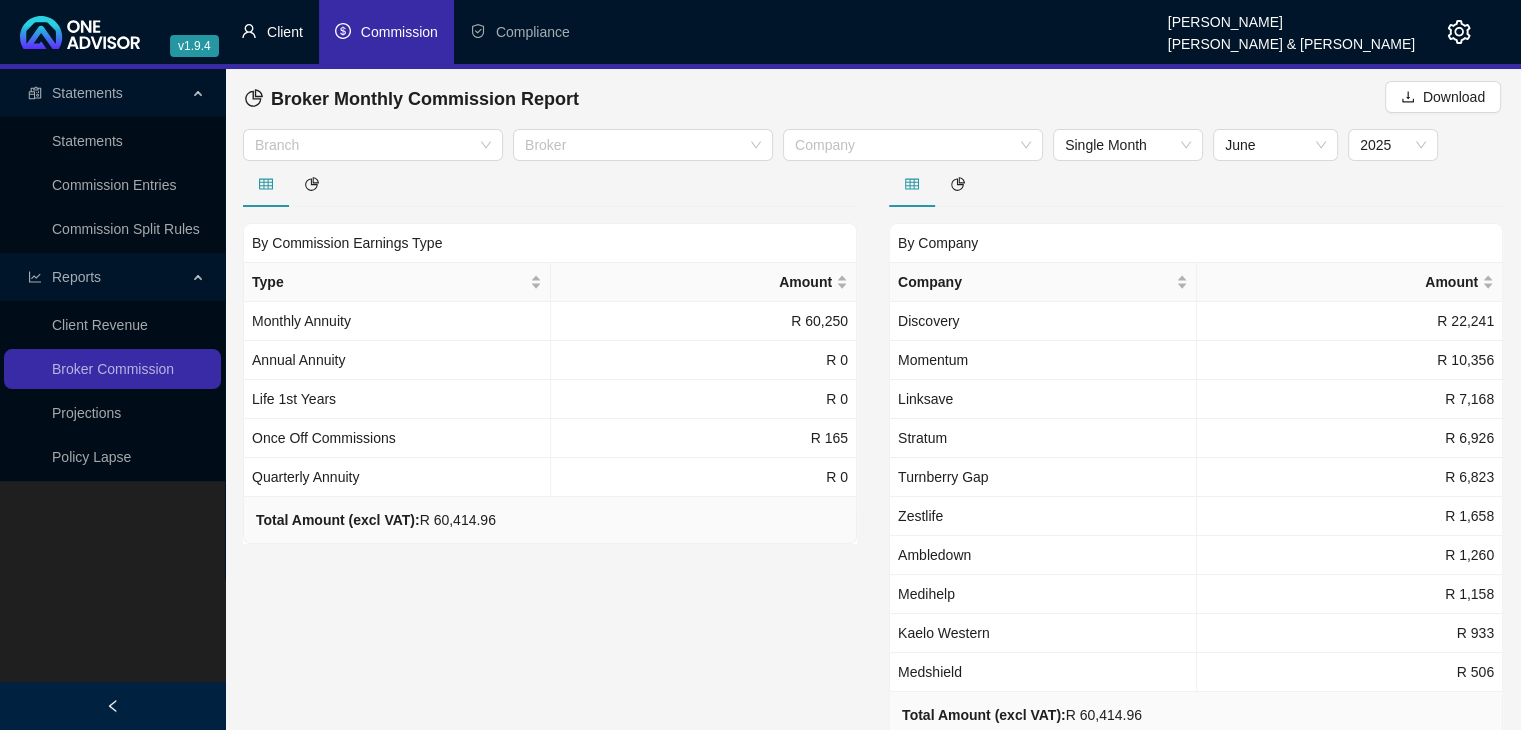 click on "Client" at bounding box center [285, 32] 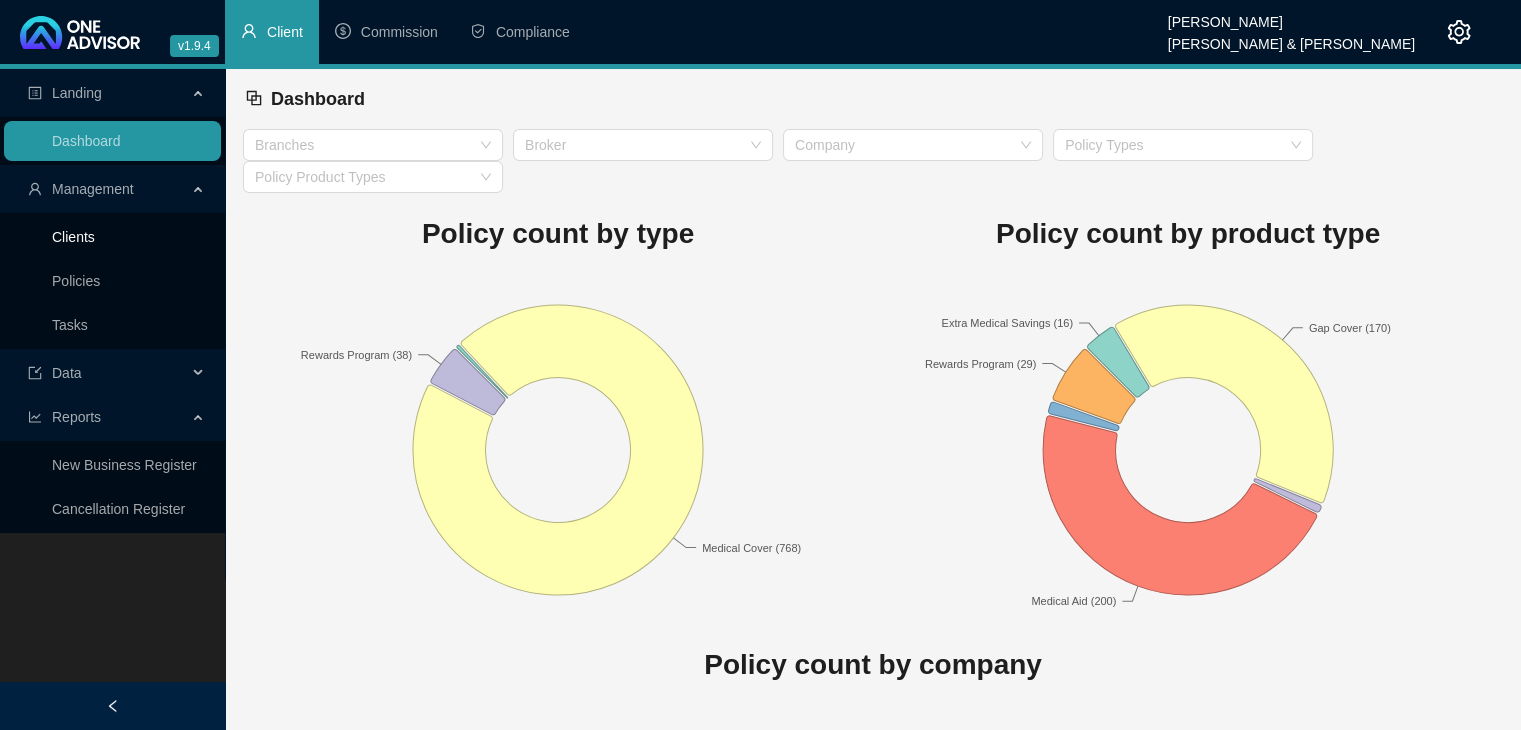 click on "Clients" at bounding box center [73, 237] 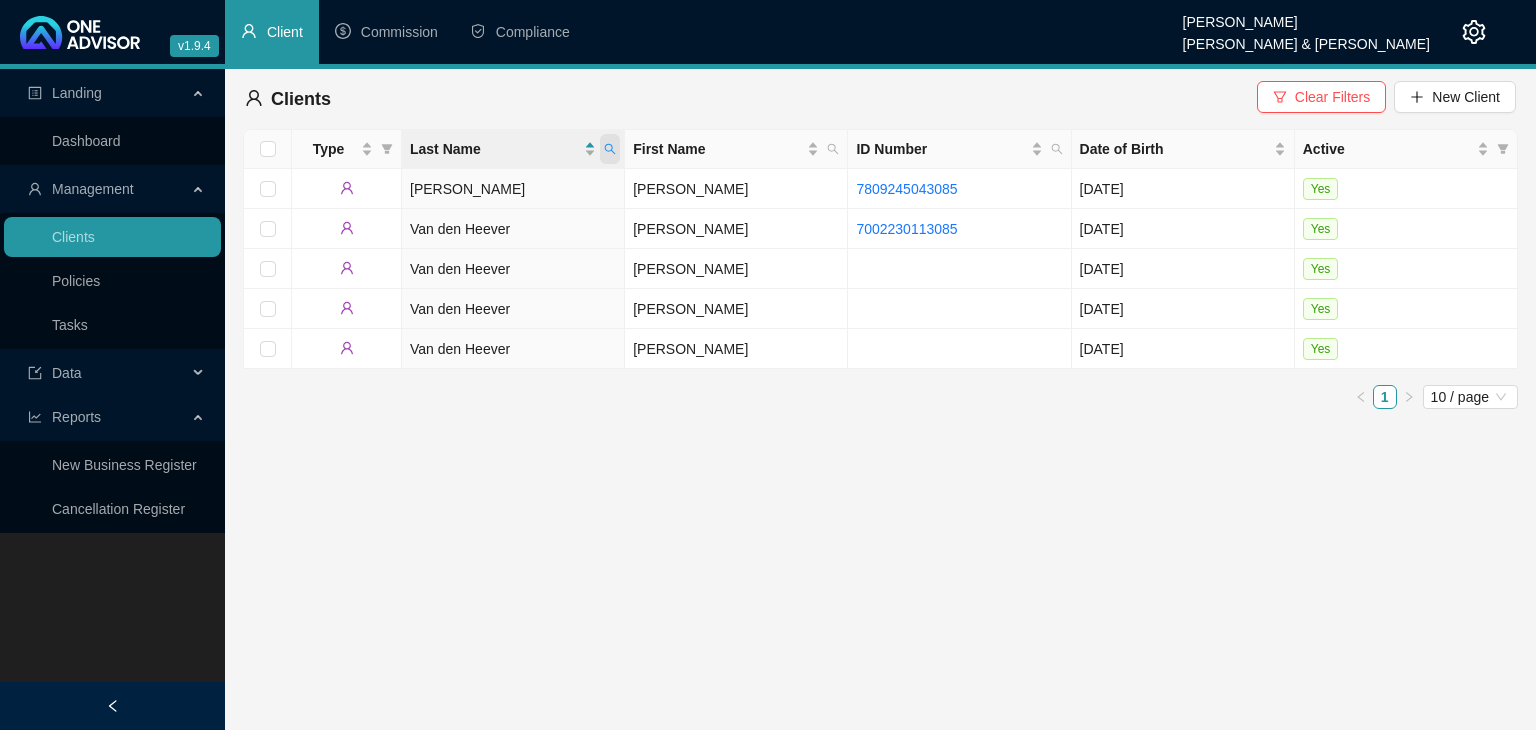 click 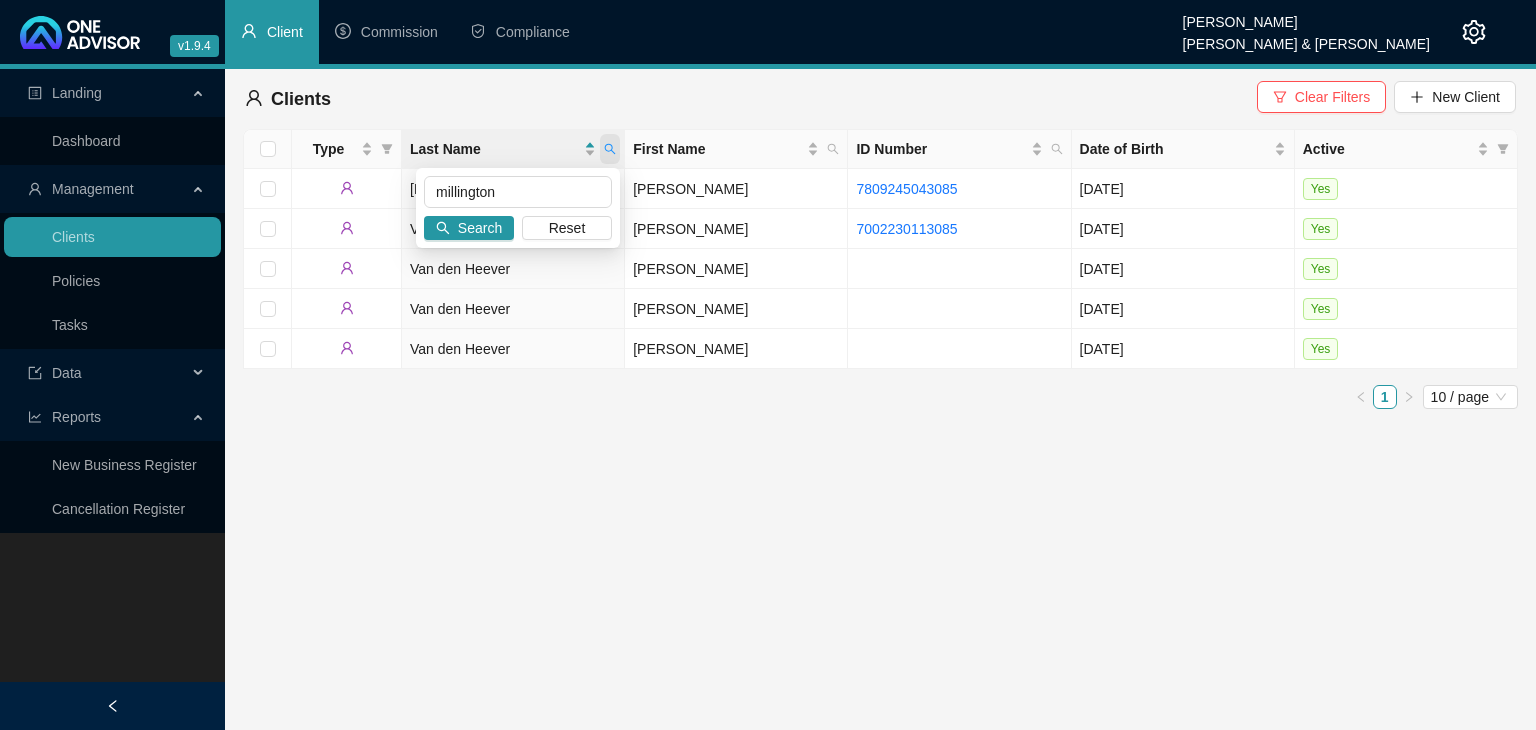 type on "millington" 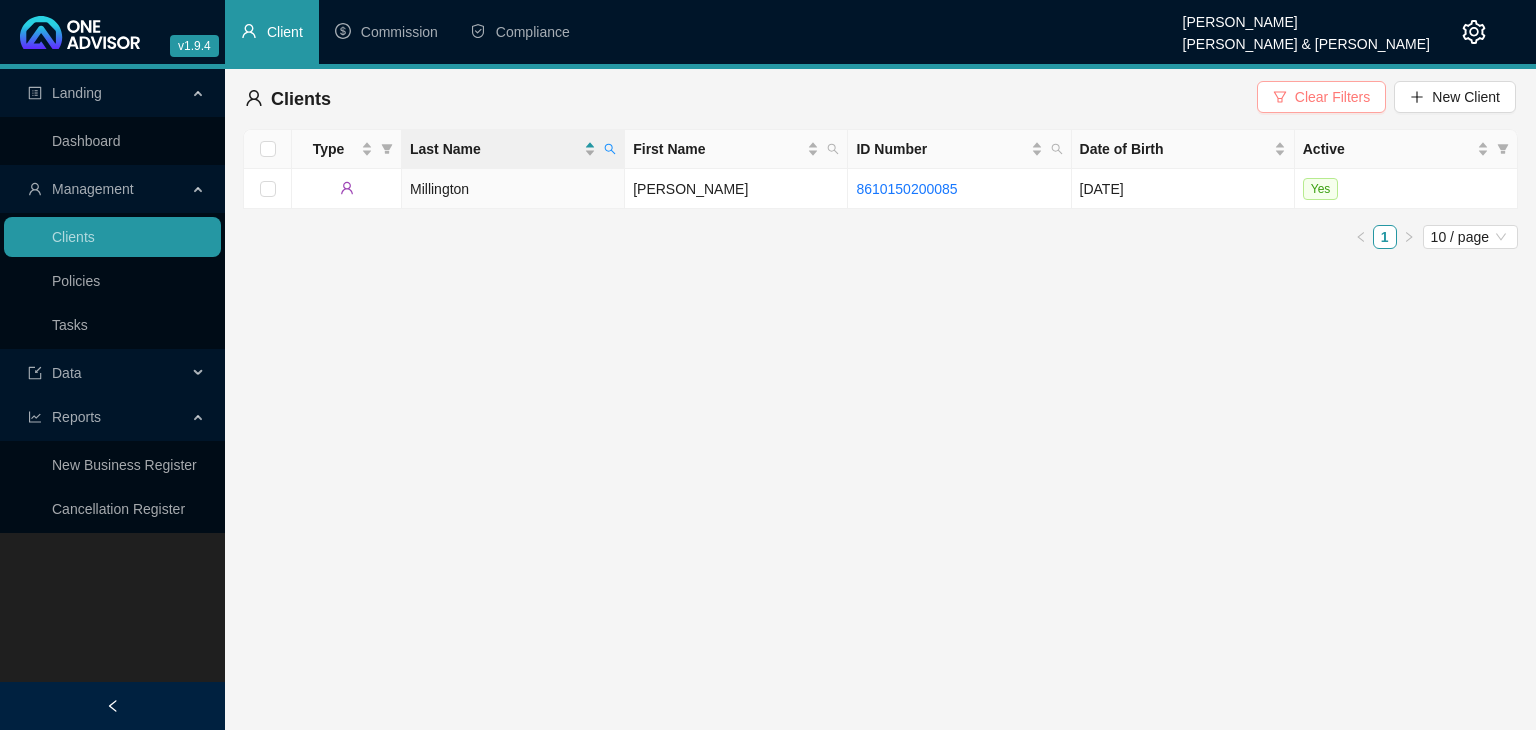 click on "Clear Filters" at bounding box center (1321, 97) 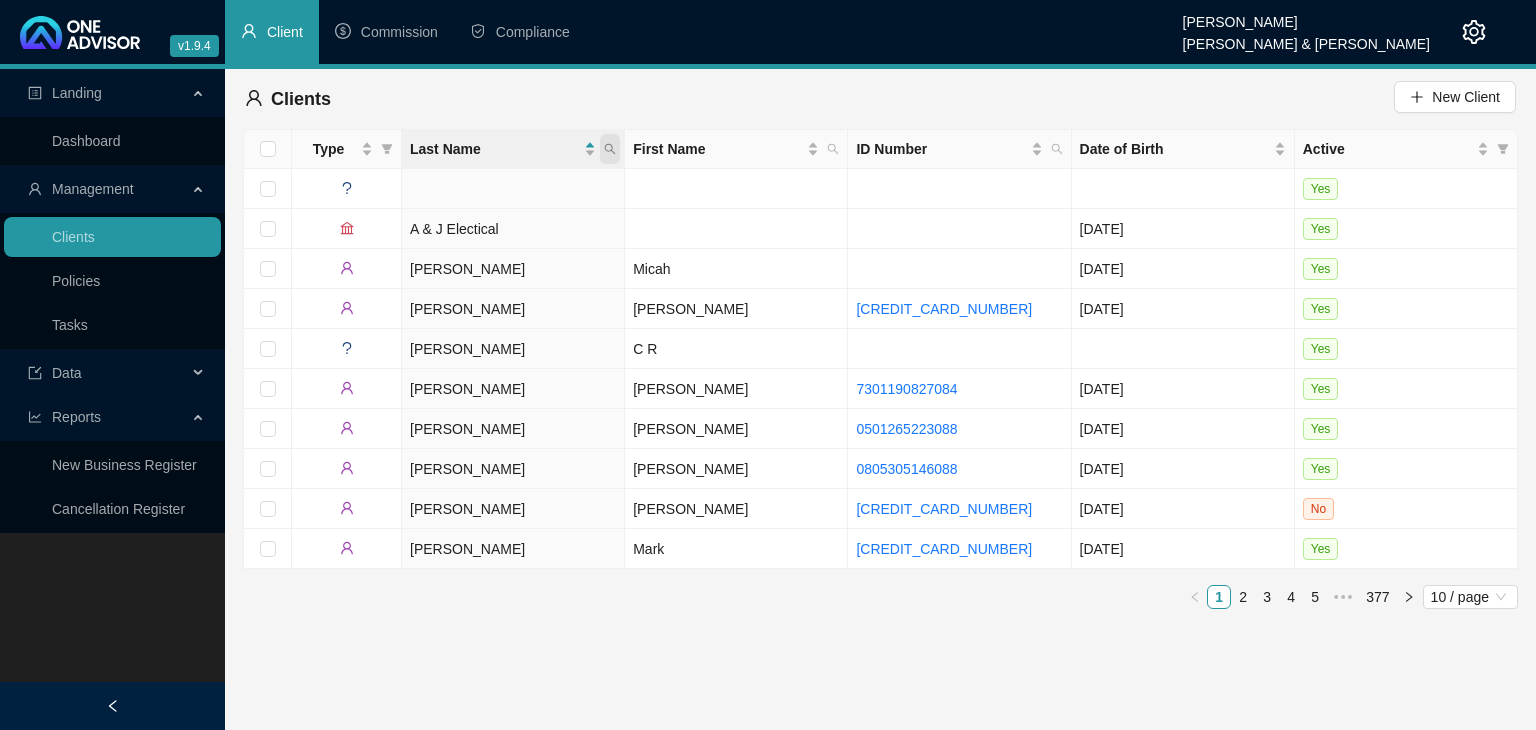 click 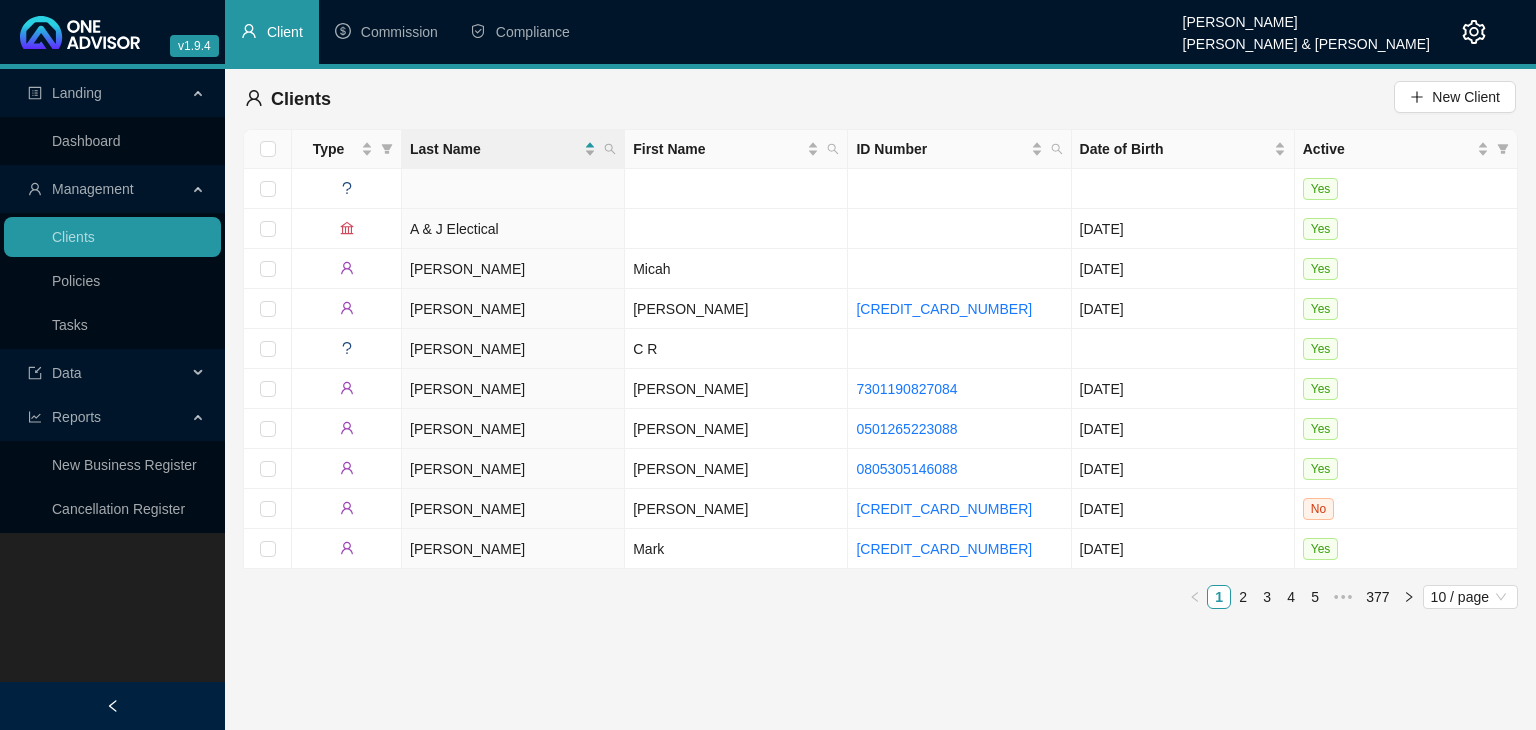 click on "Landing Dashboard Management Clients Policies Tasks Data Reports New Business Register Cancellation Register Clients New Client Type Last Name First Name ID Number Date of Birth Active Yes A & J Electical [DATE] Yes [PERSON_NAME] [DATE] Yes [PERSON_NAME] [CREDIT_CARD_NUMBER] [DATE] Yes [PERSON_NAME] Yes [PERSON_NAME] [PERSON_NAME] 7301190827084 [DATE] Yes [PERSON_NAME] 0501265223088 [DATE] Yes [PERSON_NAME] 0805305146088 [DATE] Yes [PERSON_NAME] [PERSON_NAME] [CREDIT_CARD_NUMBER] [DATE] No [PERSON_NAME] [CREDIT_CARD_NUMBER] [DATE] Yes 1 2 3 4 5 ••• 377 10 / page" at bounding box center [768, 399] 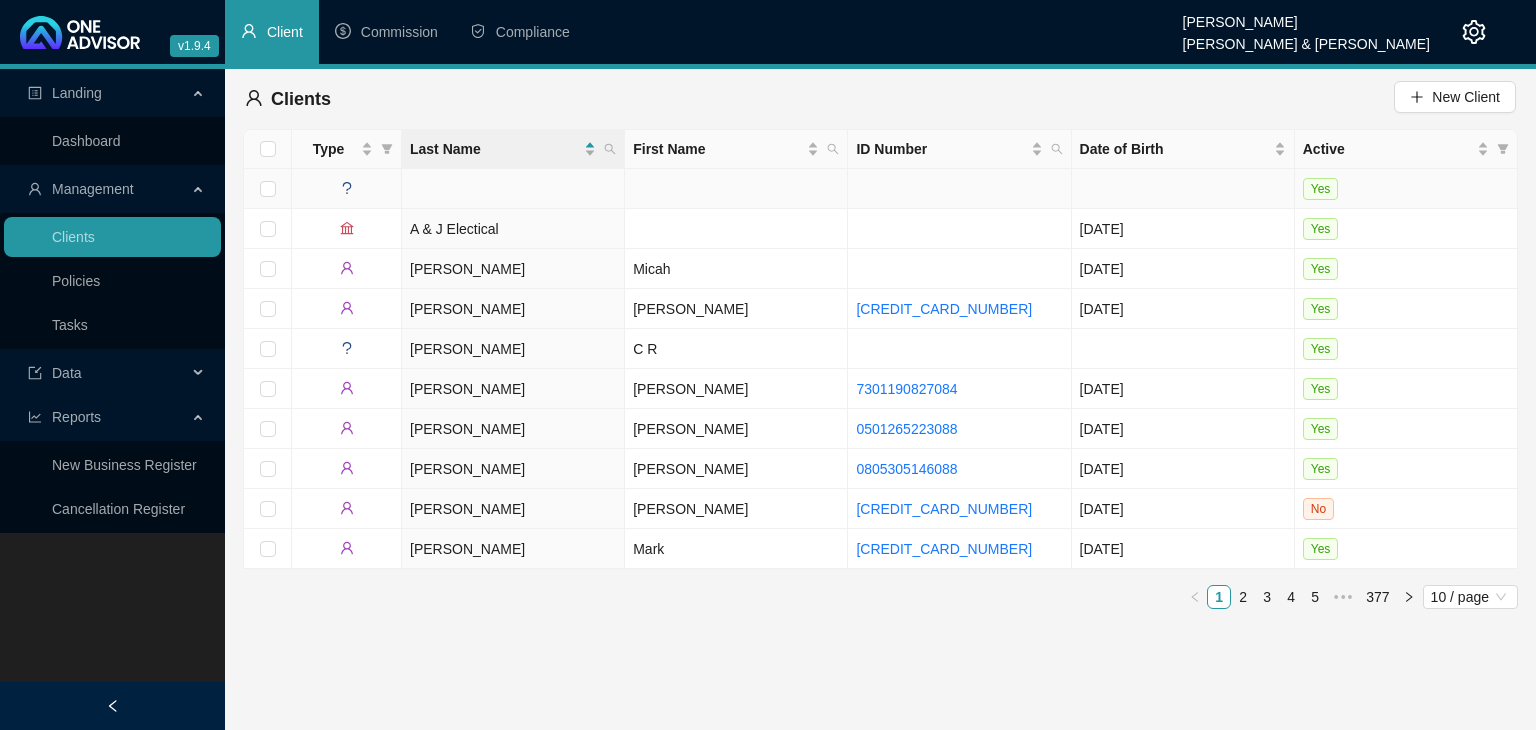 click at bounding box center [736, 189] 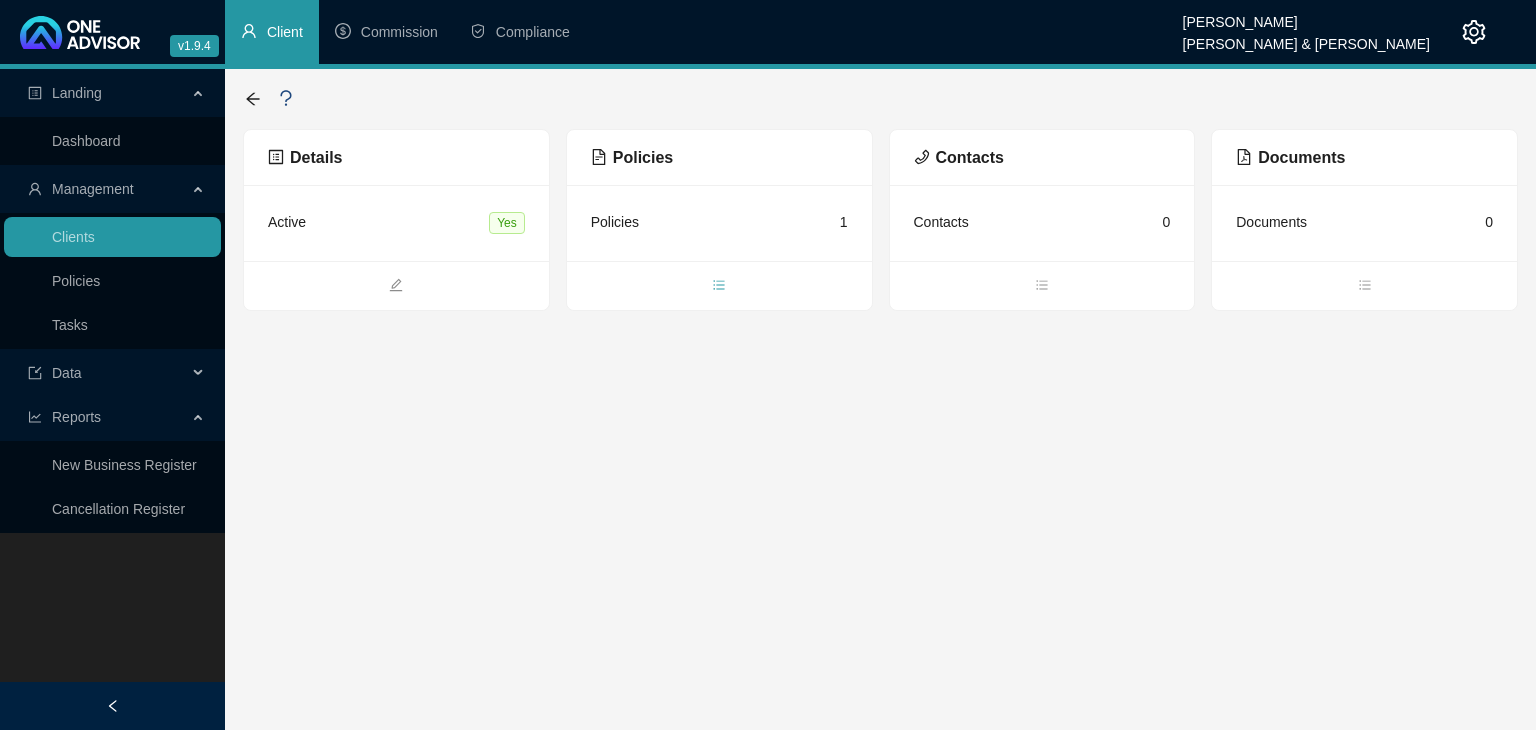 click at bounding box center [719, 287] 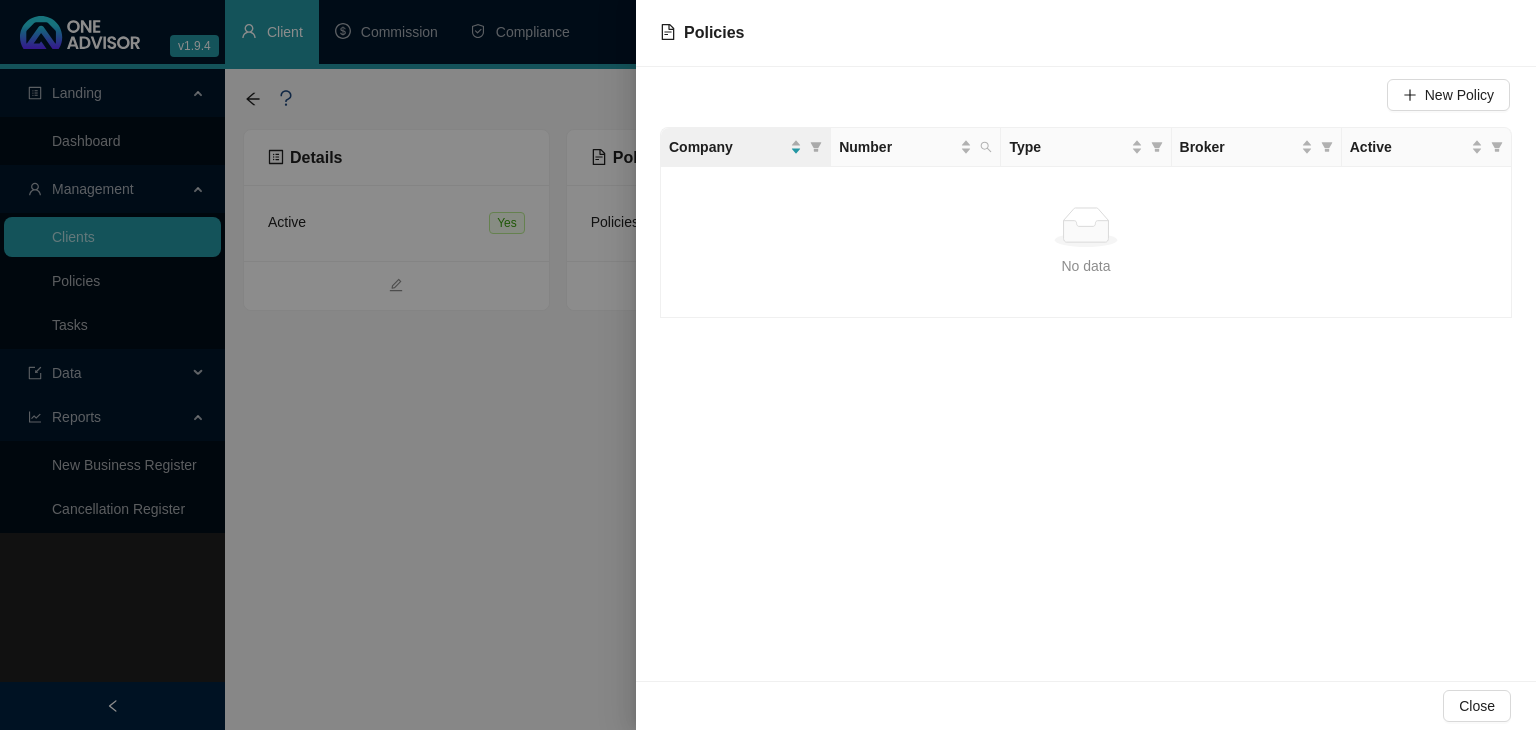 click at bounding box center [768, 365] 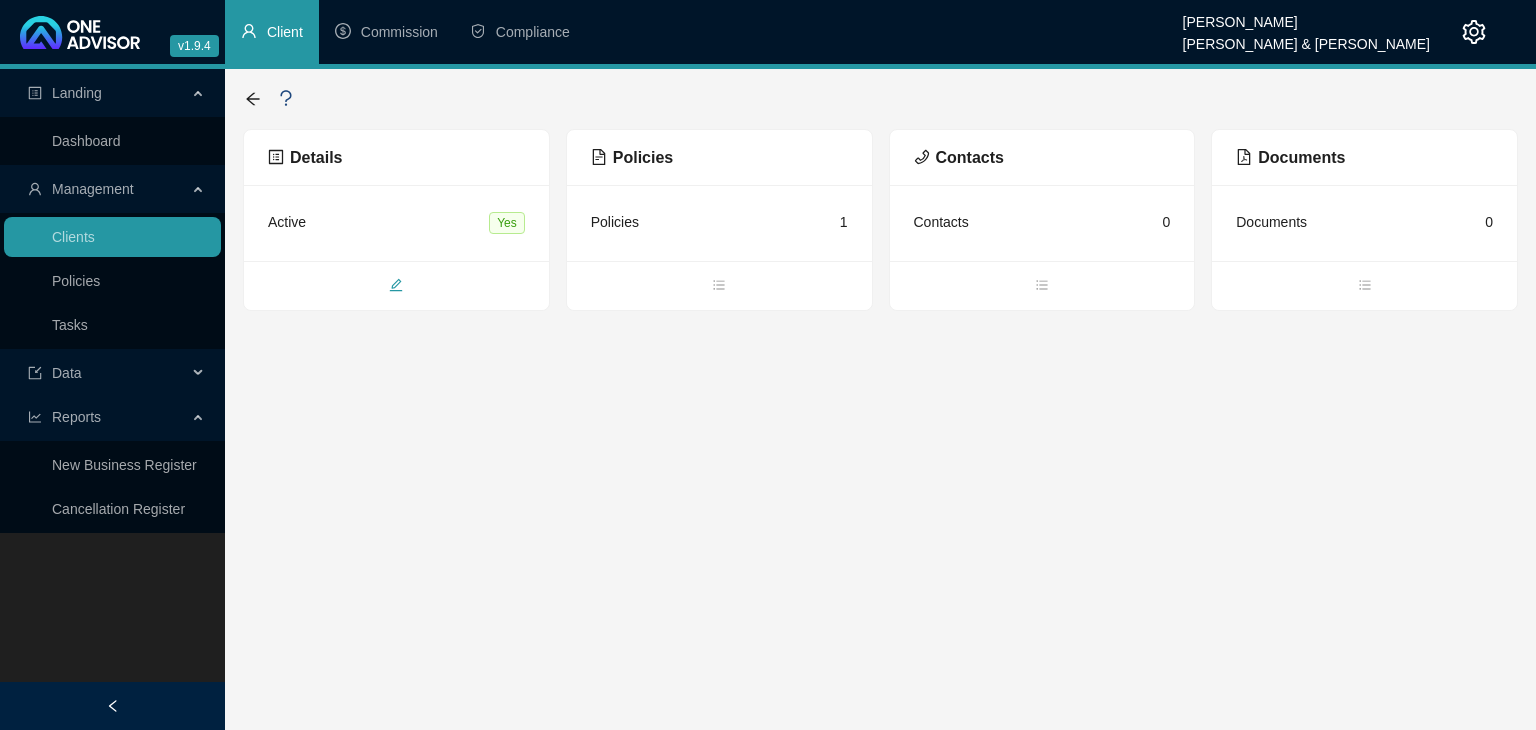 click 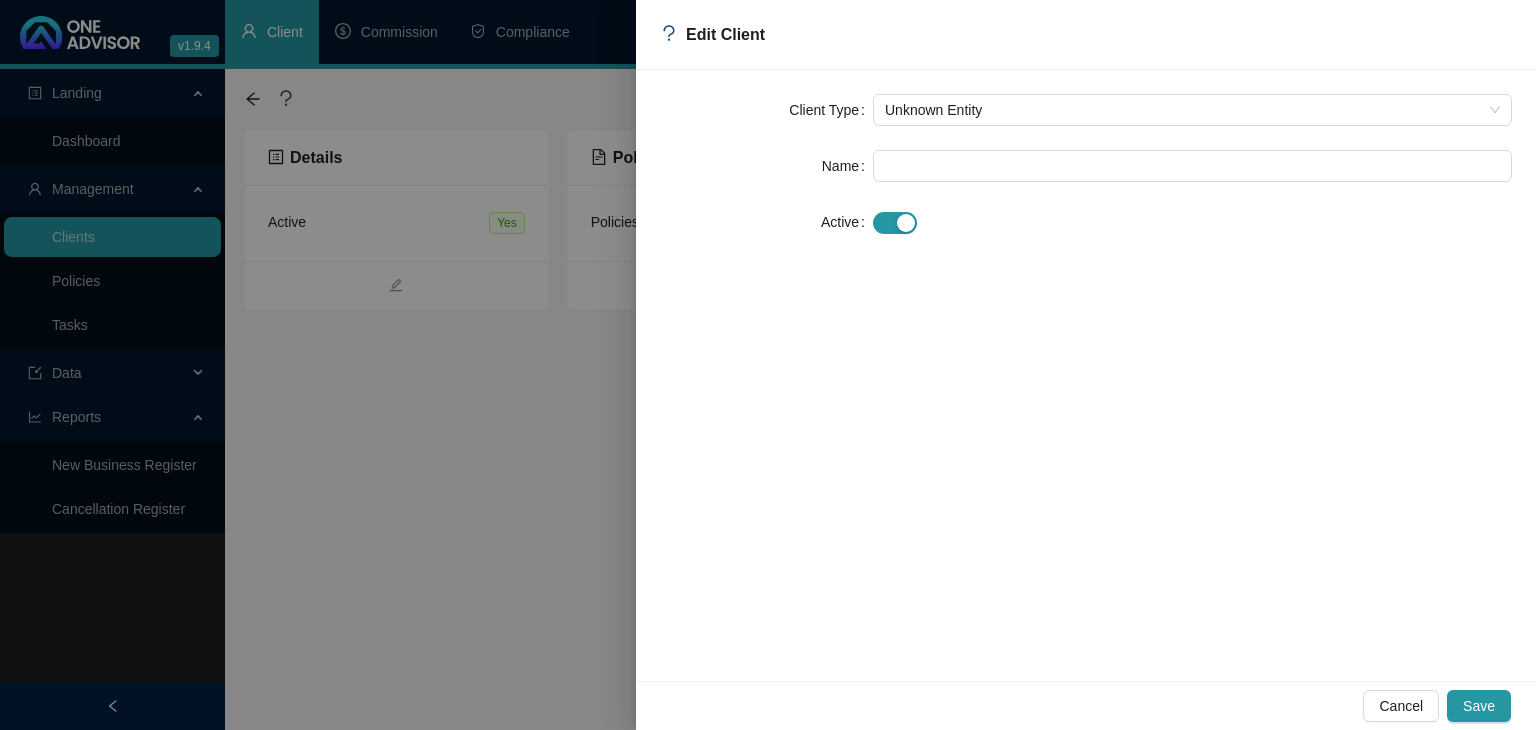 click at bounding box center (768, 365) 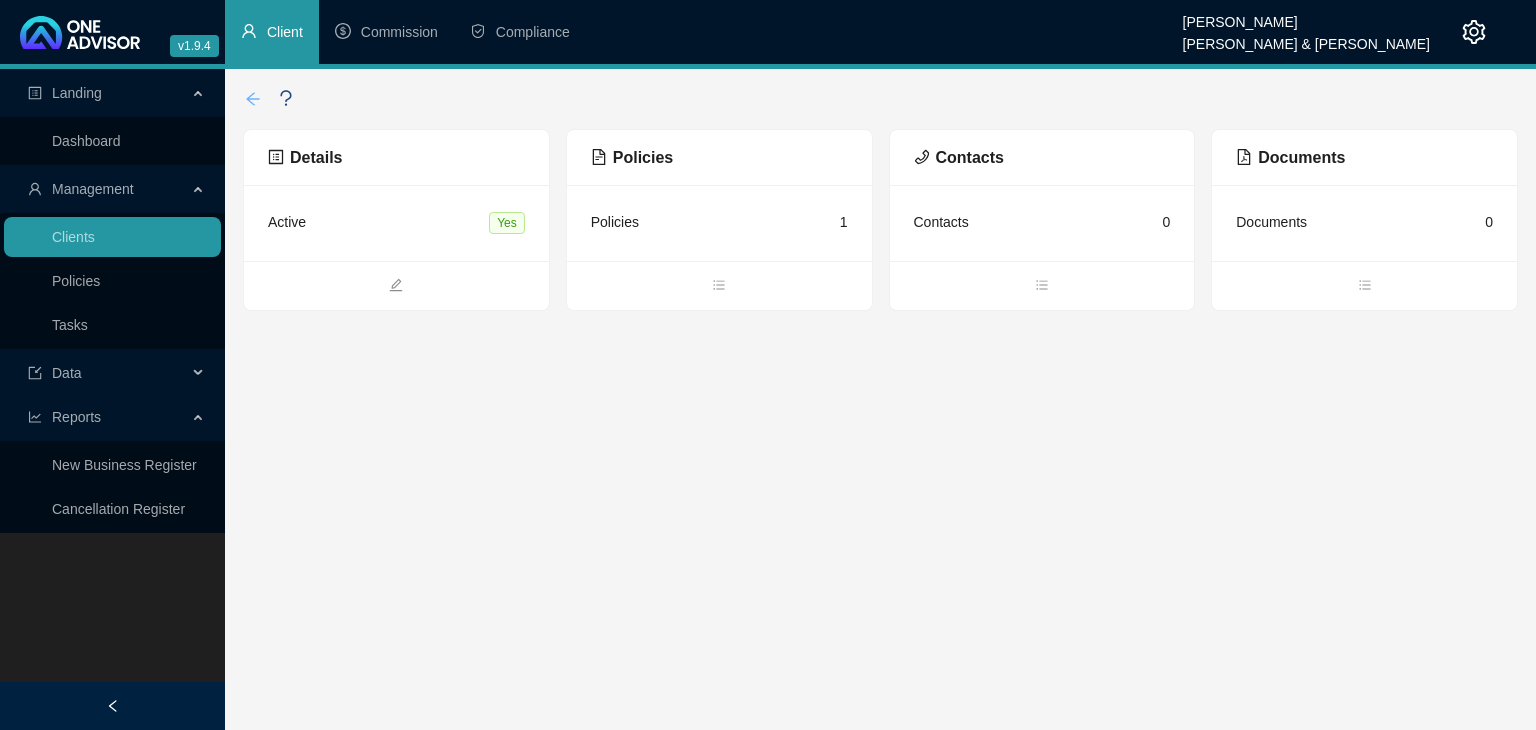 click 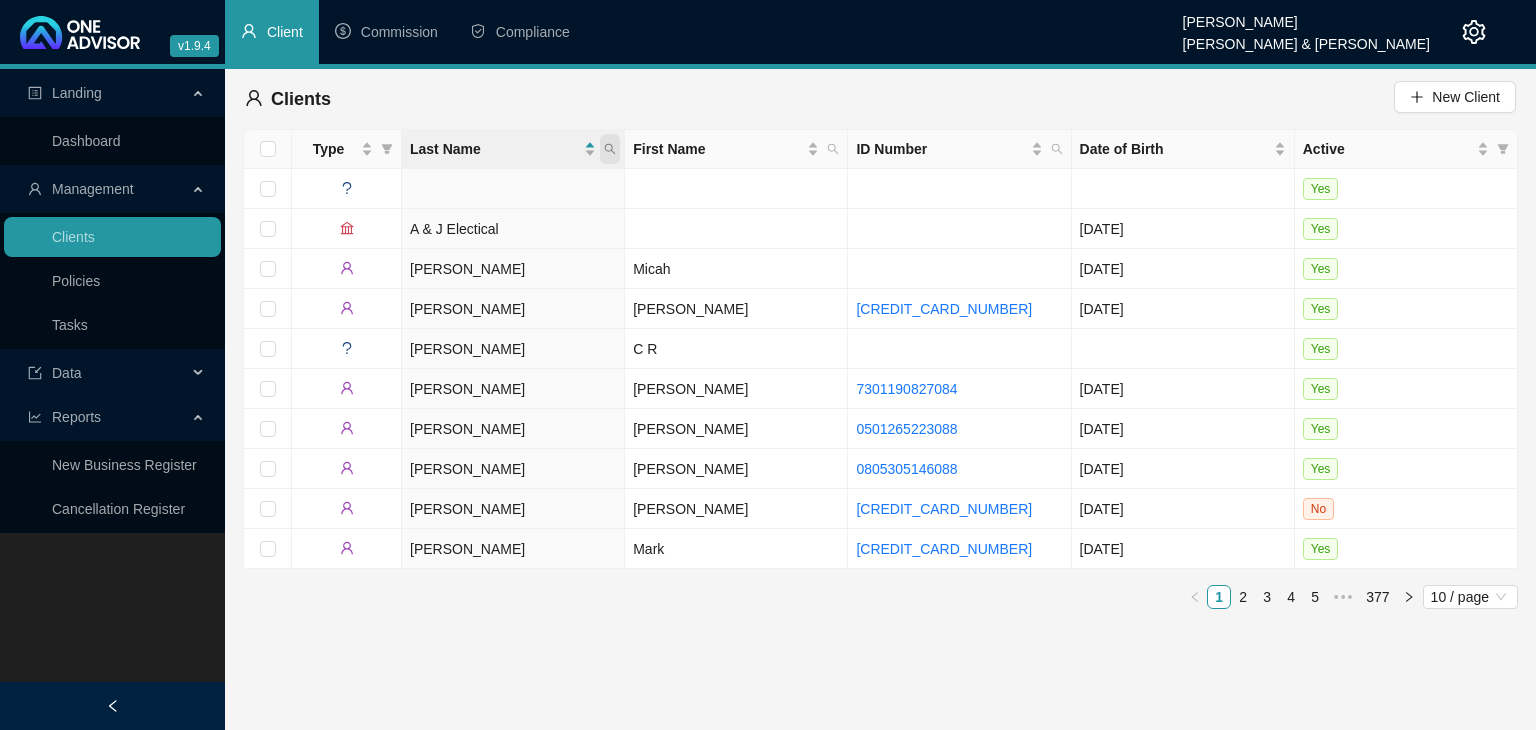 click 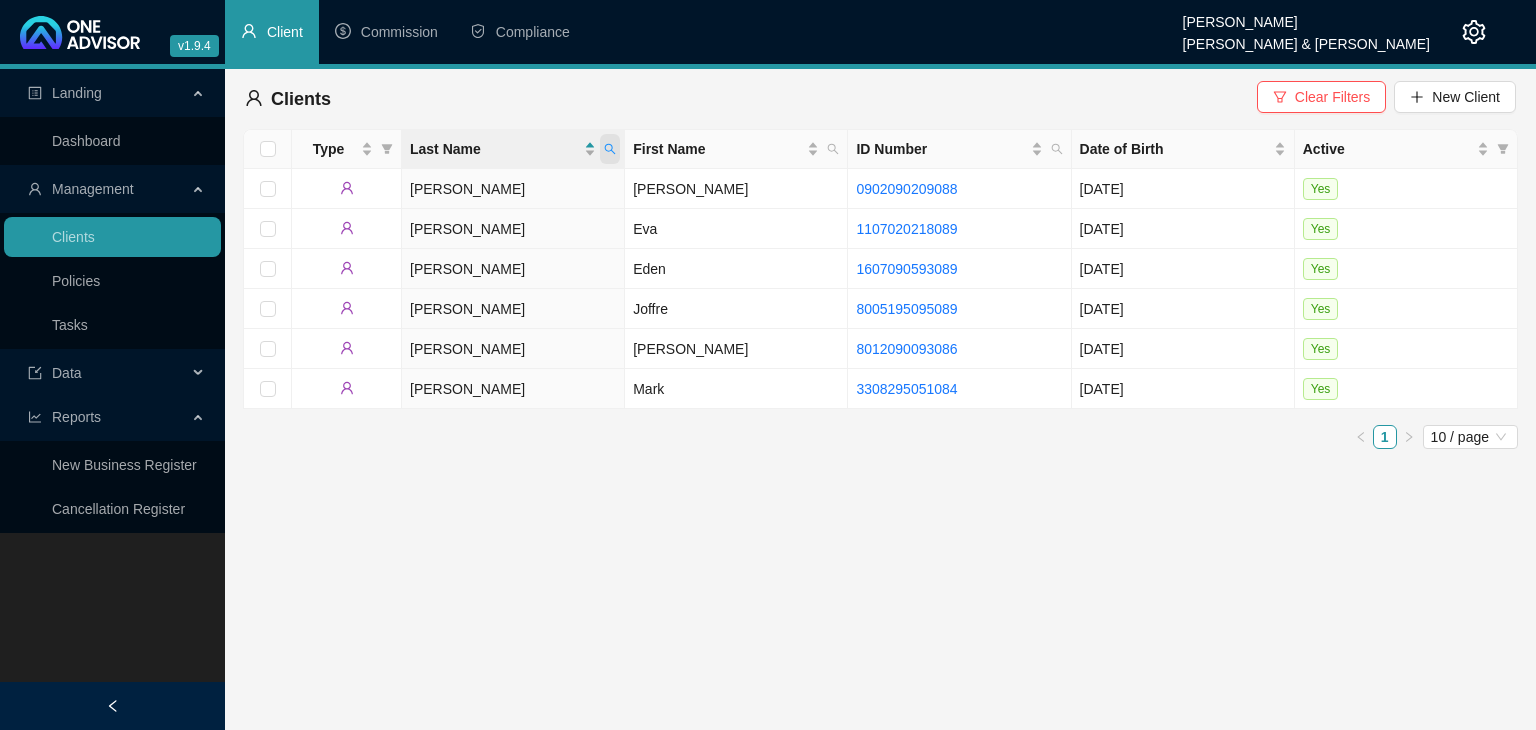 click 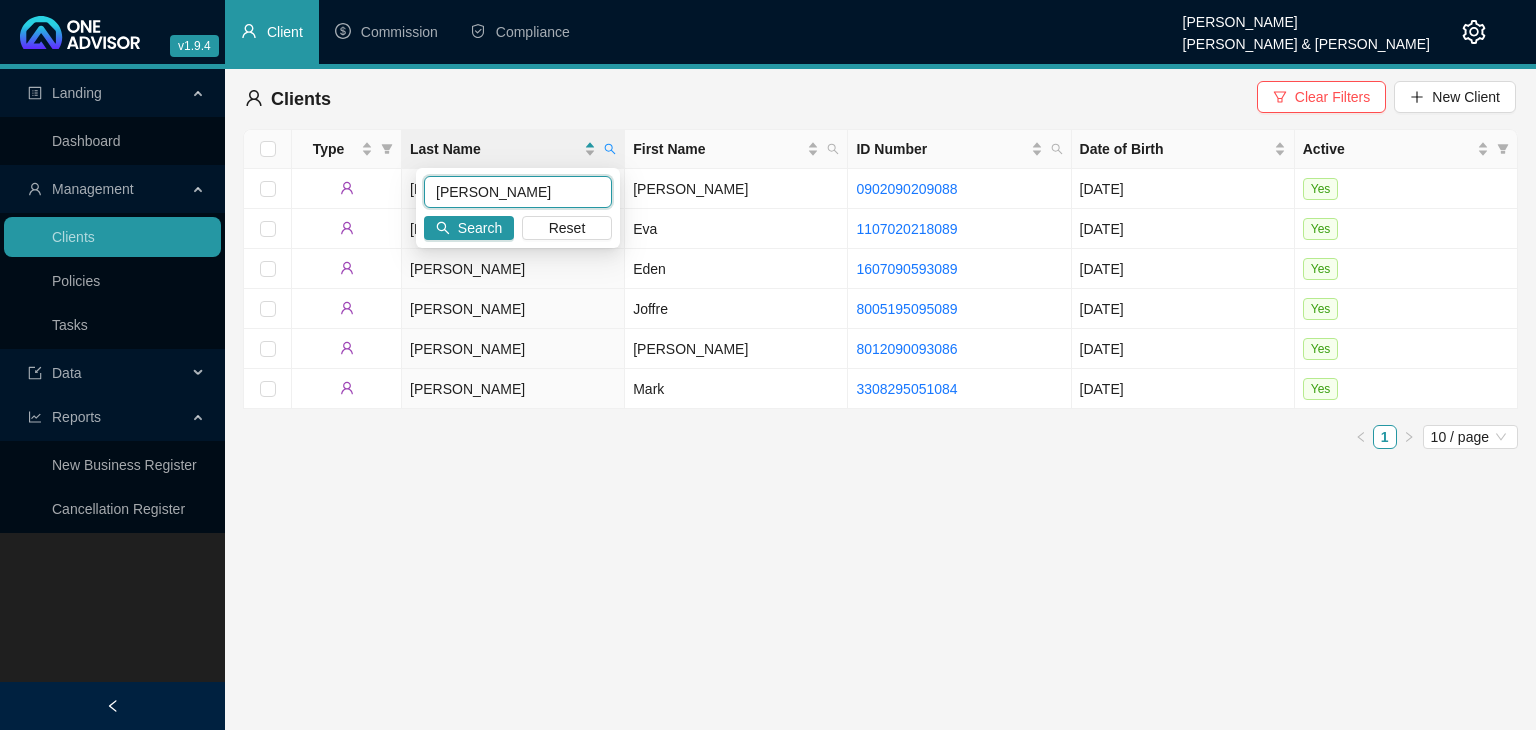 click on "[PERSON_NAME]" at bounding box center [518, 192] 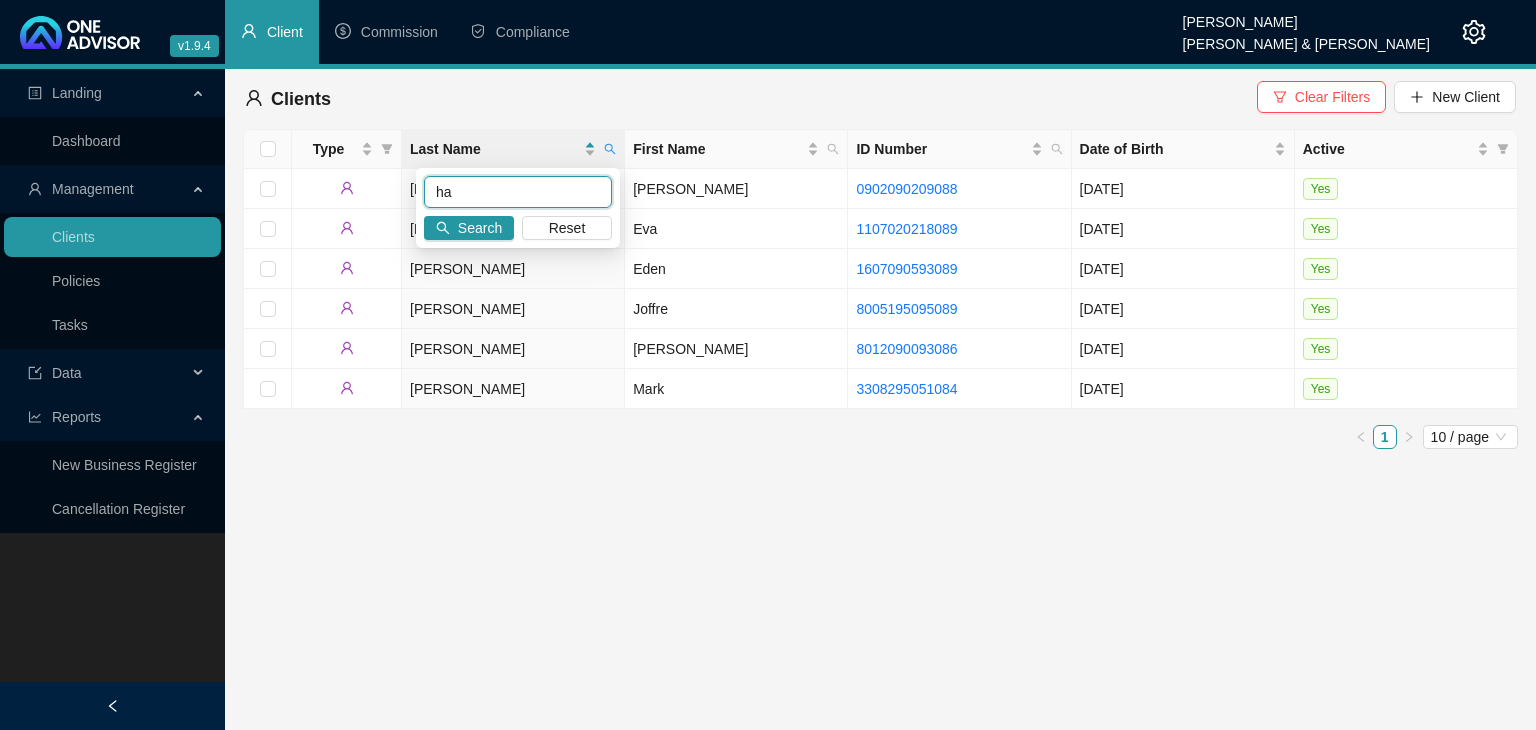 type on "h" 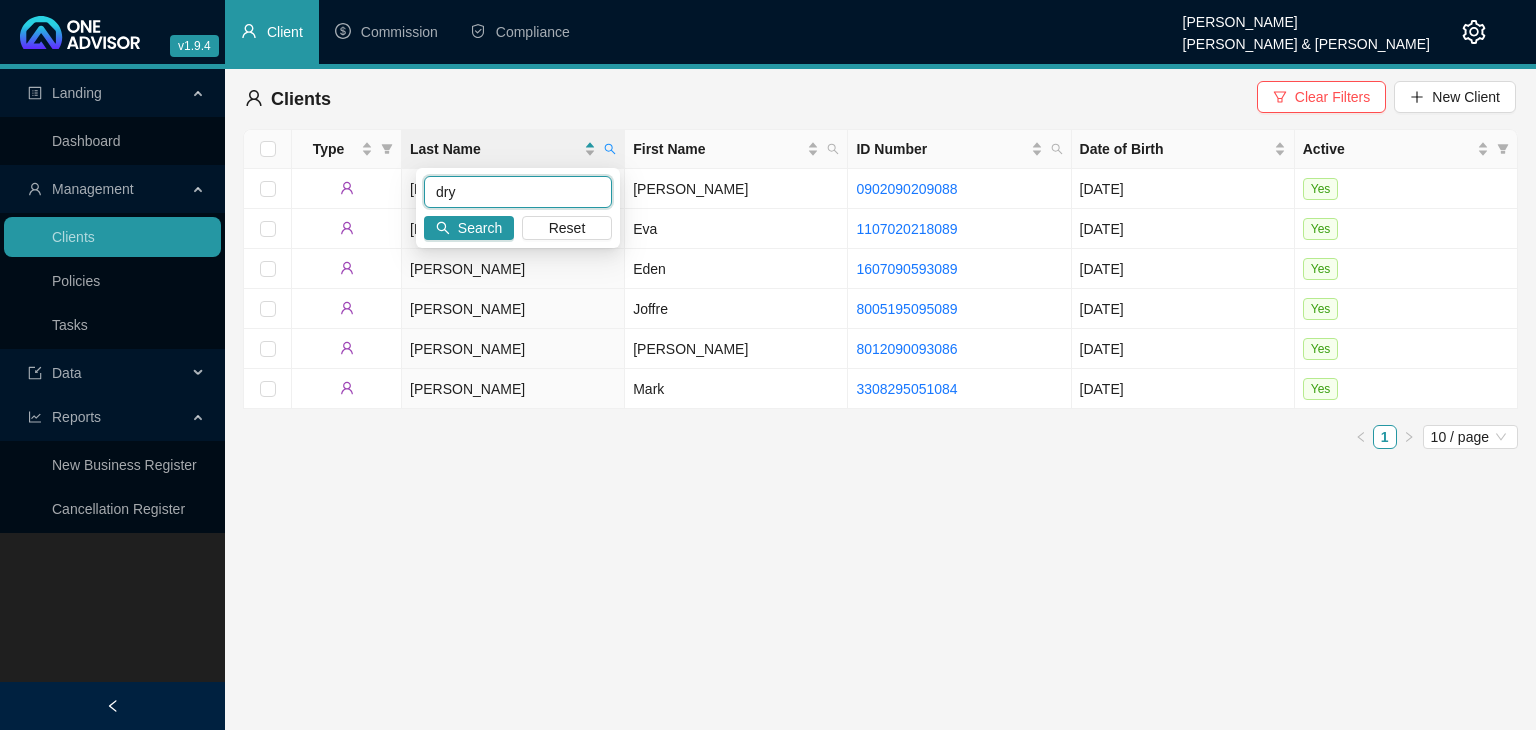 type on "dry" 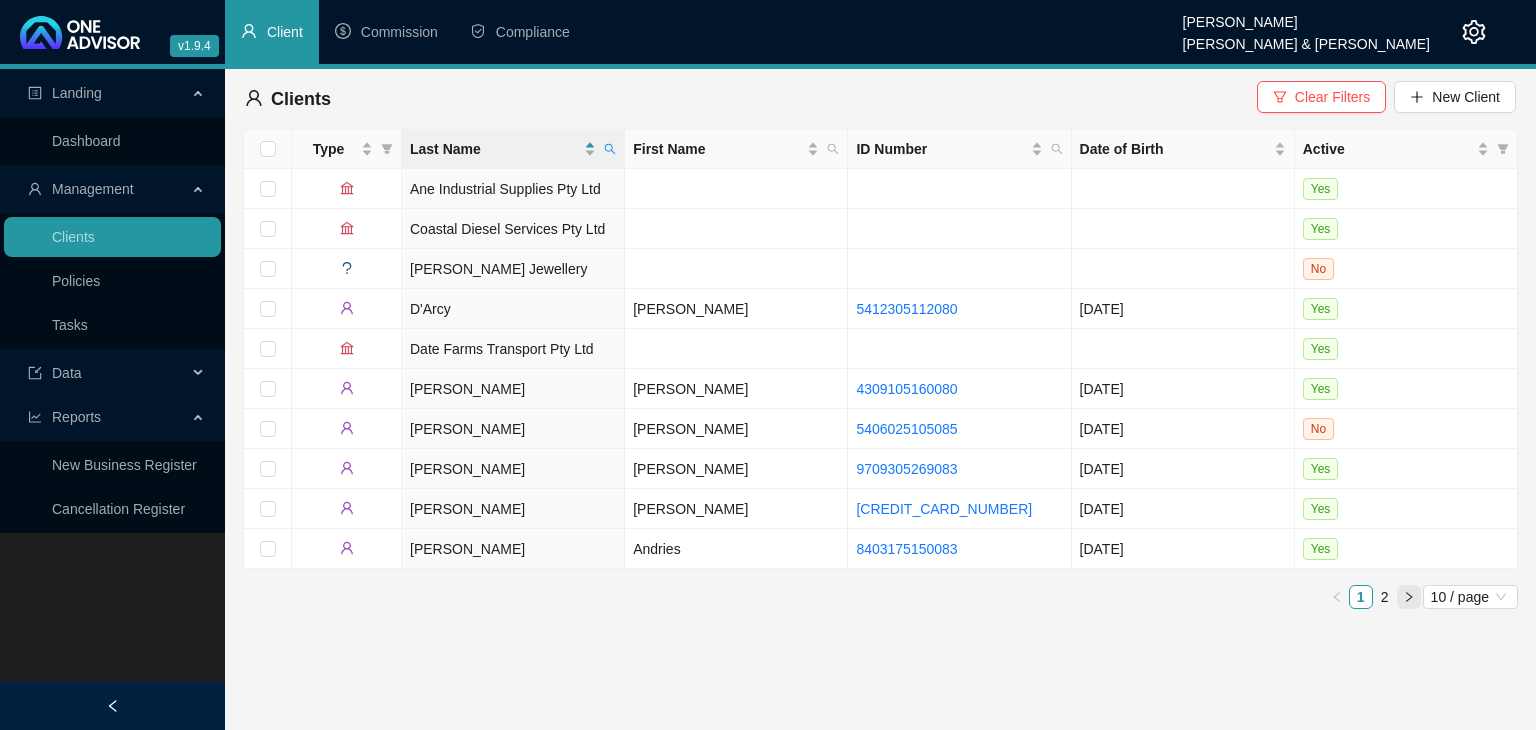 click 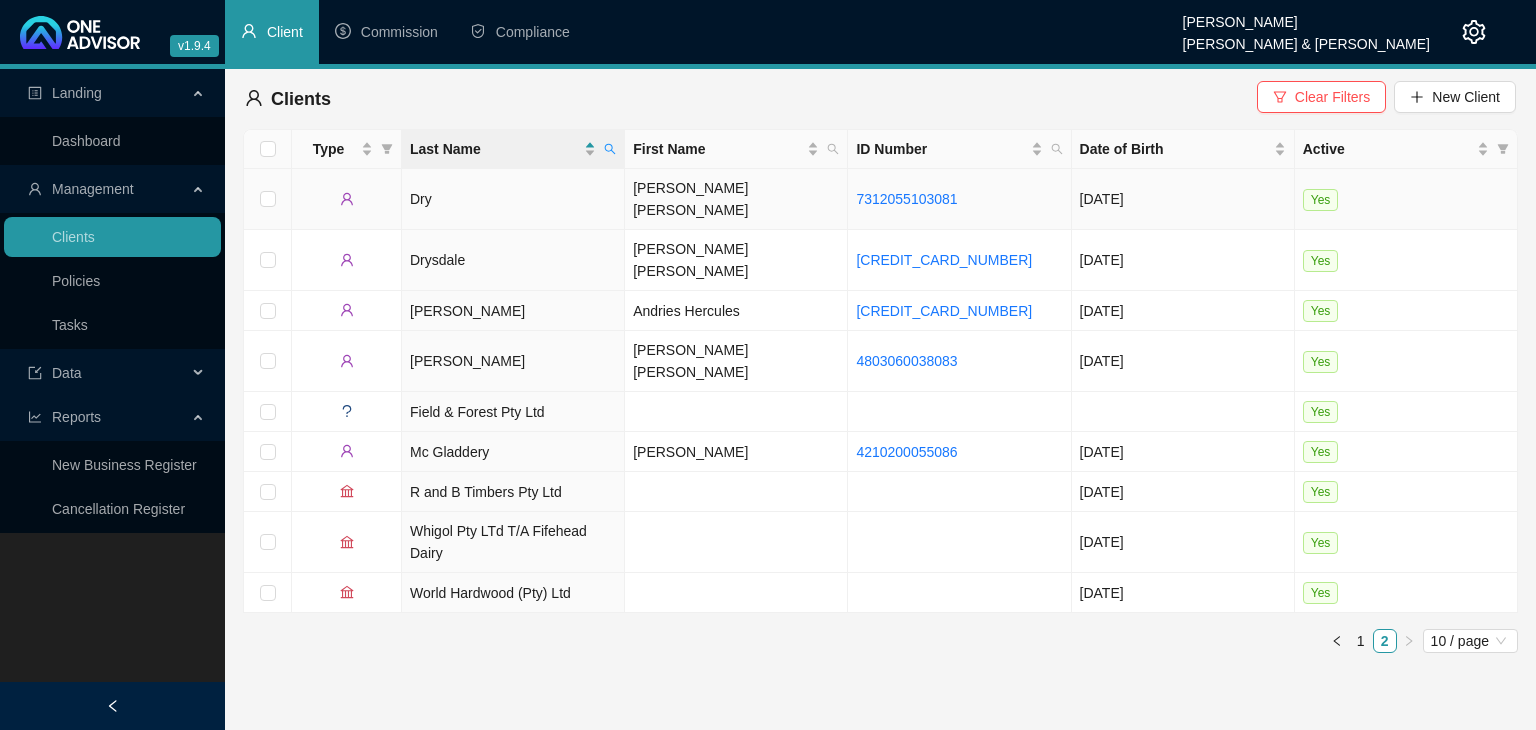 click on "Dry" at bounding box center [513, 199] 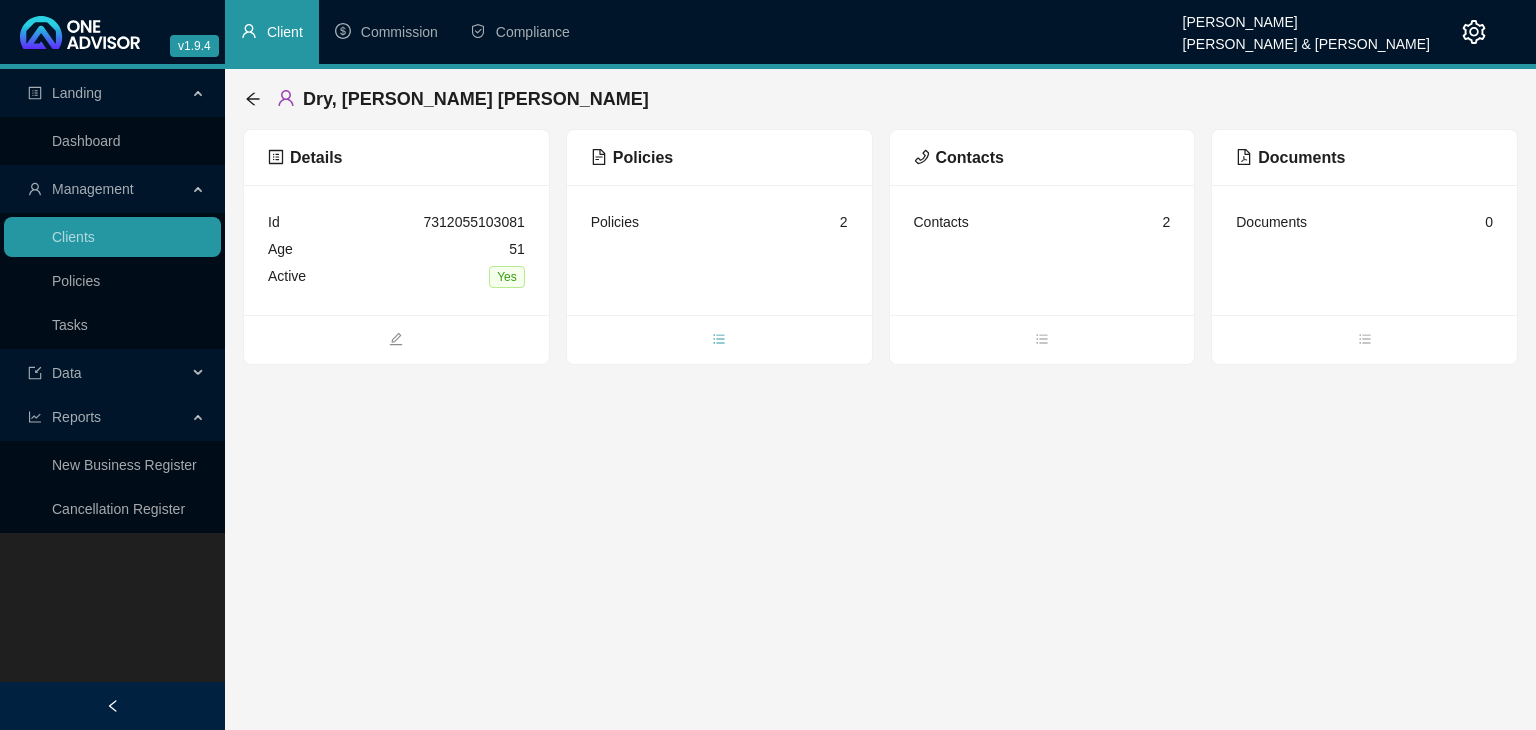 click 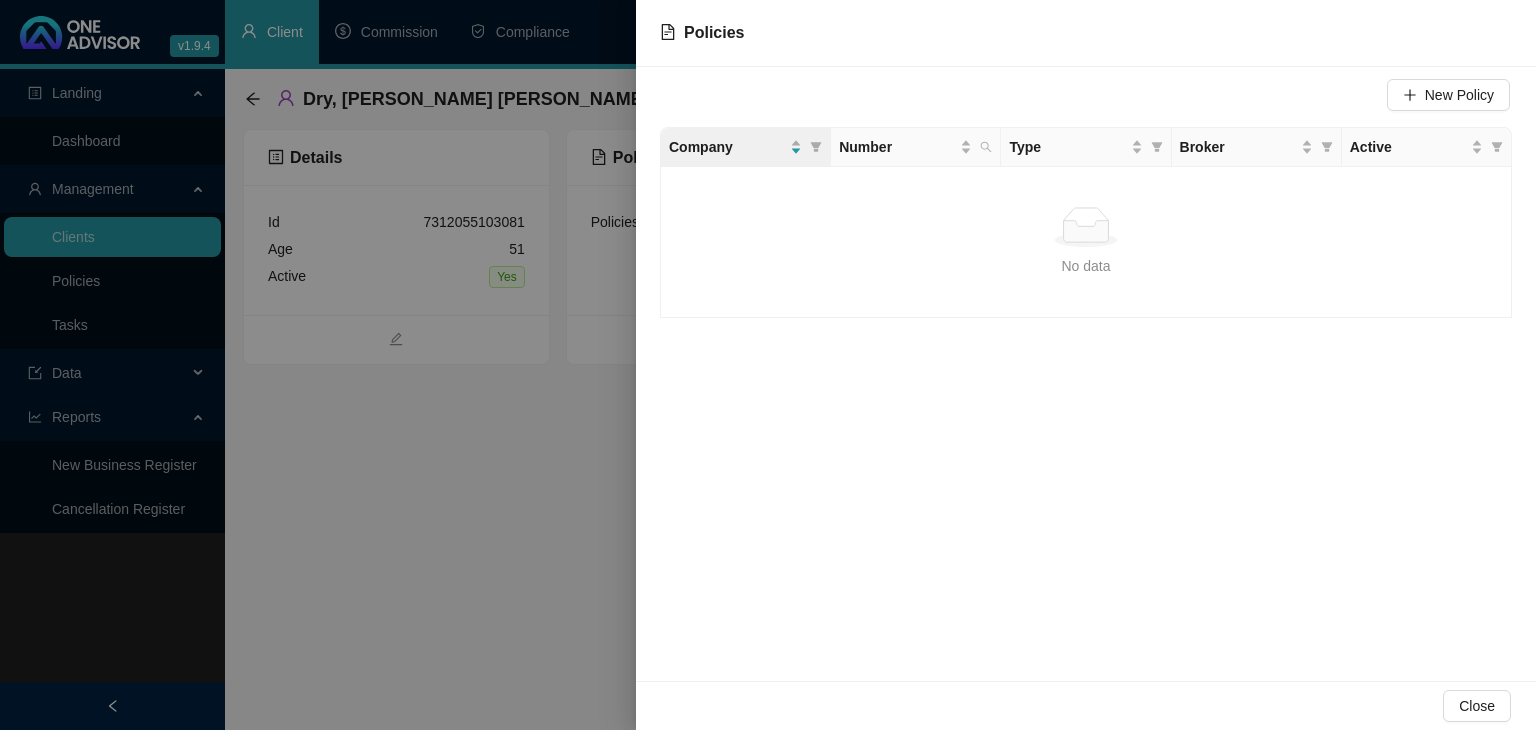 click at bounding box center (768, 365) 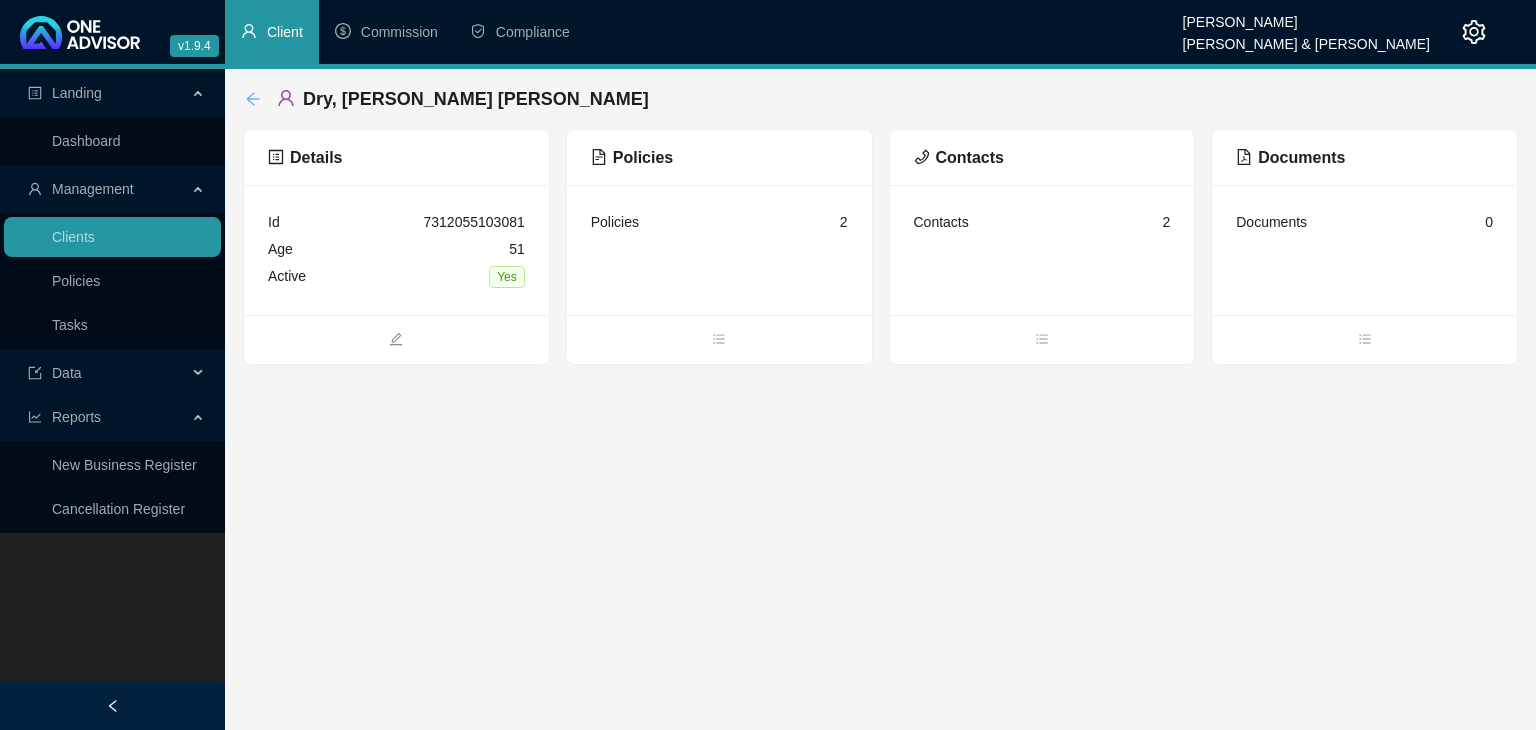 click 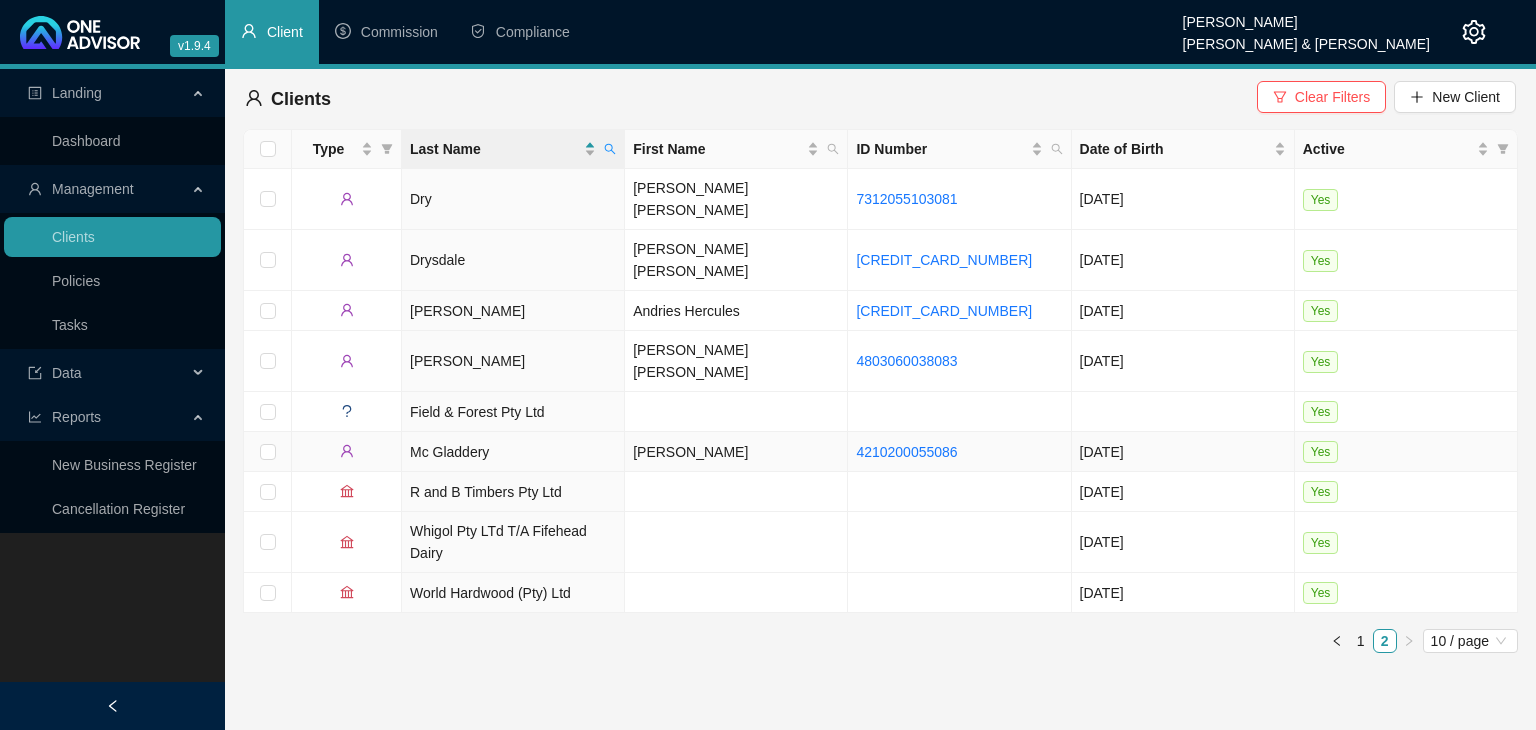click on "Mc Gladdery" at bounding box center [513, 452] 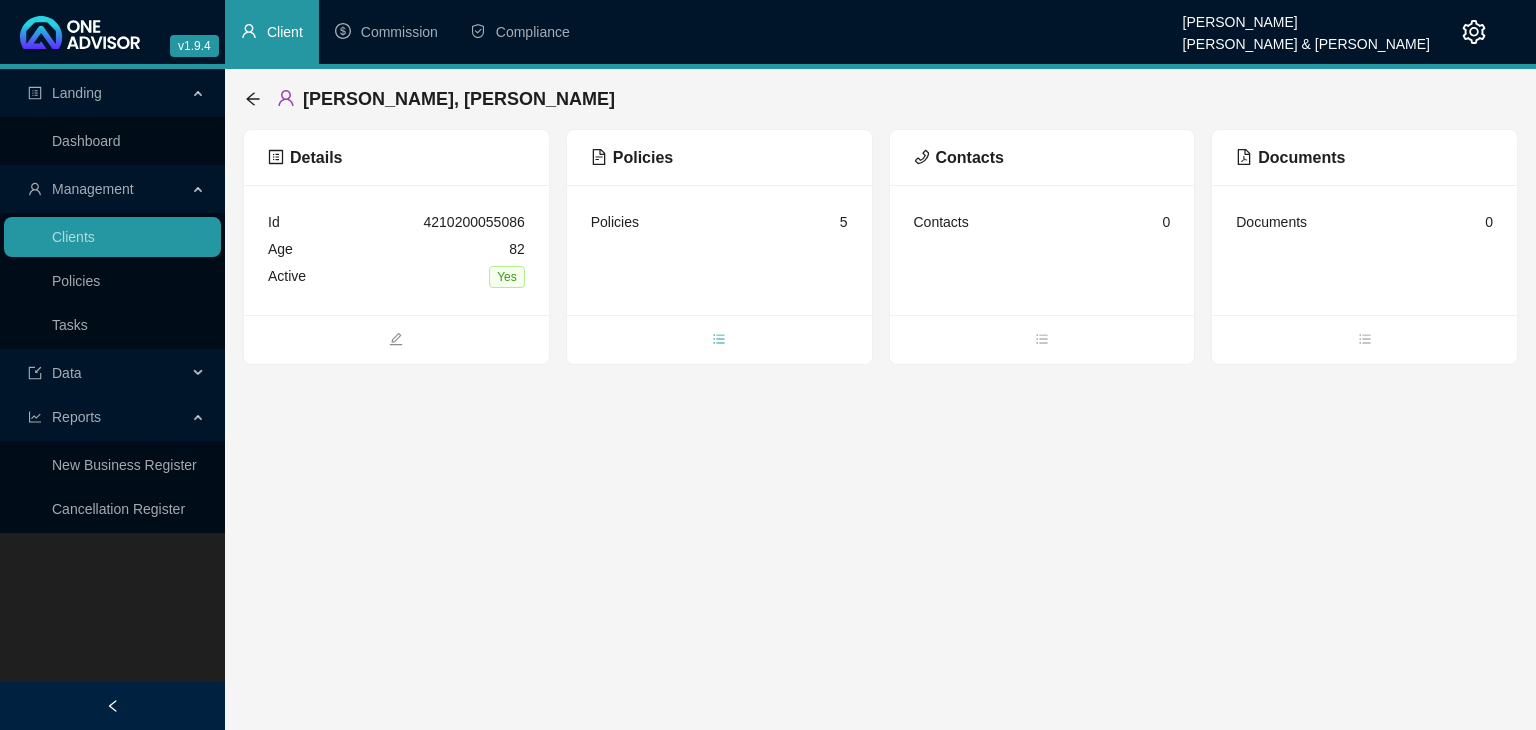 click 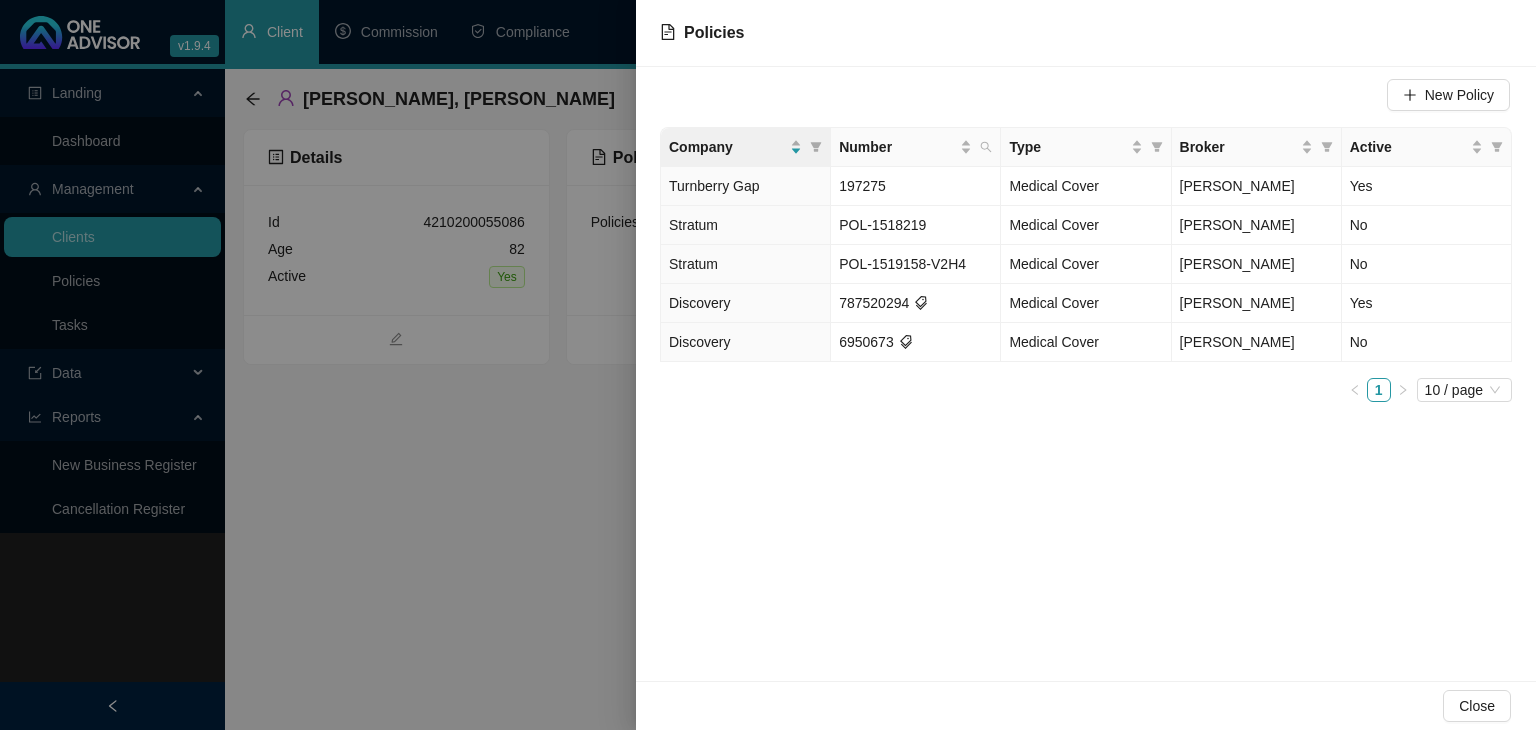click at bounding box center (768, 365) 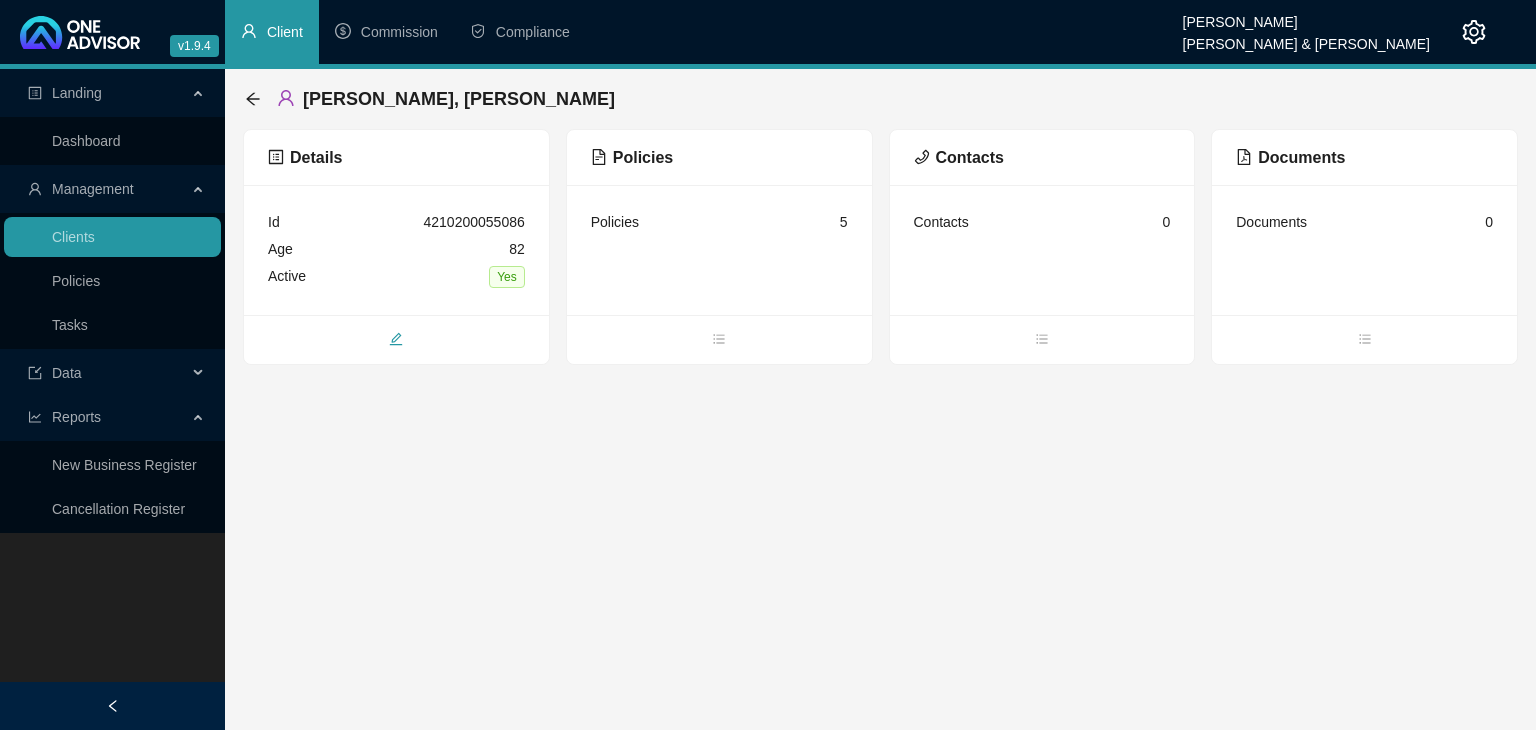 click 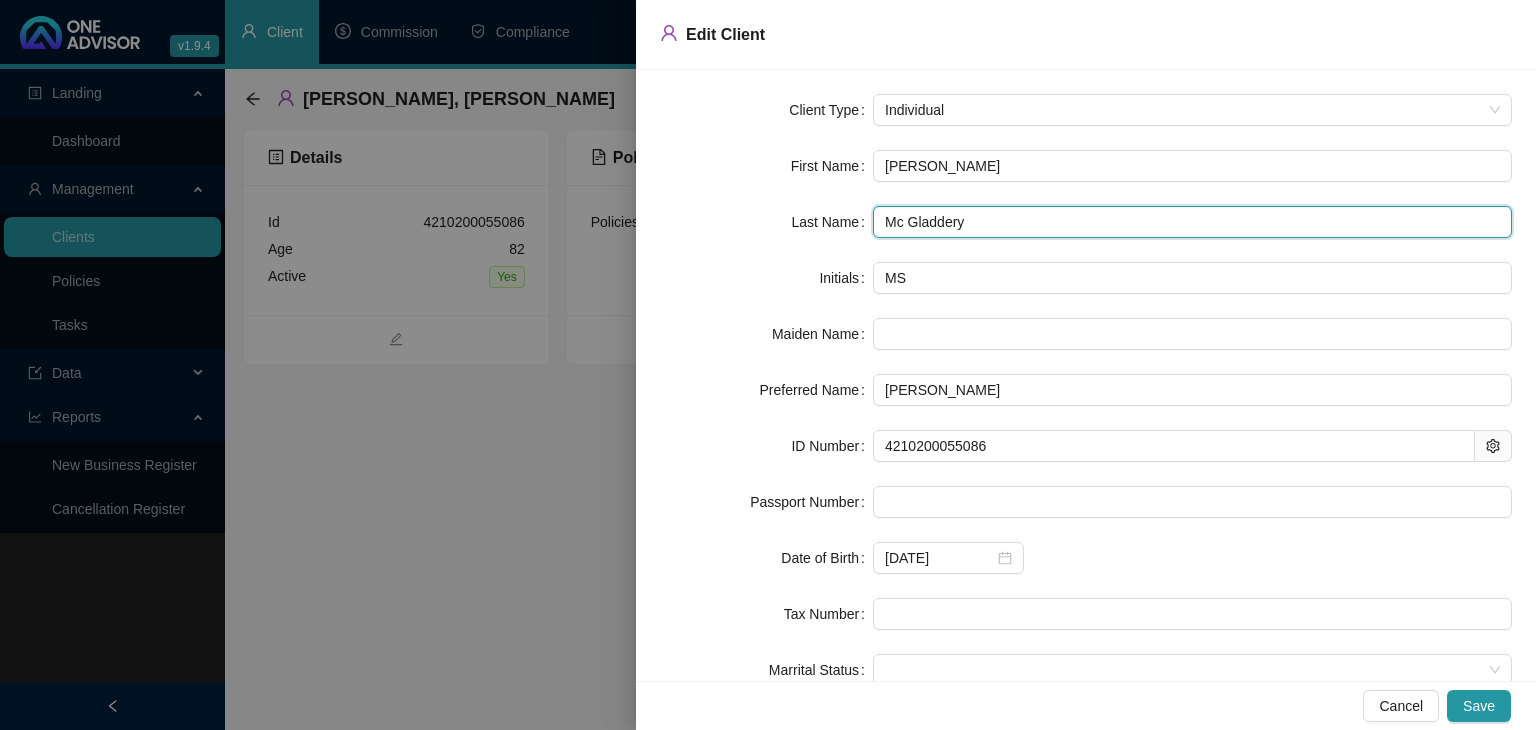 drag, startPoint x: 963, startPoint y: 230, endPoint x: 872, endPoint y: 232, distance: 91.02197 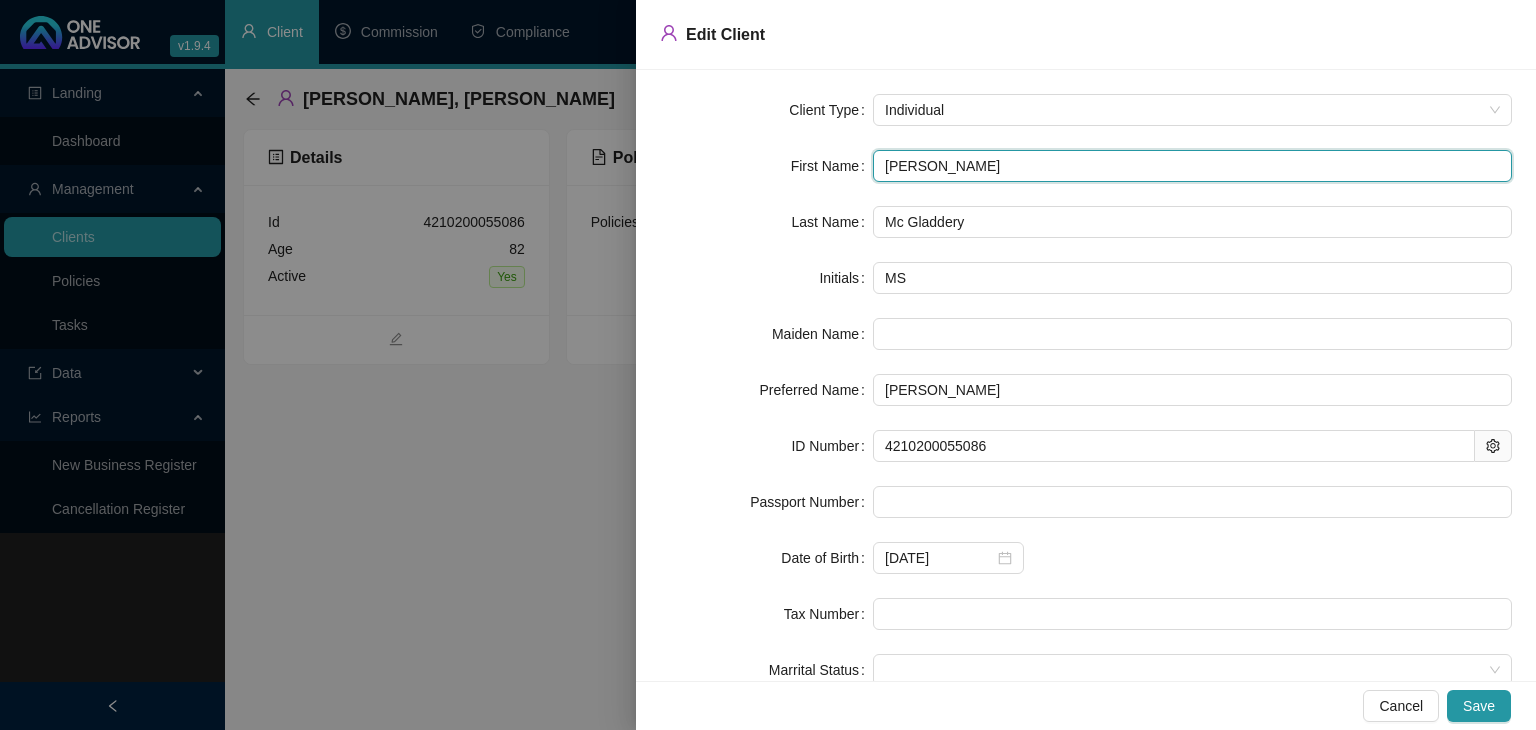 drag, startPoint x: 923, startPoint y: 165, endPoint x: 880, endPoint y: 170, distance: 43.289722 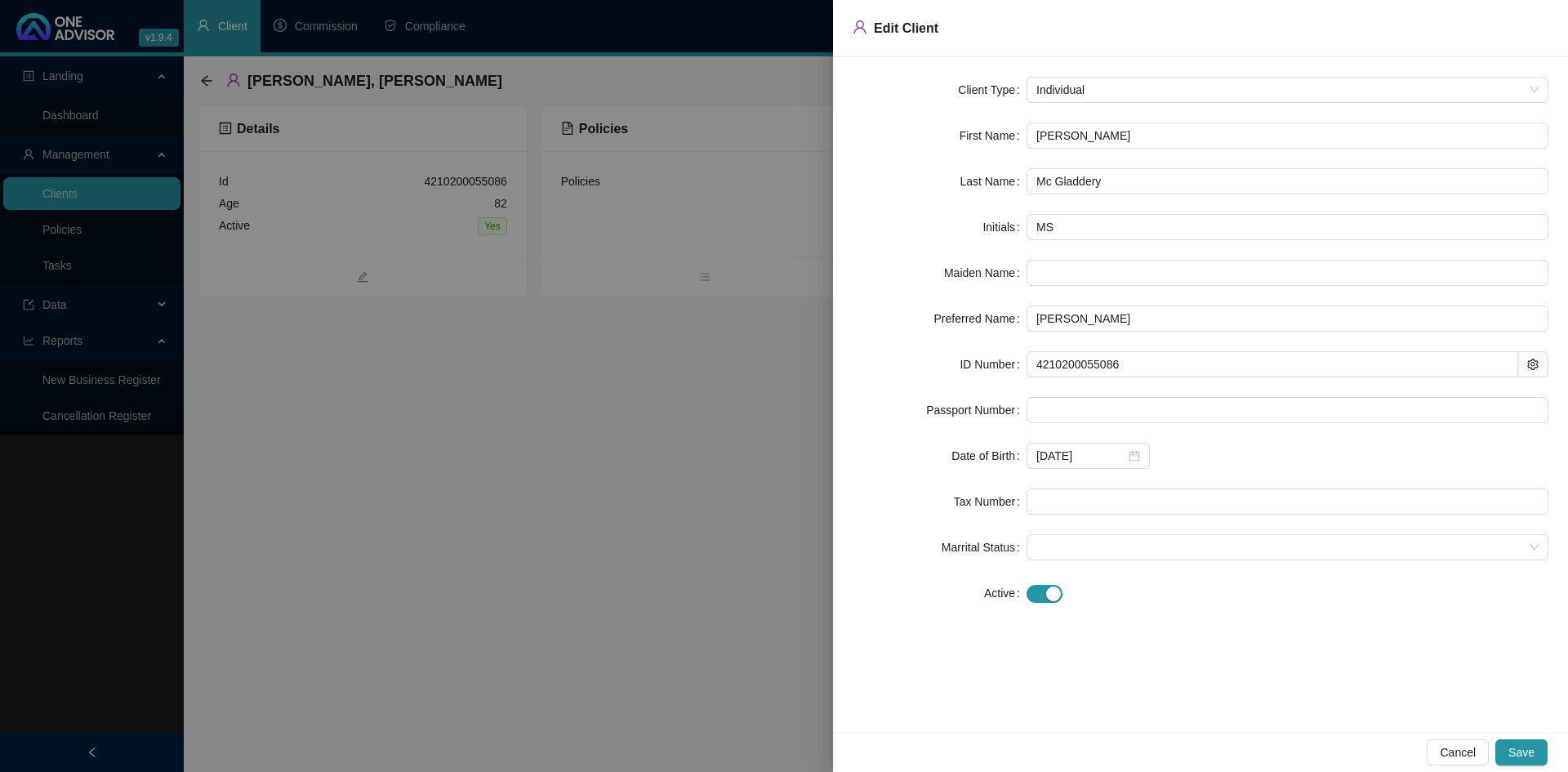 click at bounding box center [784, 386] 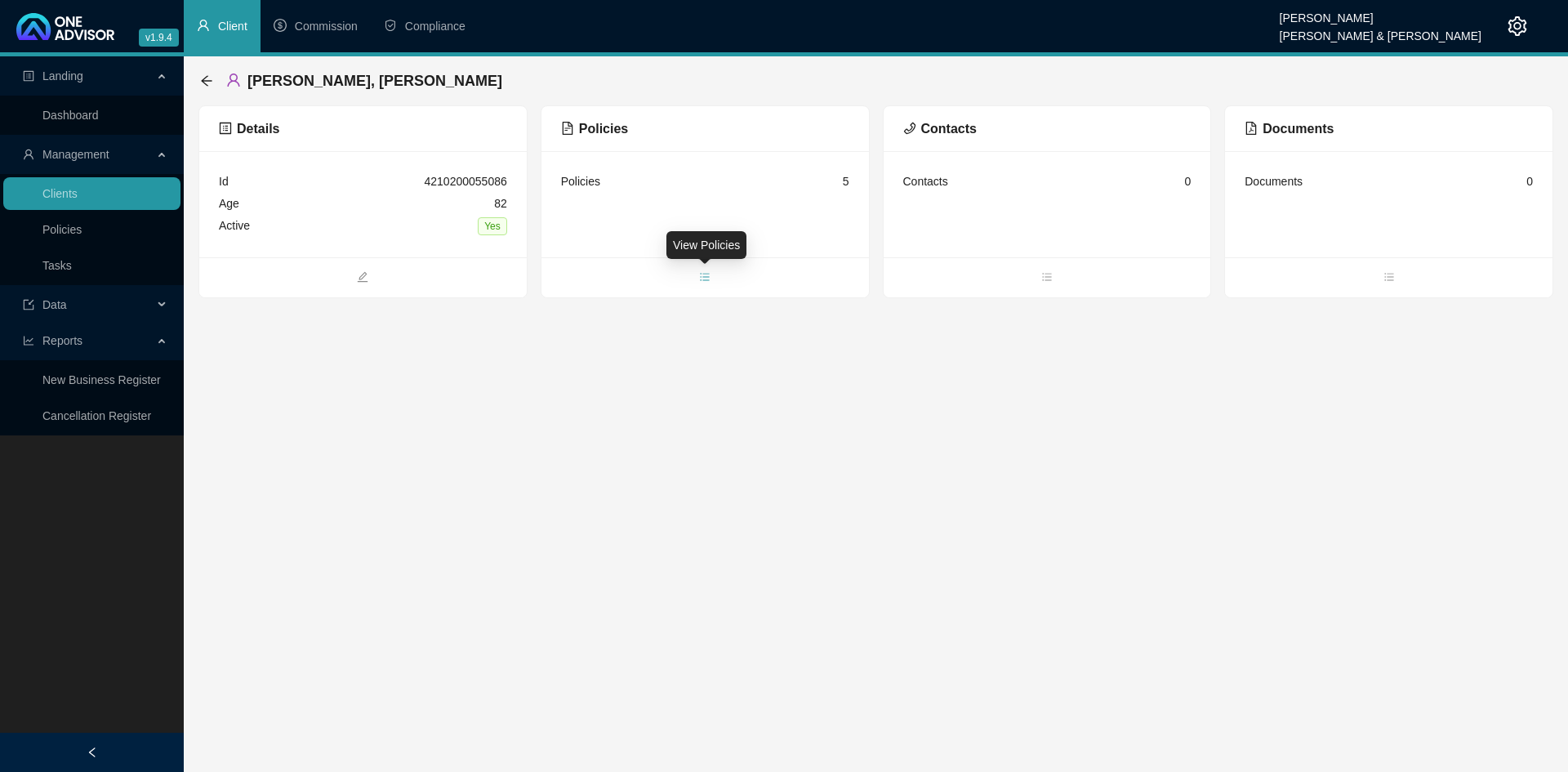 click 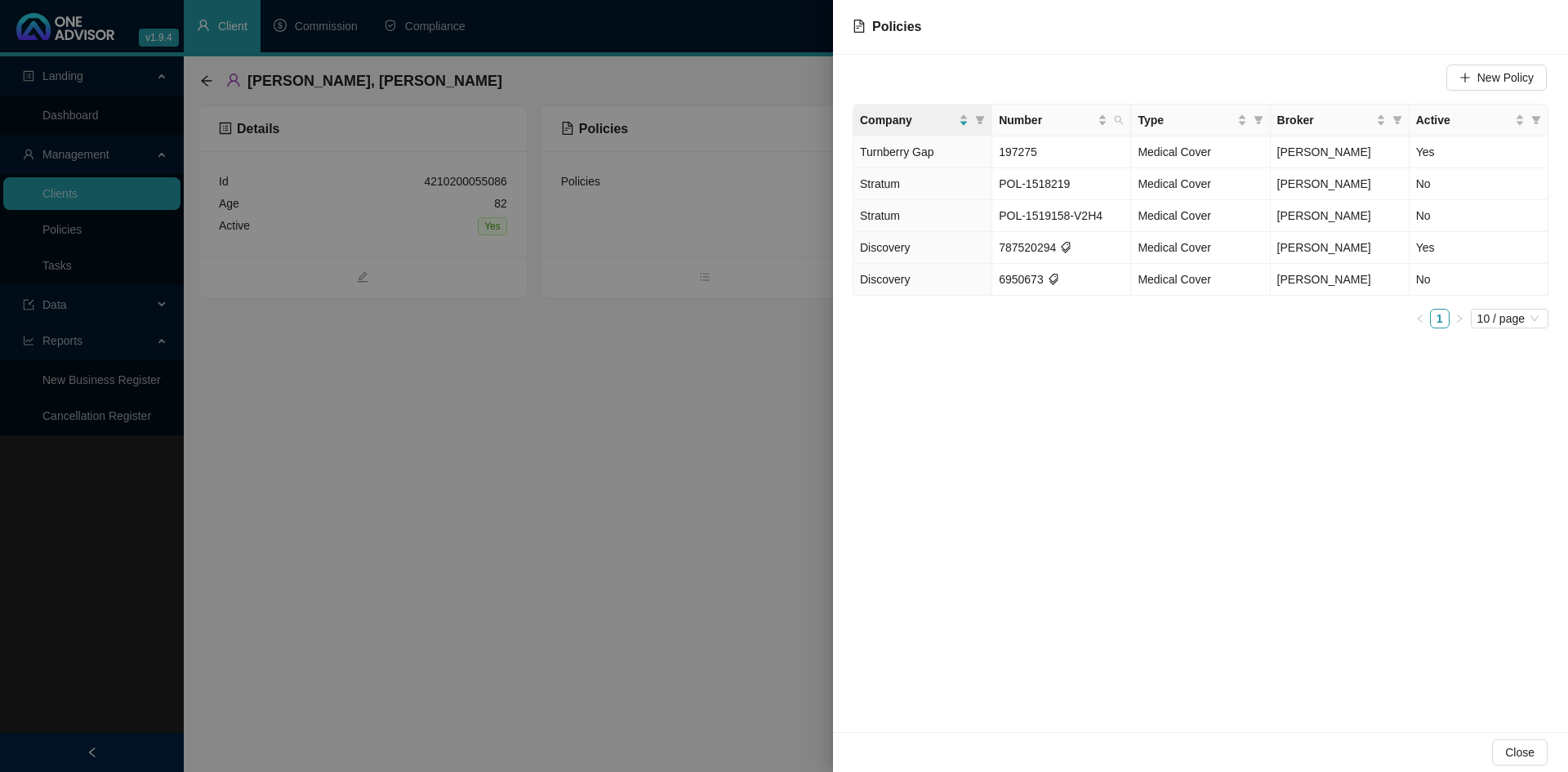 click at bounding box center (784, 386) 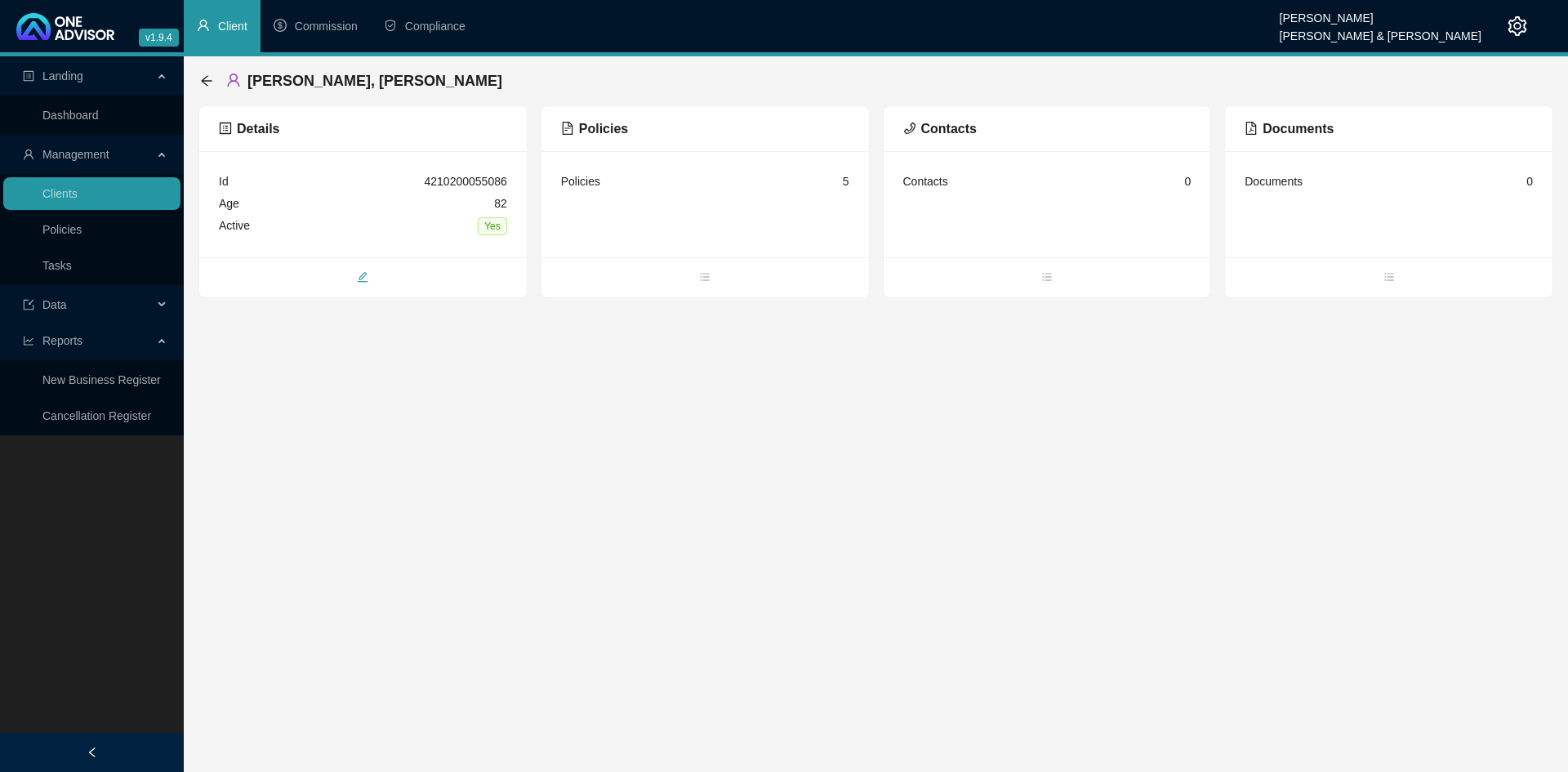 click 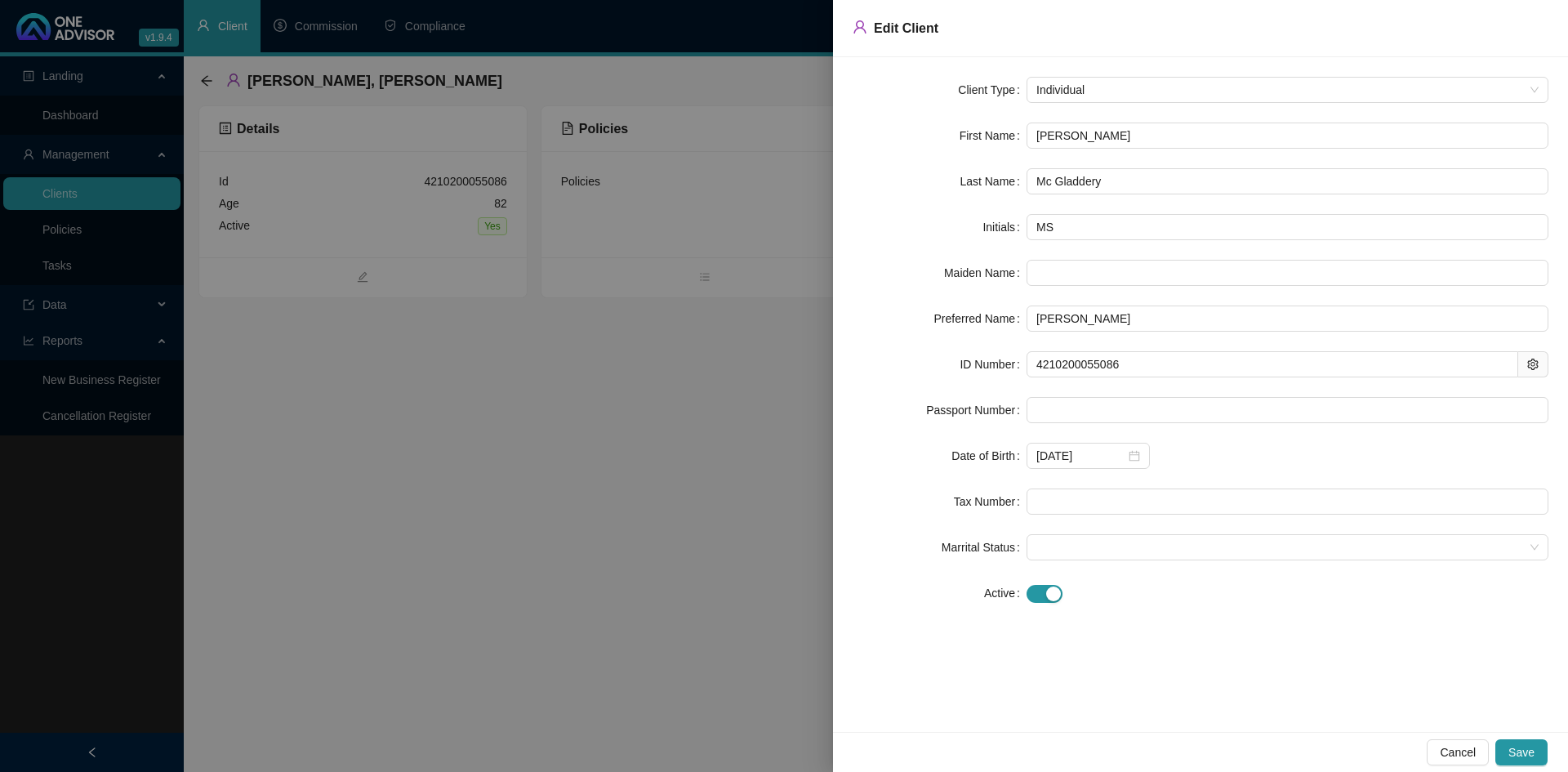 click at bounding box center (784, 386) 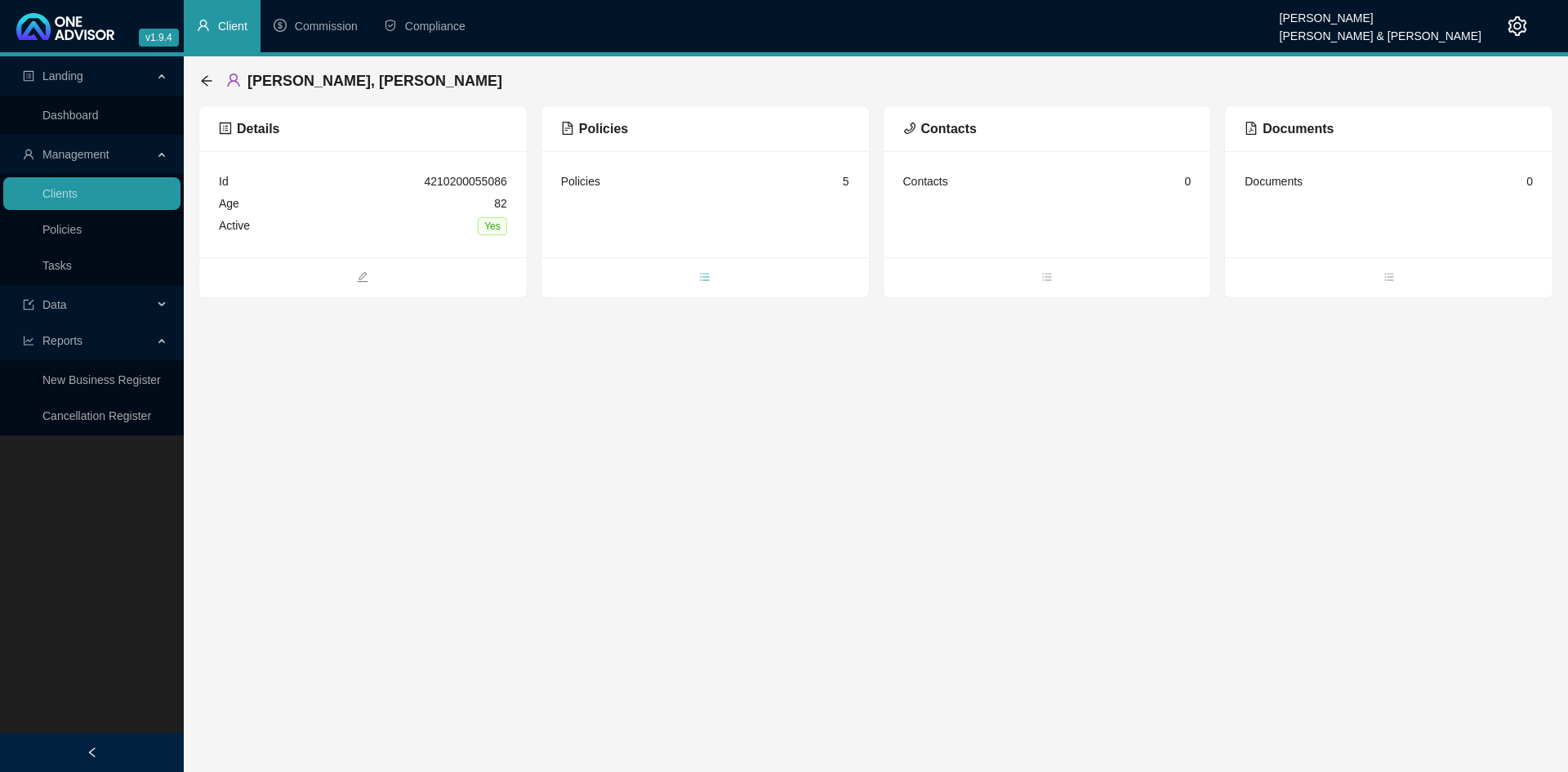 click 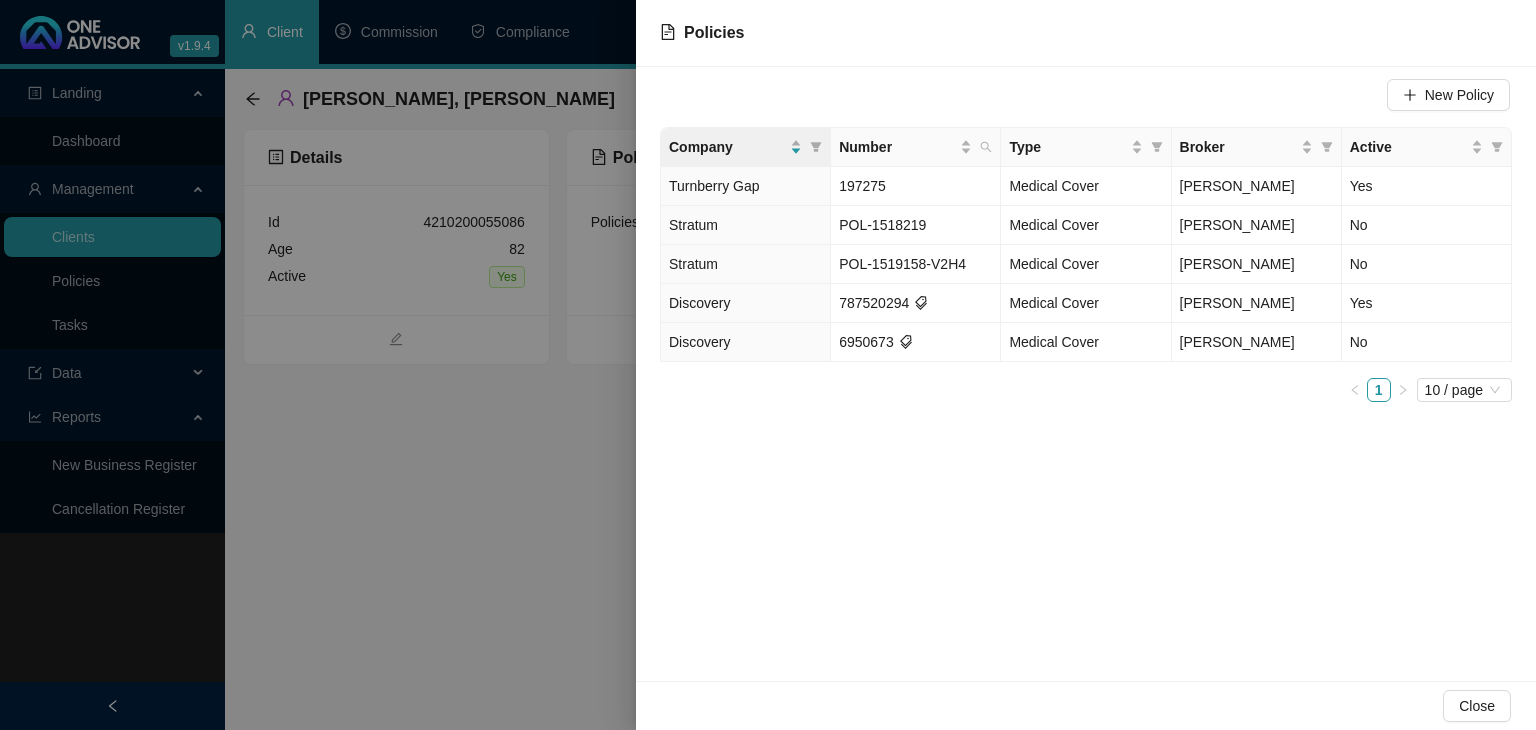 click at bounding box center (768, 365) 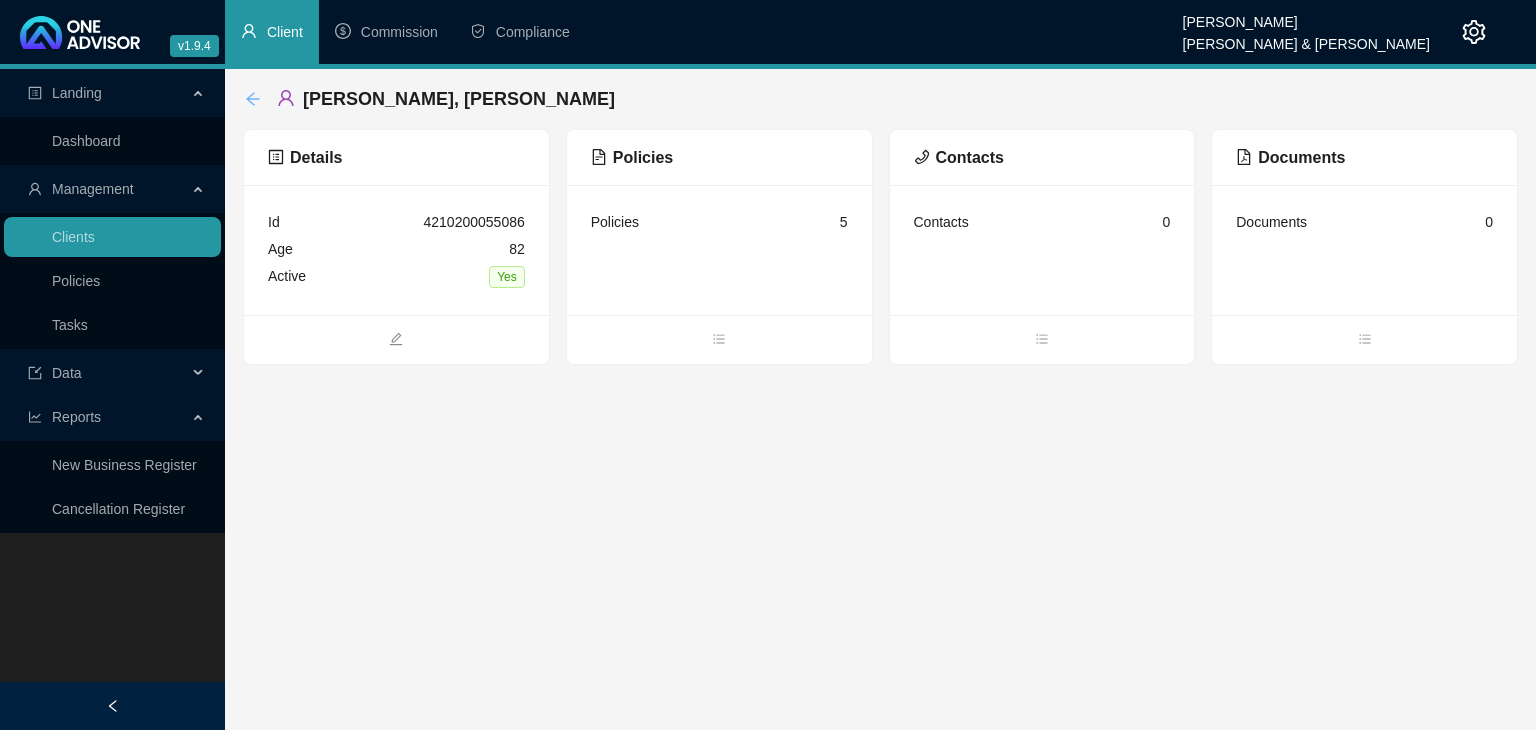 click 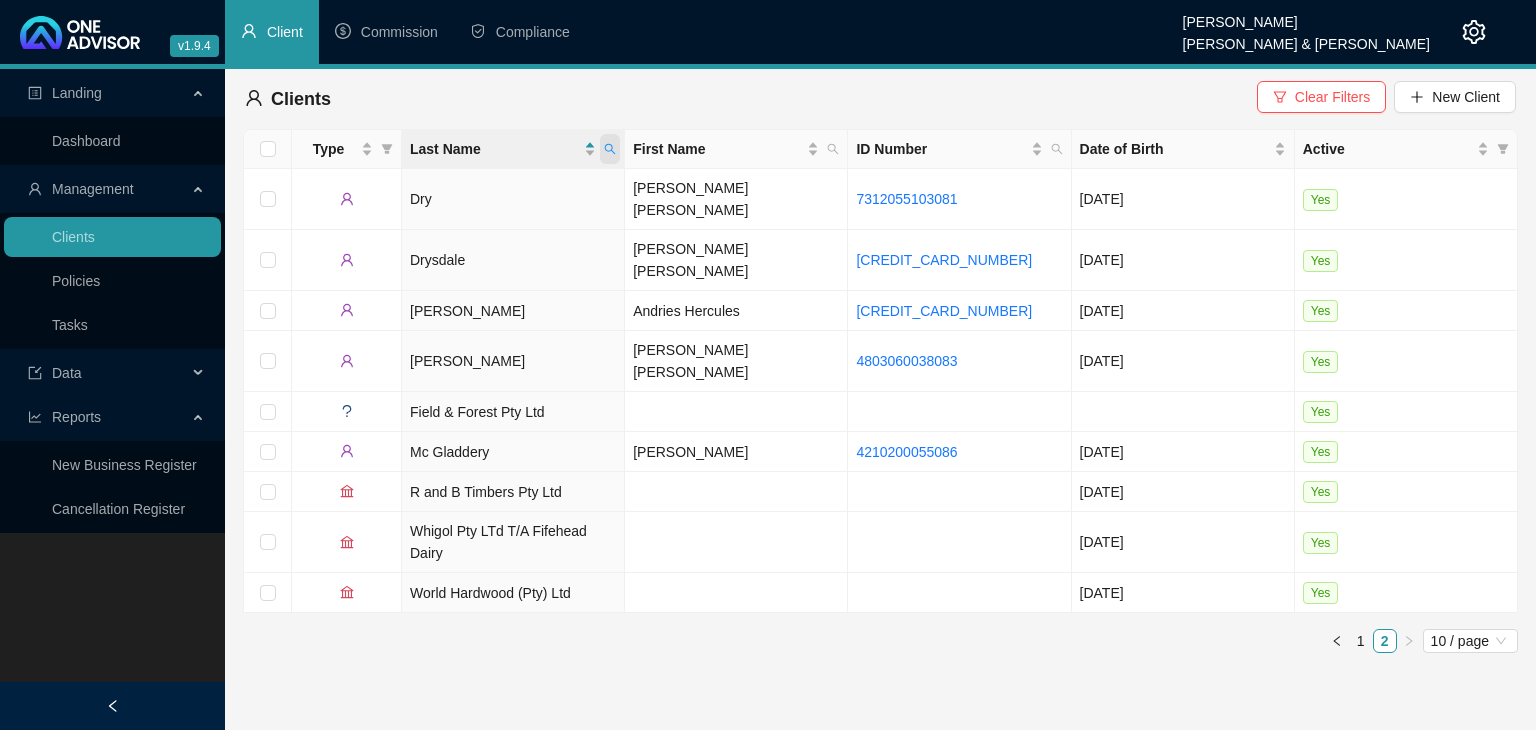 click at bounding box center (610, 149) 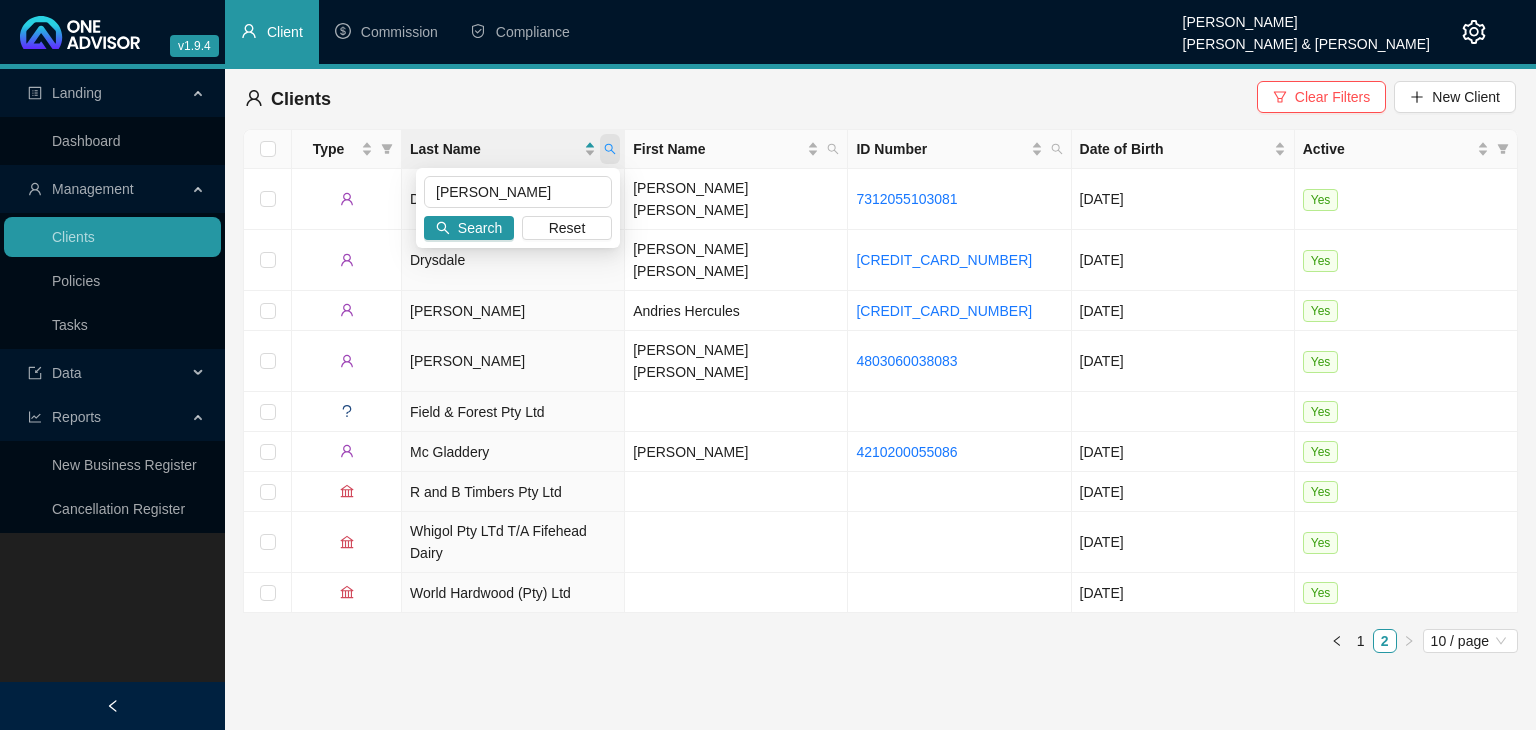 type on "[PERSON_NAME]" 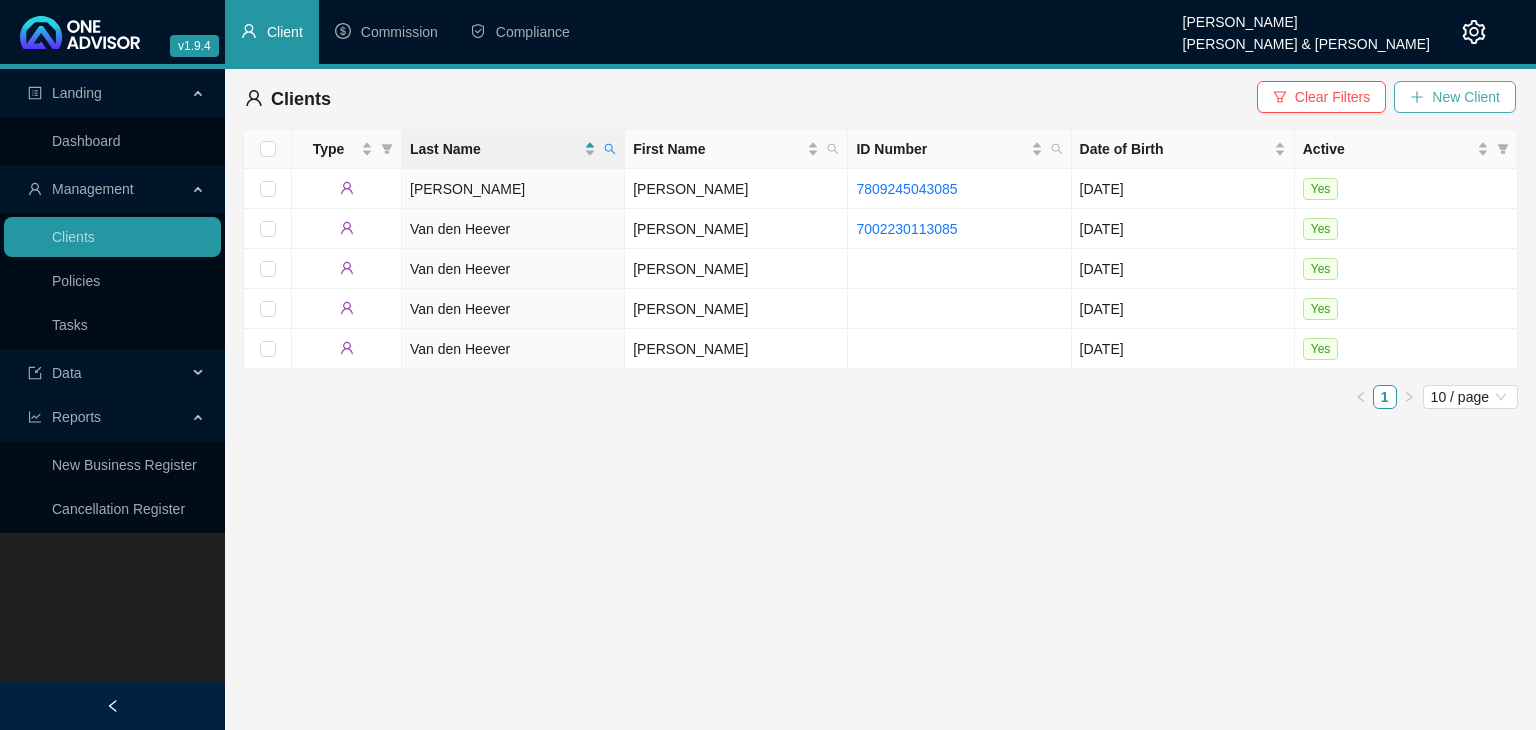 click on "New Client" at bounding box center (1466, 97) 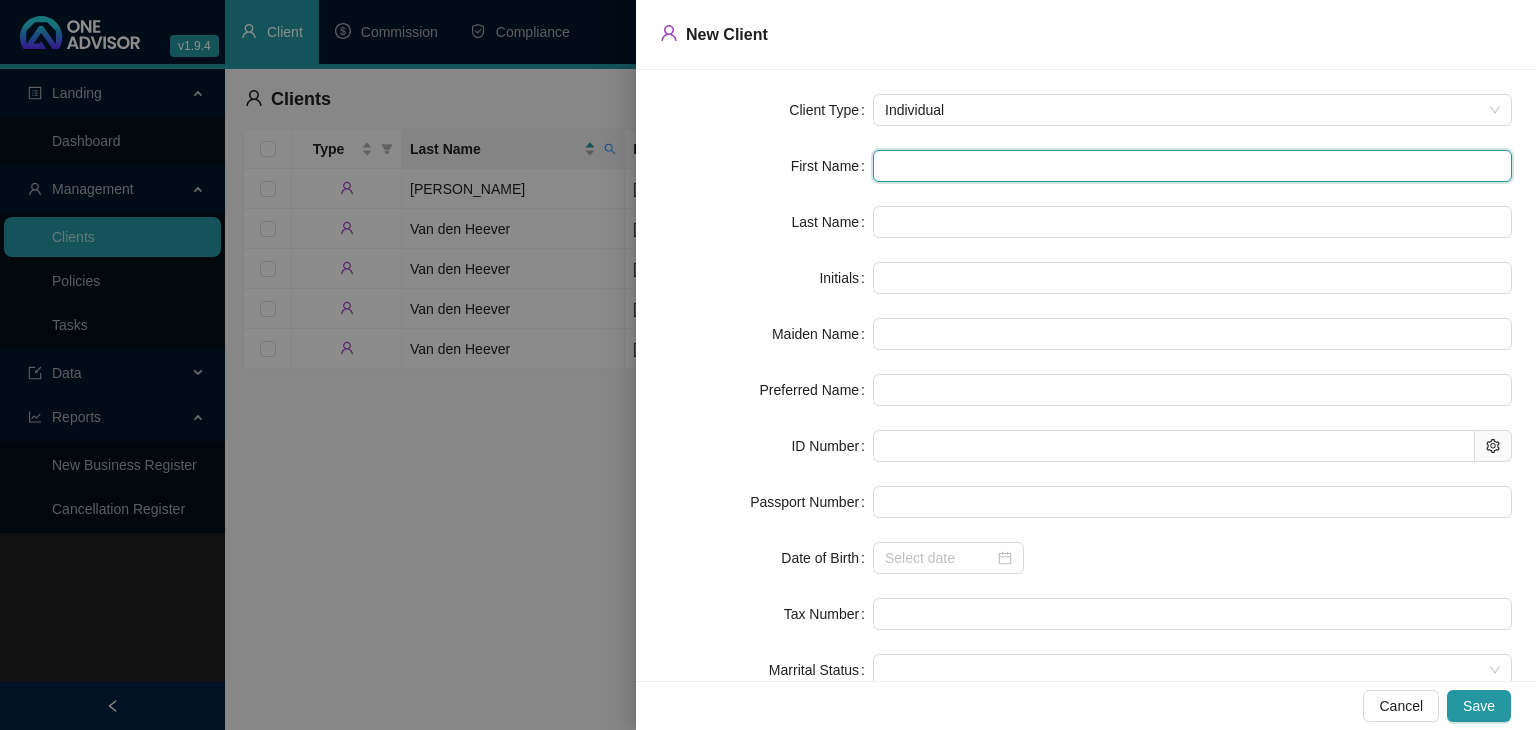 click at bounding box center (1192, 166) 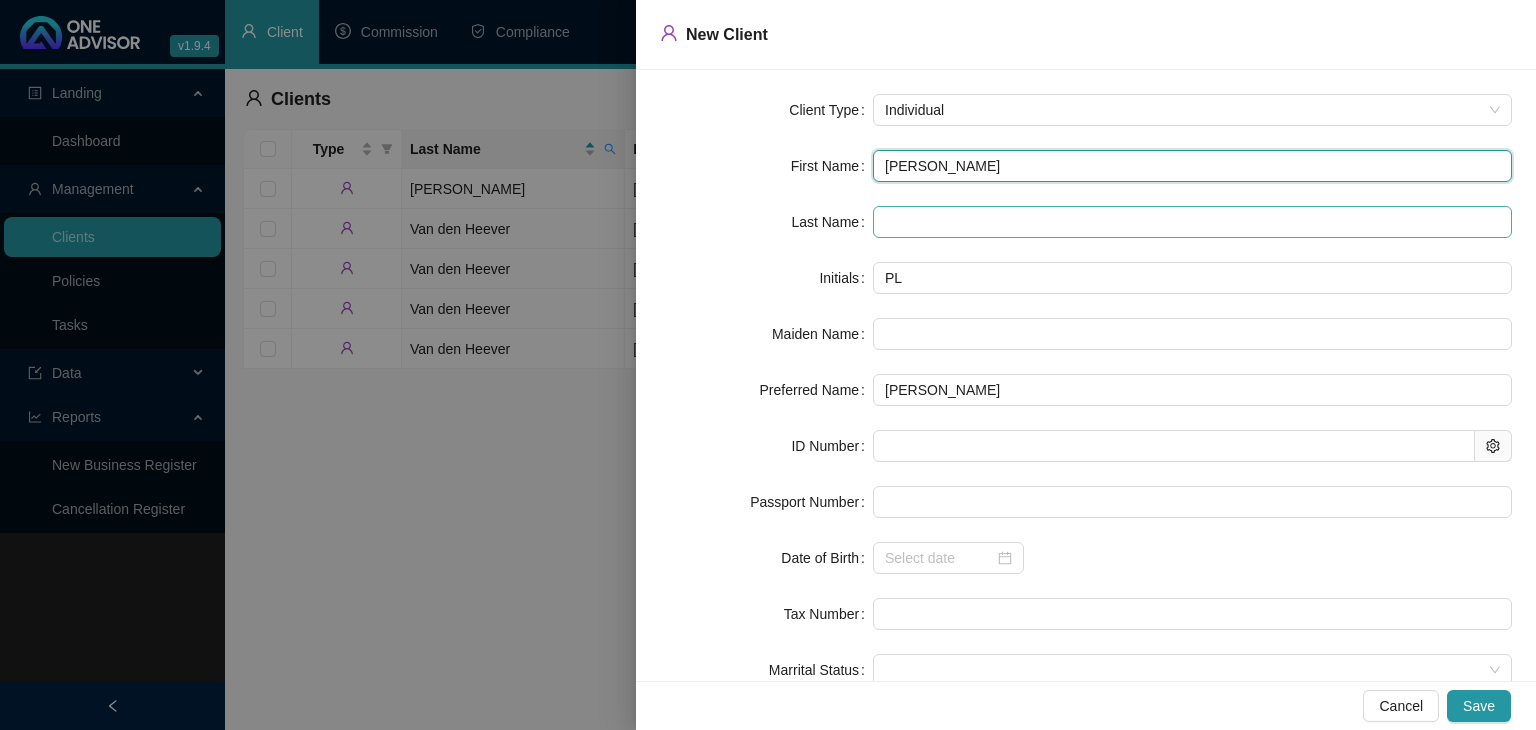 type on "[PERSON_NAME]" 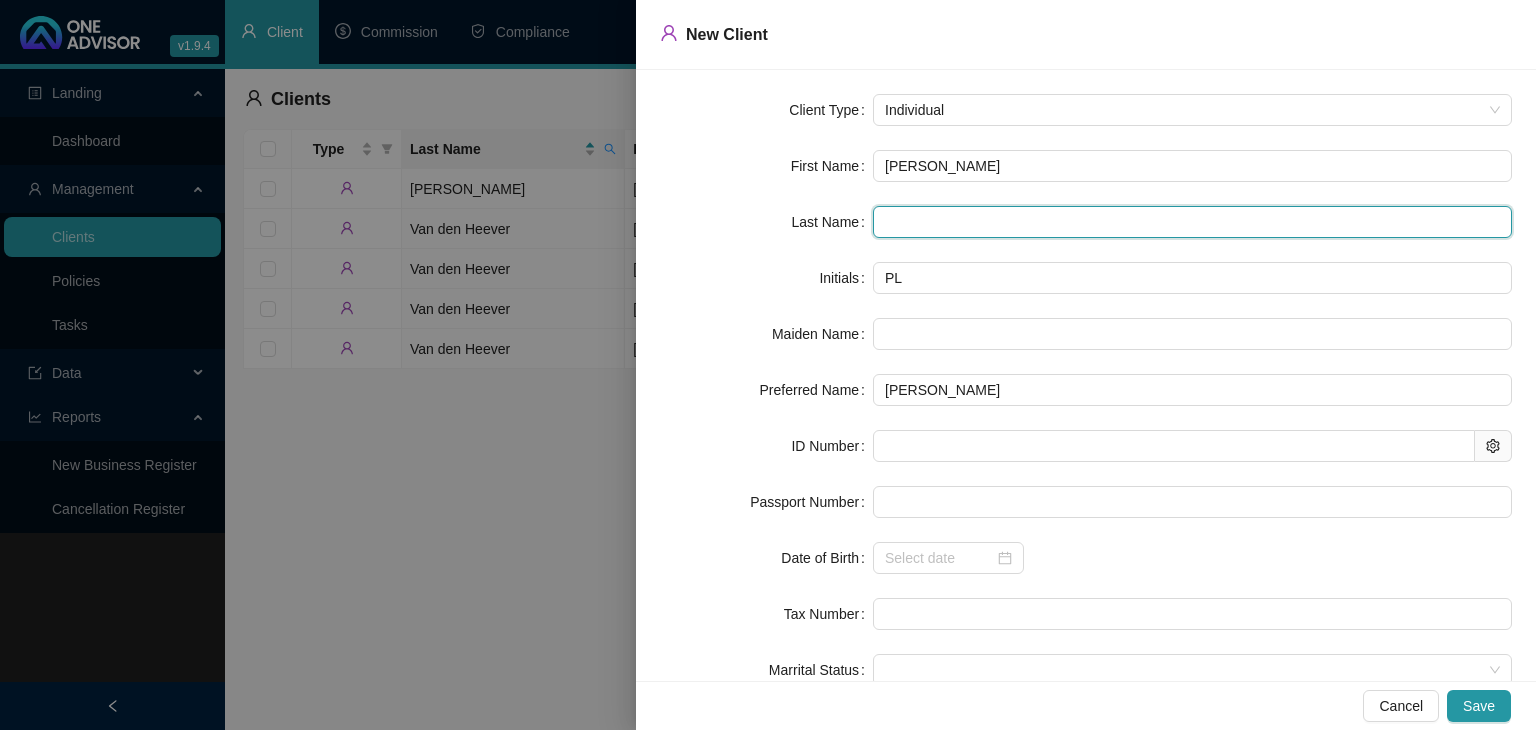 click at bounding box center [1192, 222] 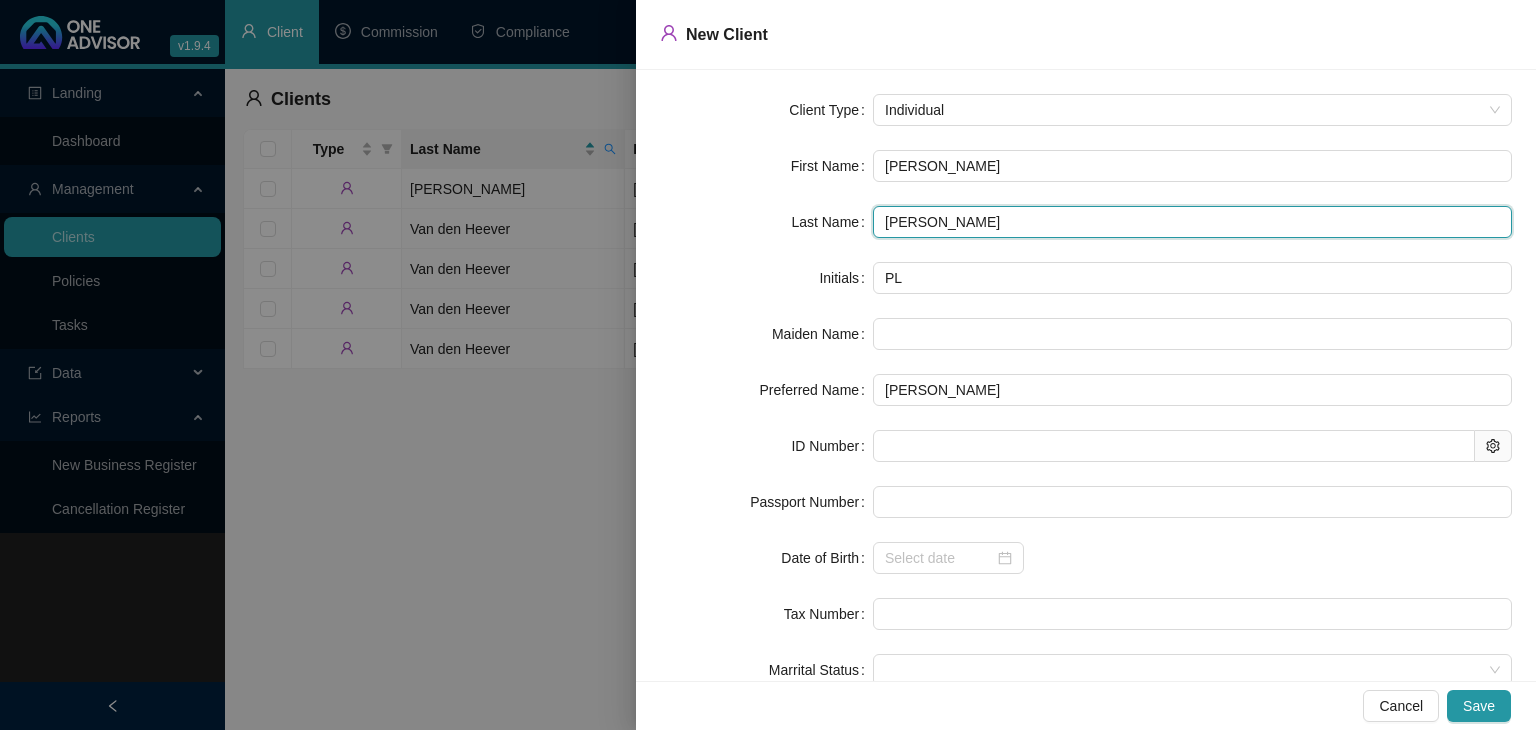 type on "[PERSON_NAME]" 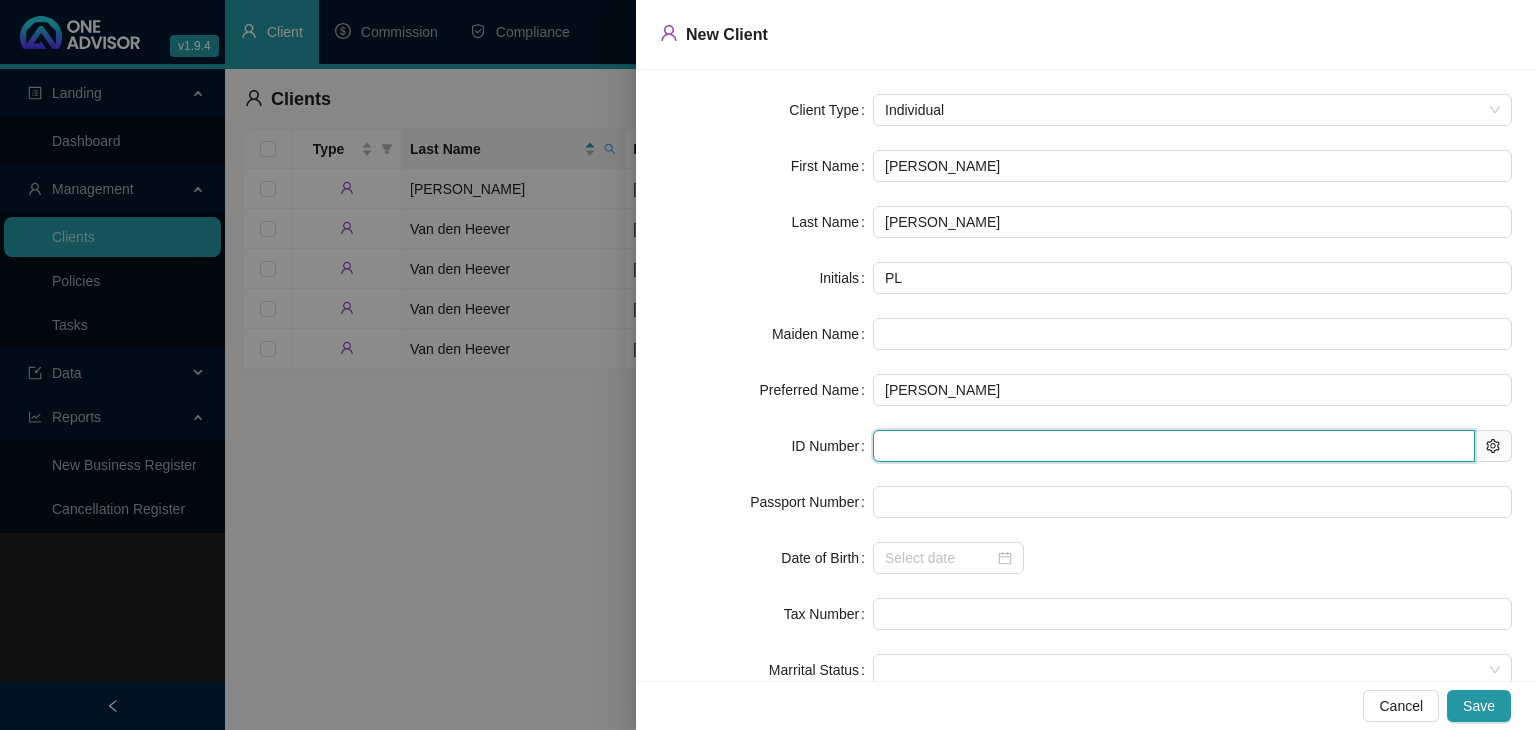 paste on "8008280059085" 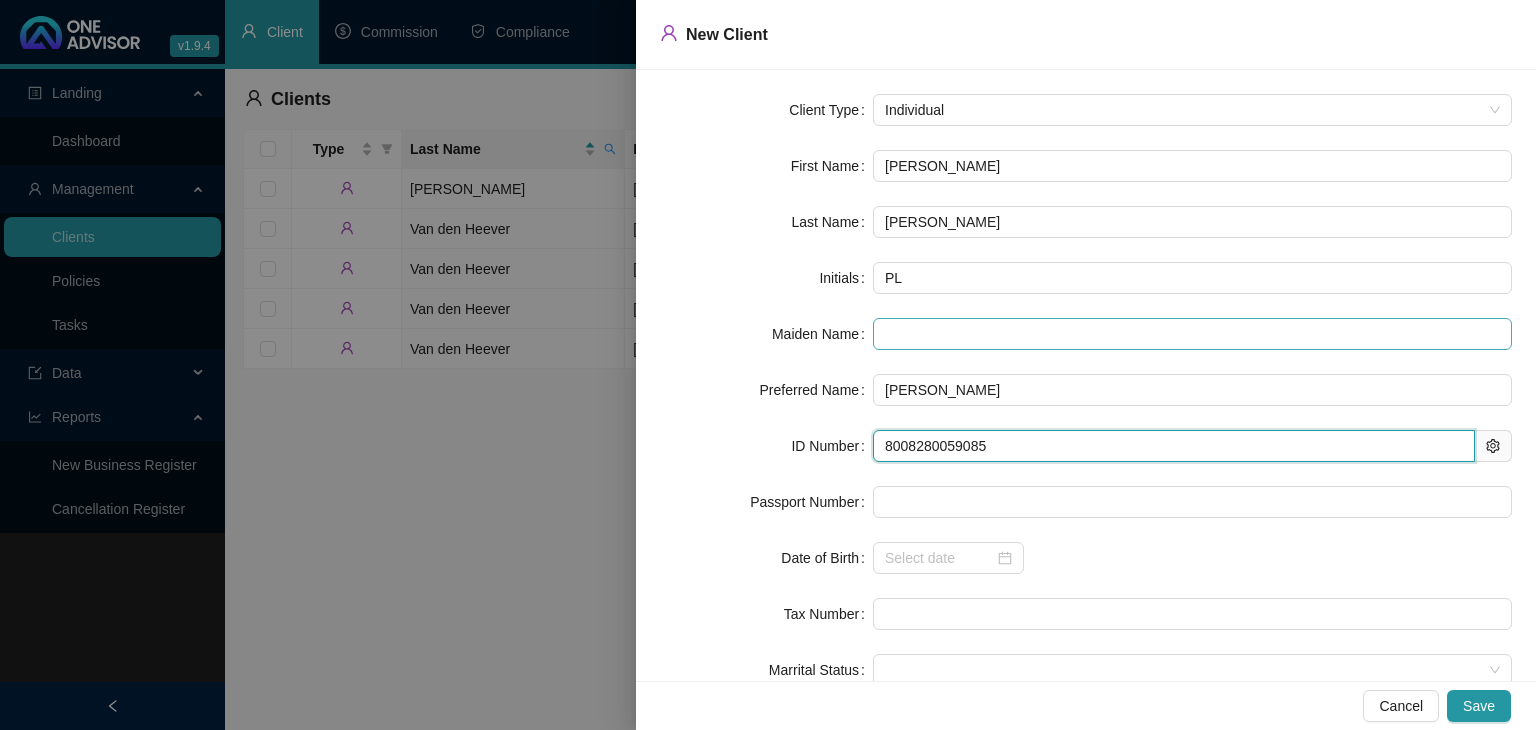 type on "[DATE]" 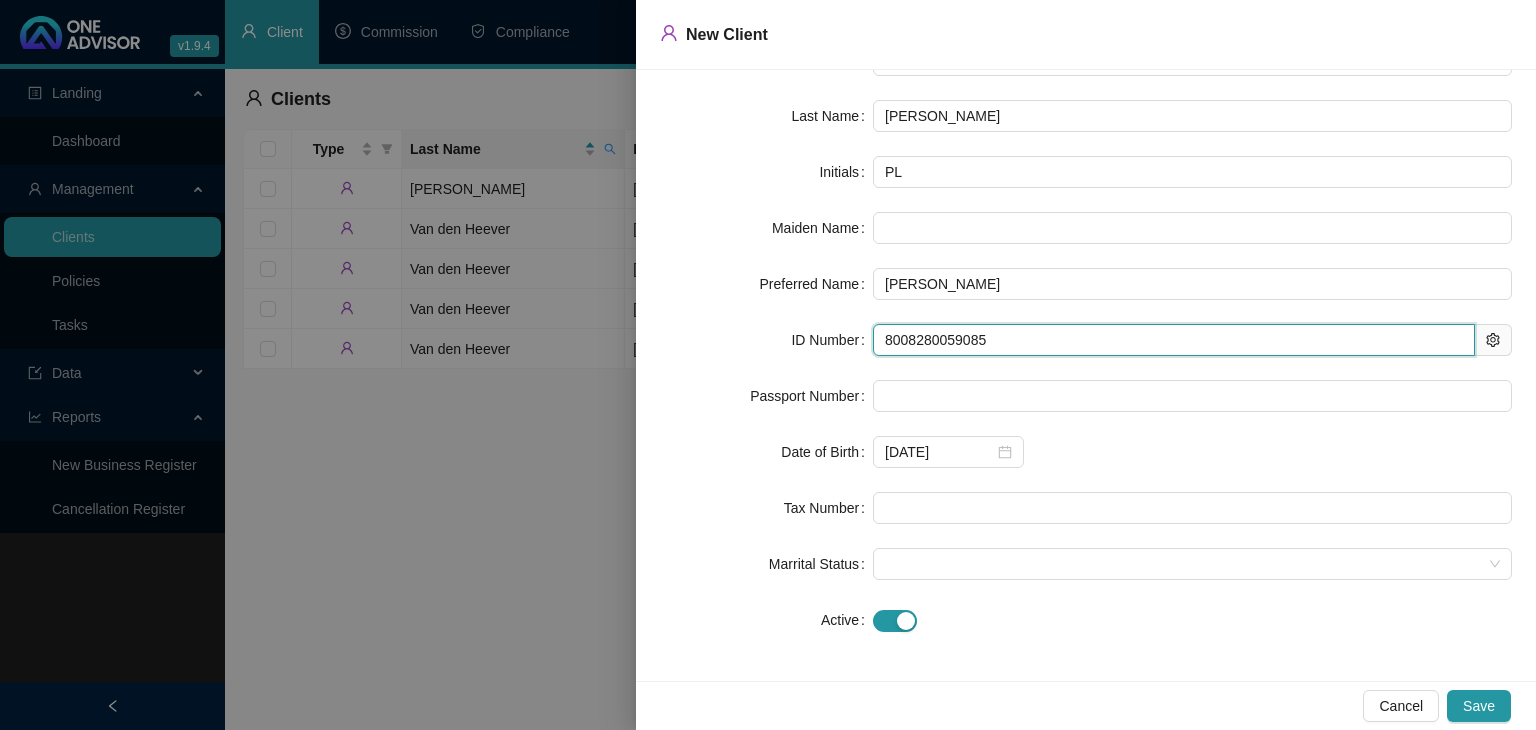 scroll, scrollTop: 108, scrollLeft: 0, axis: vertical 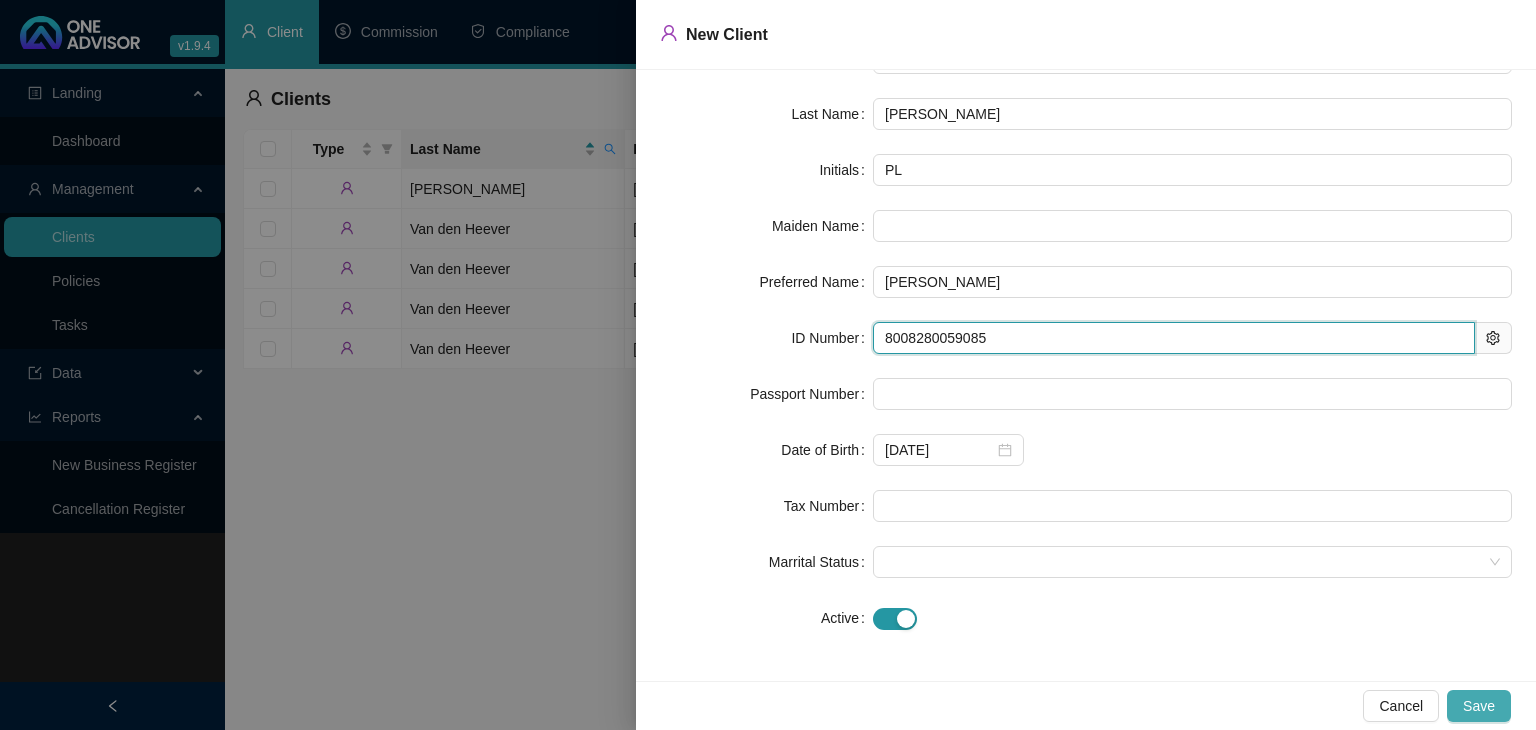type on "8008280059085" 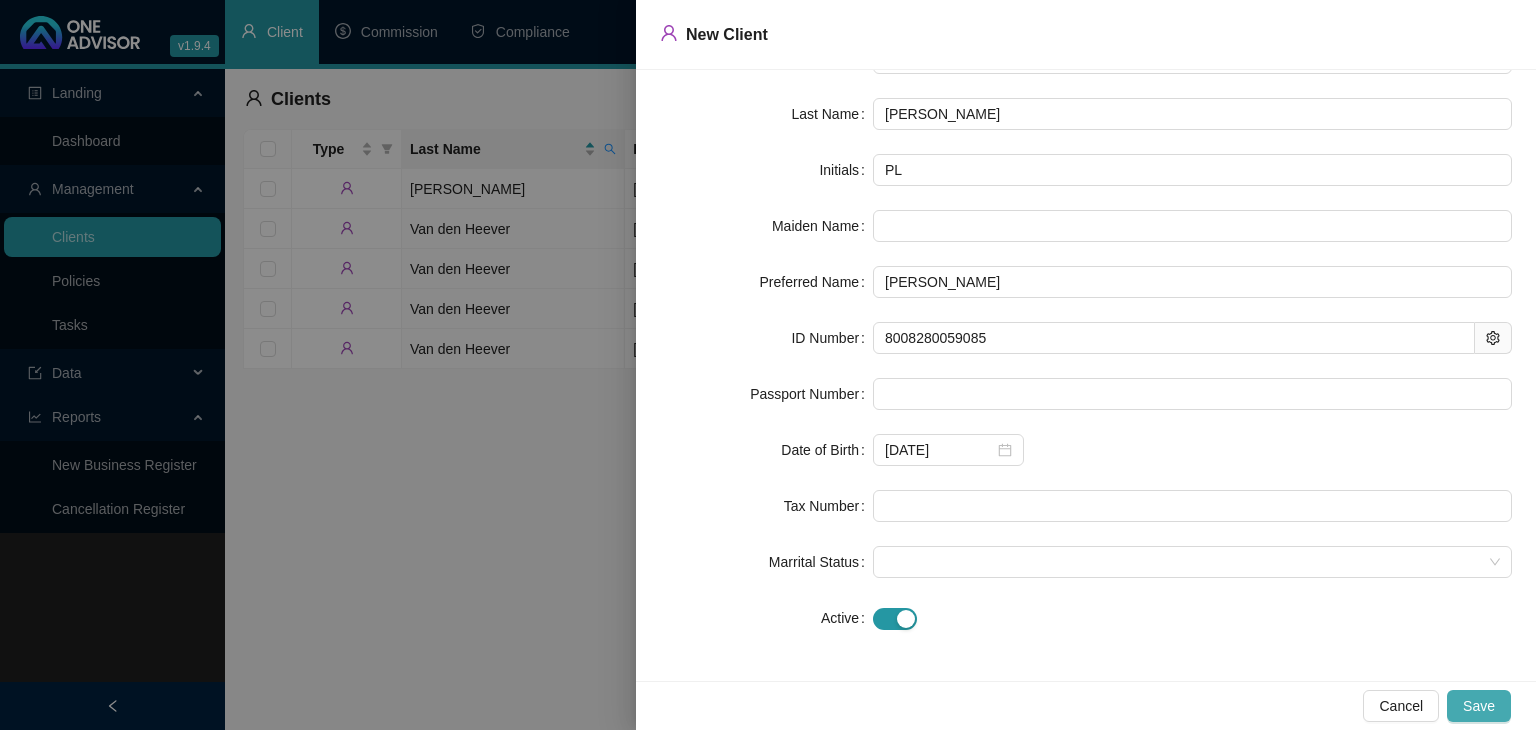 click on "Save" at bounding box center (1479, 706) 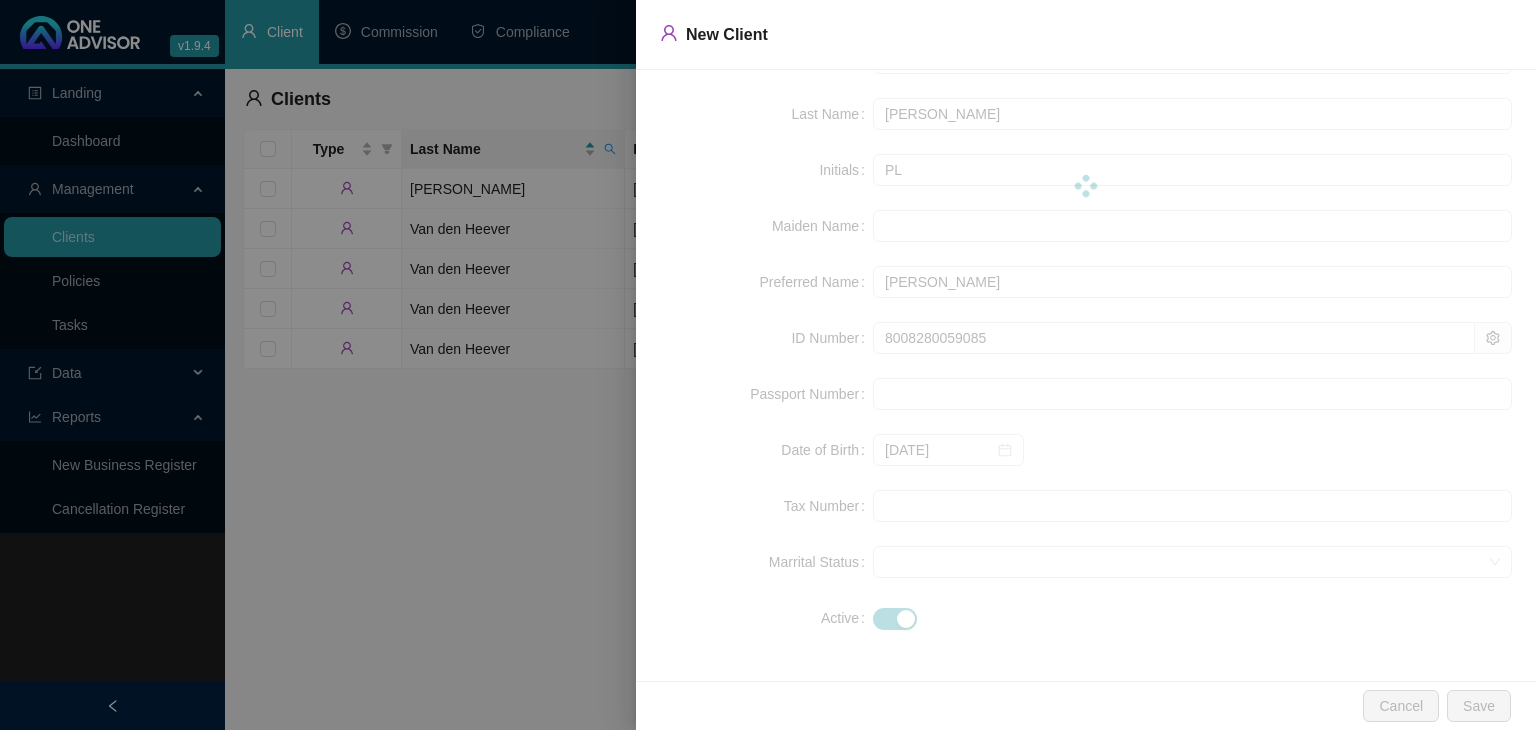 scroll, scrollTop: 0, scrollLeft: 0, axis: both 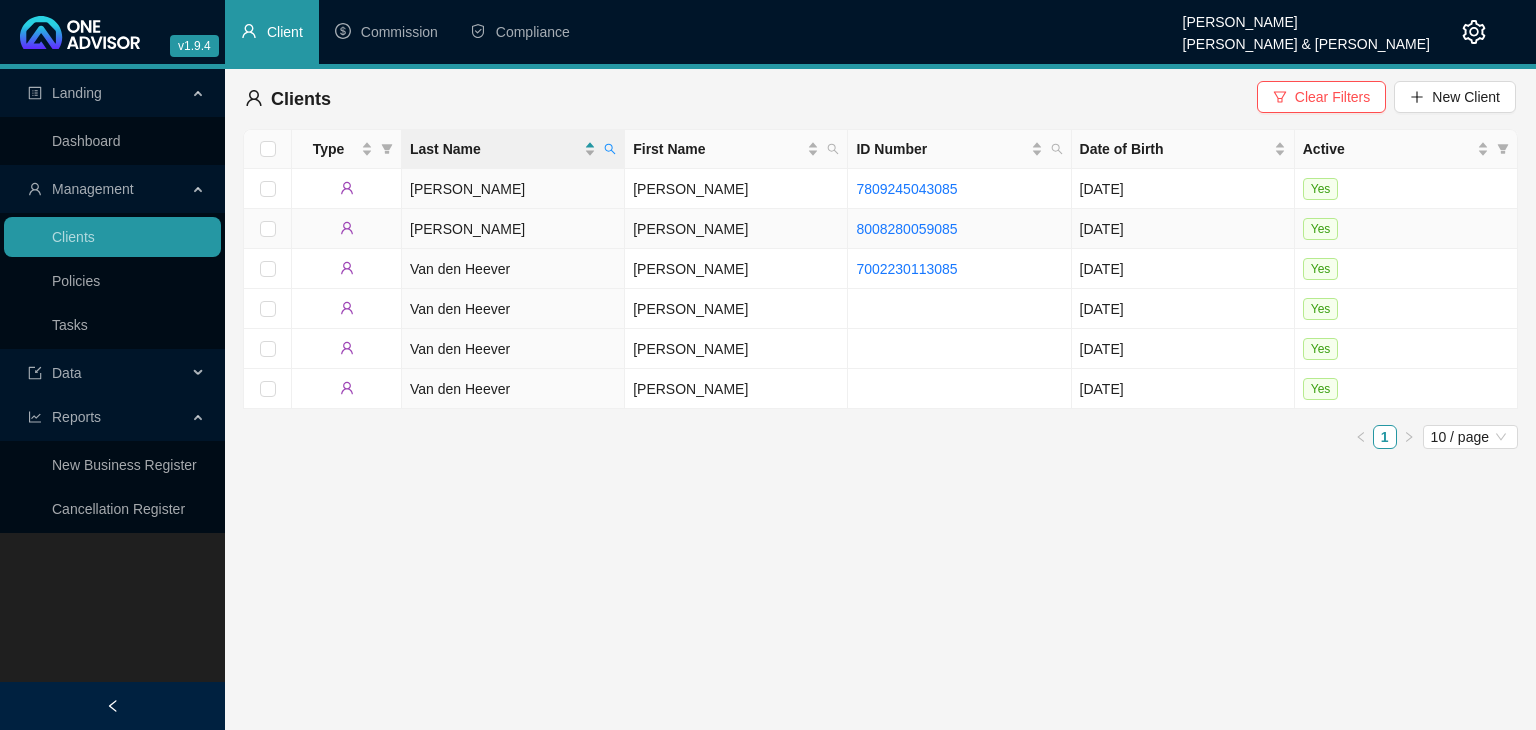 click on "[PERSON_NAME]" at bounding box center (736, 229) 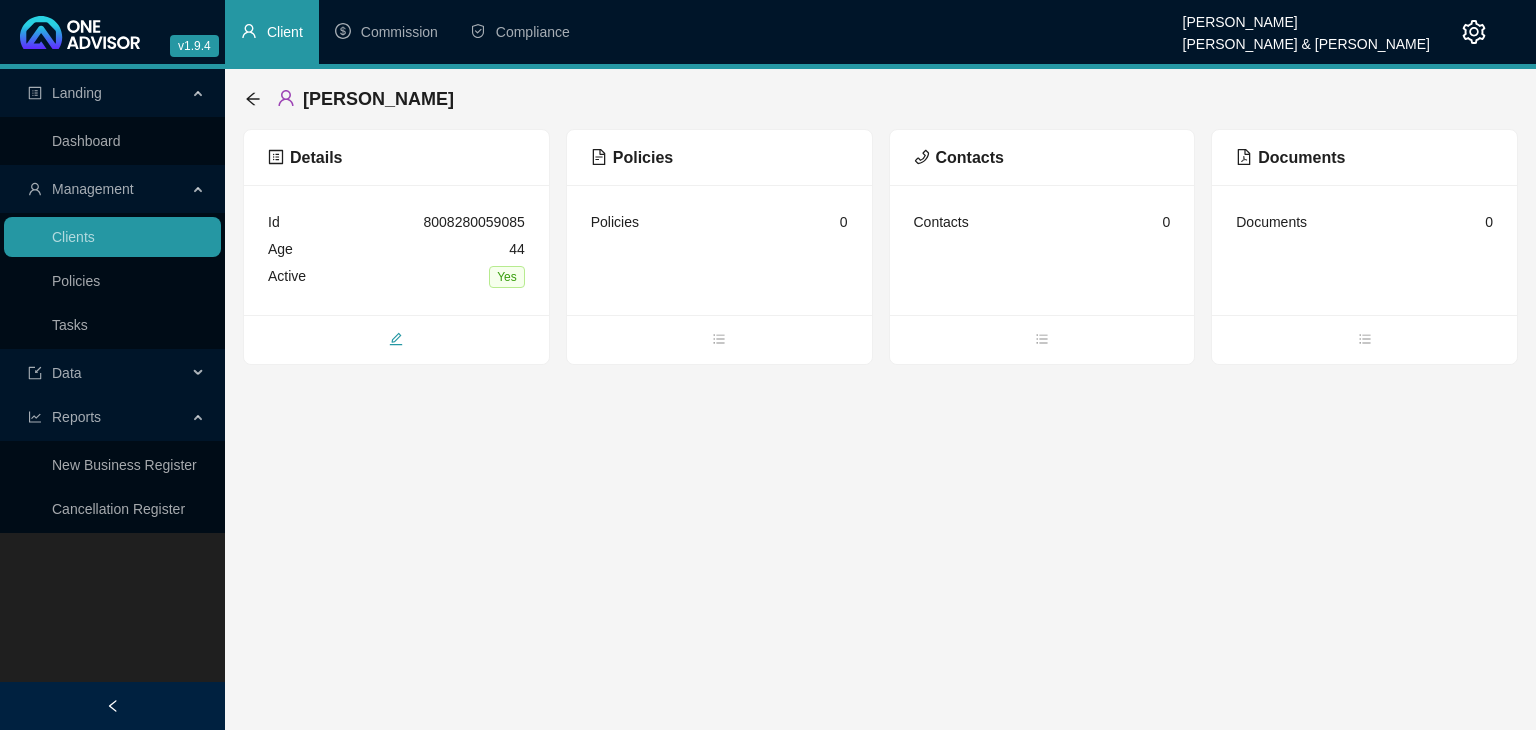 click at bounding box center (396, 341) 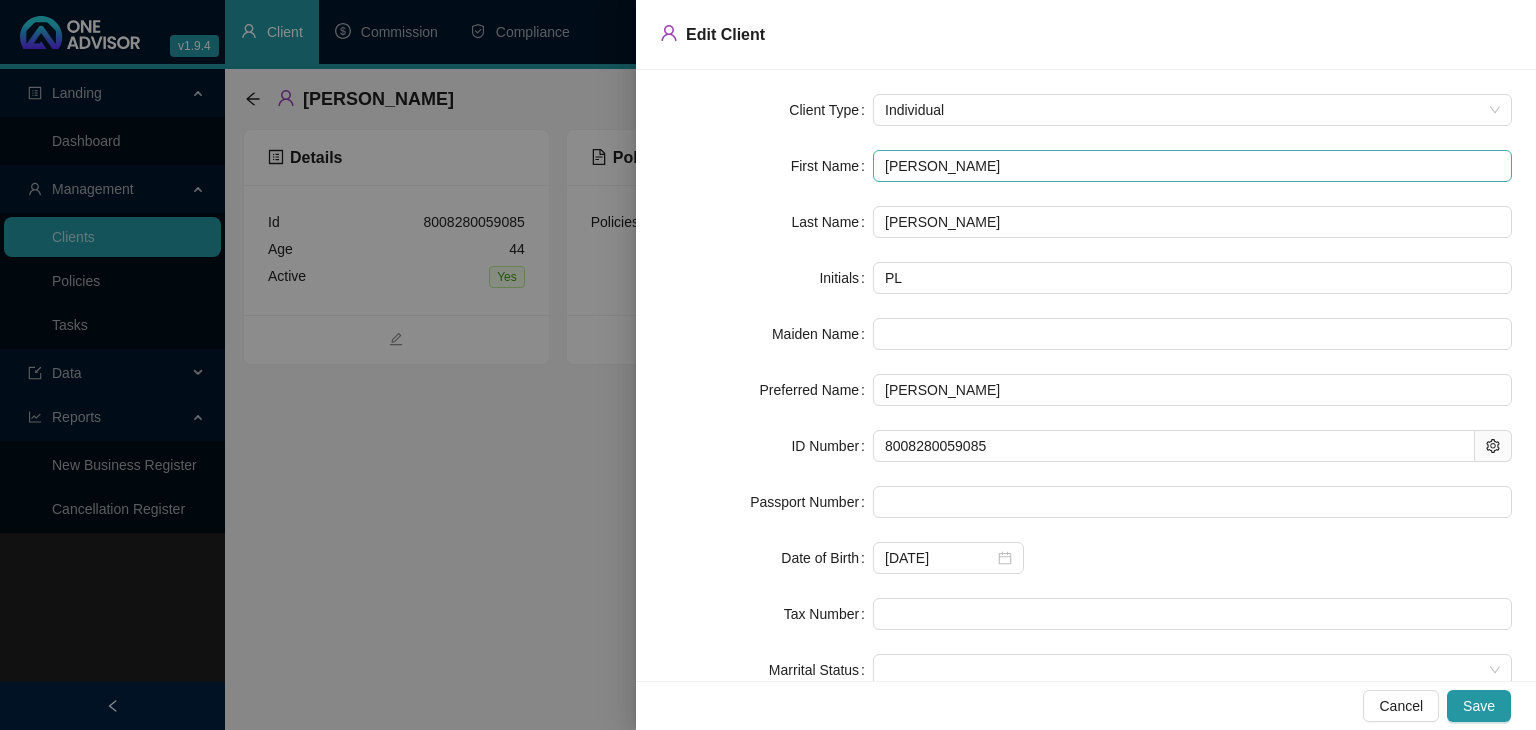 type on "[PERSON_NAME]" 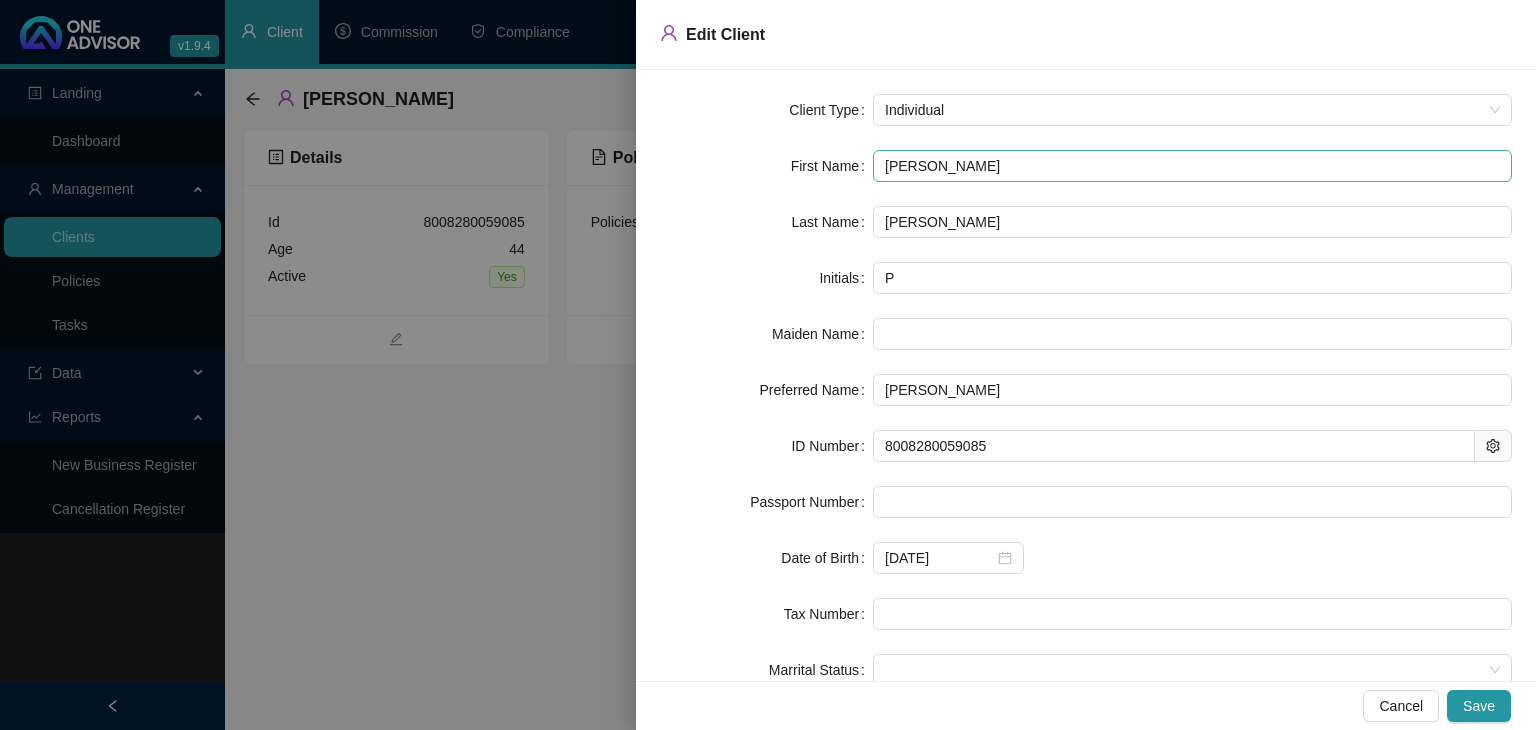 type on "[PERSON_NAME]" 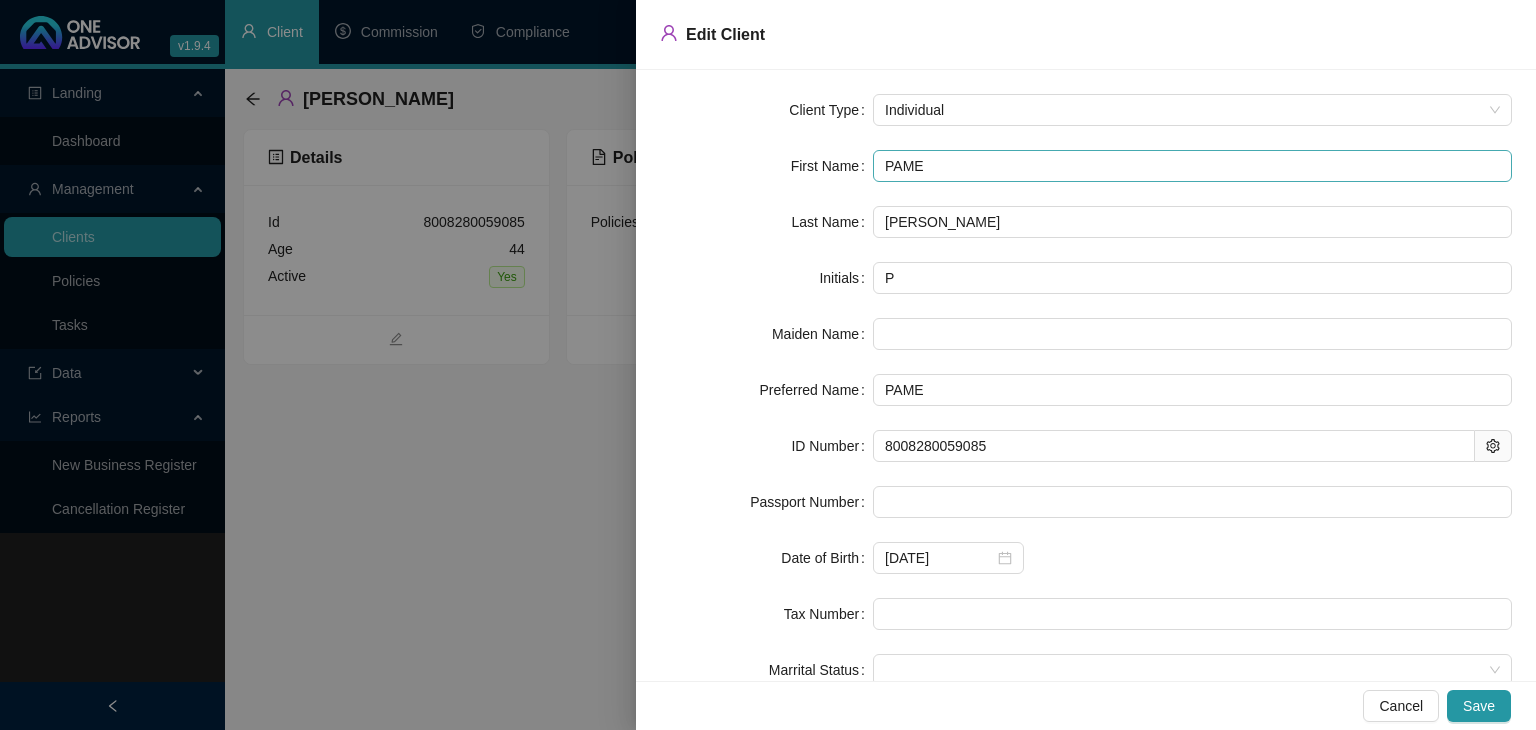 type on "[PERSON_NAME]" 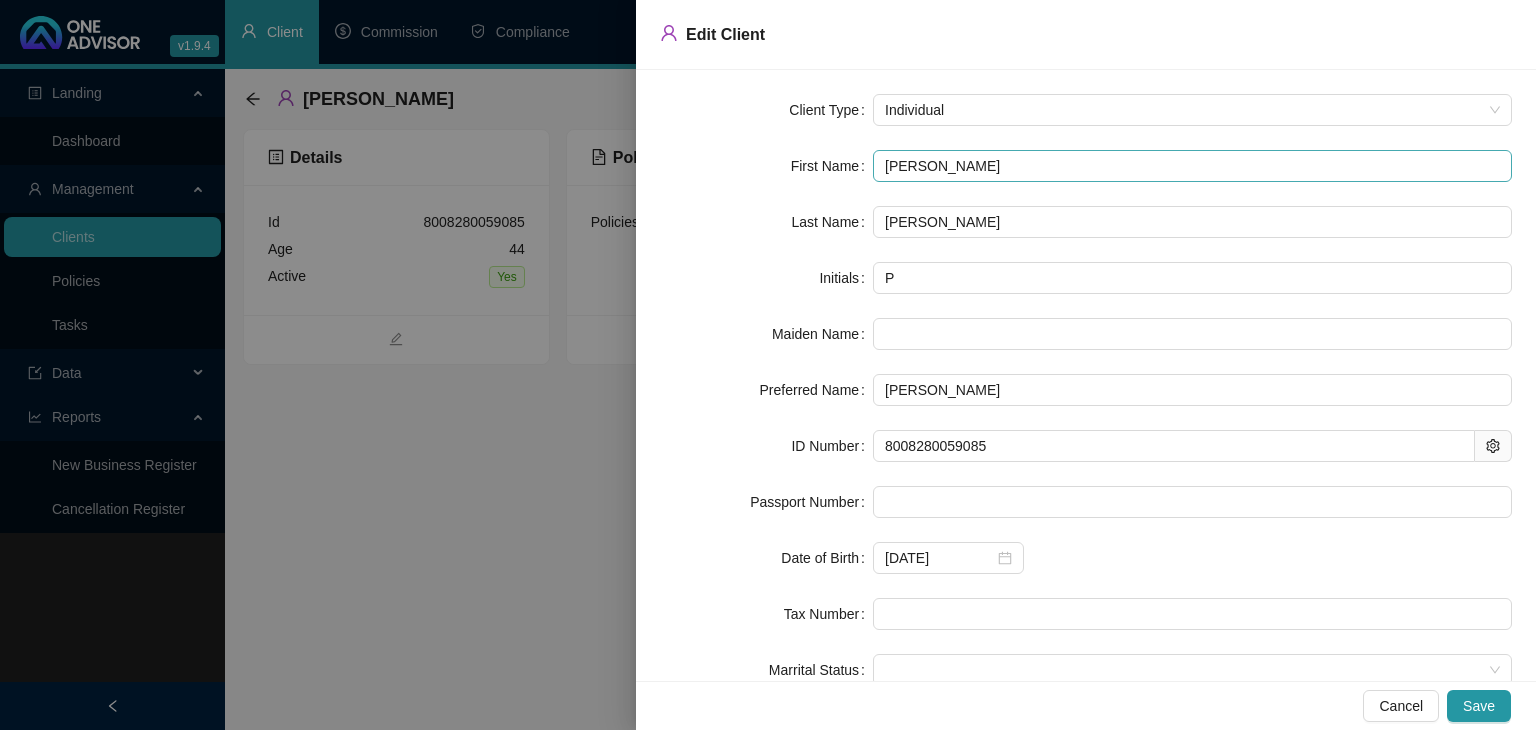 type on "PA" 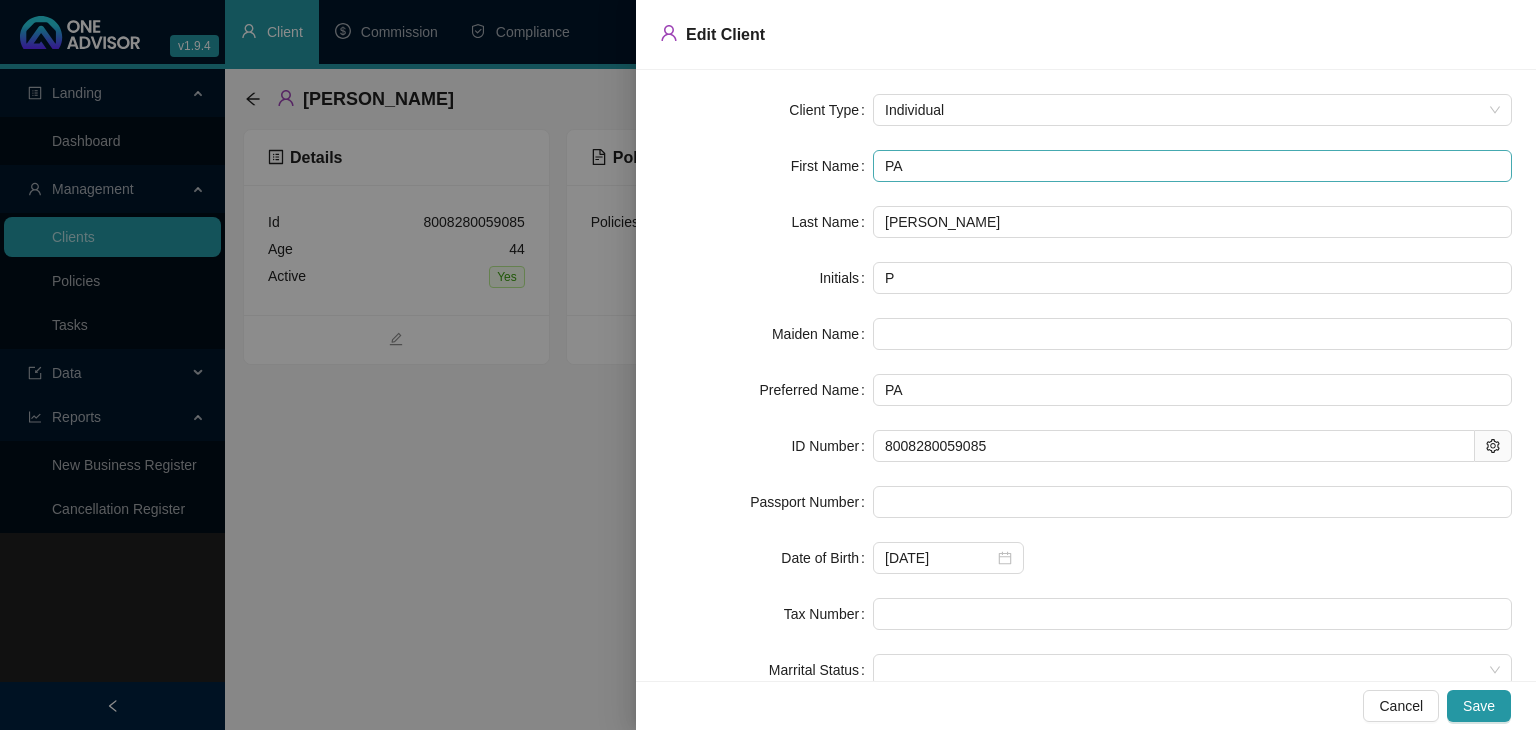 type on "P" 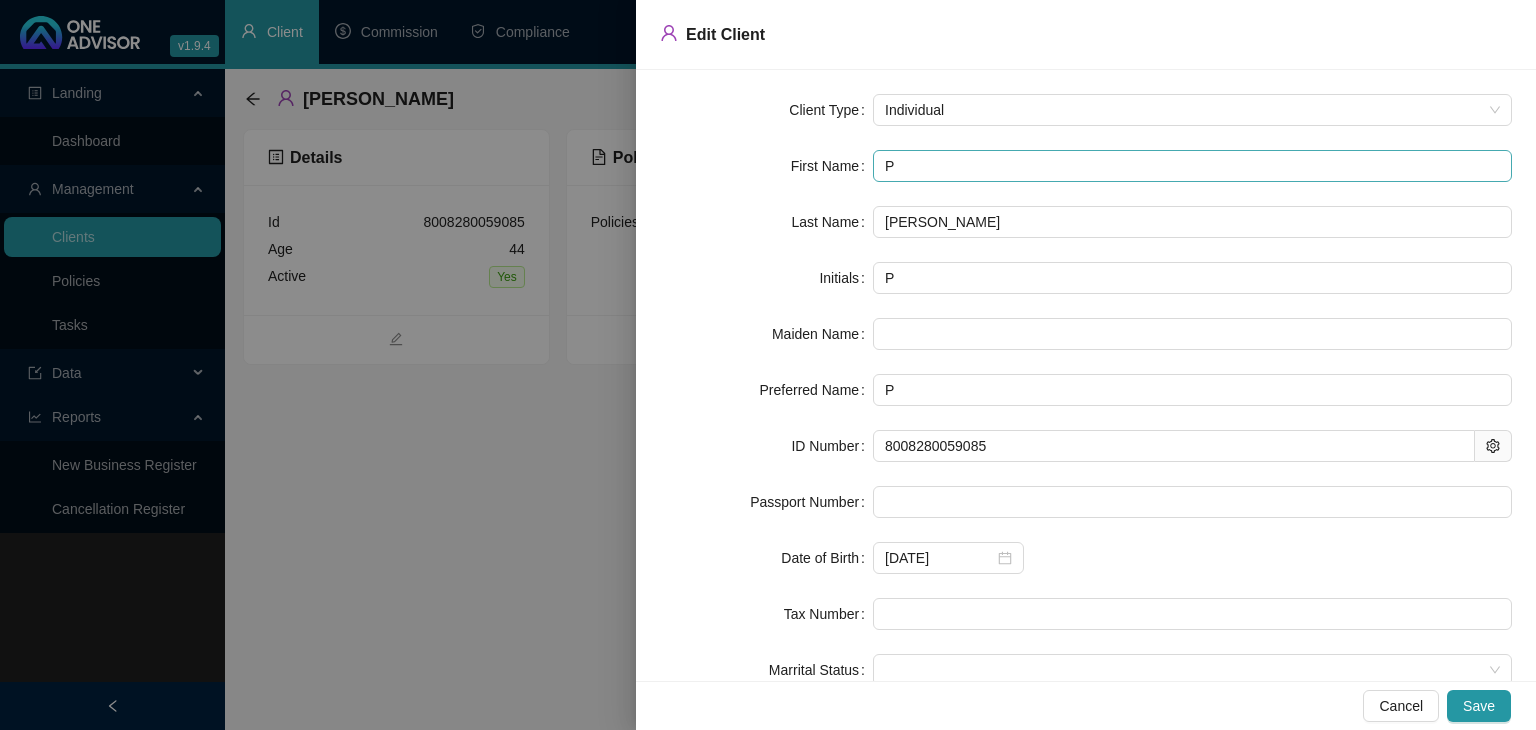 type 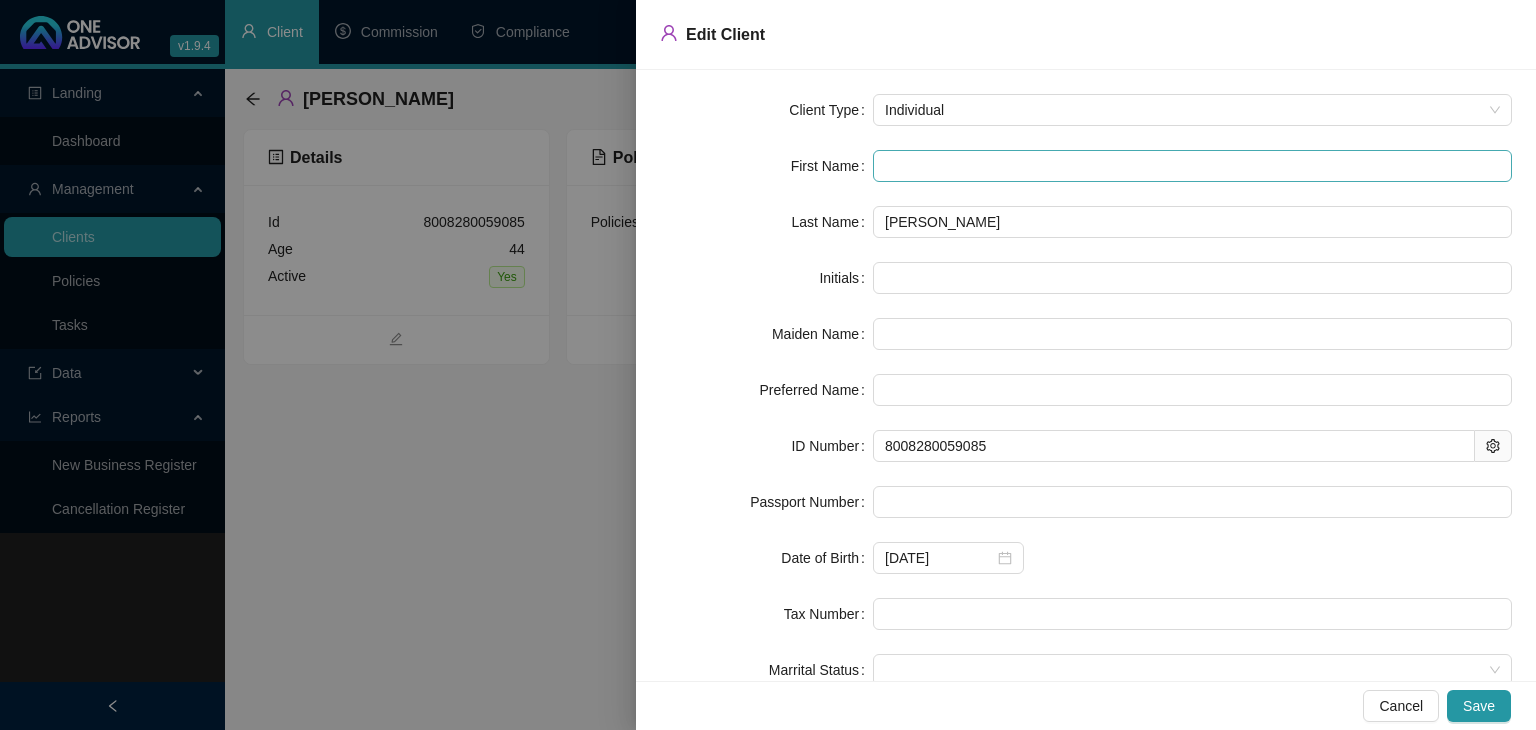 type on "P" 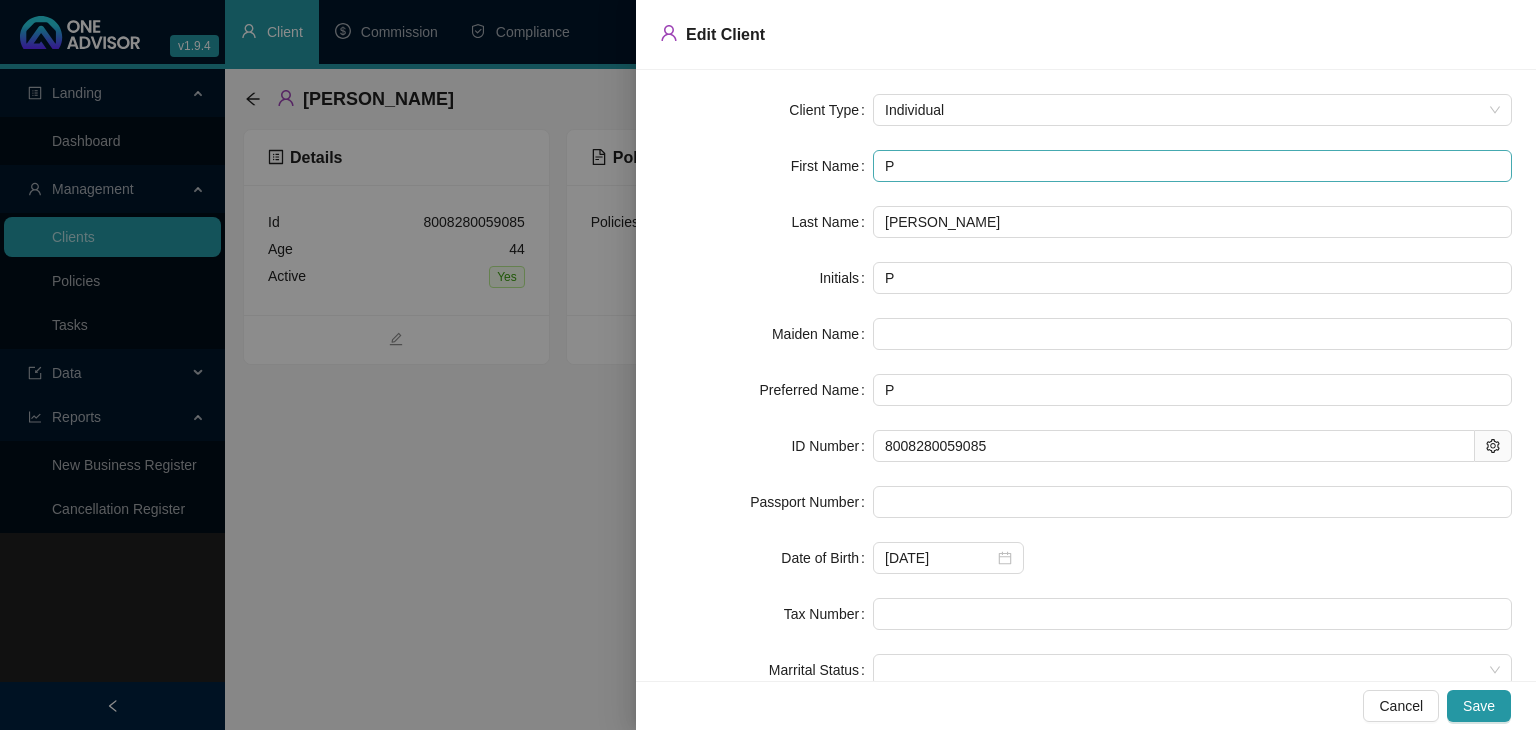 type on "Pa" 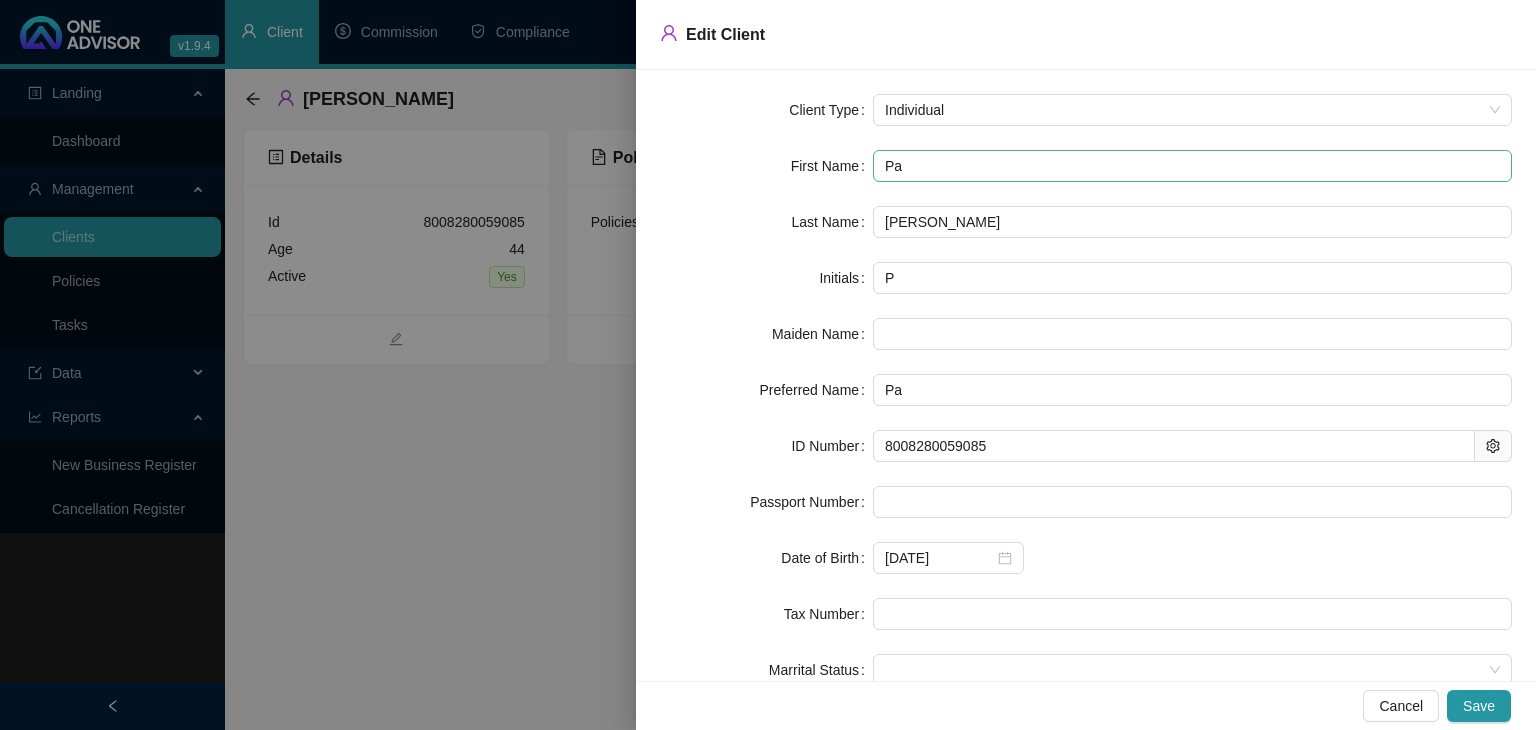type on "[PERSON_NAME]" 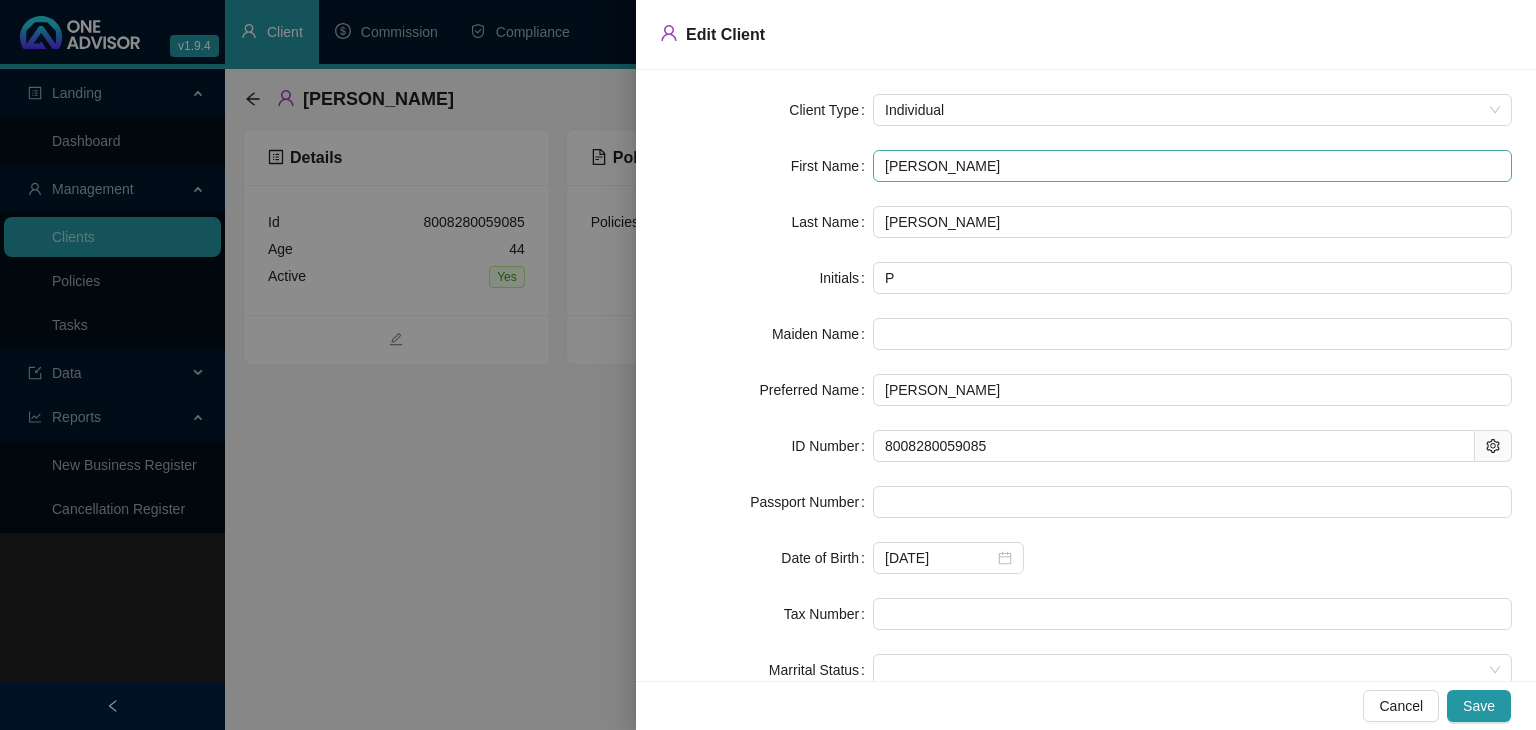 type on "Pame" 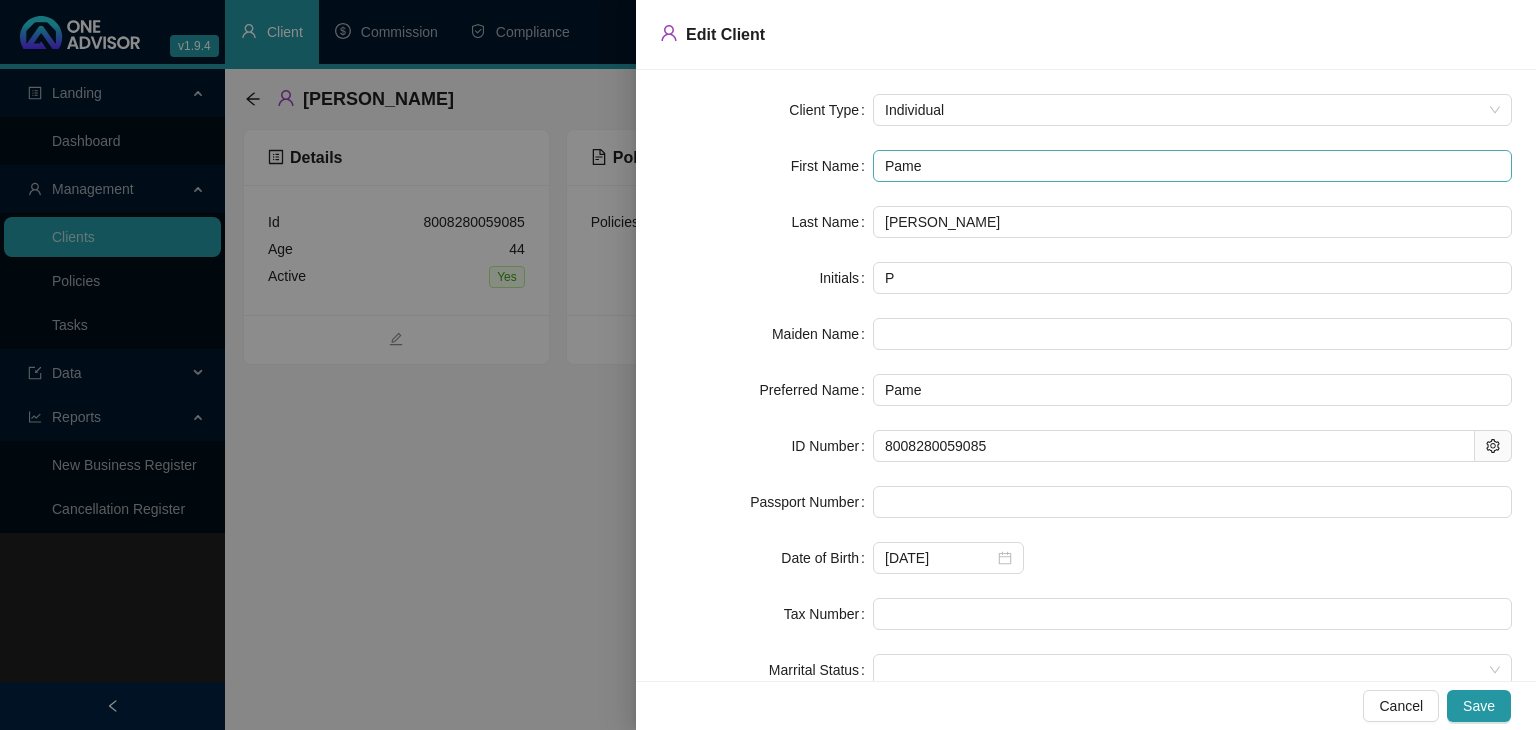 type on "[PERSON_NAME]" 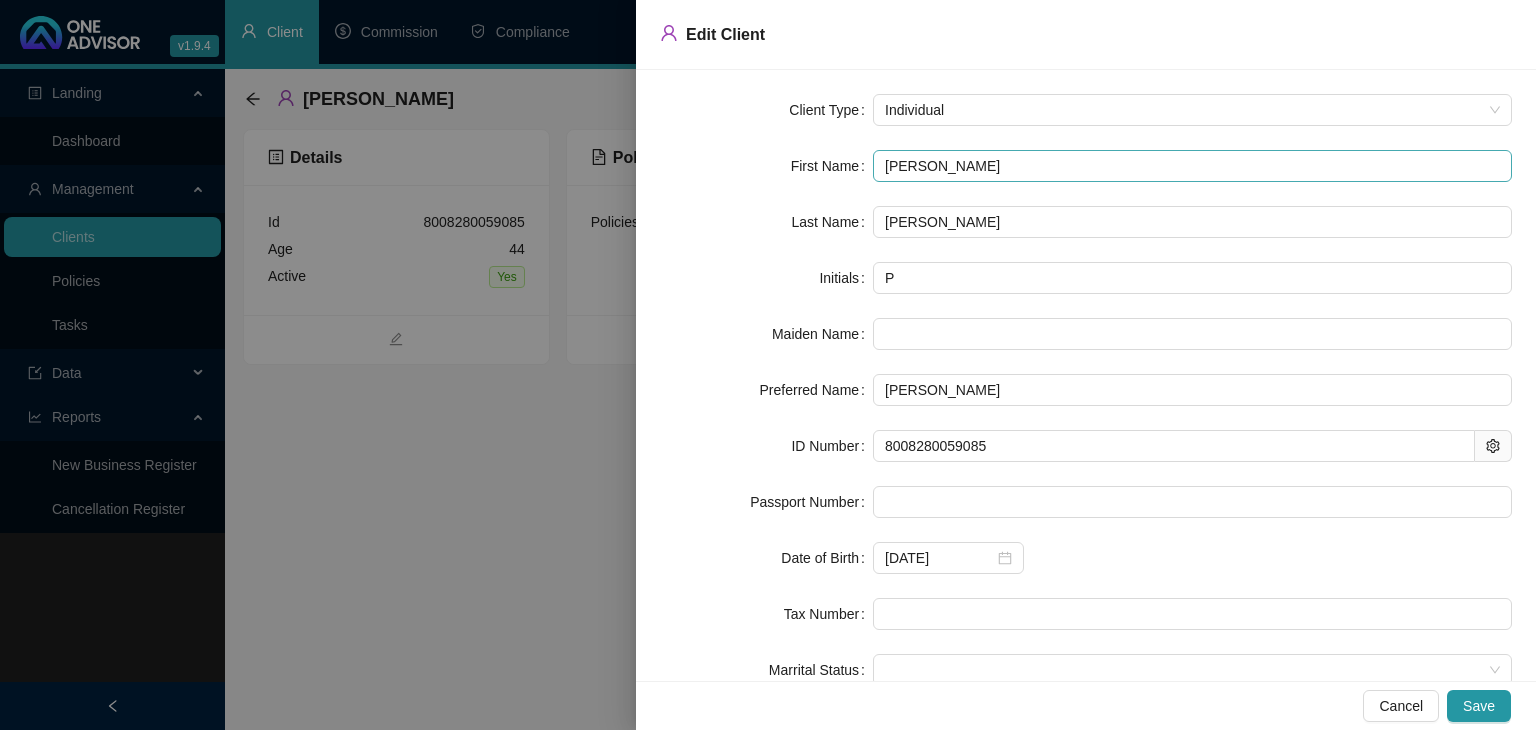type on "[PERSON_NAME]" 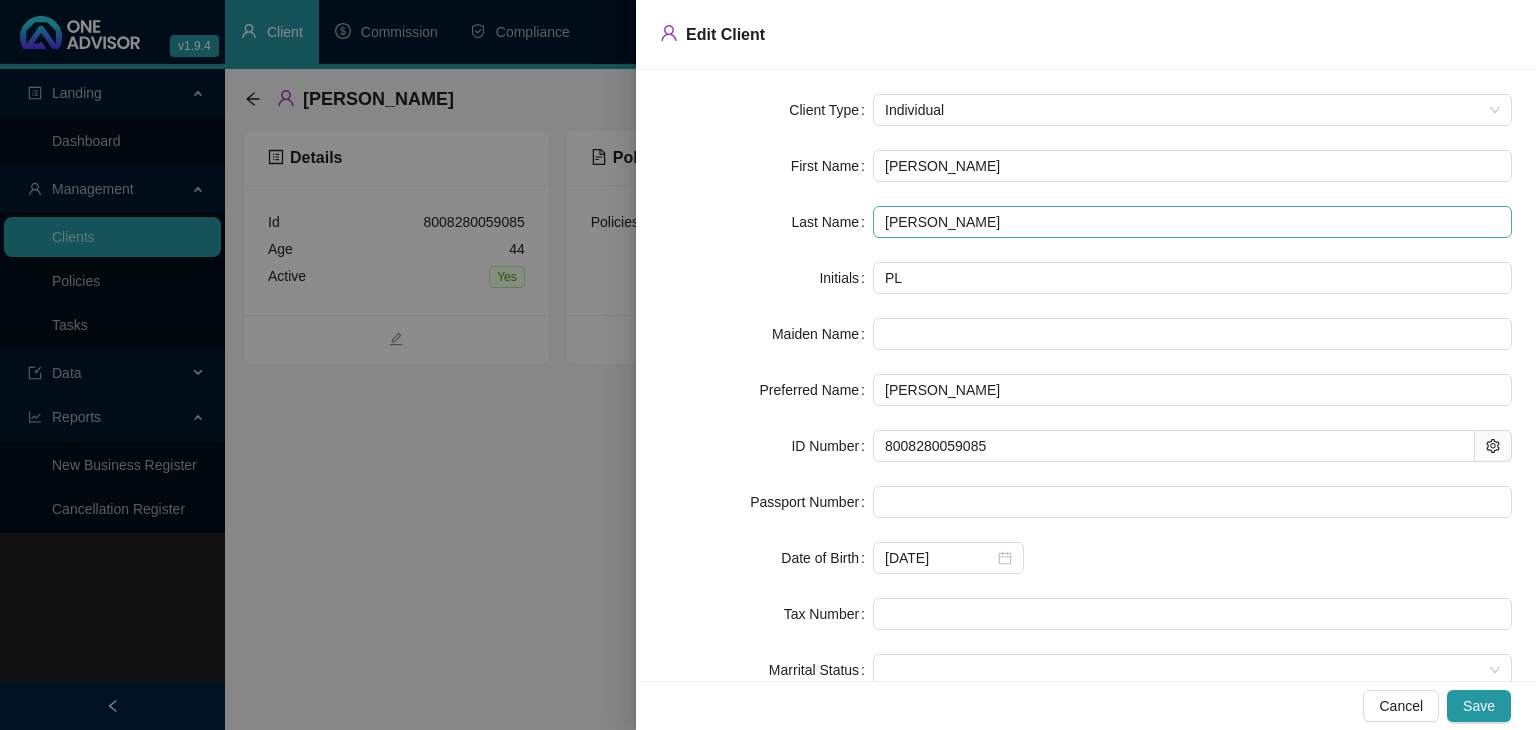 type on "[PERSON_NAME]" 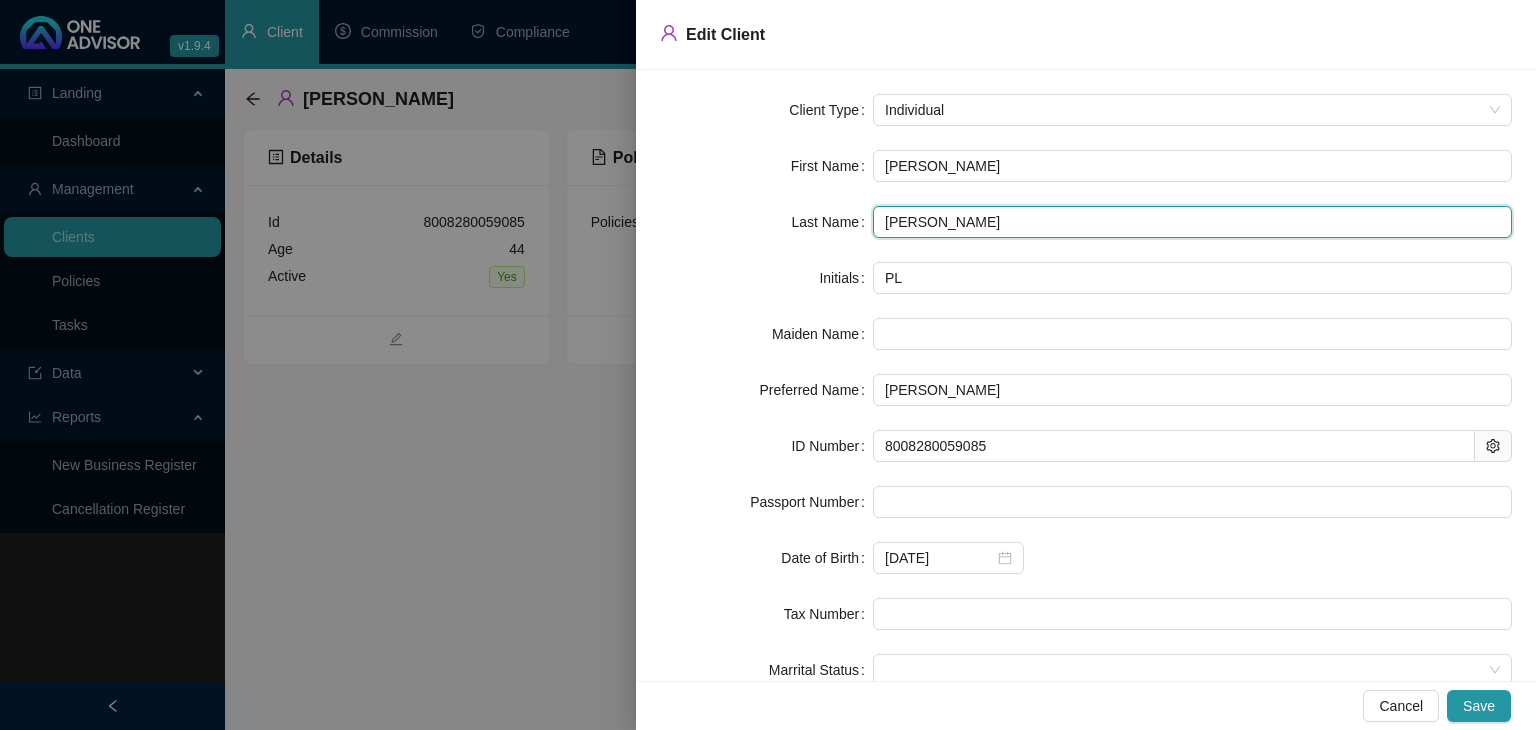 click on "[PERSON_NAME]" at bounding box center [1192, 222] 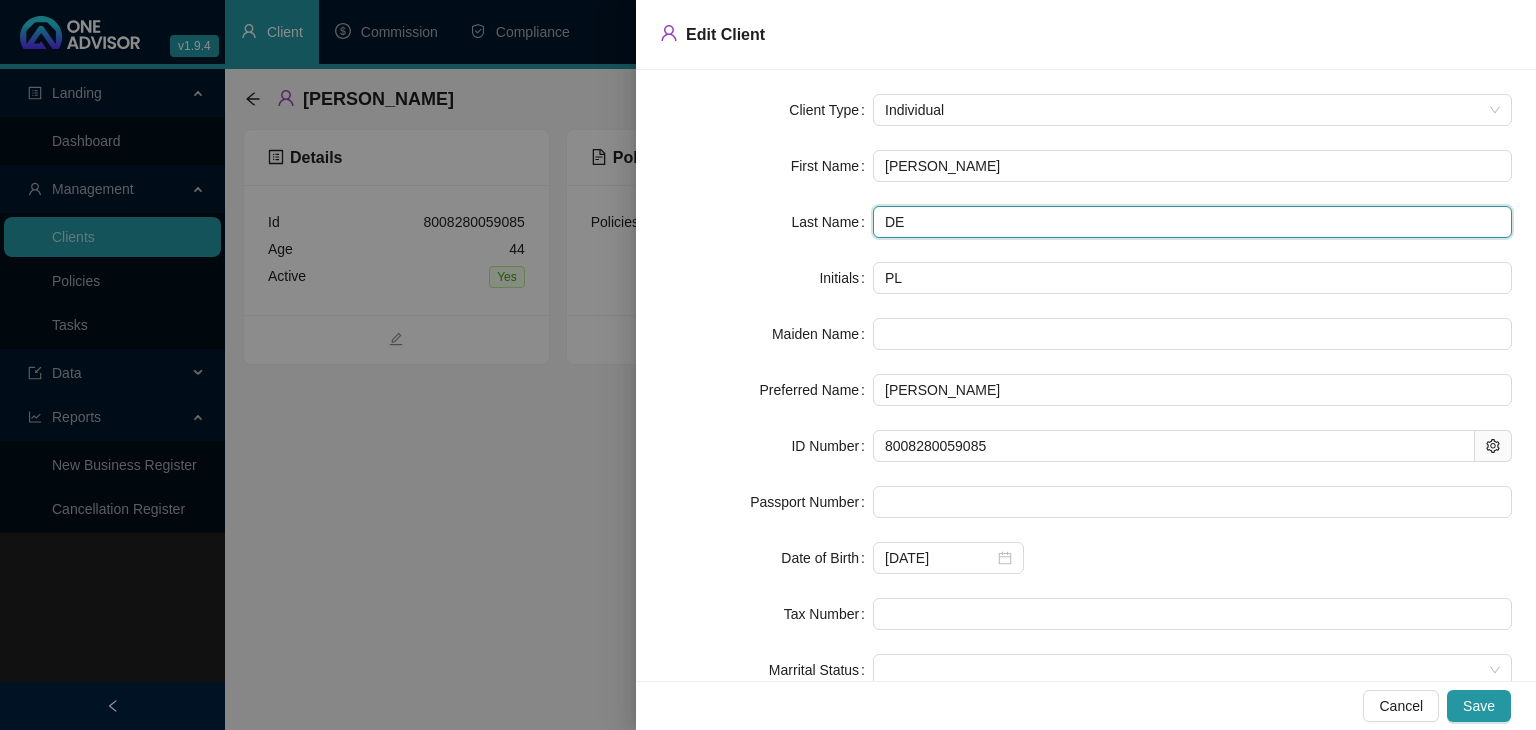 type on "D" 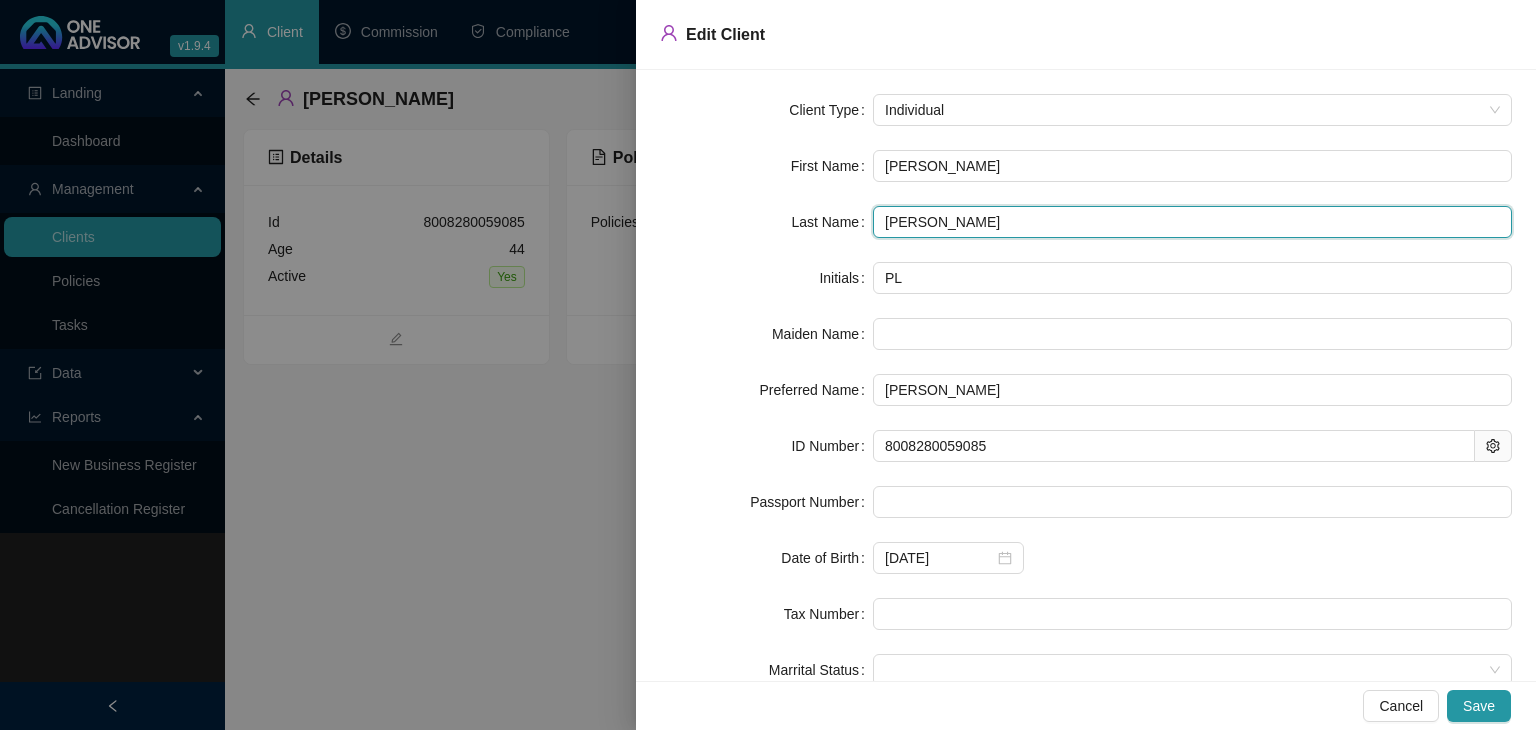 scroll, scrollTop: 108, scrollLeft: 0, axis: vertical 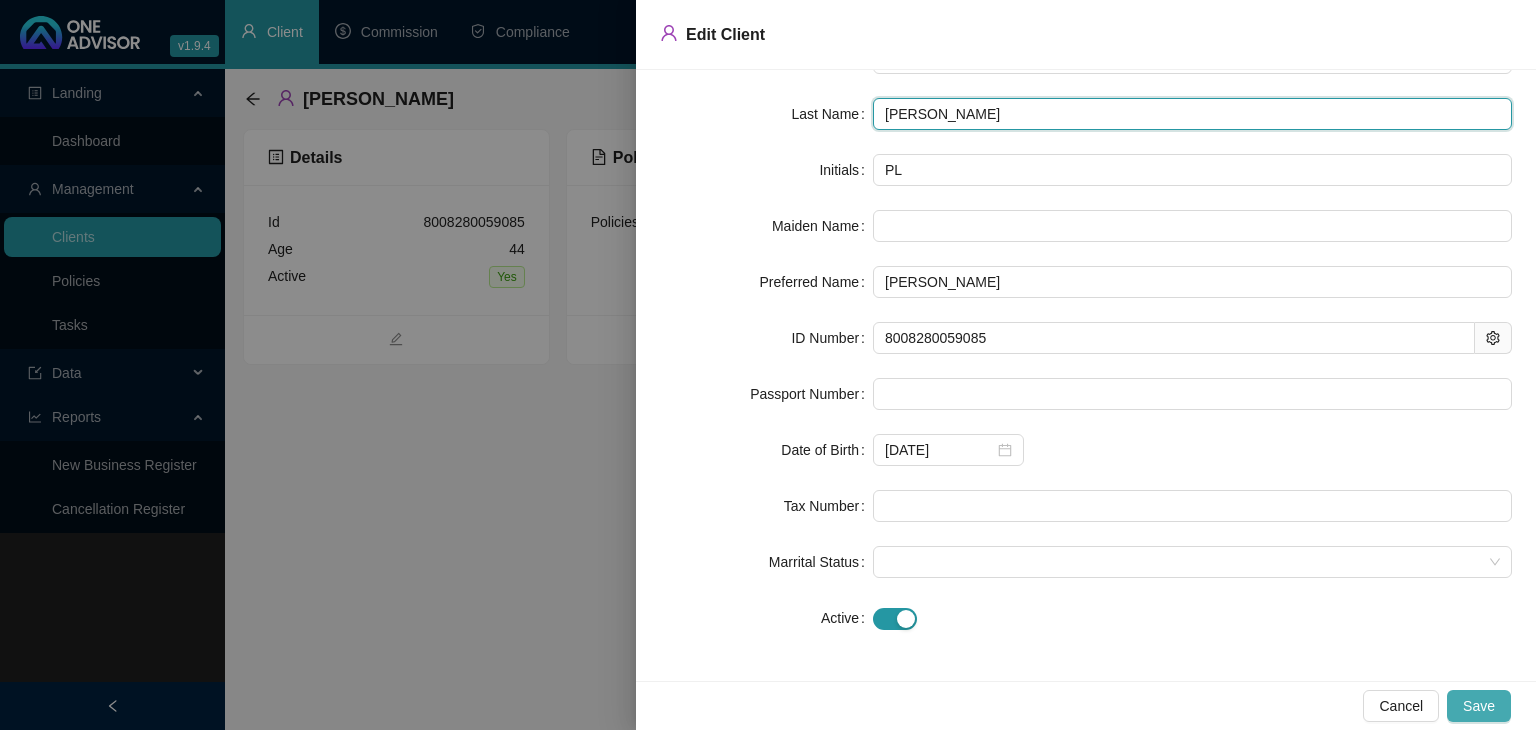 type on "[PERSON_NAME]" 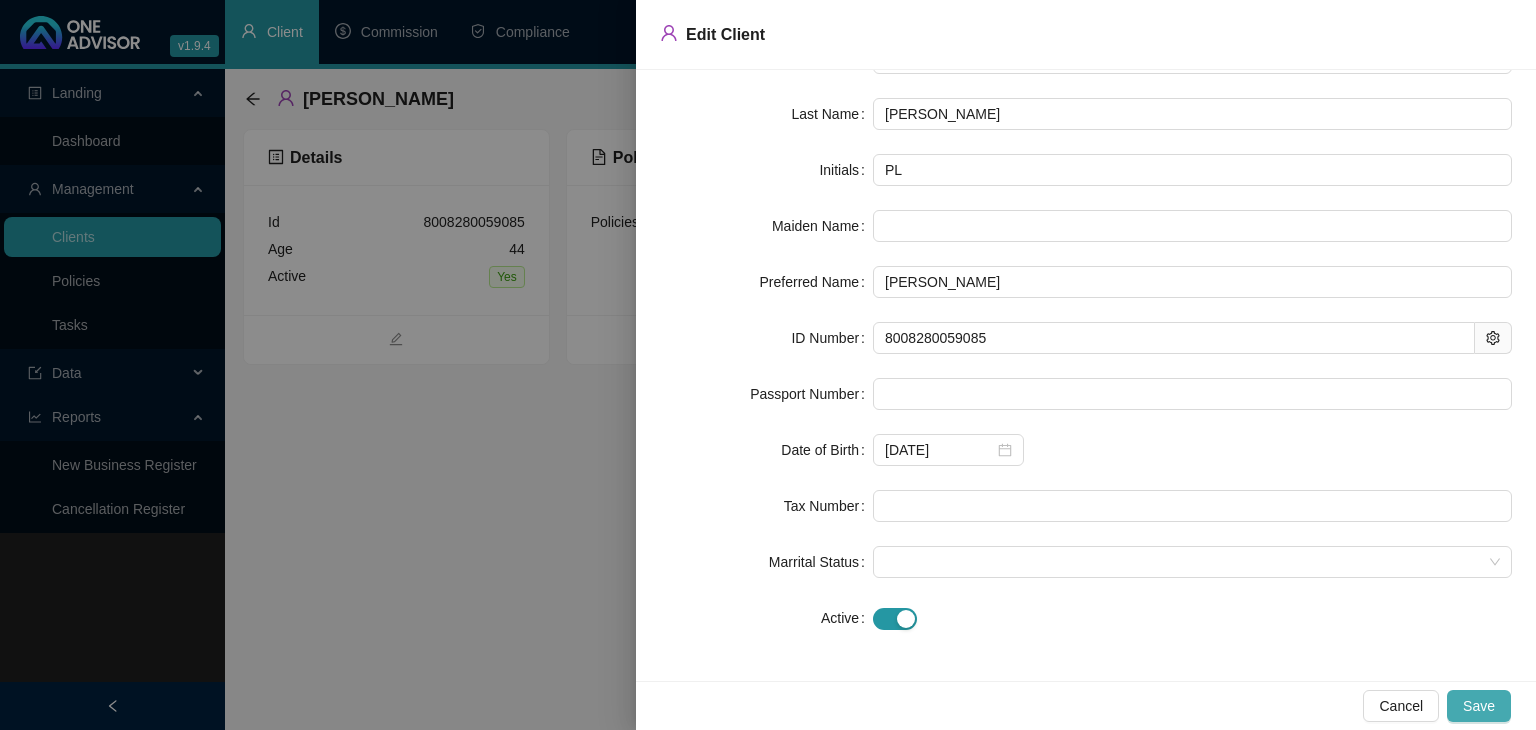 click on "Save" at bounding box center (1479, 706) 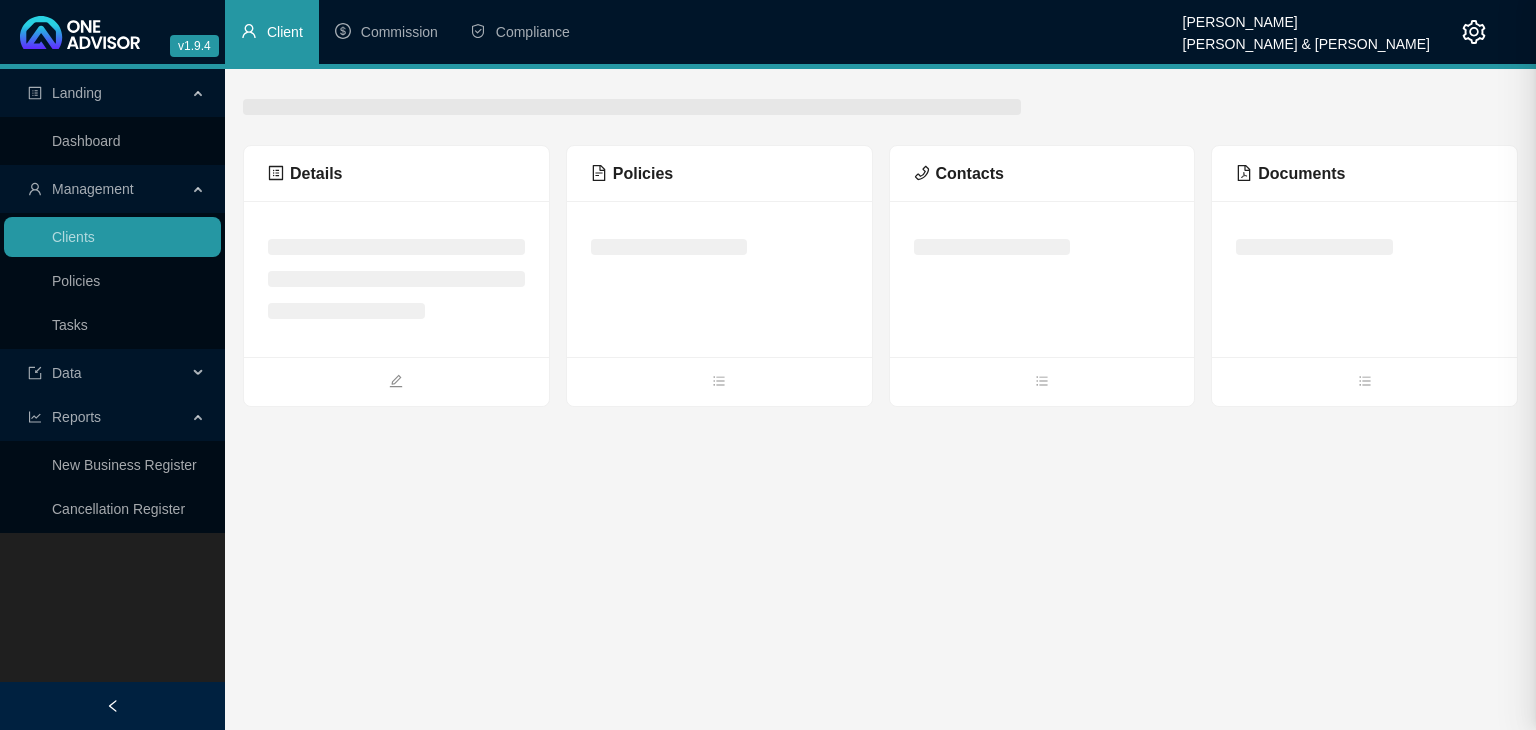 scroll, scrollTop: 0, scrollLeft: 0, axis: both 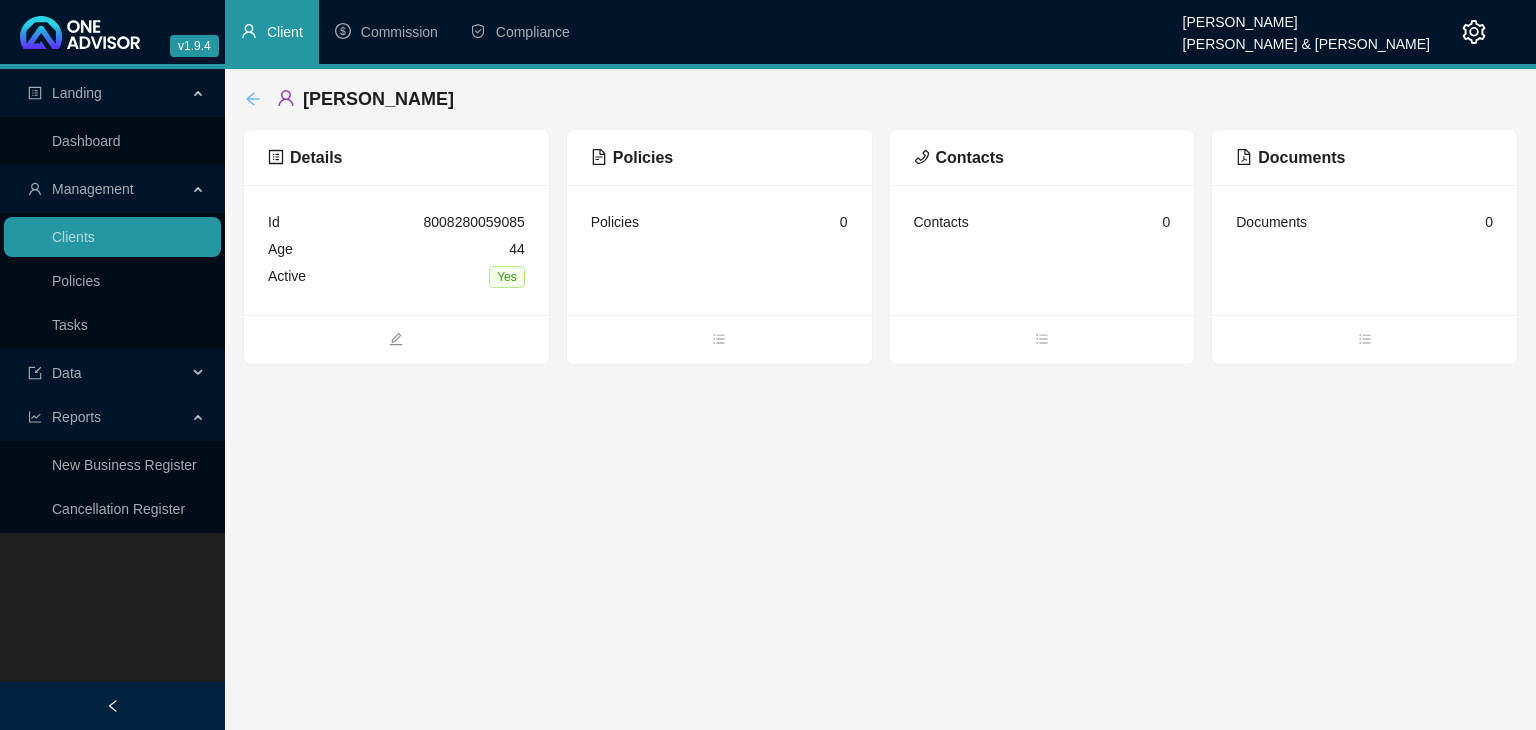 click 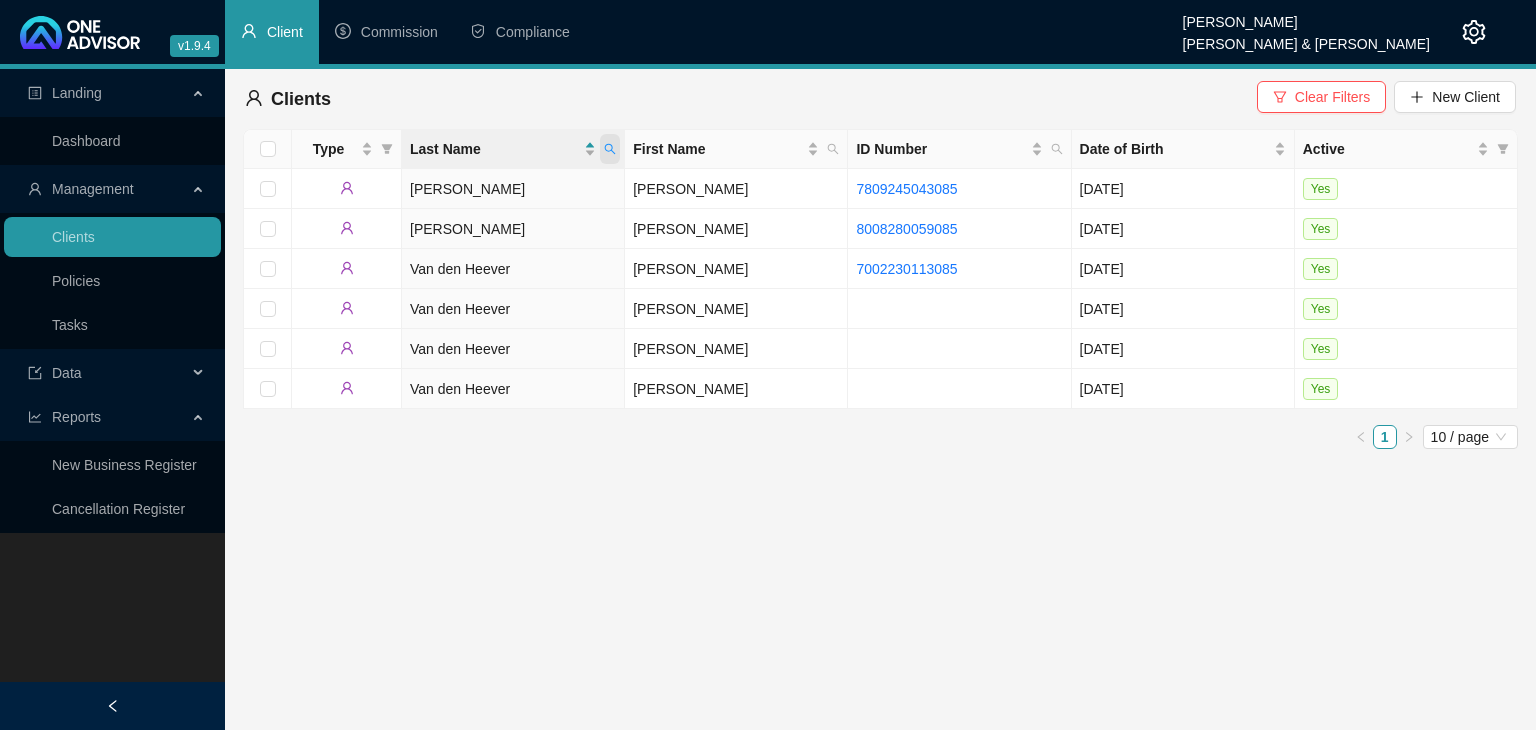 click 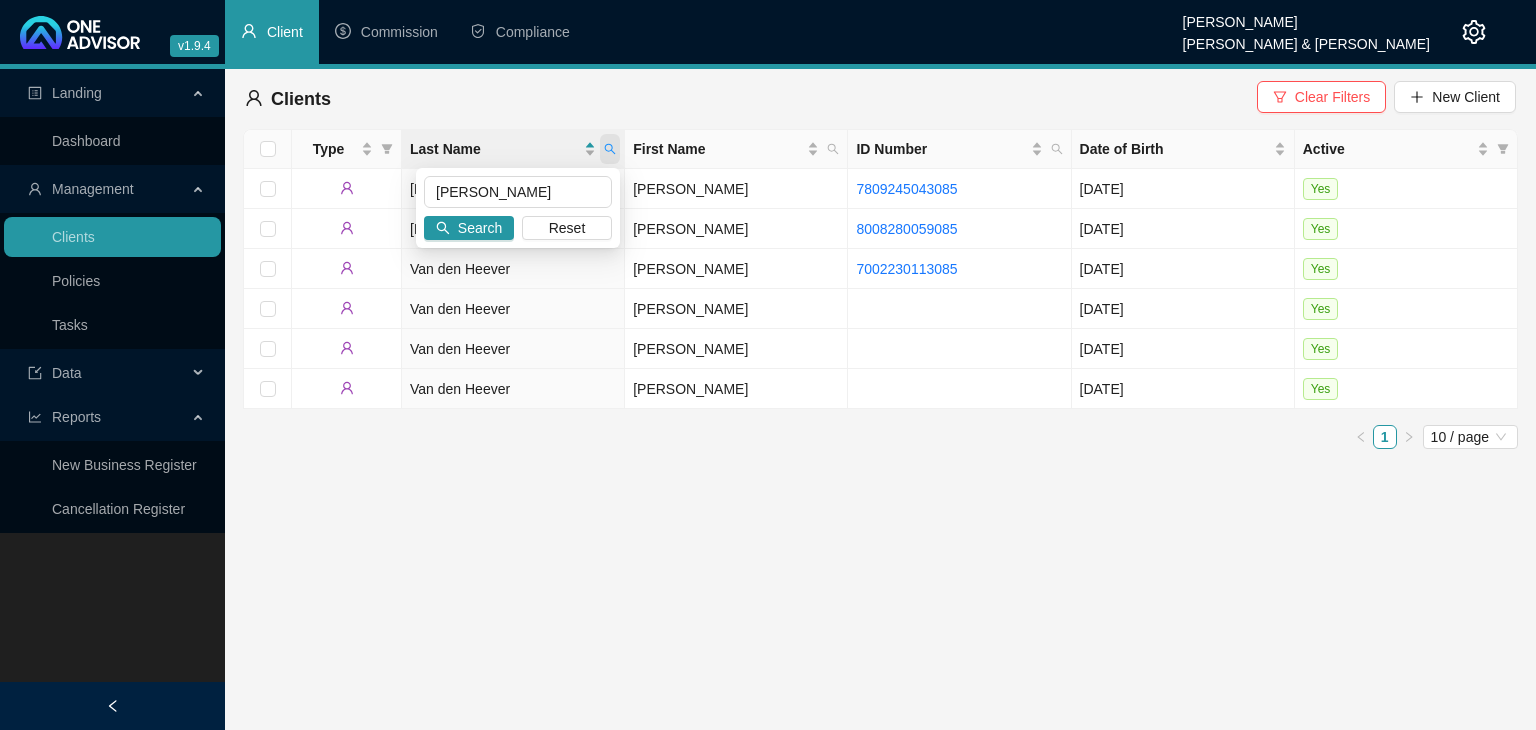 type on "m" 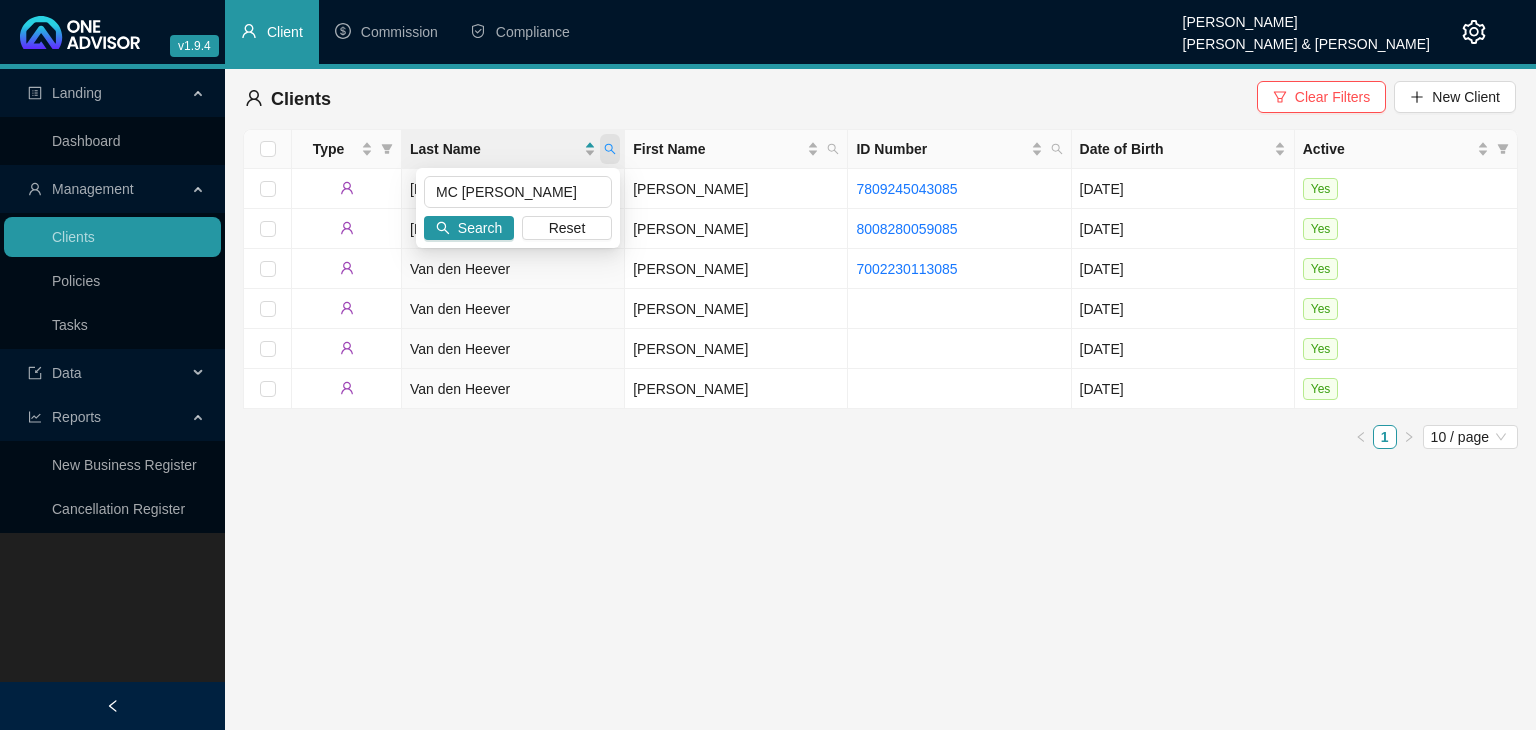 type on "MC [PERSON_NAME]" 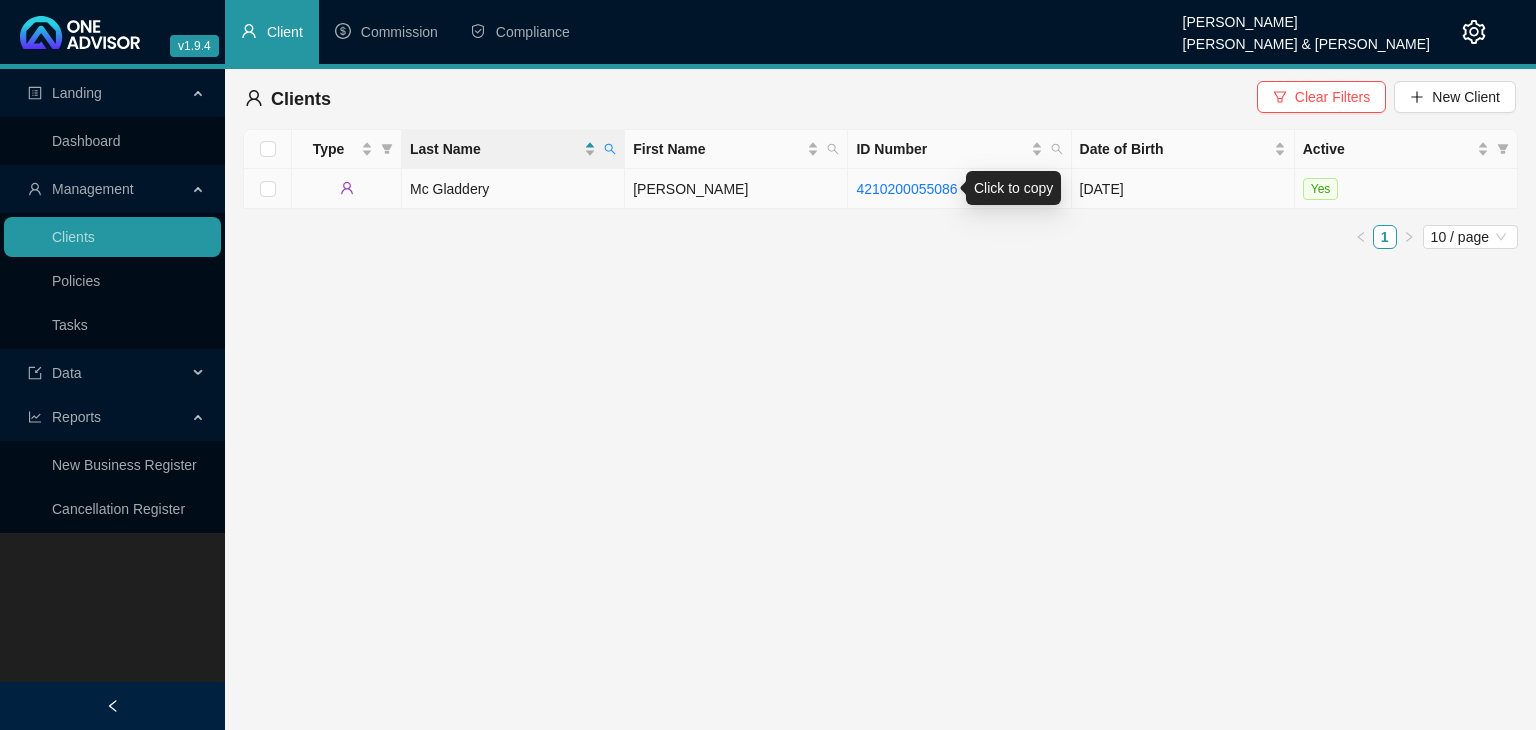 drag, startPoint x: 876, startPoint y: 187, endPoint x: 873, endPoint y: 258, distance: 71.063354 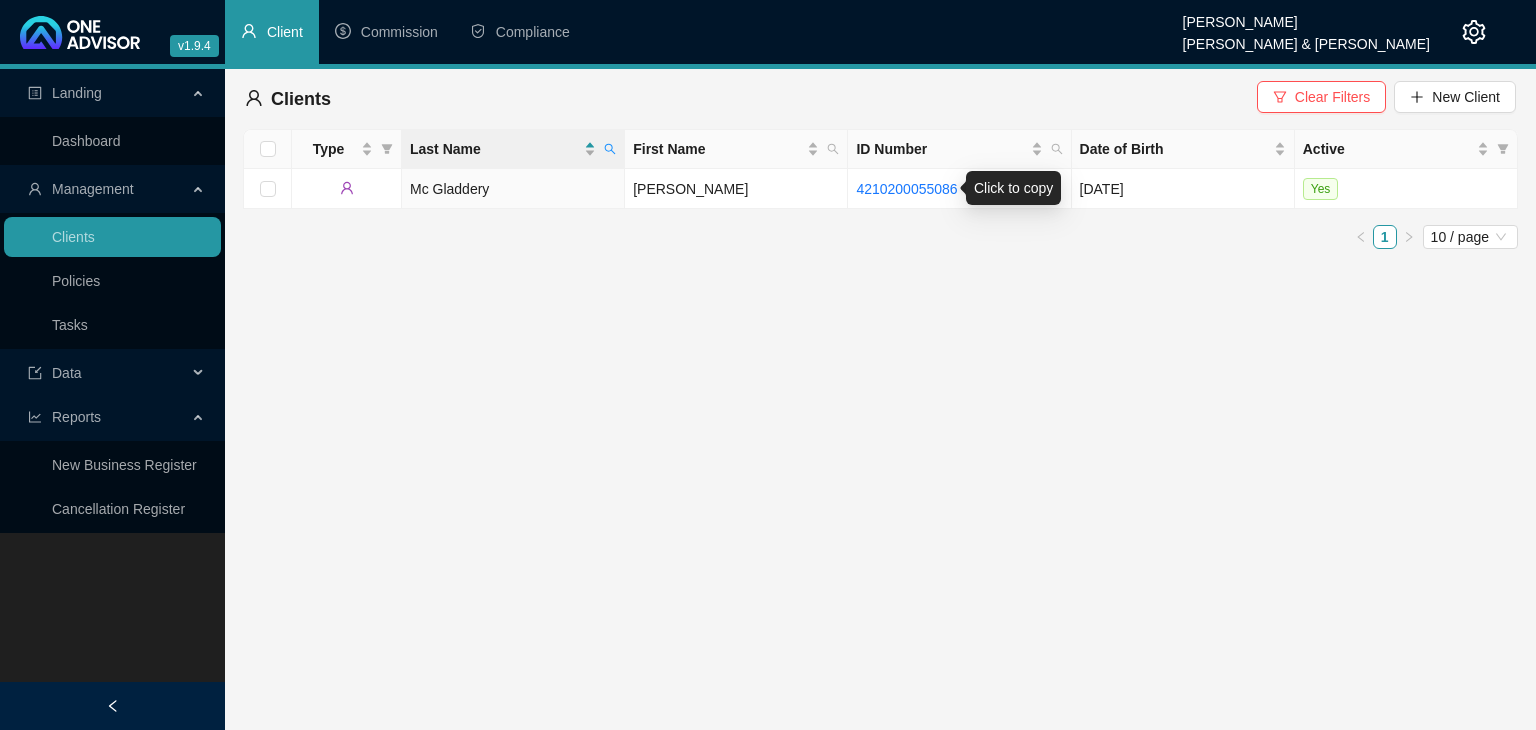 drag, startPoint x: 900, startPoint y: 189, endPoint x: 786, endPoint y: 379, distance: 221.57617 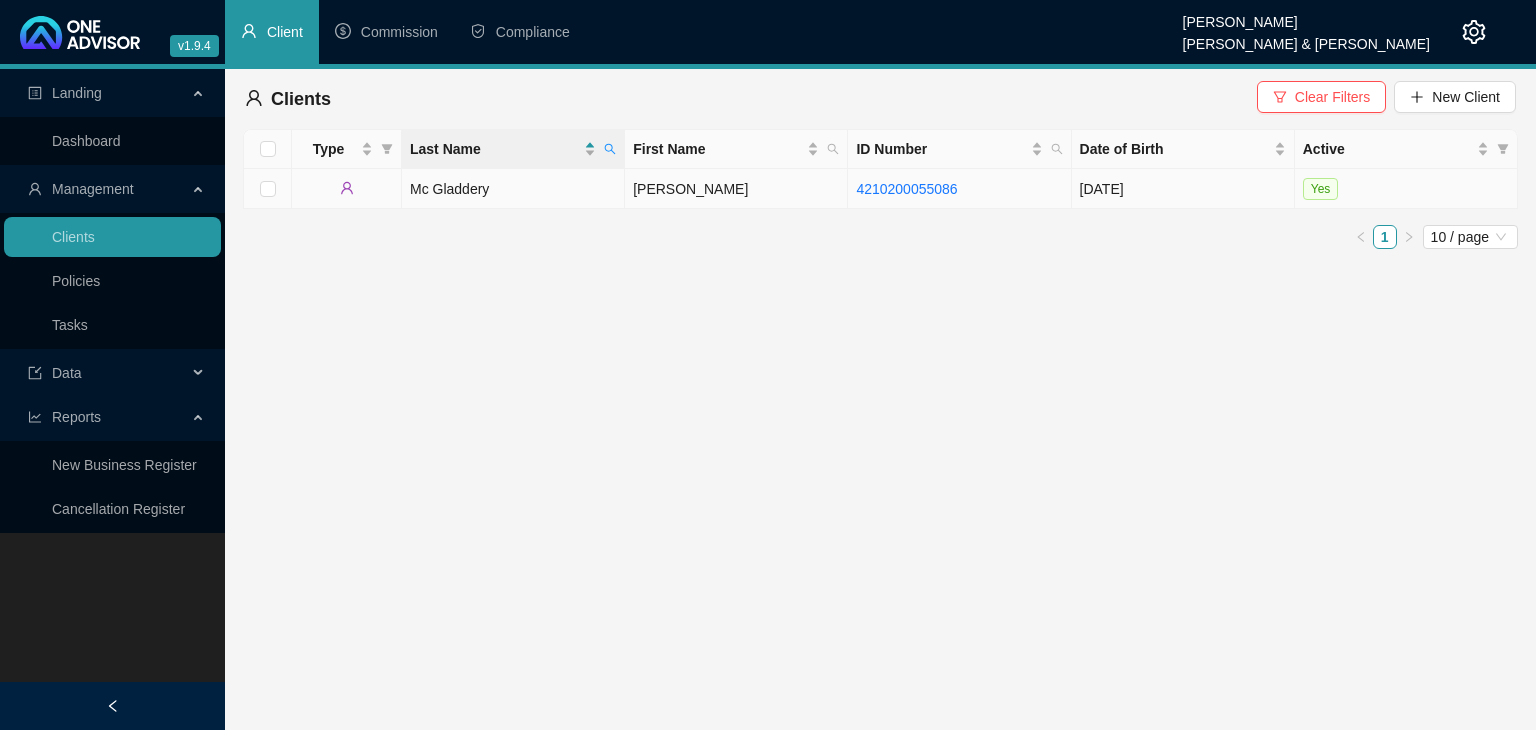 click on "Mc Gladdery" at bounding box center [513, 189] 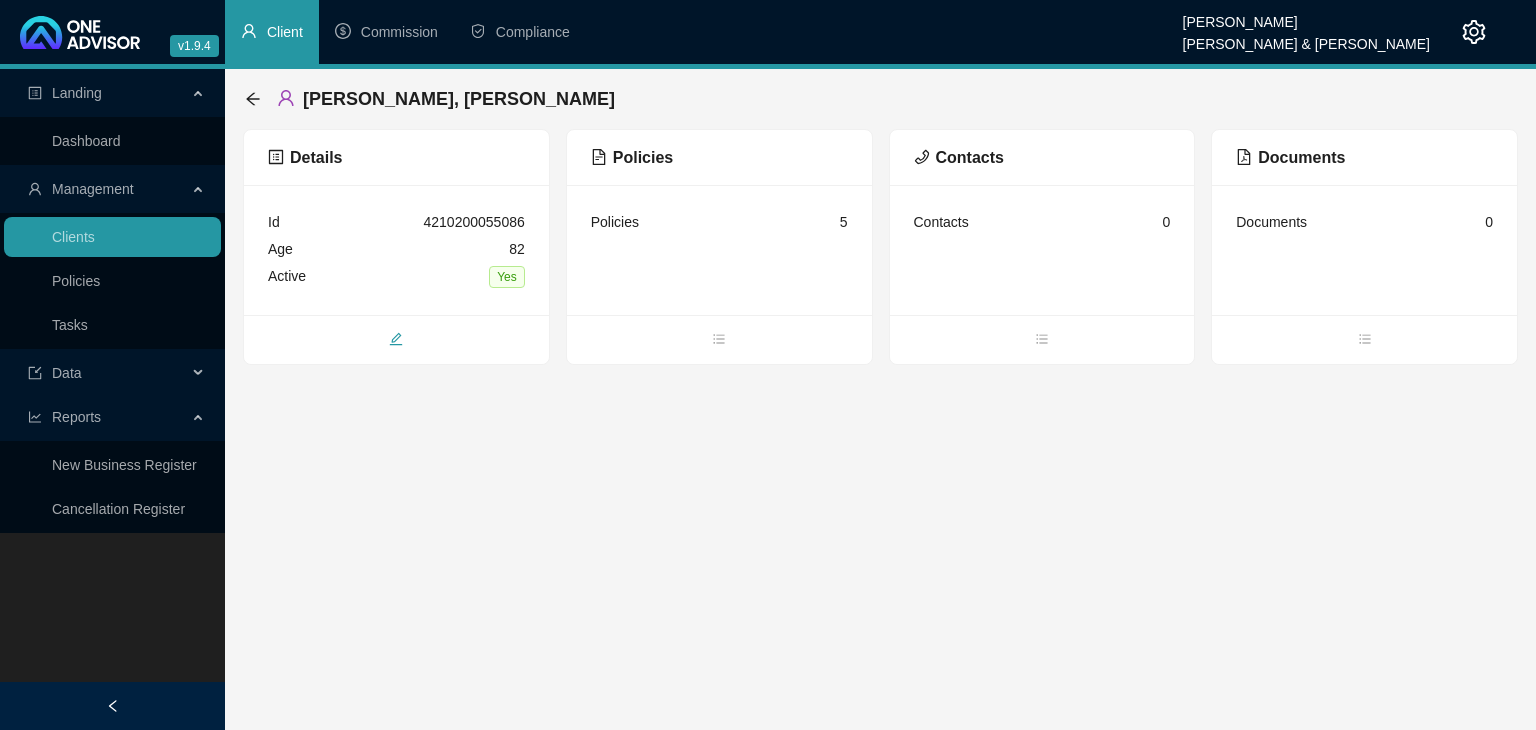 click at bounding box center (396, 341) 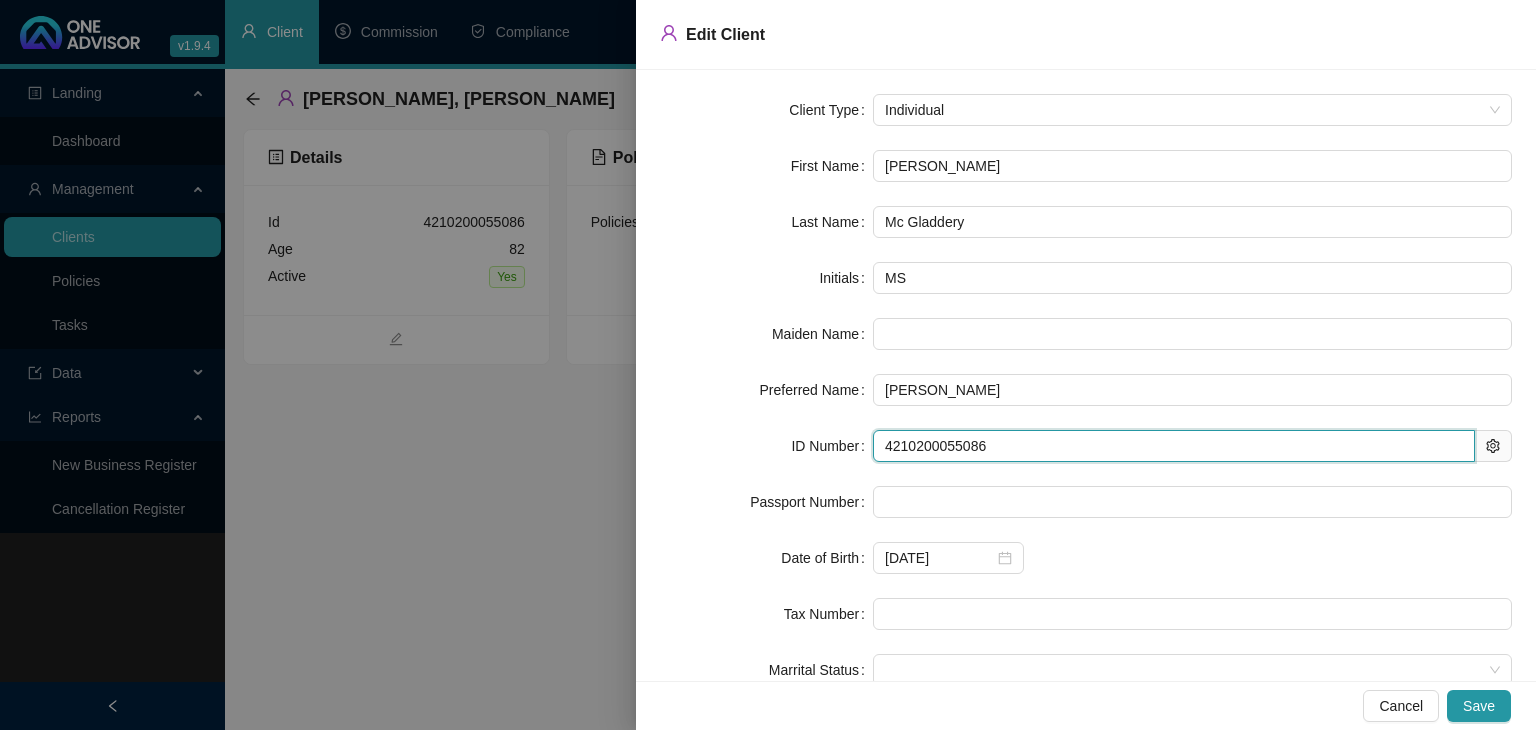 drag, startPoint x: 881, startPoint y: 442, endPoint x: 996, endPoint y: 441, distance: 115.00435 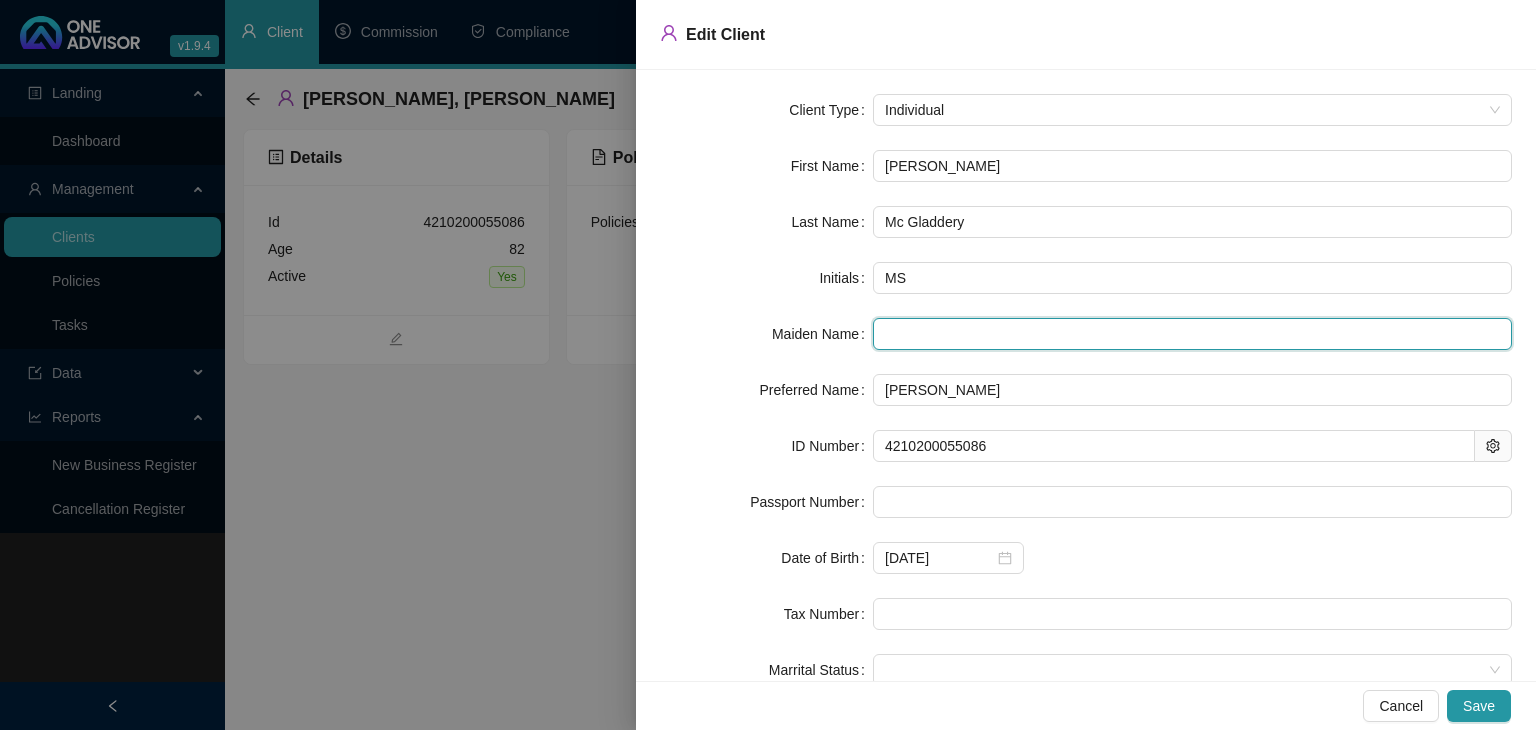 click at bounding box center (1192, 334) 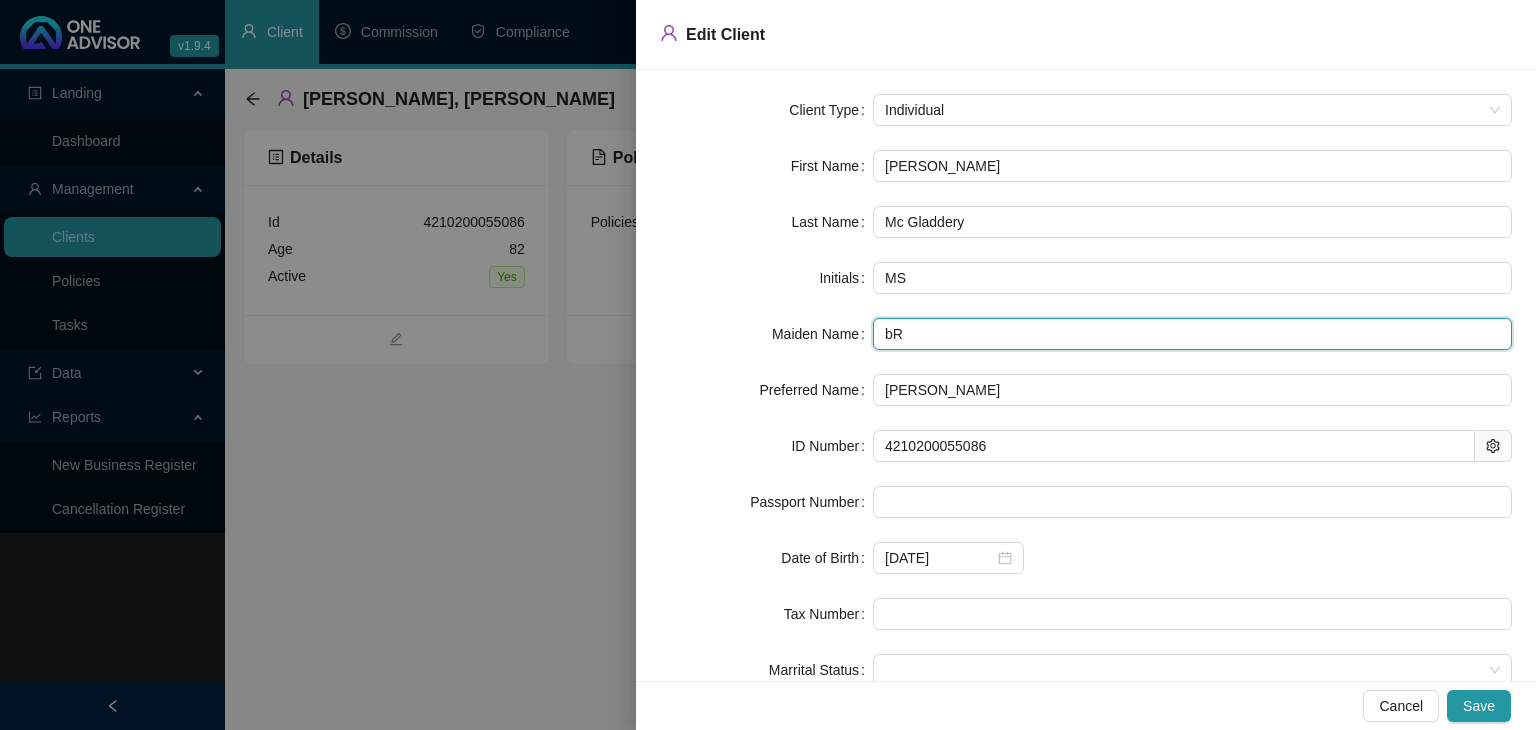 type on "b" 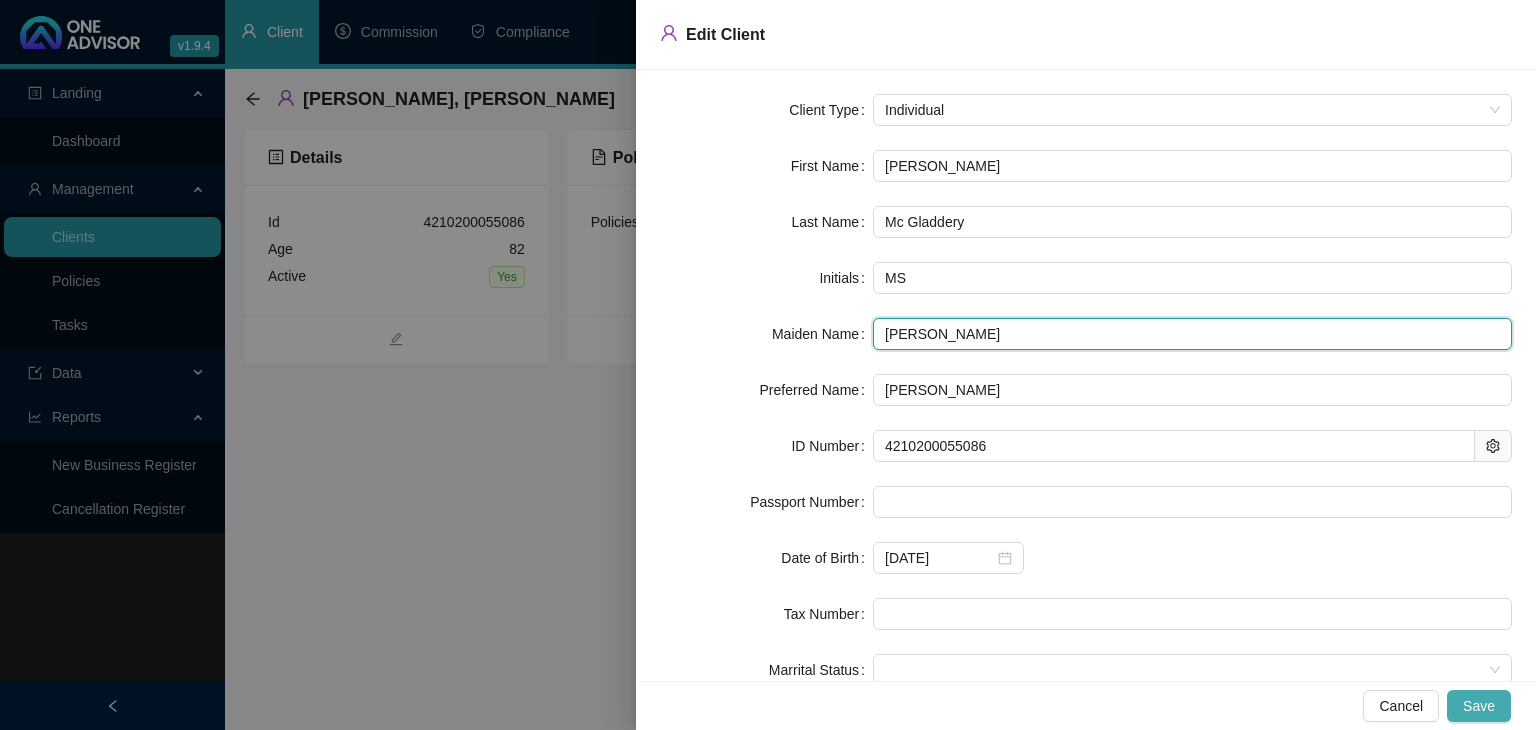 type on "[PERSON_NAME]" 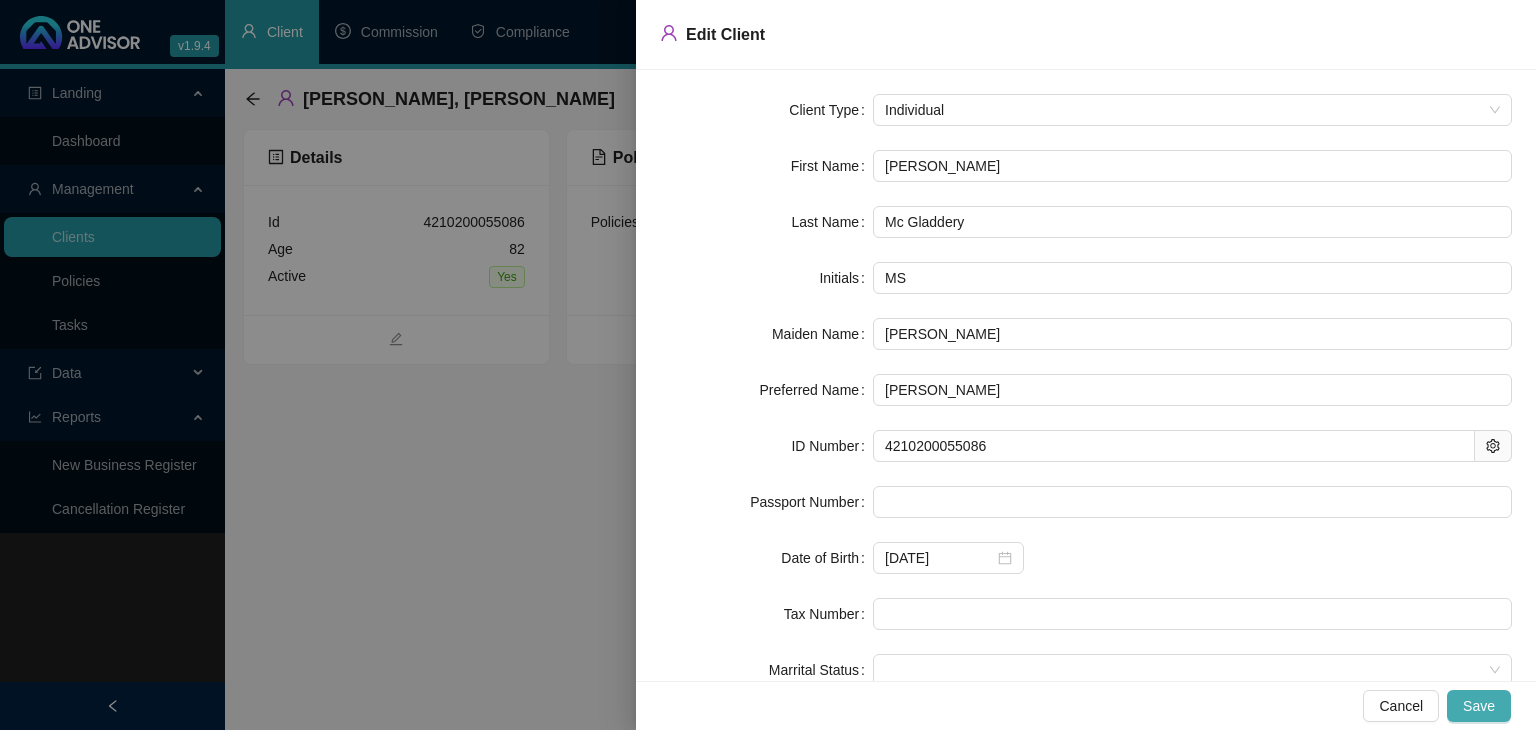 click on "Save" at bounding box center (1479, 706) 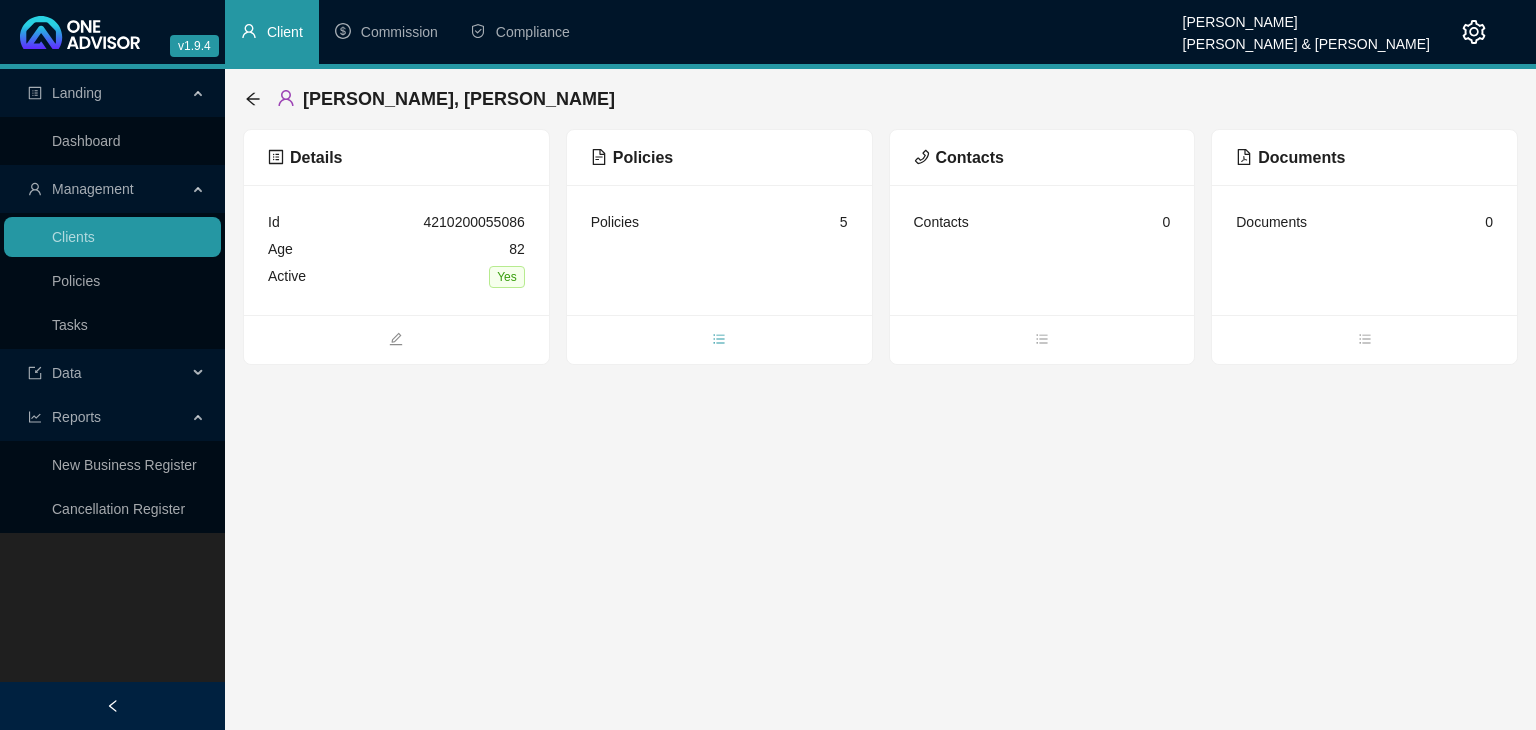 click at bounding box center [719, 341] 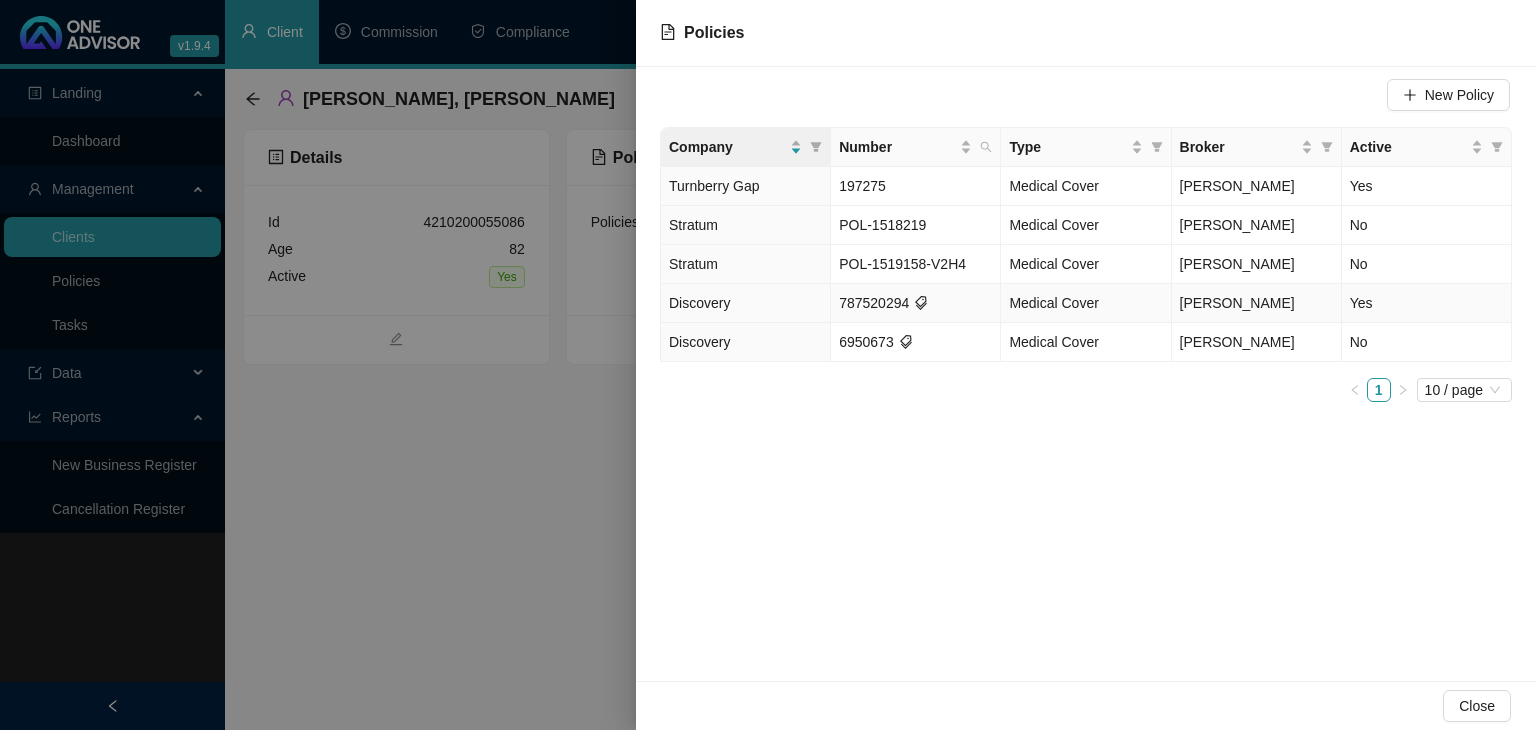 click on "Yes" at bounding box center (1427, 303) 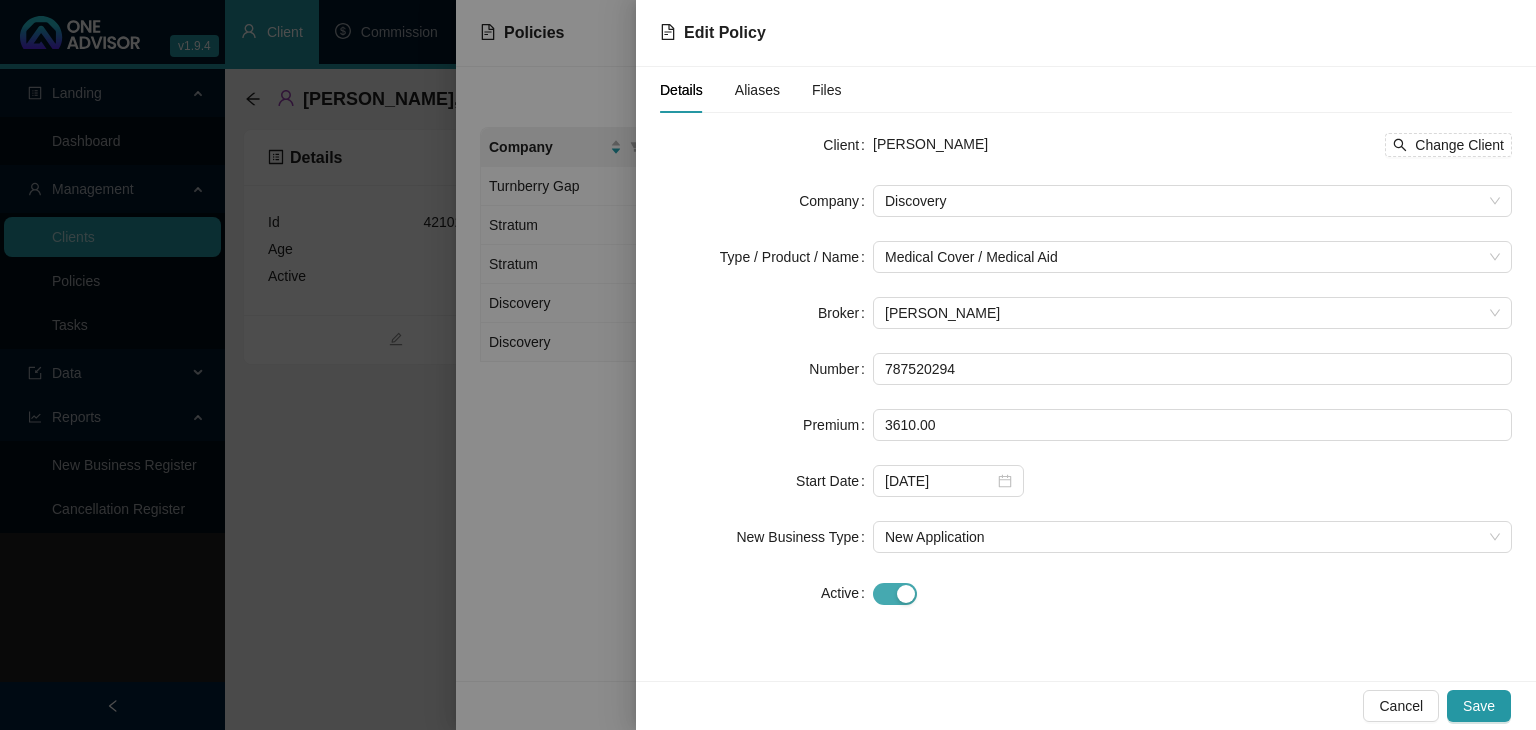 click at bounding box center [906, 594] 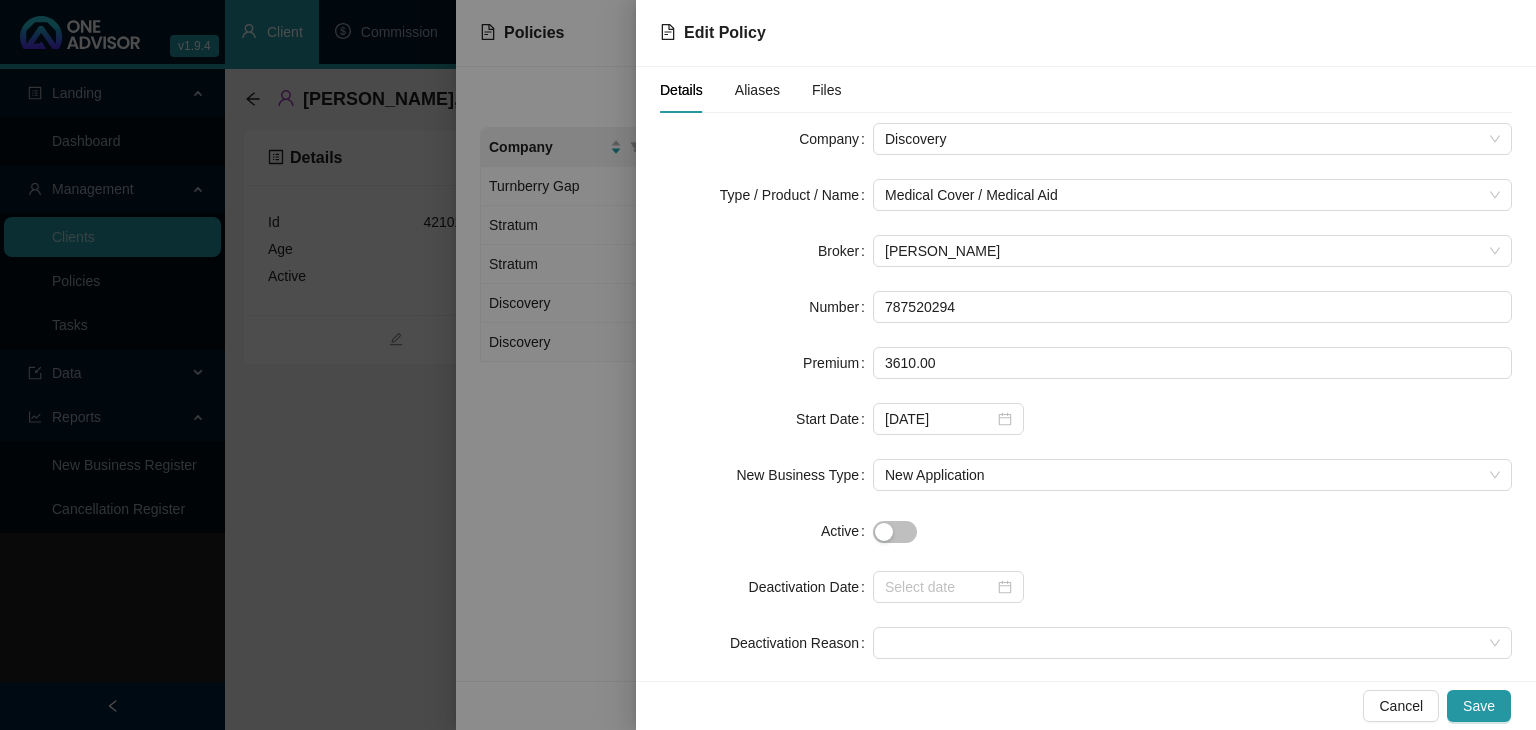 scroll, scrollTop: 88, scrollLeft: 0, axis: vertical 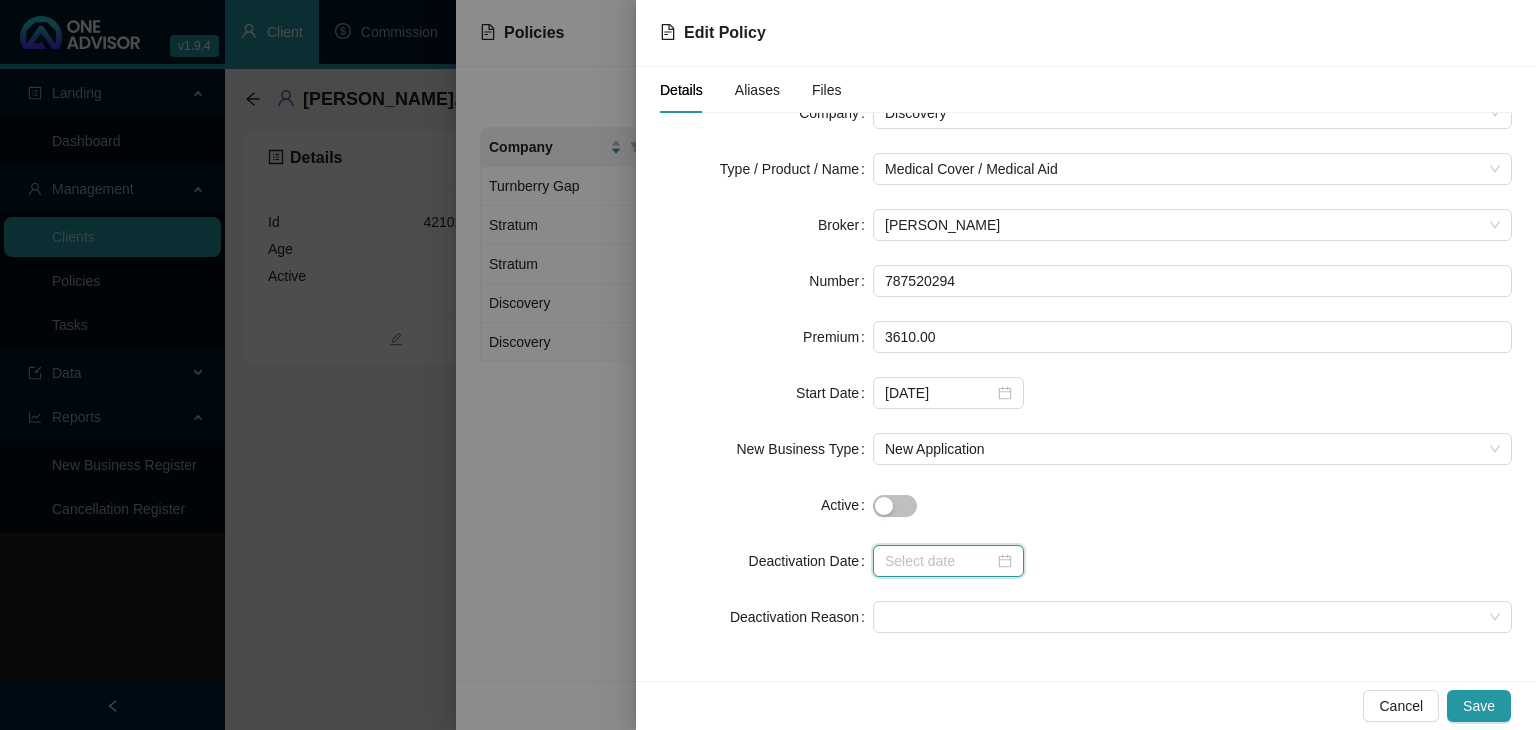 click at bounding box center (939, 561) 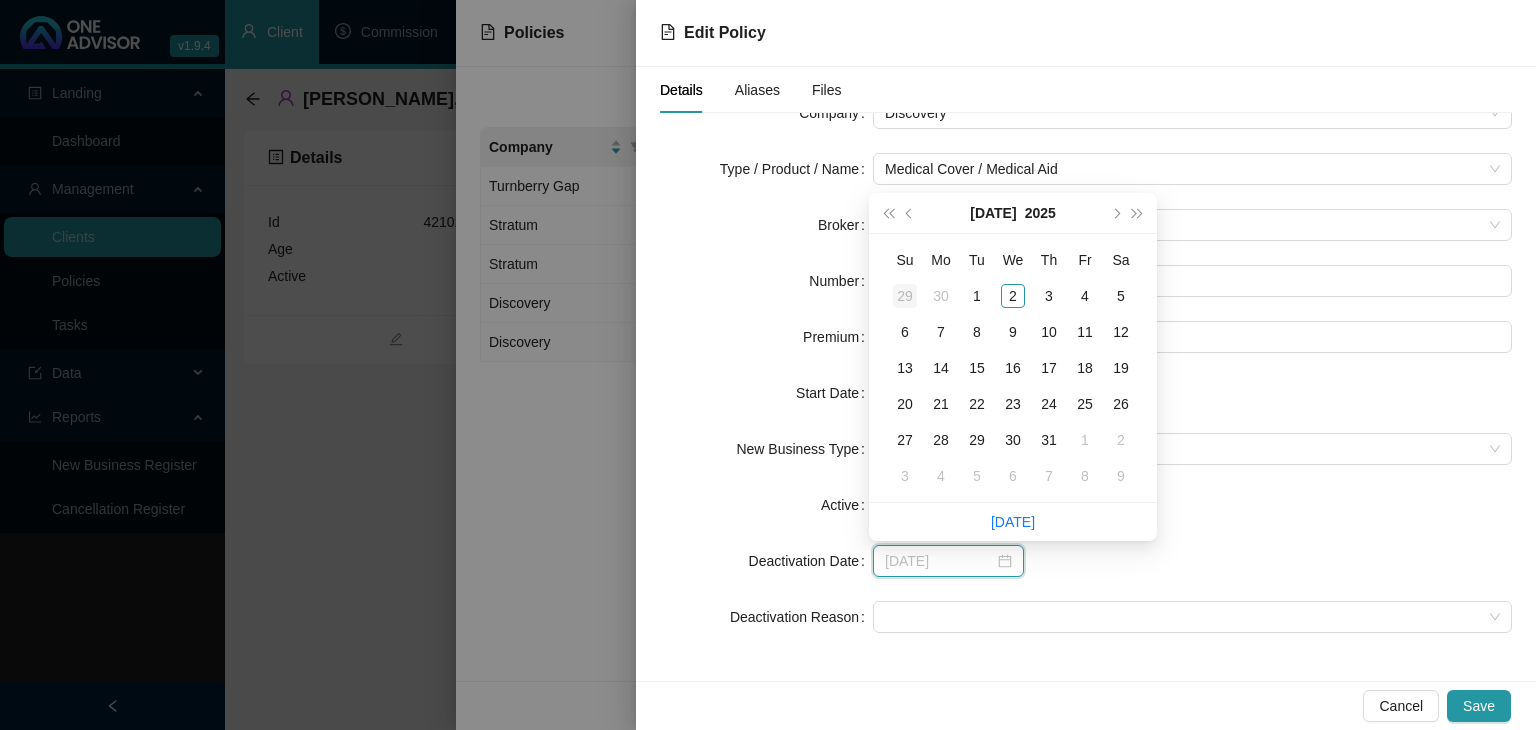 type on "[DATE]" 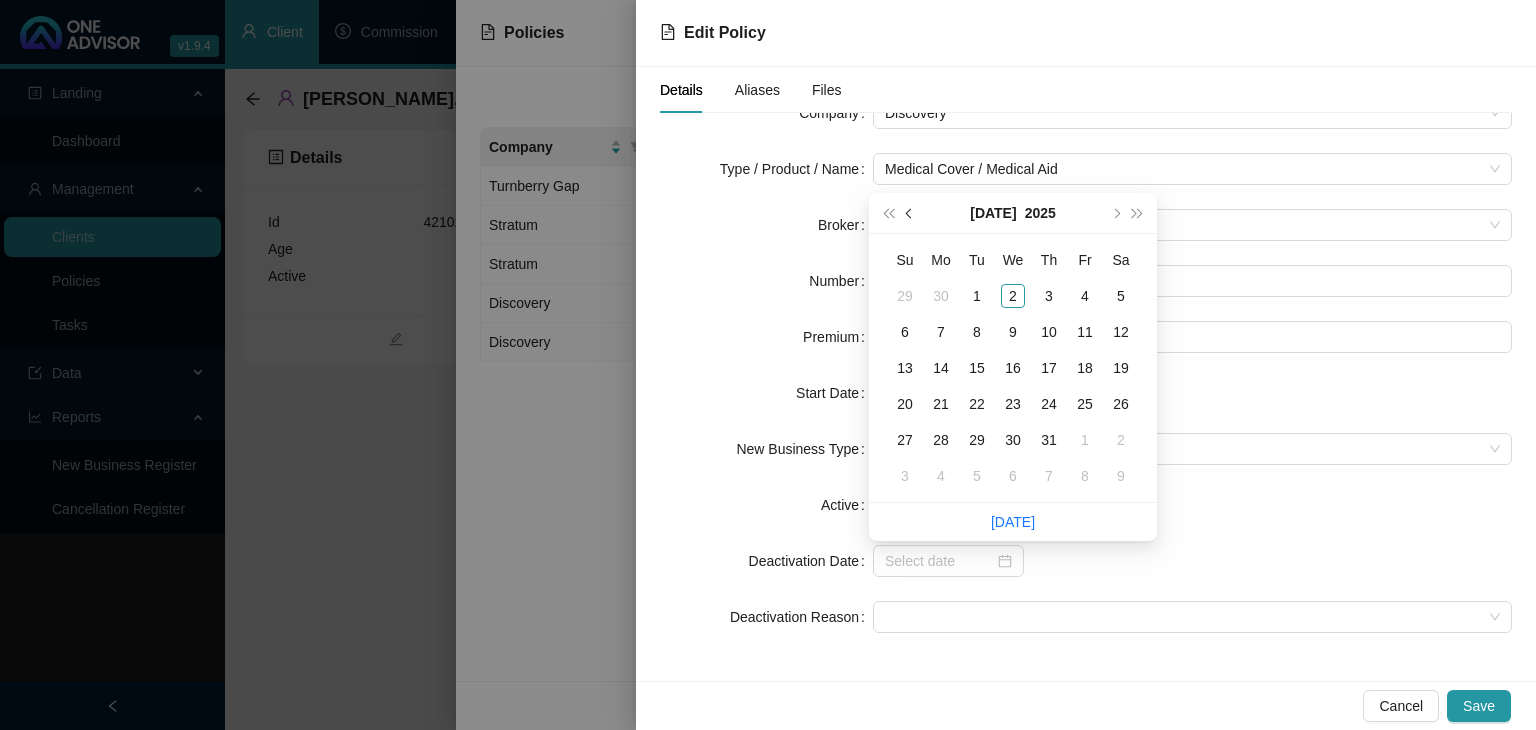 click at bounding box center (910, 213) 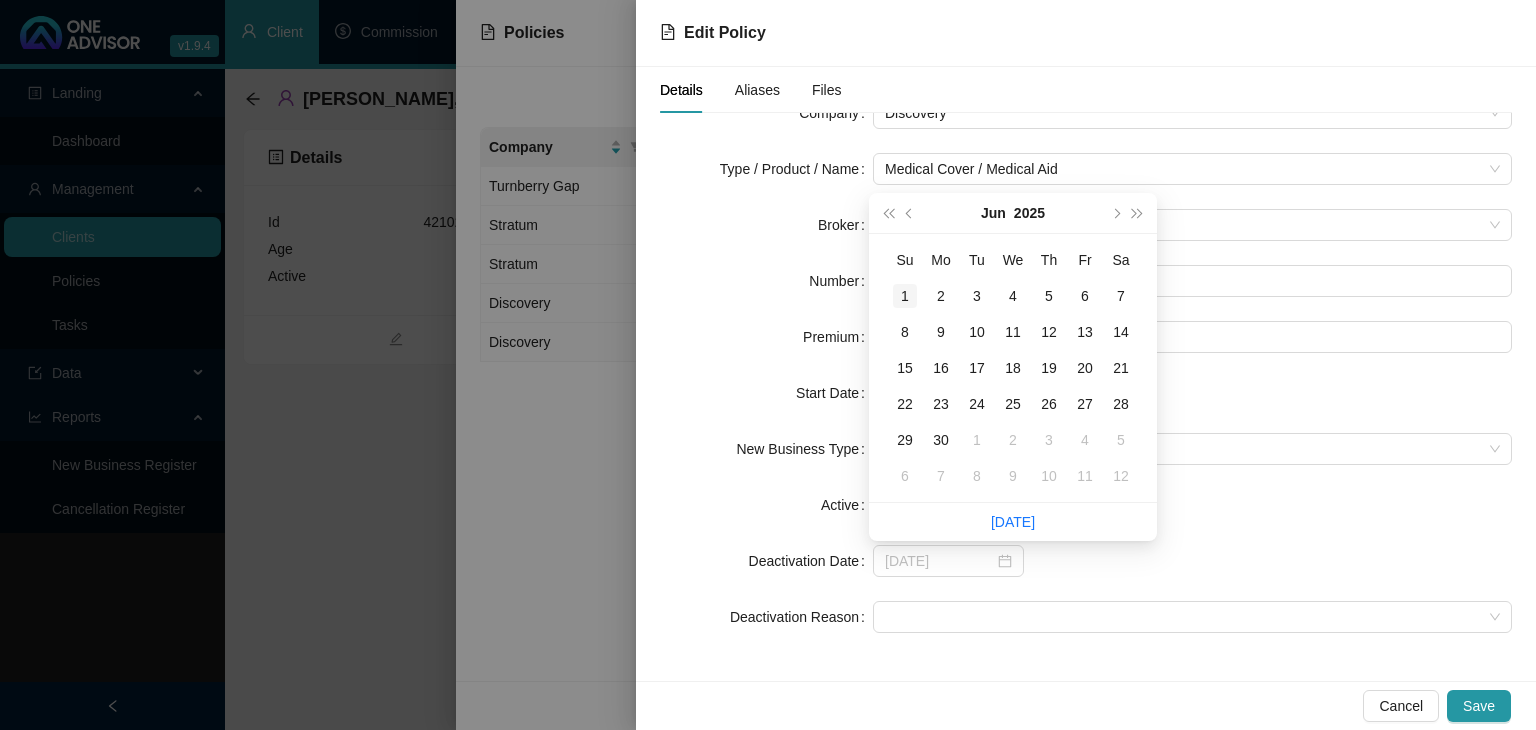 type on "[DATE]" 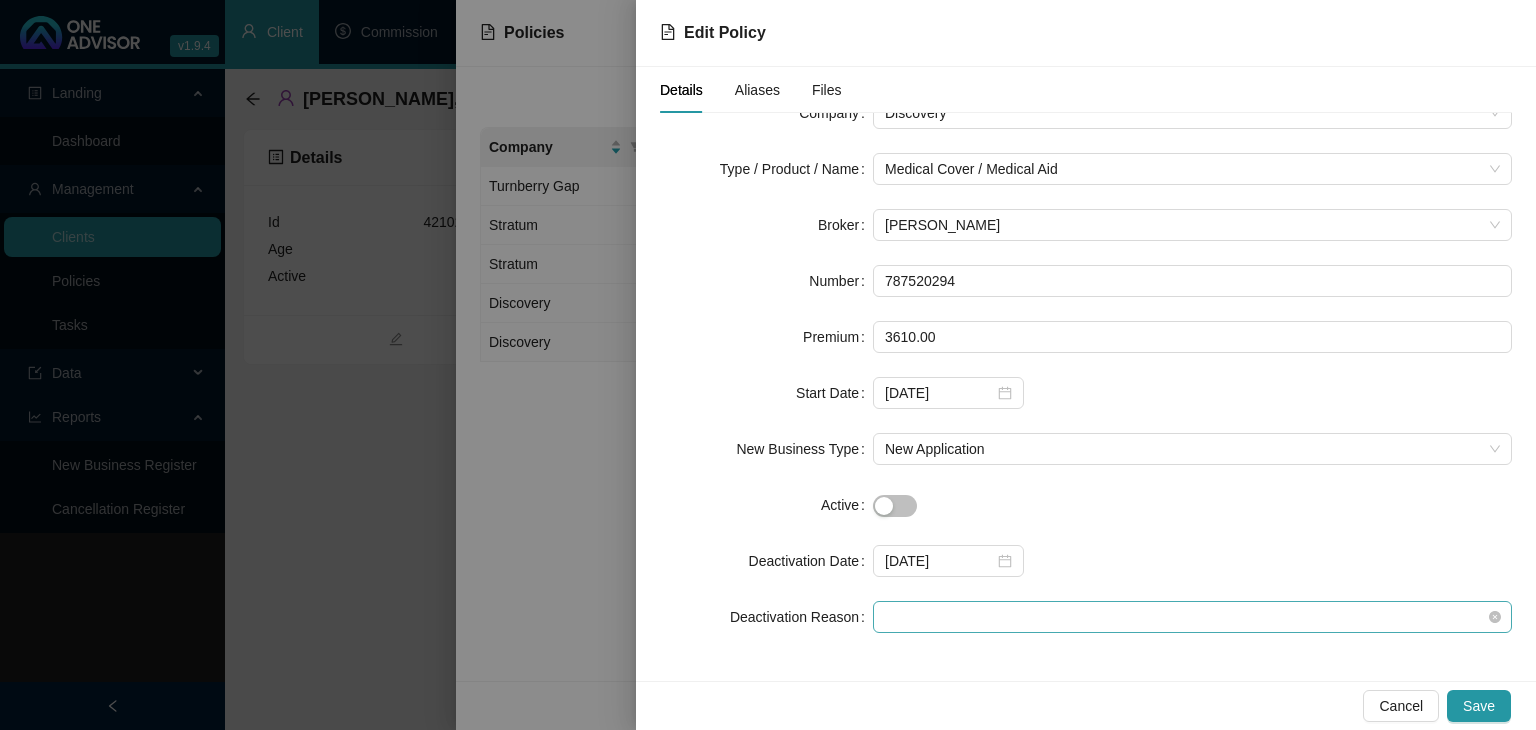 click at bounding box center [1192, 617] 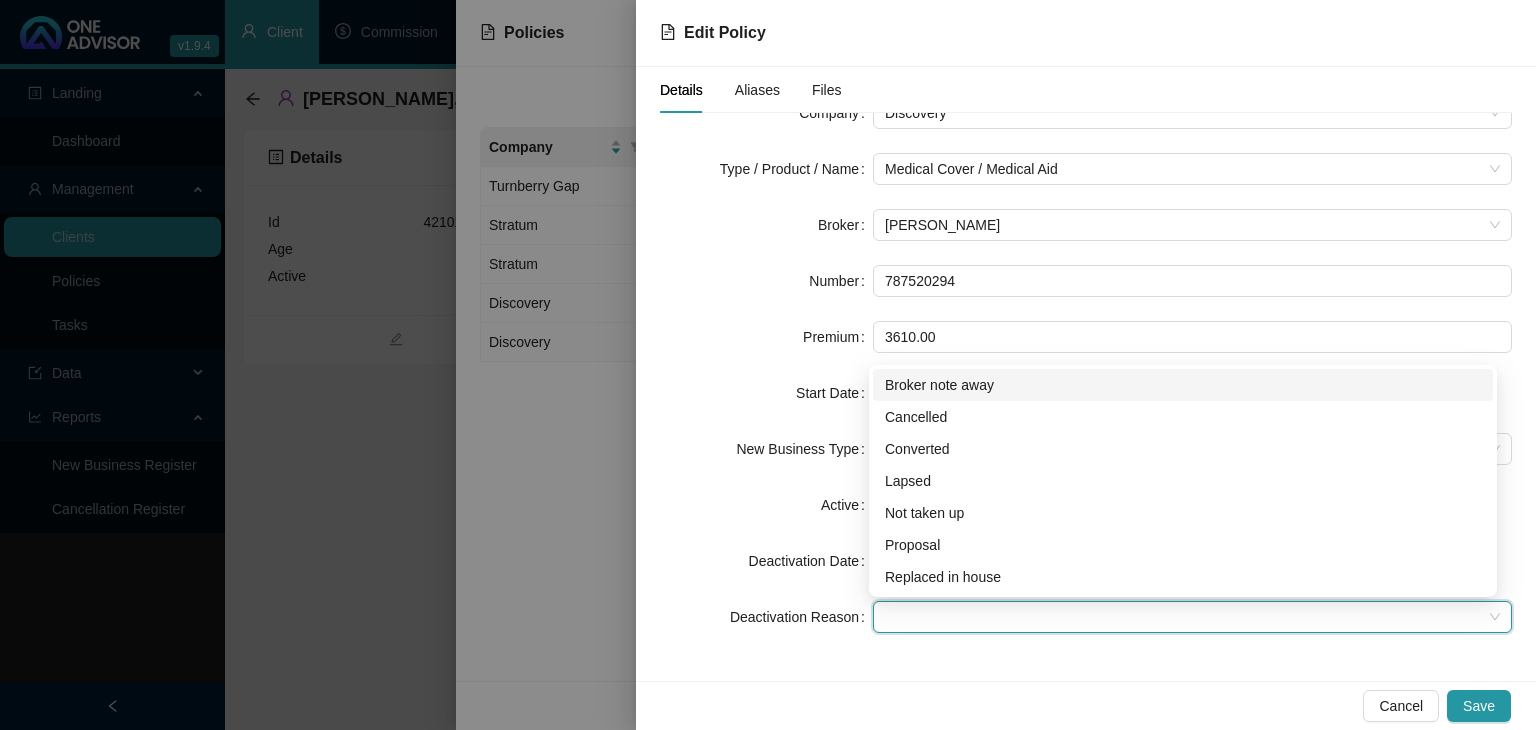 click on "Broker note away" at bounding box center [1183, 385] 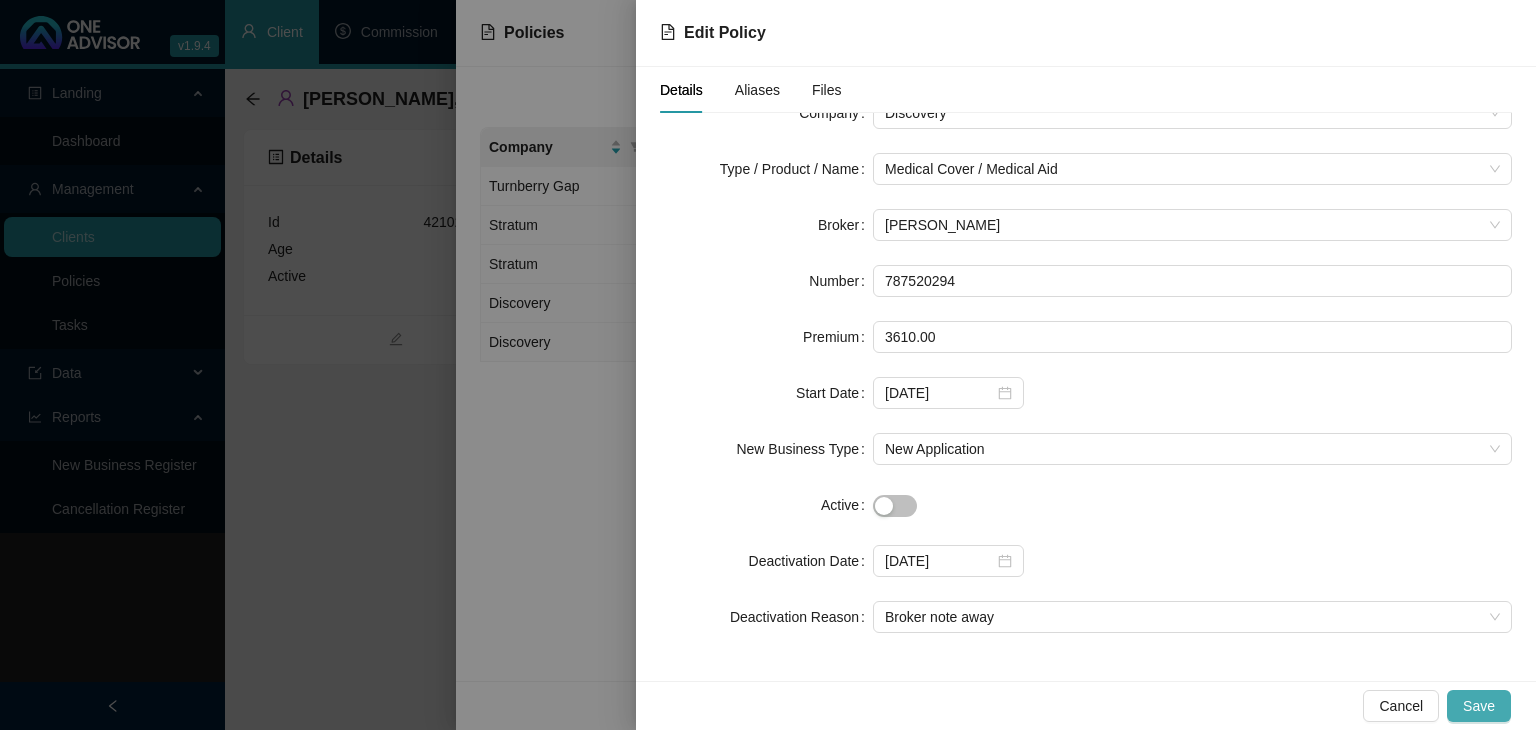 click on "Save" at bounding box center [1479, 706] 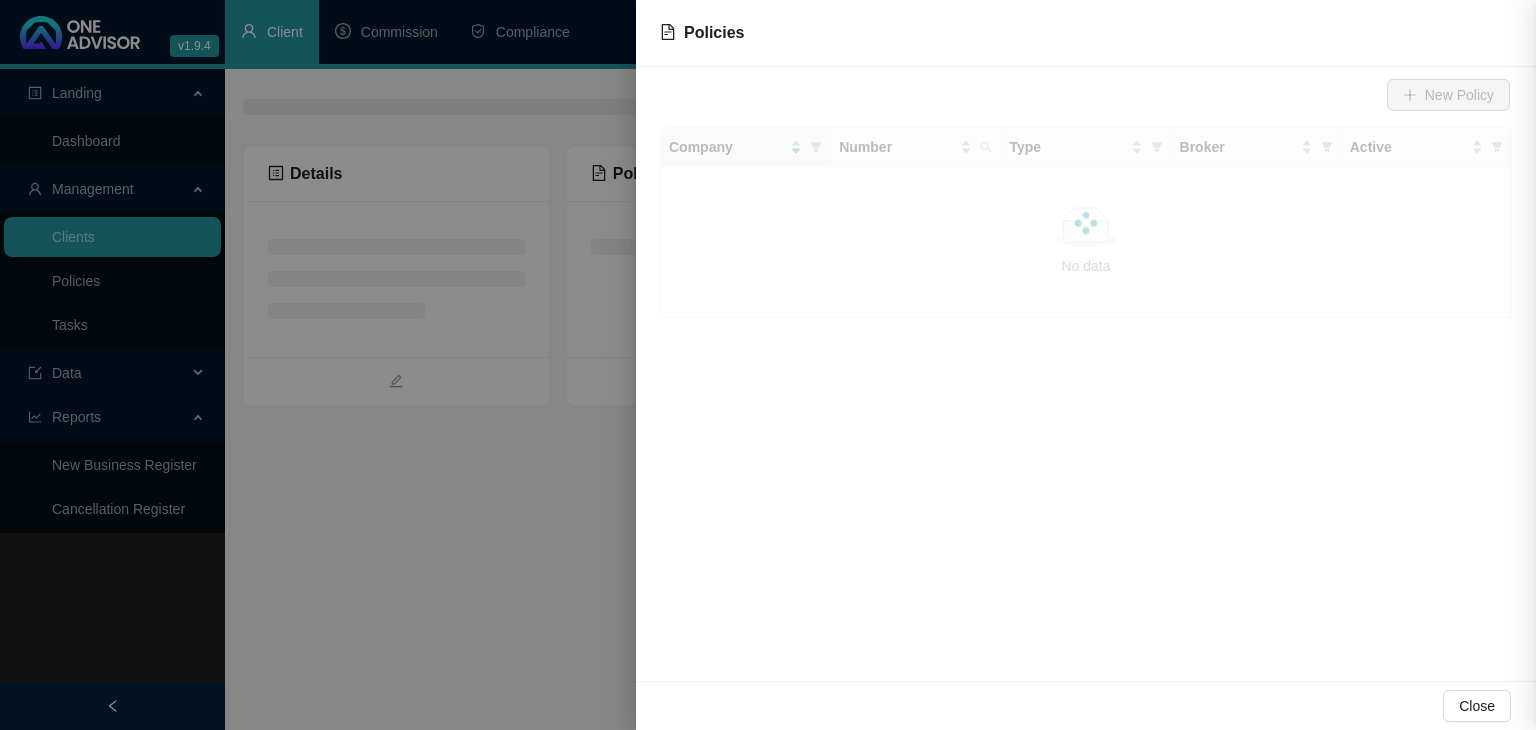 scroll, scrollTop: 0, scrollLeft: 0, axis: both 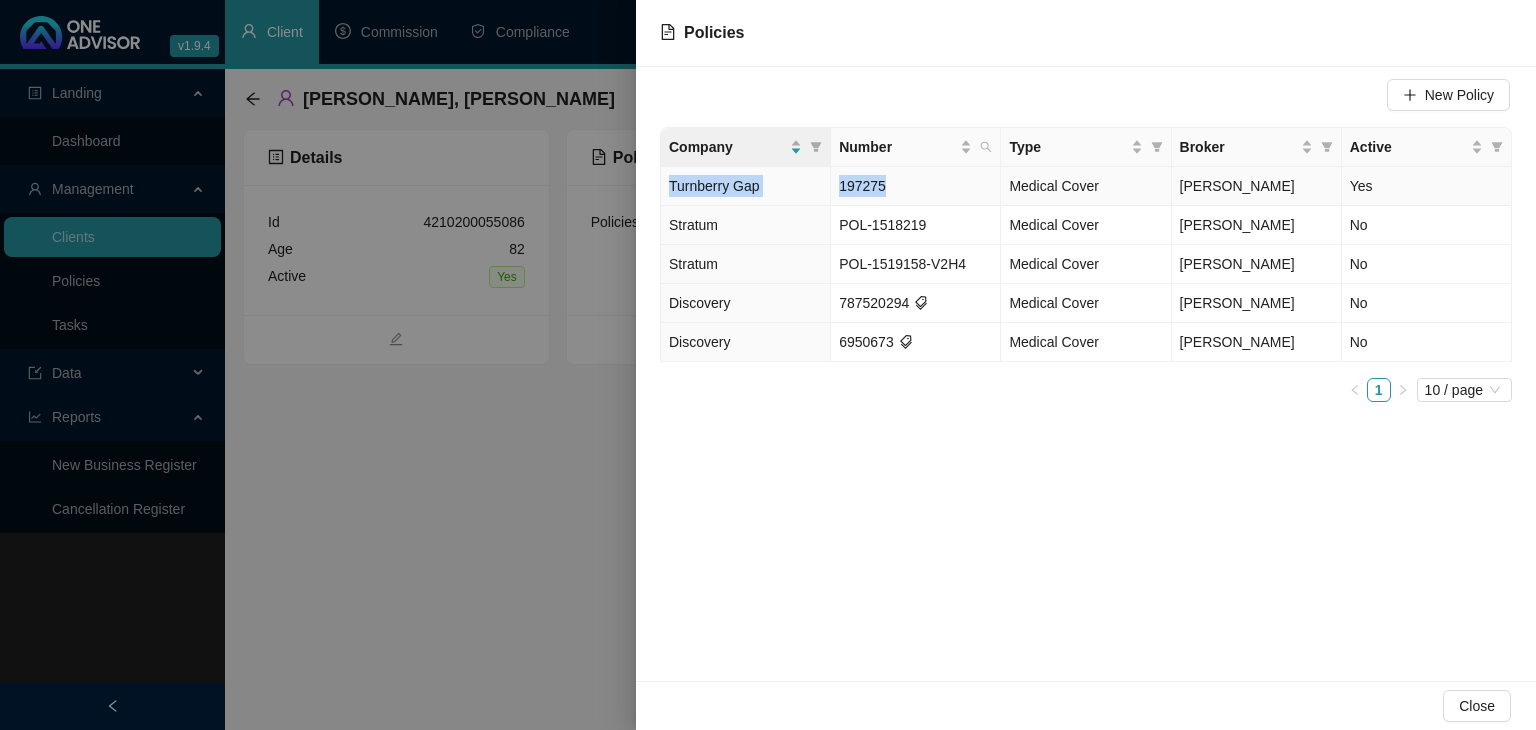 drag, startPoint x: 670, startPoint y: 181, endPoint x: 893, endPoint y: 179, distance: 223.00897 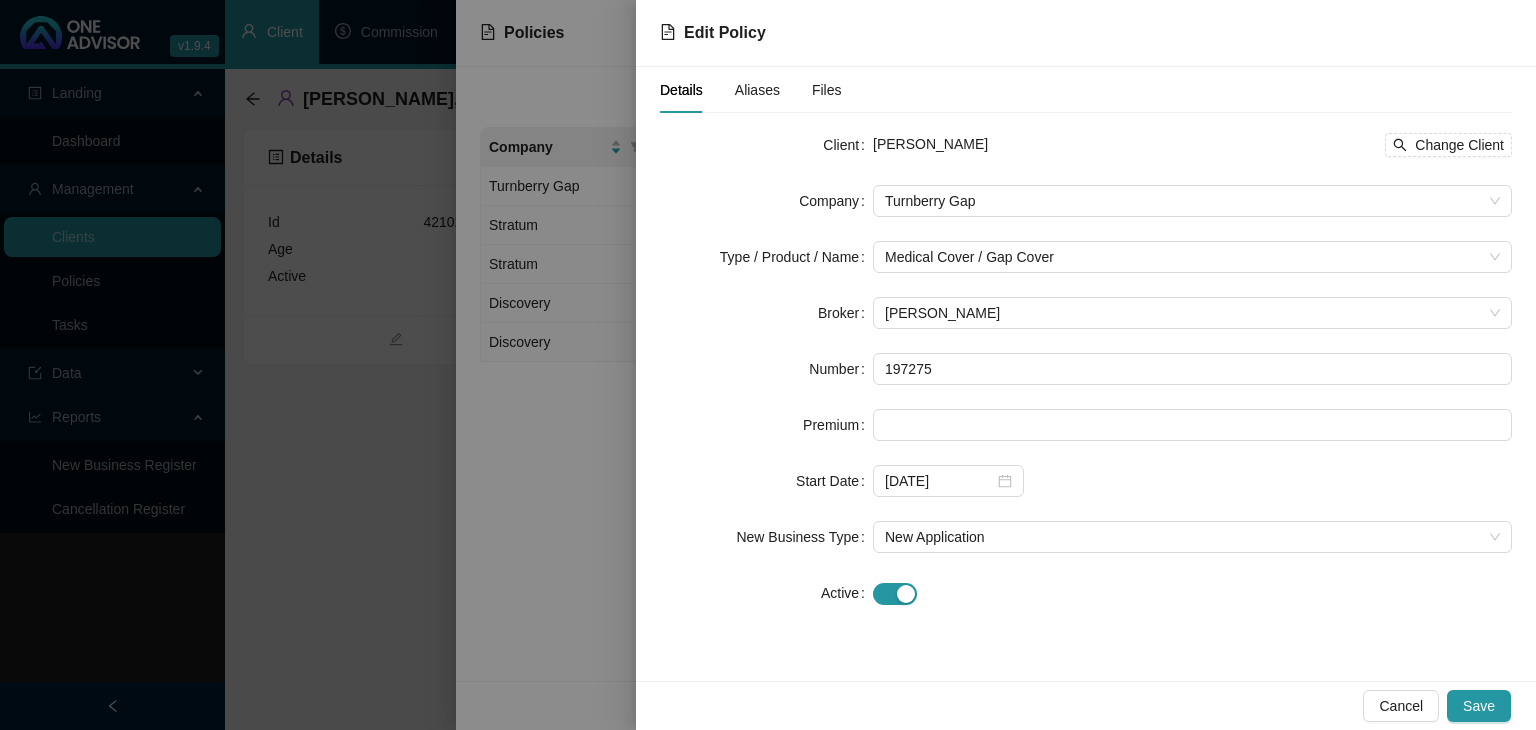 drag, startPoint x: 893, startPoint y: 179, endPoint x: 614, endPoint y: 492, distance: 419.29703 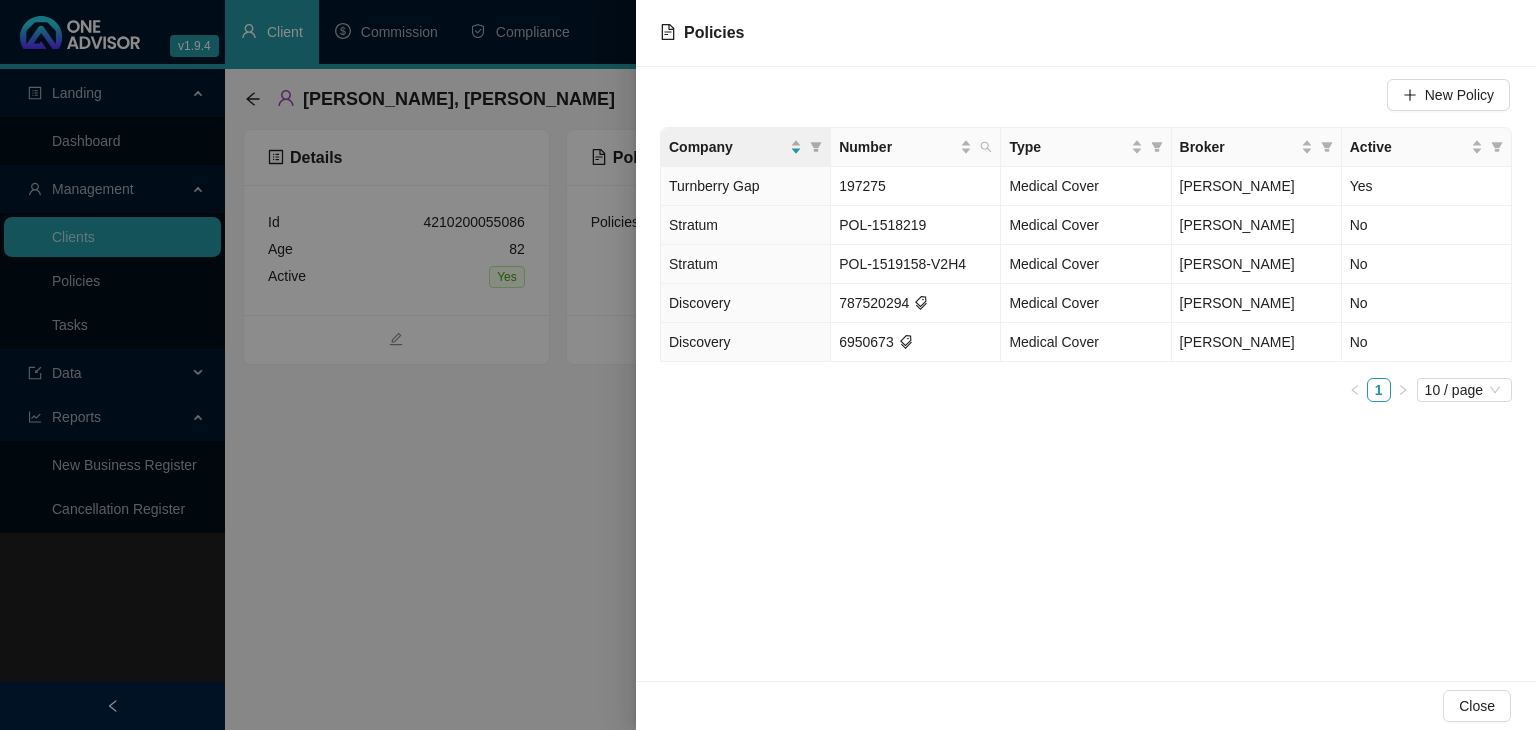 click at bounding box center (768, 365) 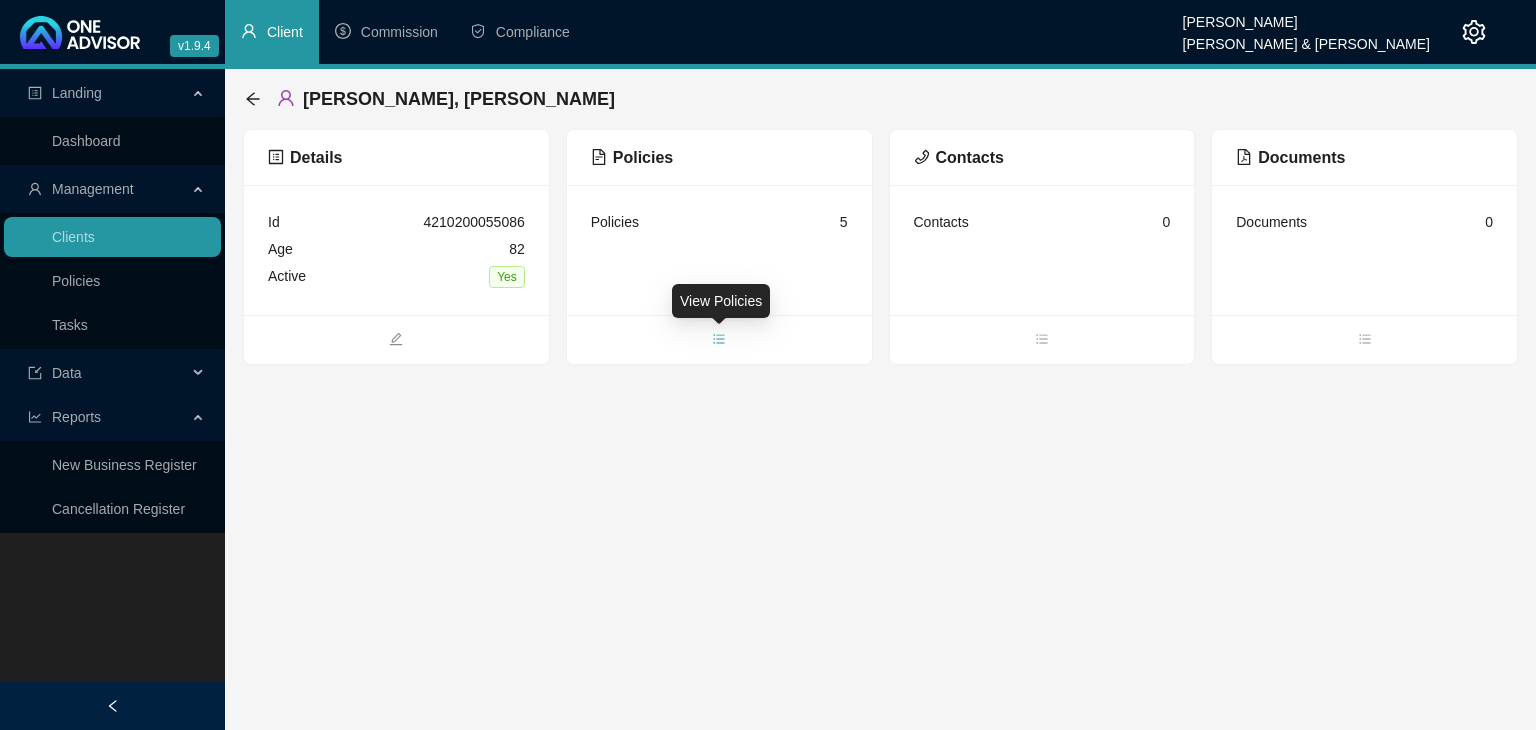 click 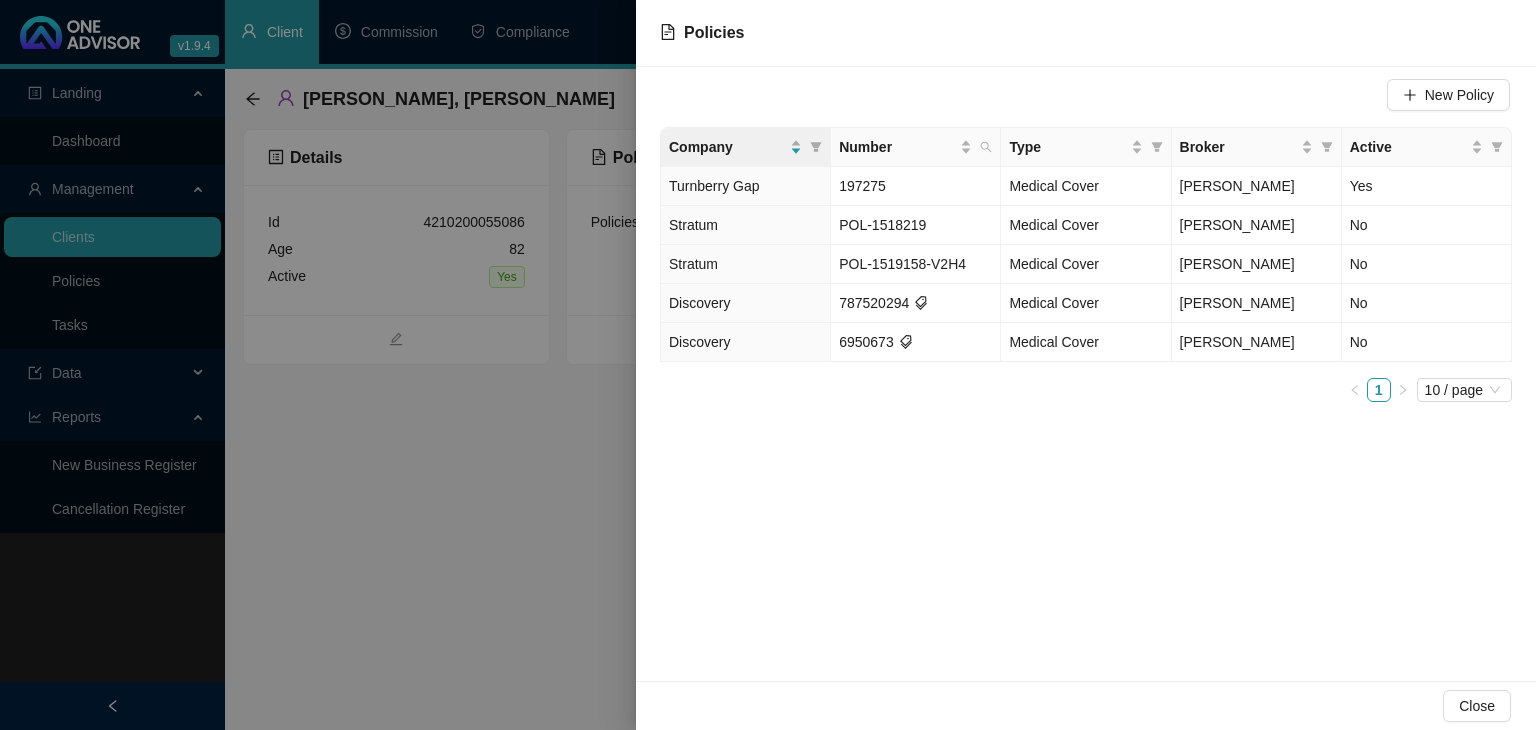 click at bounding box center (768, 365) 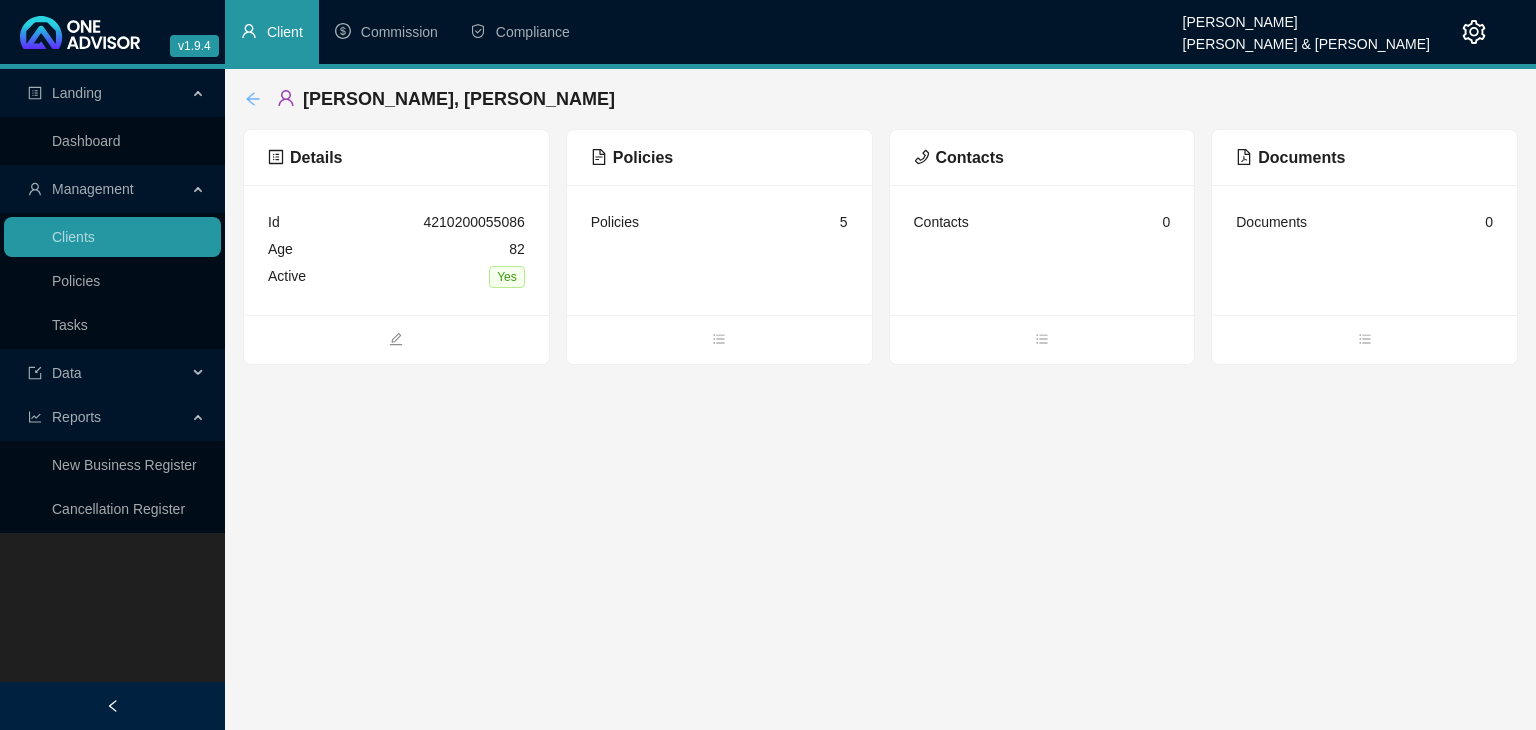 click 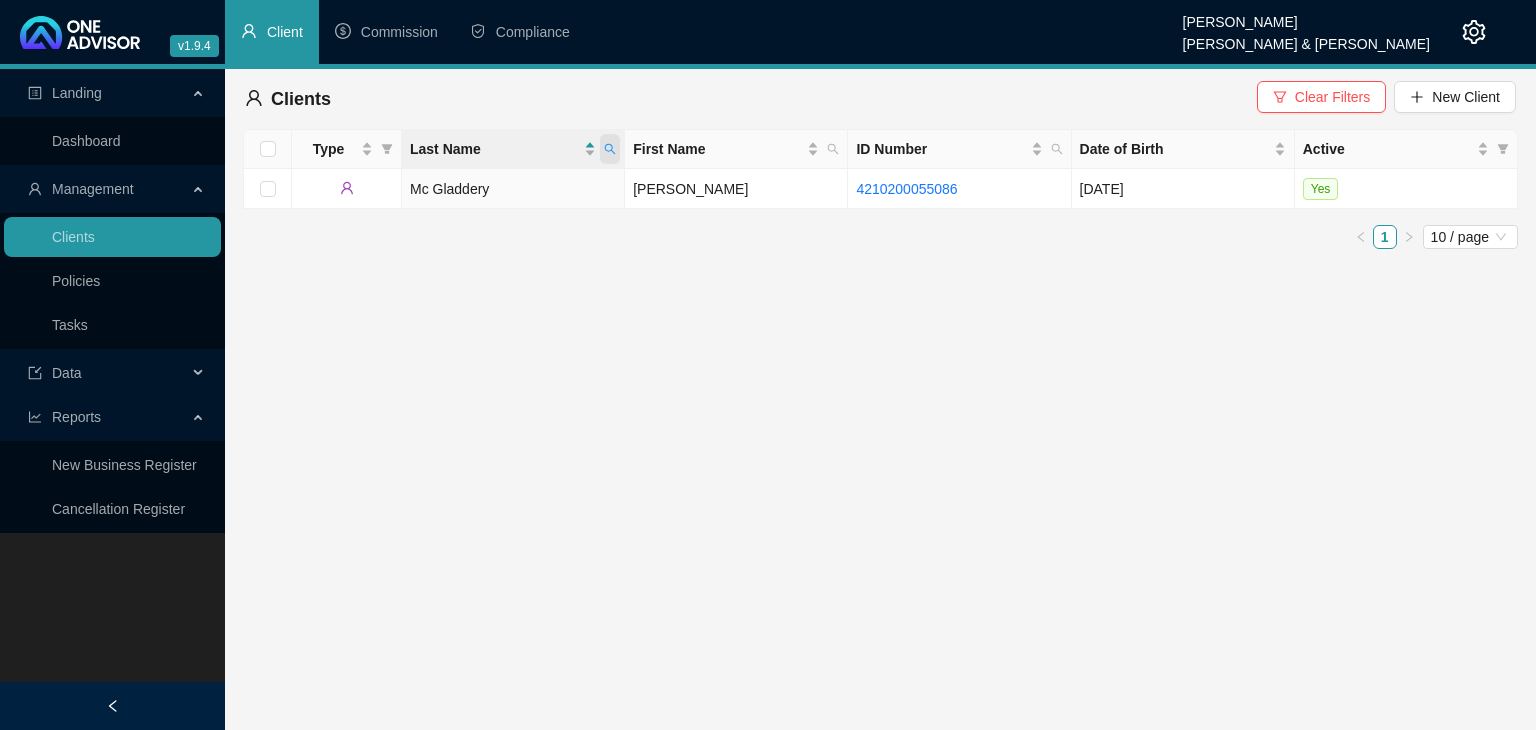 click 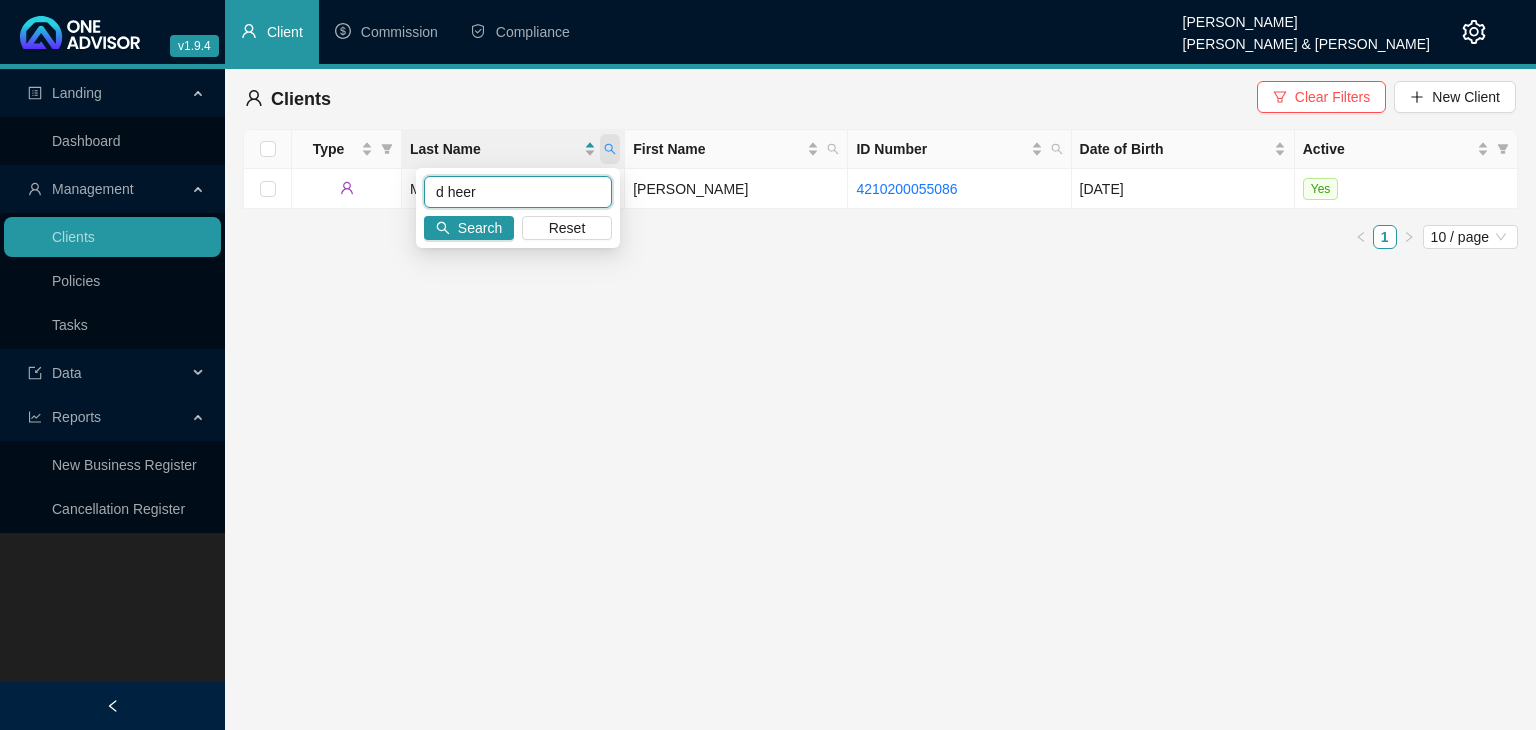 type on "d heer" 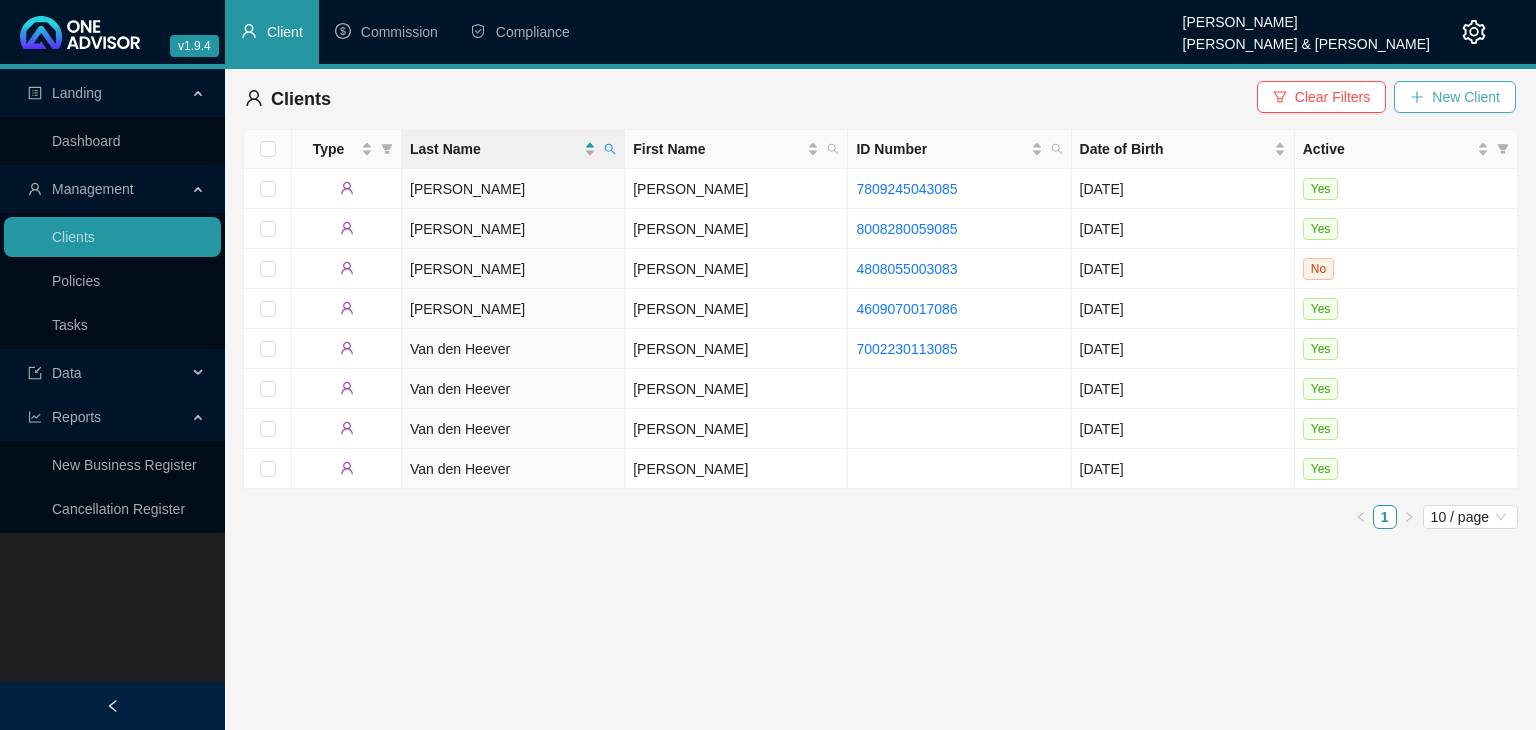 click on "New Client" at bounding box center [1466, 97] 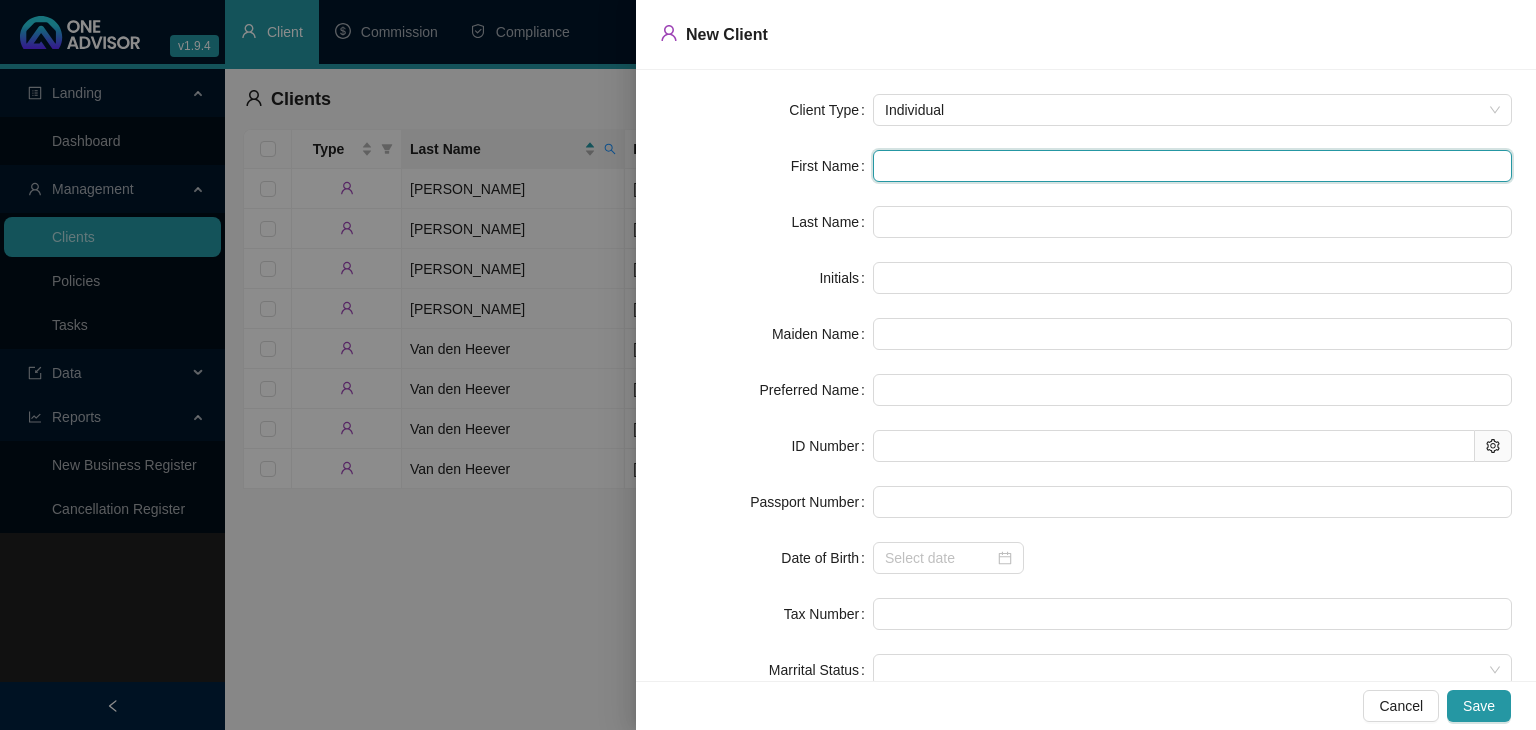 paste on "Jhenae Desmeon" 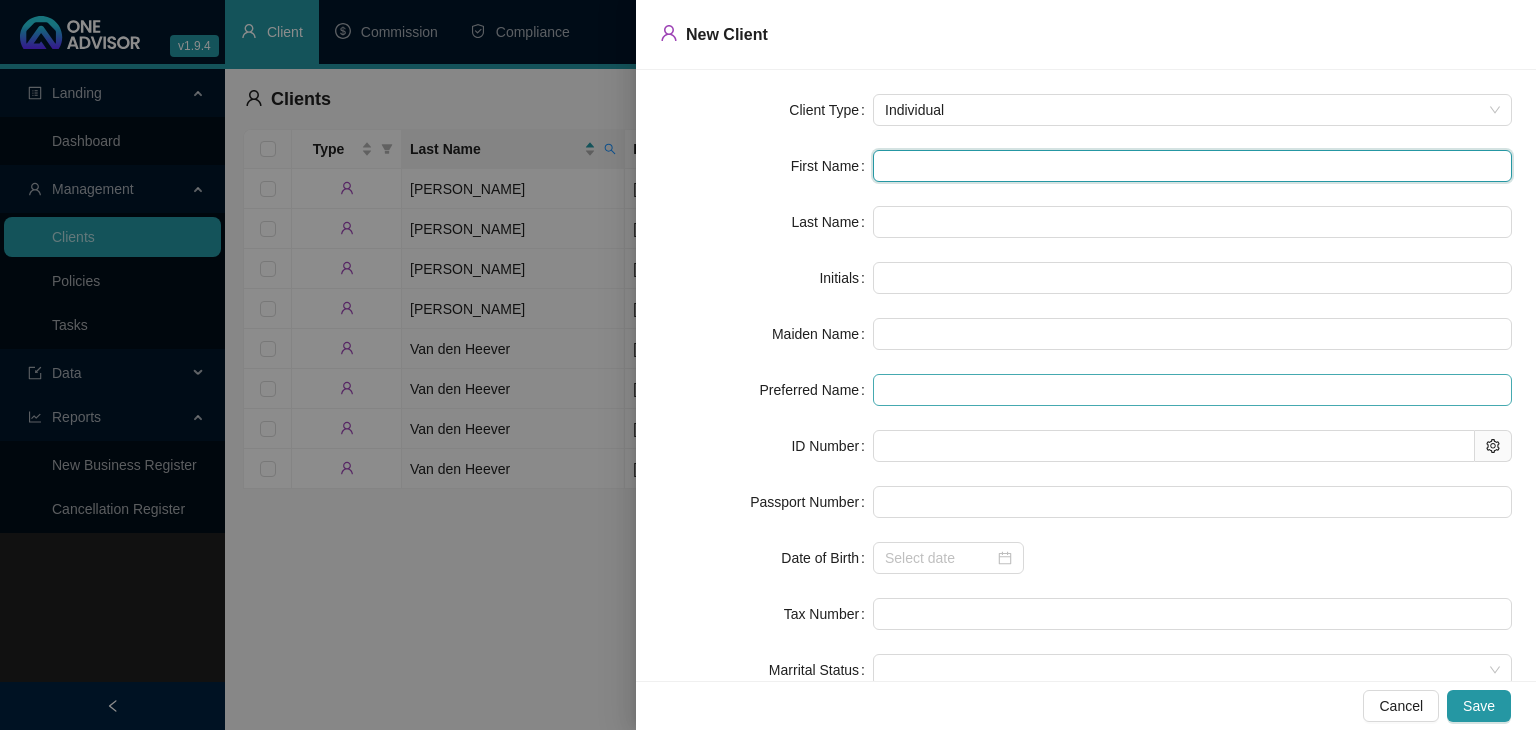 type on "Jhenae Desmeon" 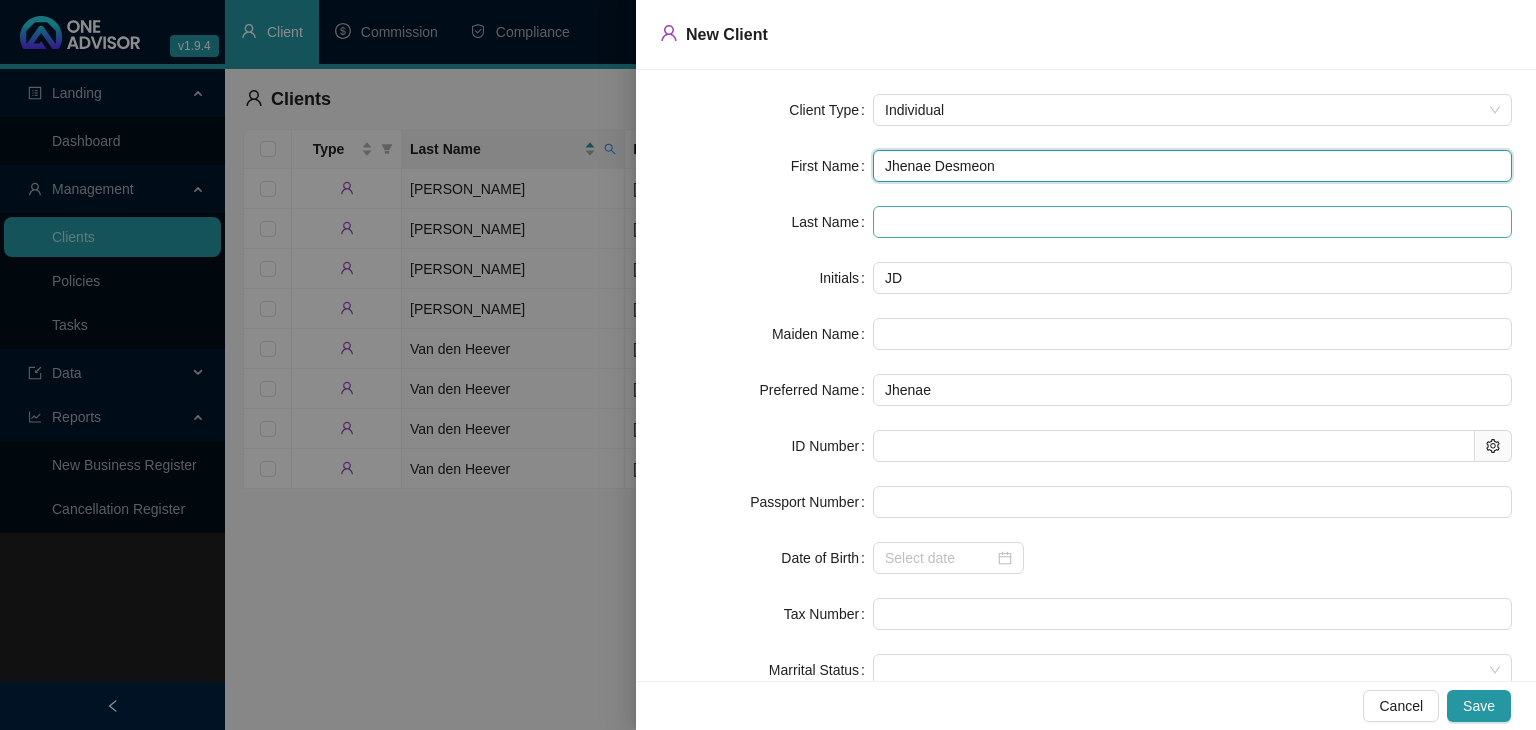 type on "Jhenae Desmeon" 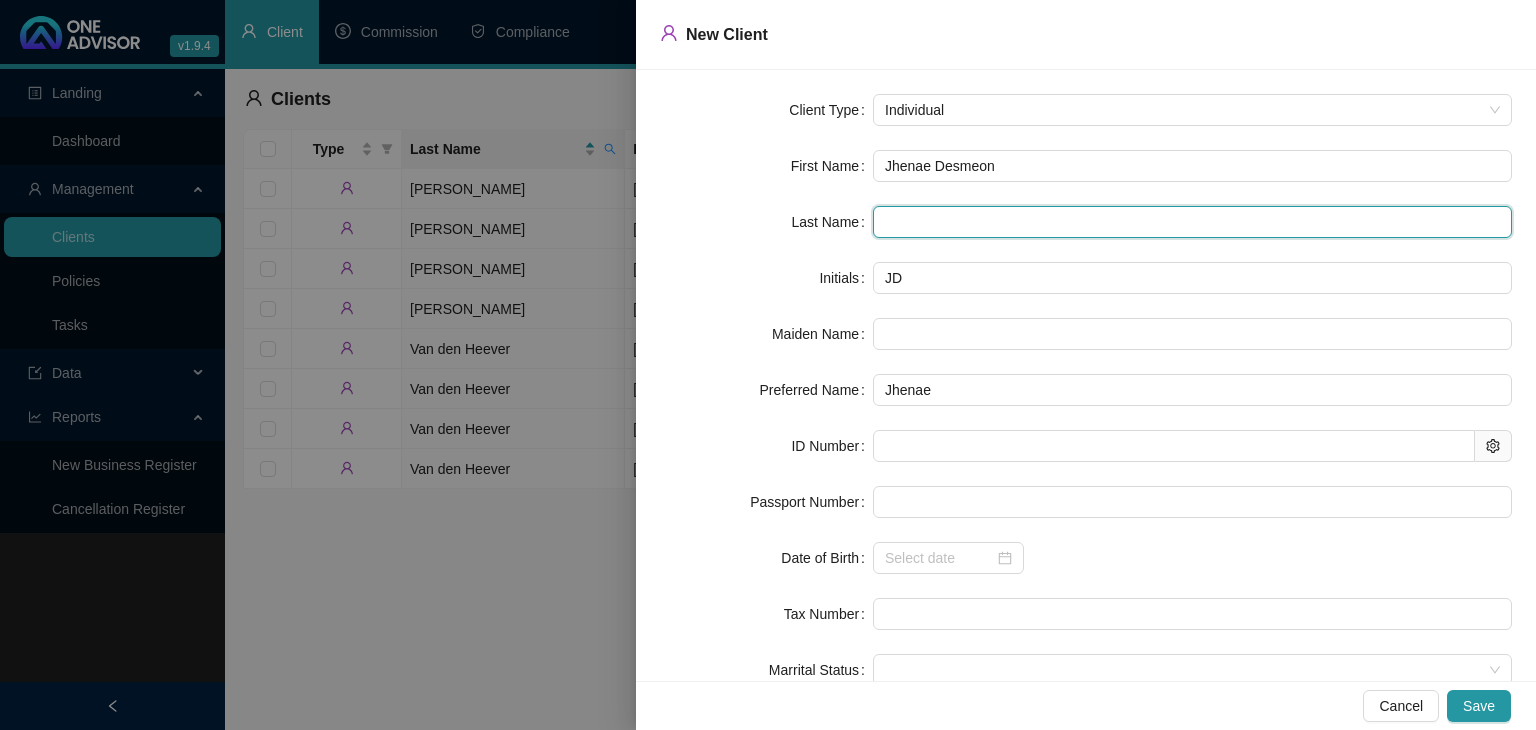 click at bounding box center (1192, 222) 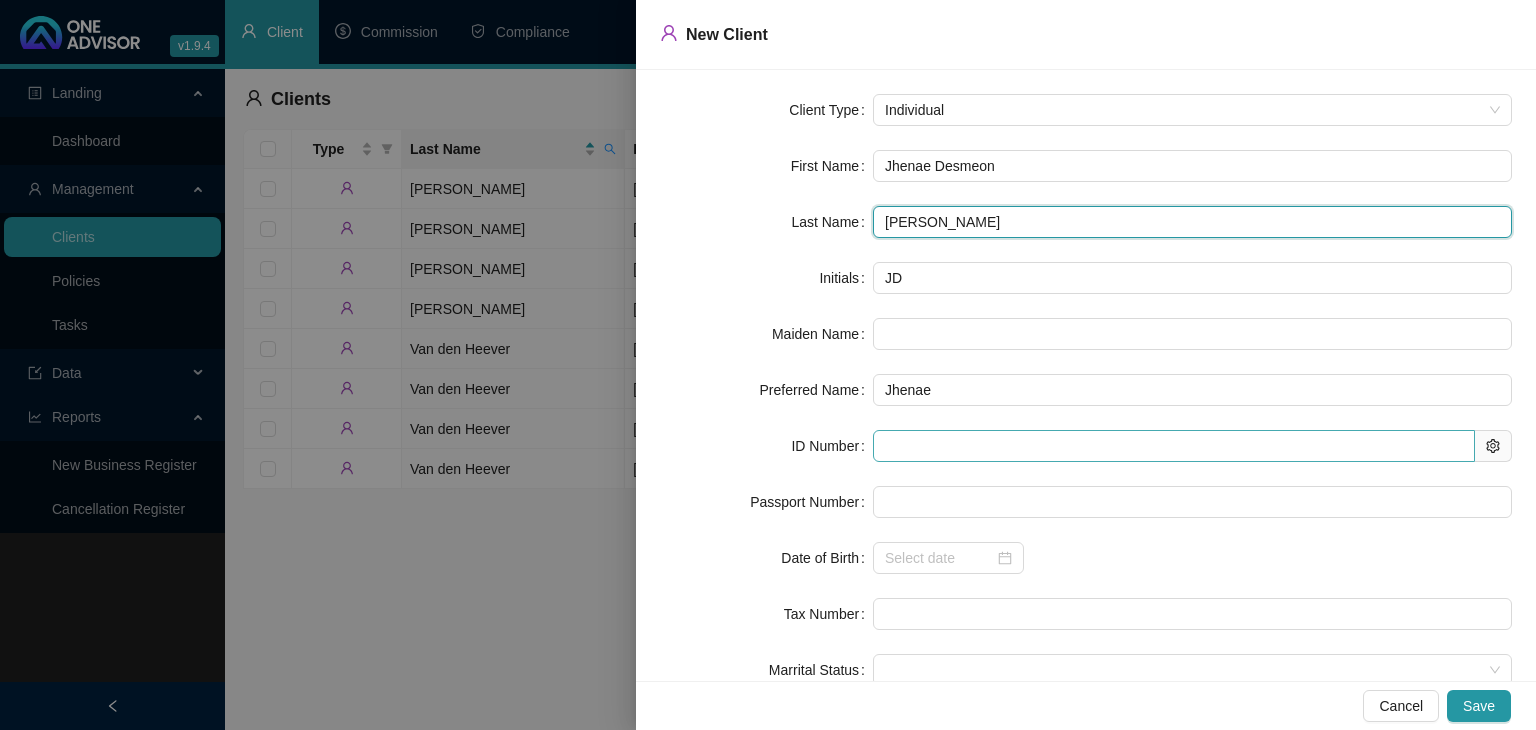 type on "[PERSON_NAME]" 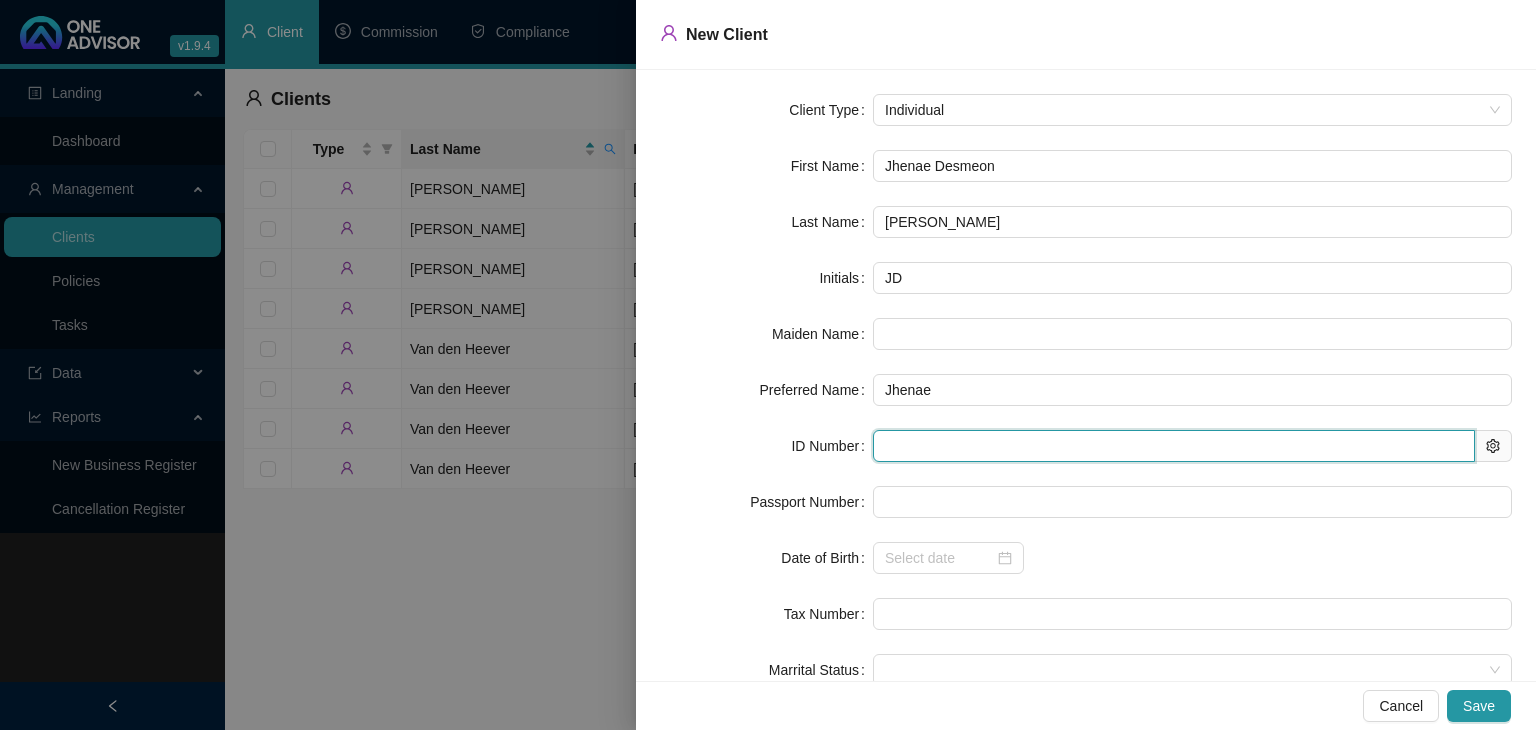 click at bounding box center (1174, 446) 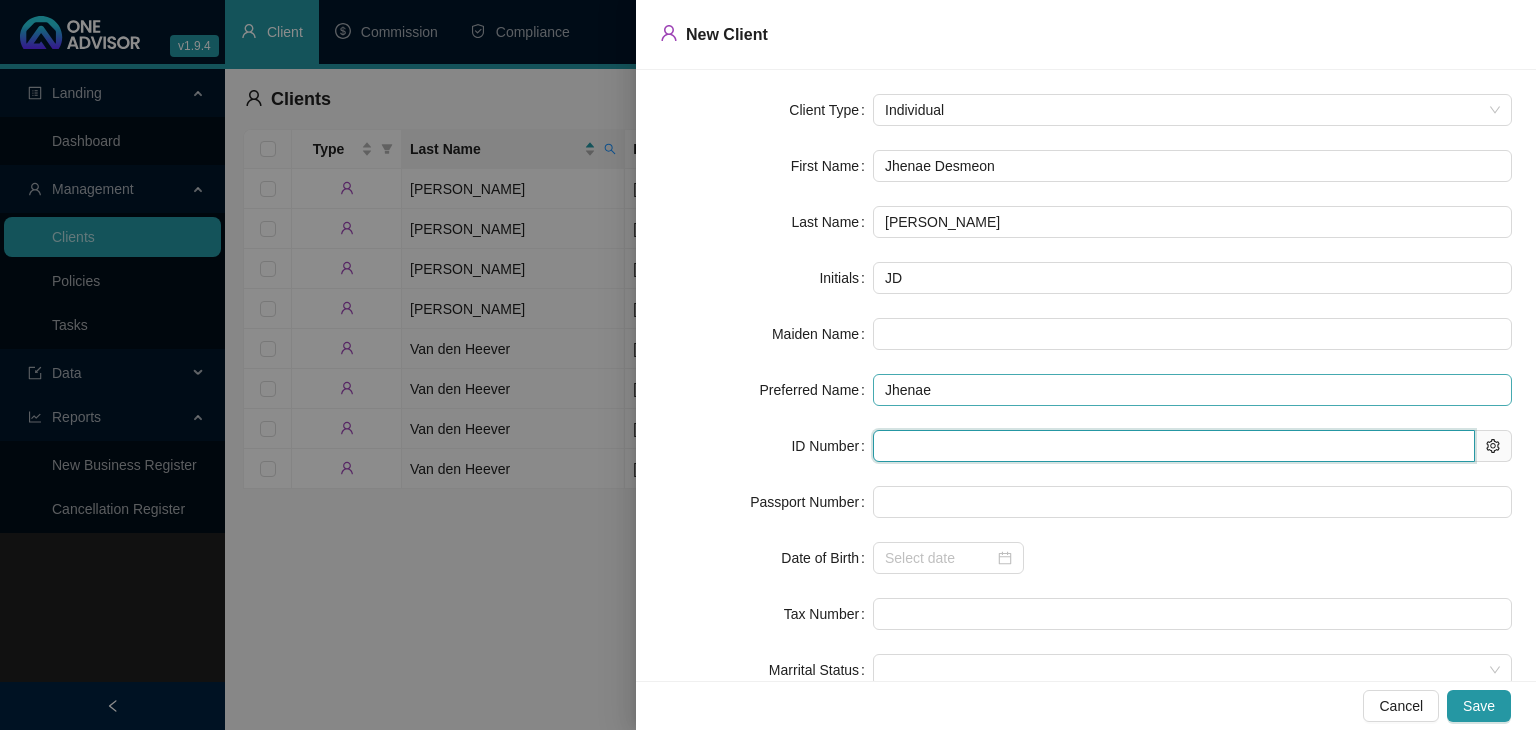 type on "0204021342082" 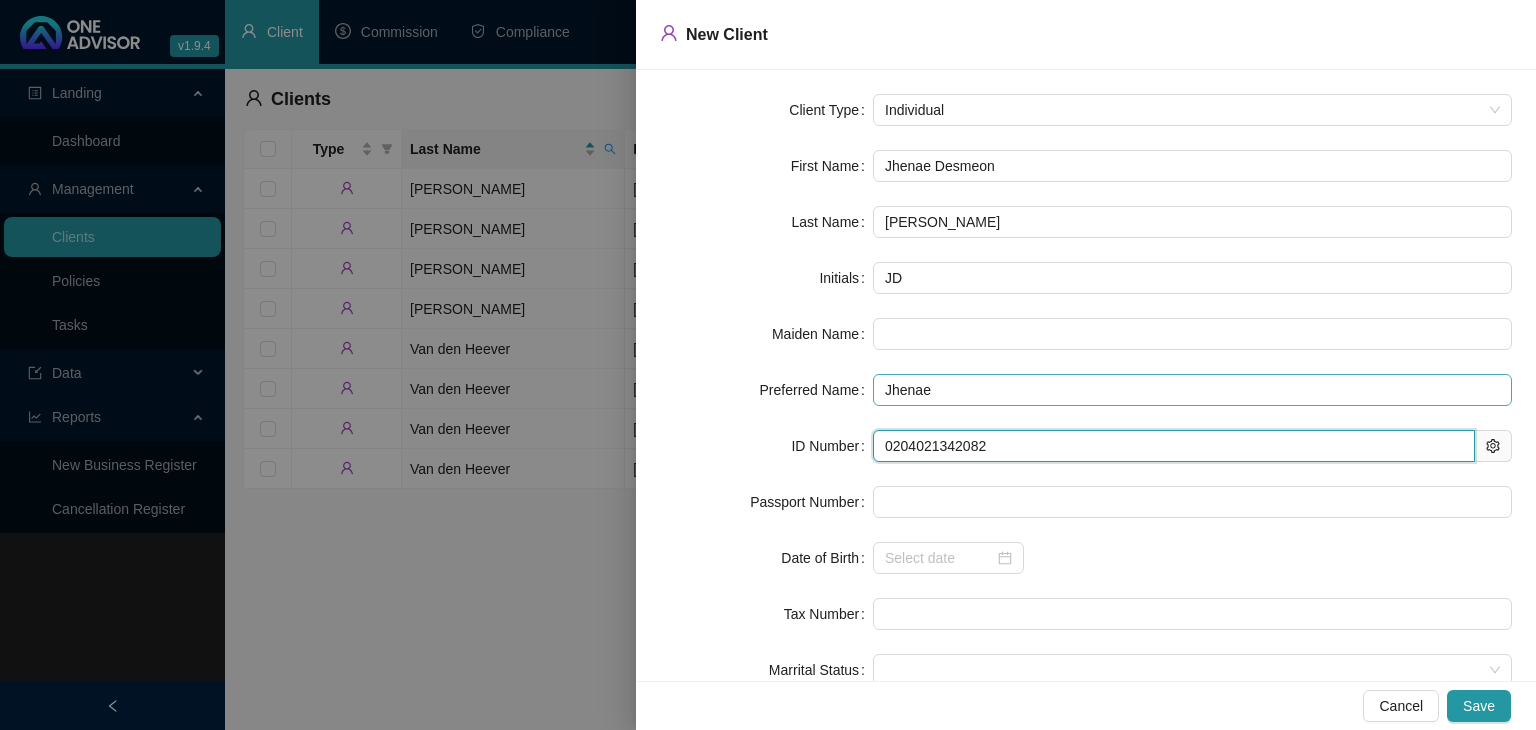 type on "[DATE]" 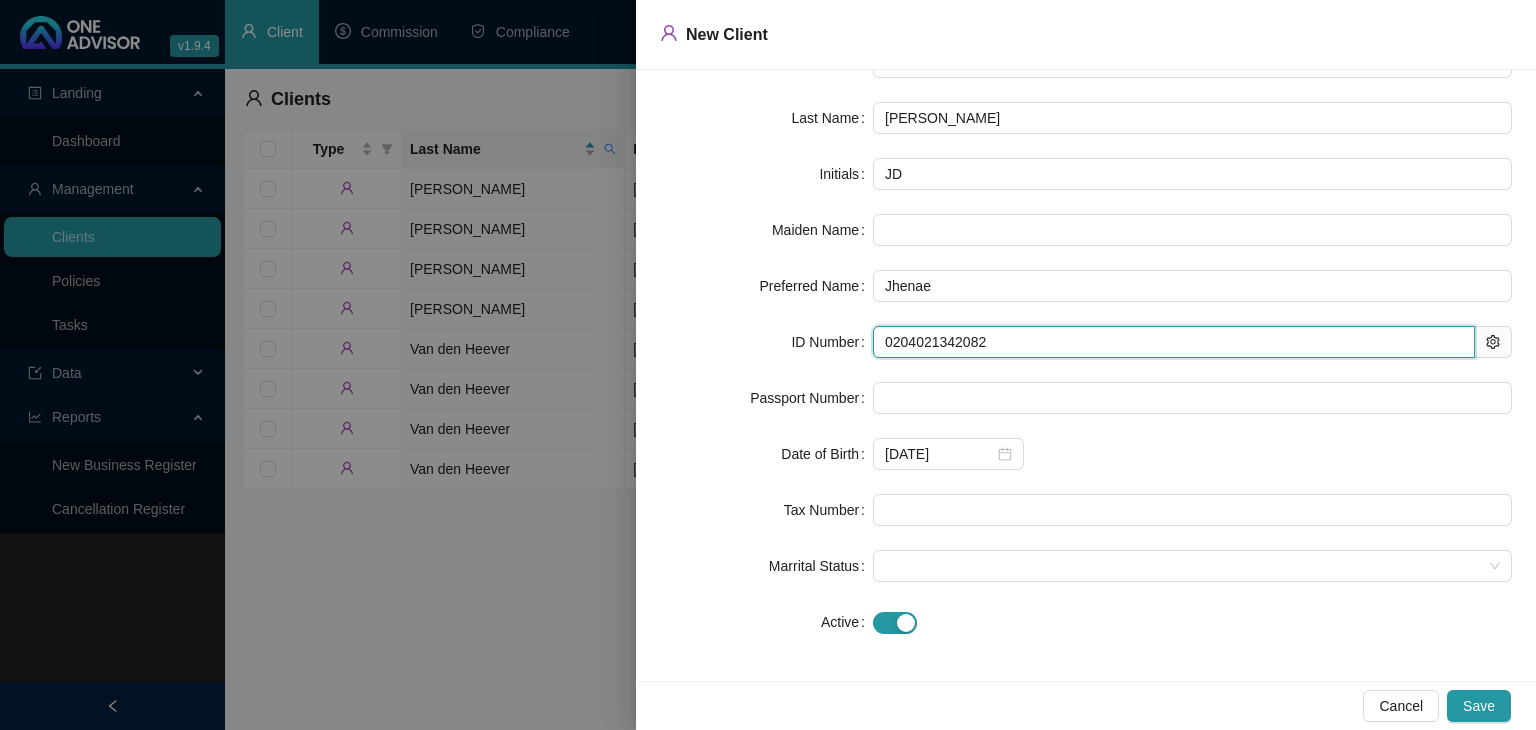 scroll, scrollTop: 108, scrollLeft: 0, axis: vertical 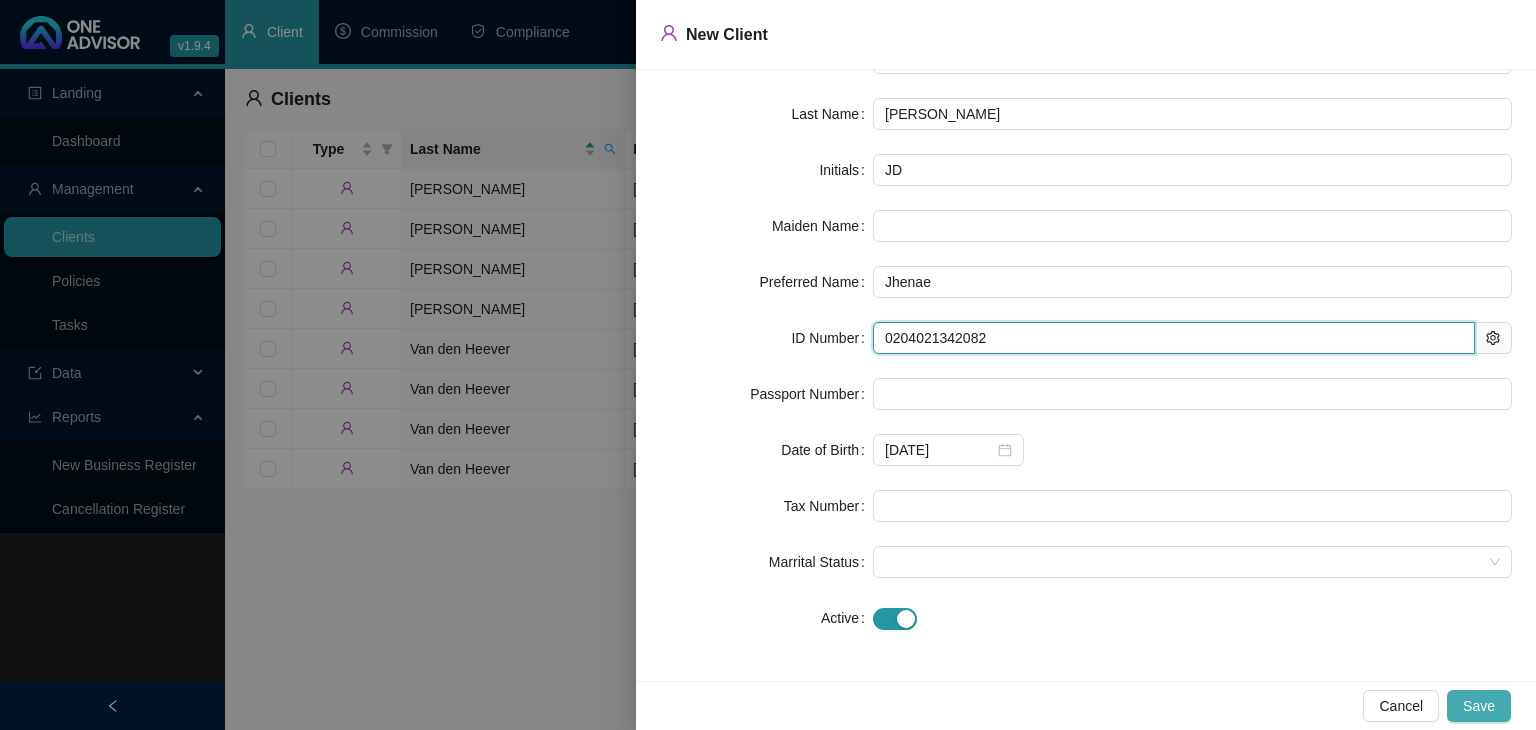 type on "0204021342082" 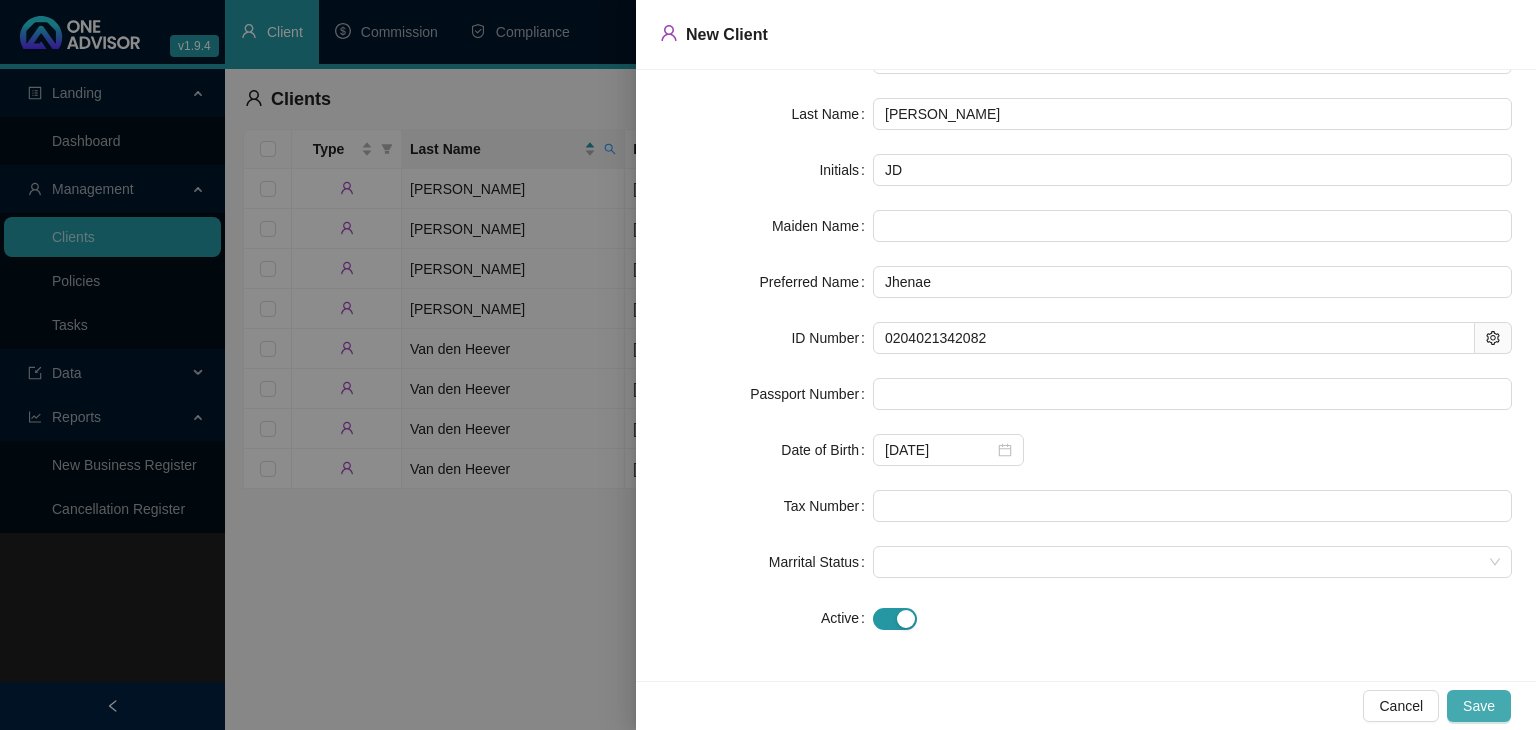 click on "Save" at bounding box center [1479, 706] 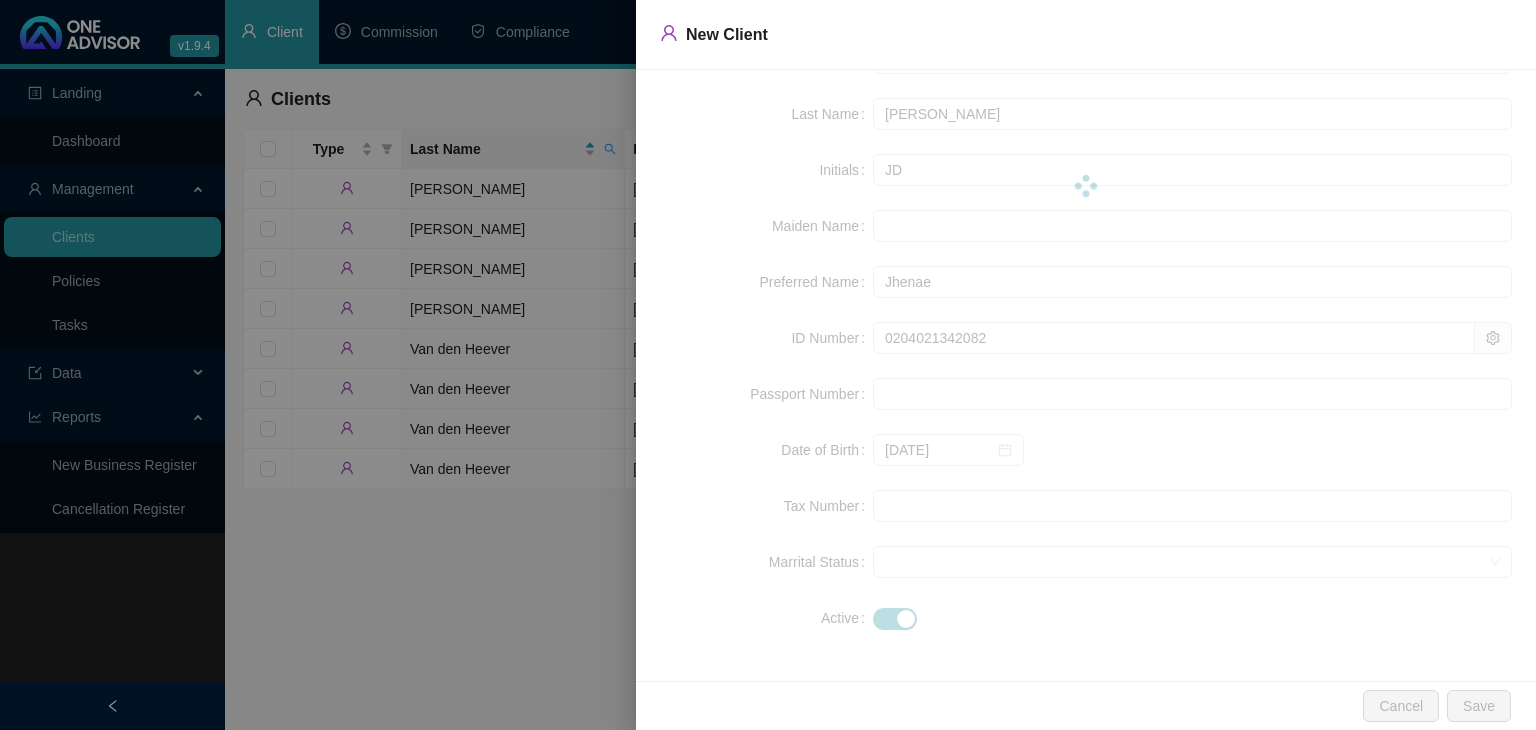scroll, scrollTop: 0, scrollLeft: 0, axis: both 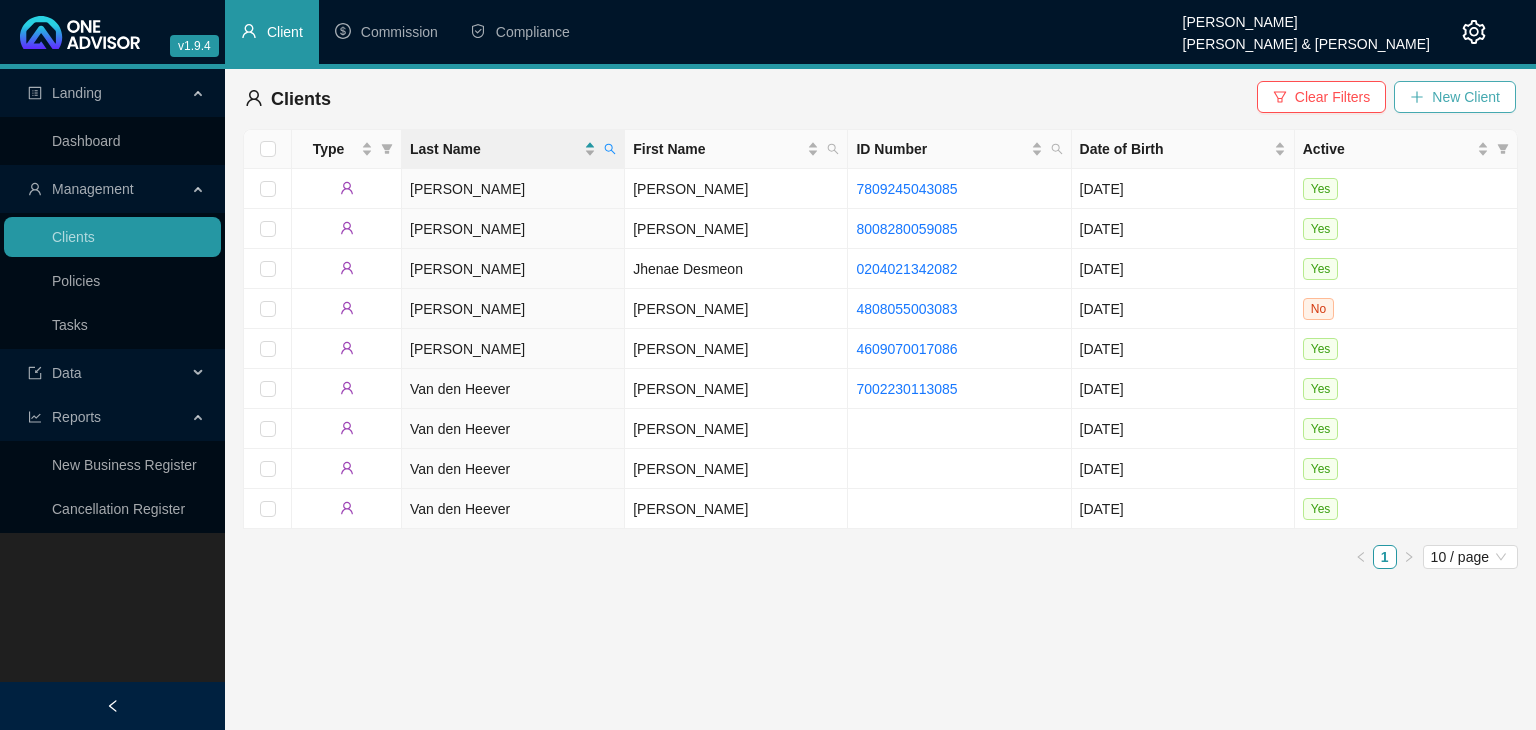 click on "New Client" at bounding box center [1466, 97] 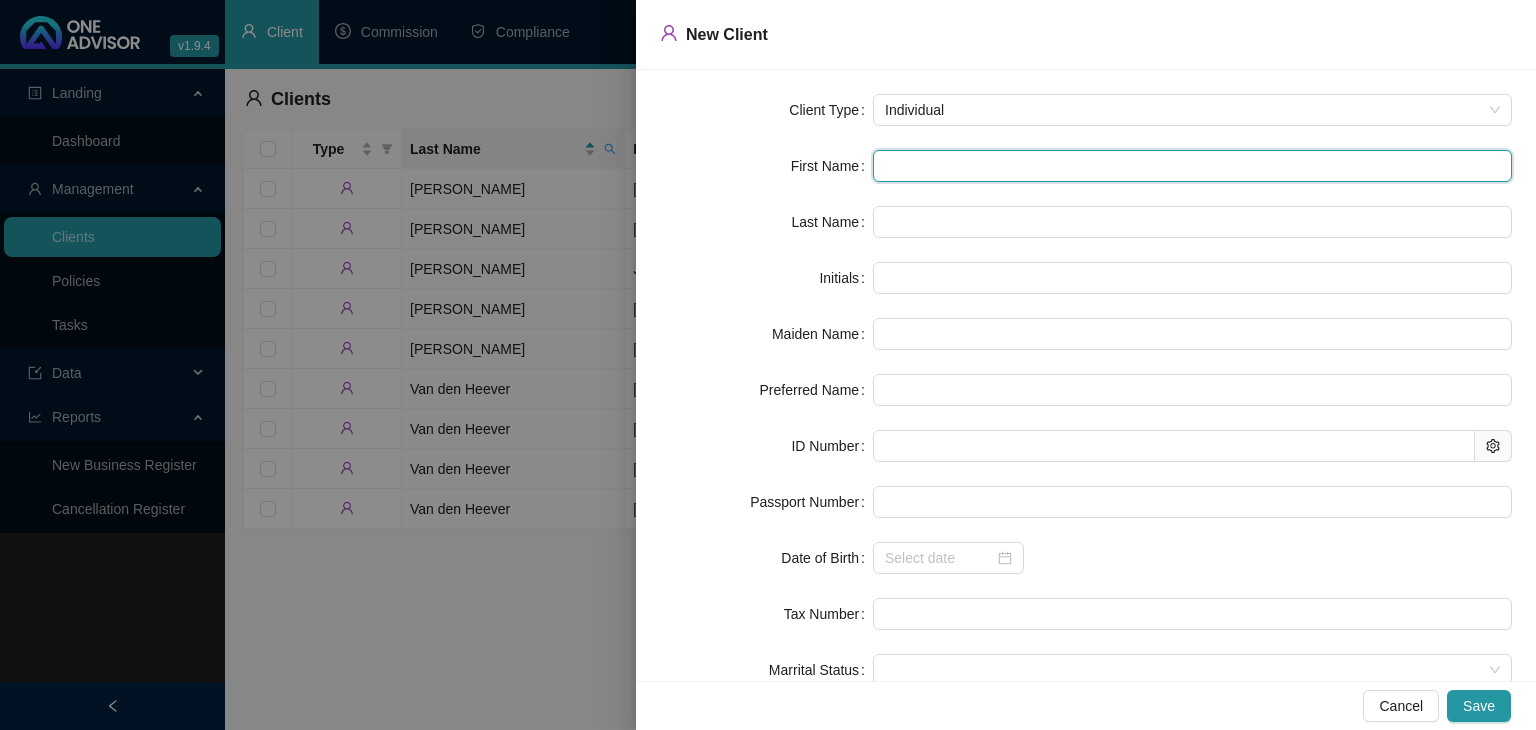 click at bounding box center (1192, 166) 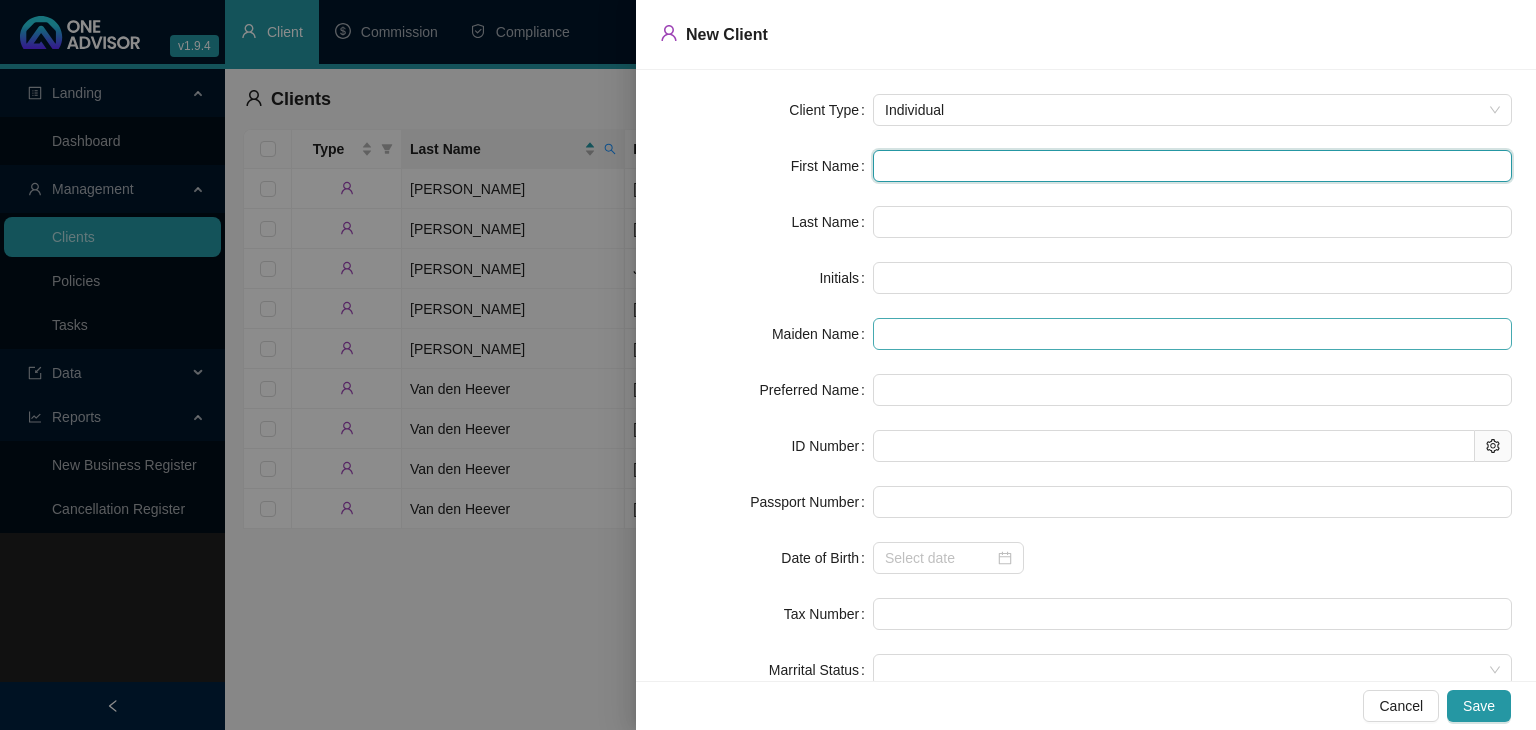 type on "[PERSON_NAME]" 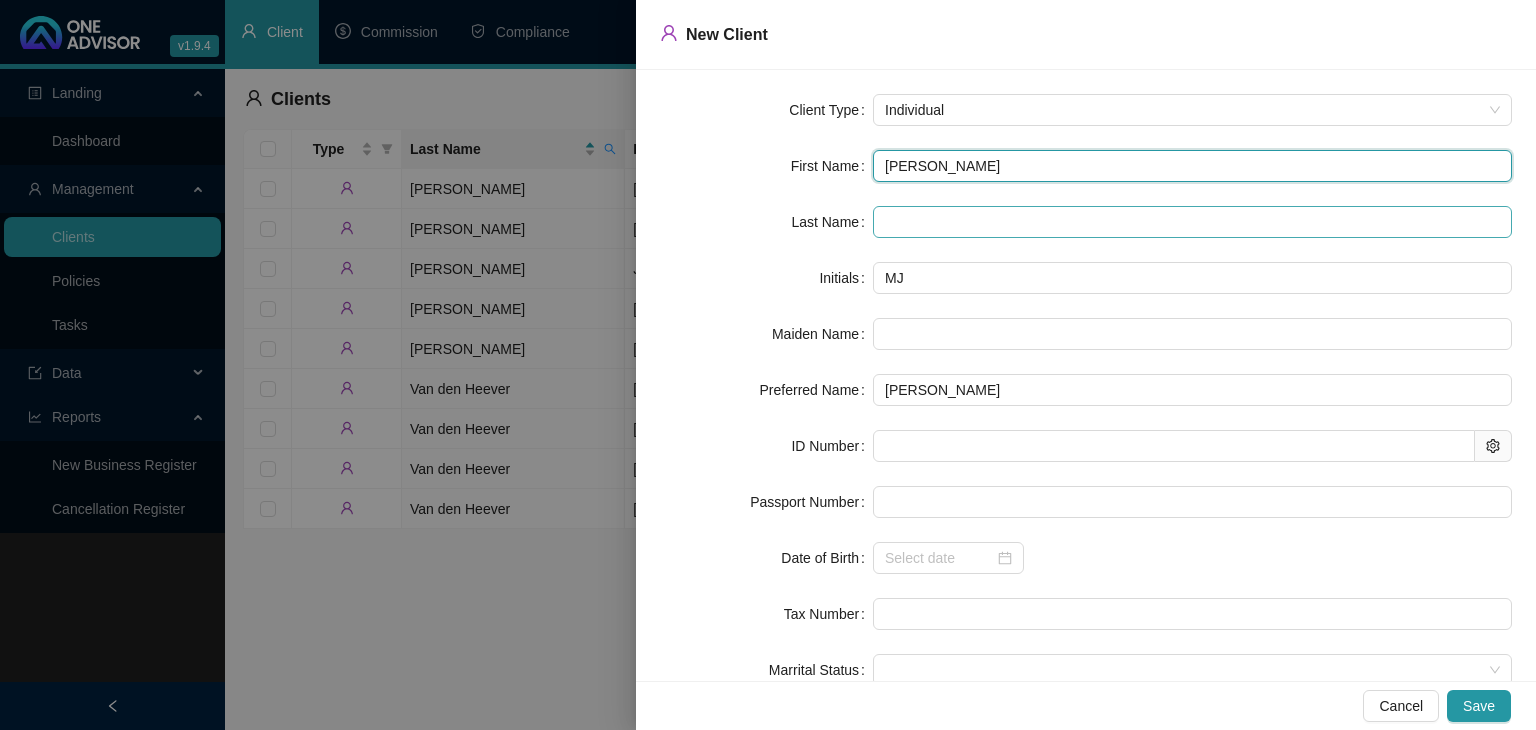 type on "[PERSON_NAME]" 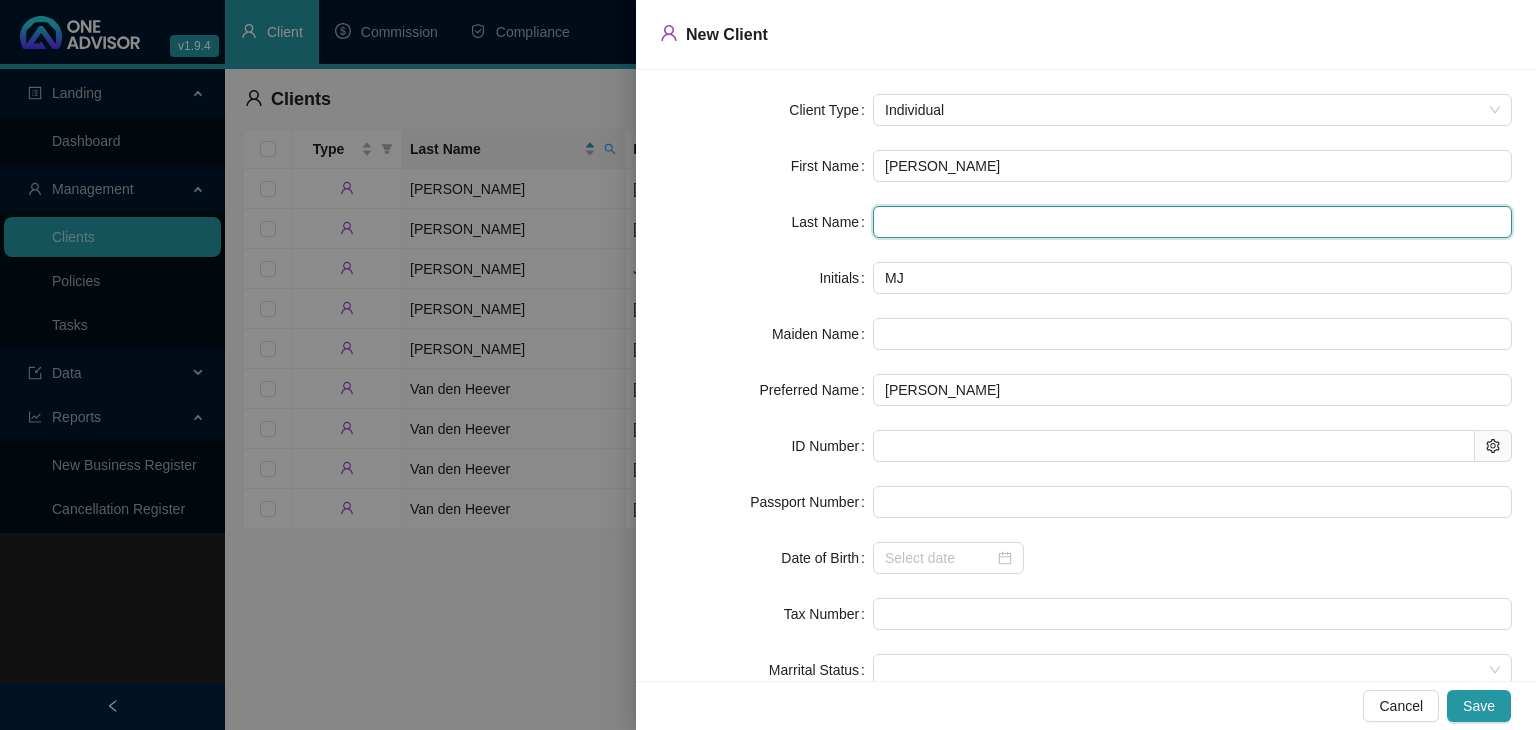 click at bounding box center [1192, 222] 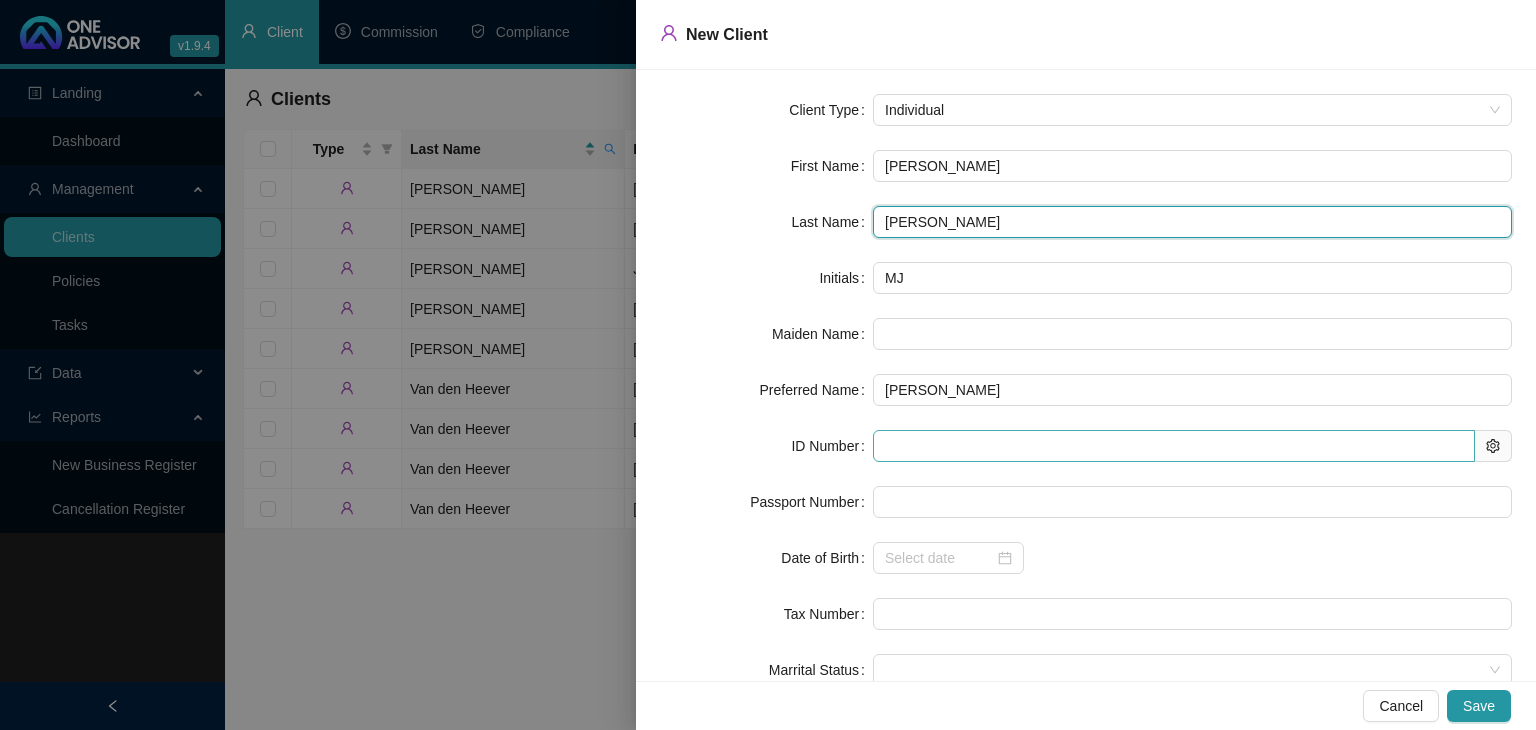 type on "[PERSON_NAME]" 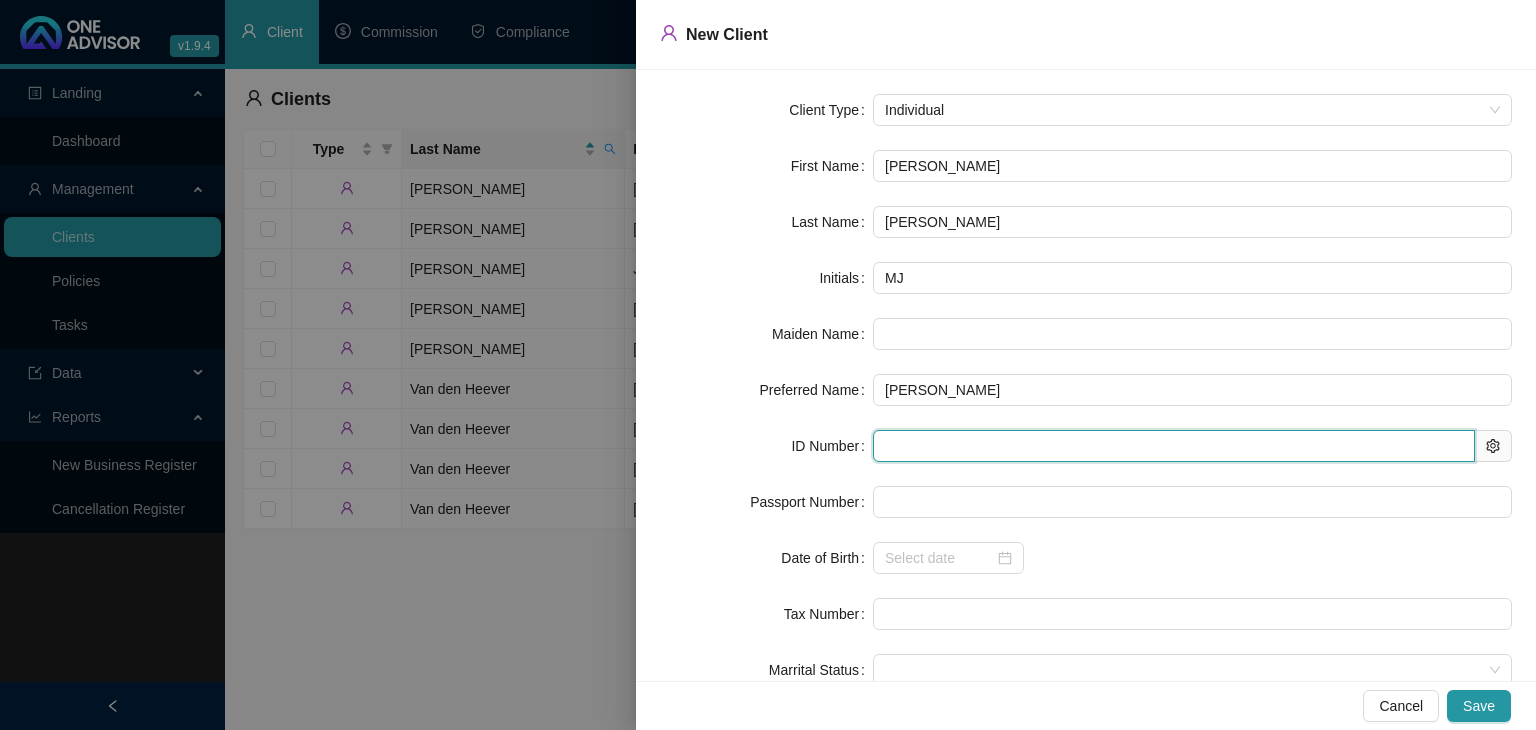 click at bounding box center [1174, 446] 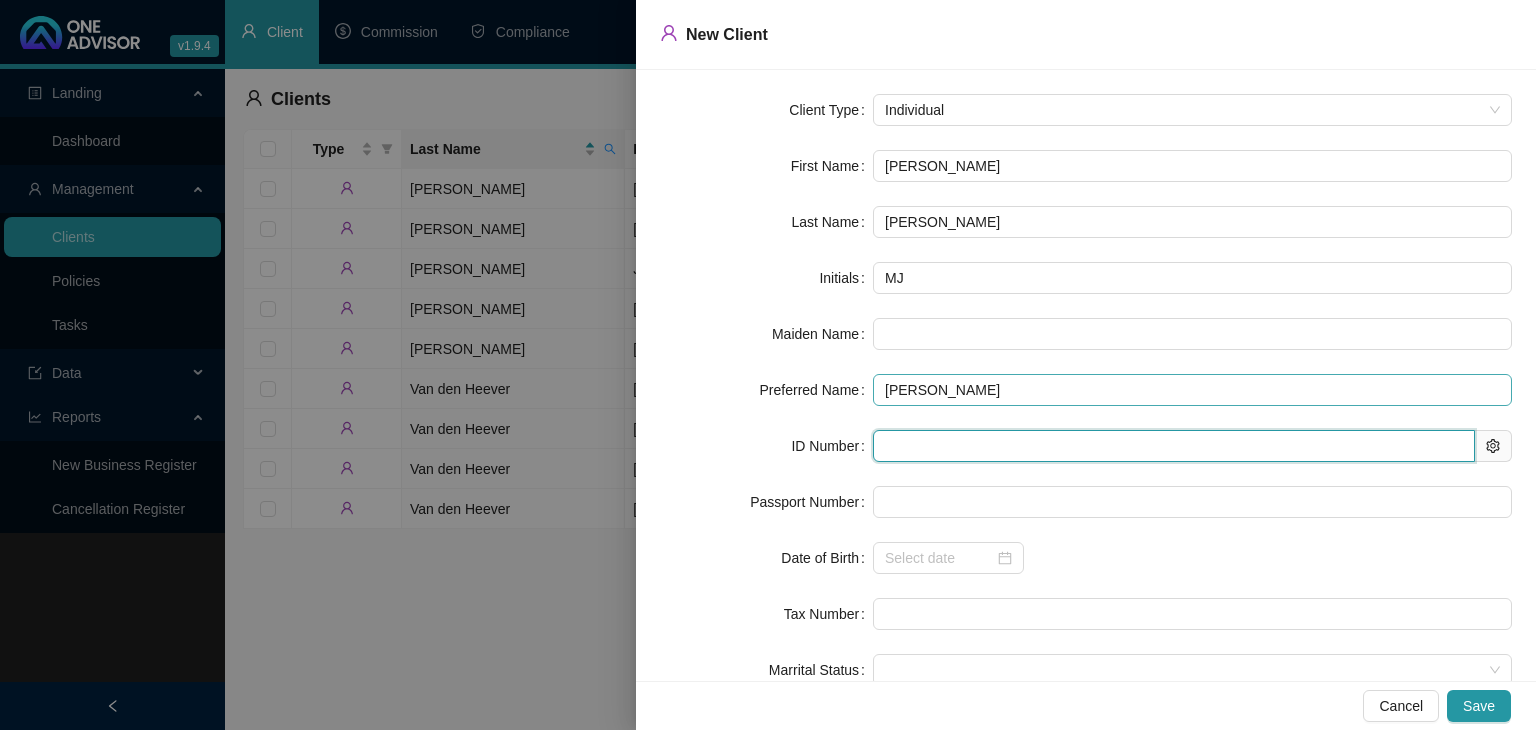 type on "0204021343080" 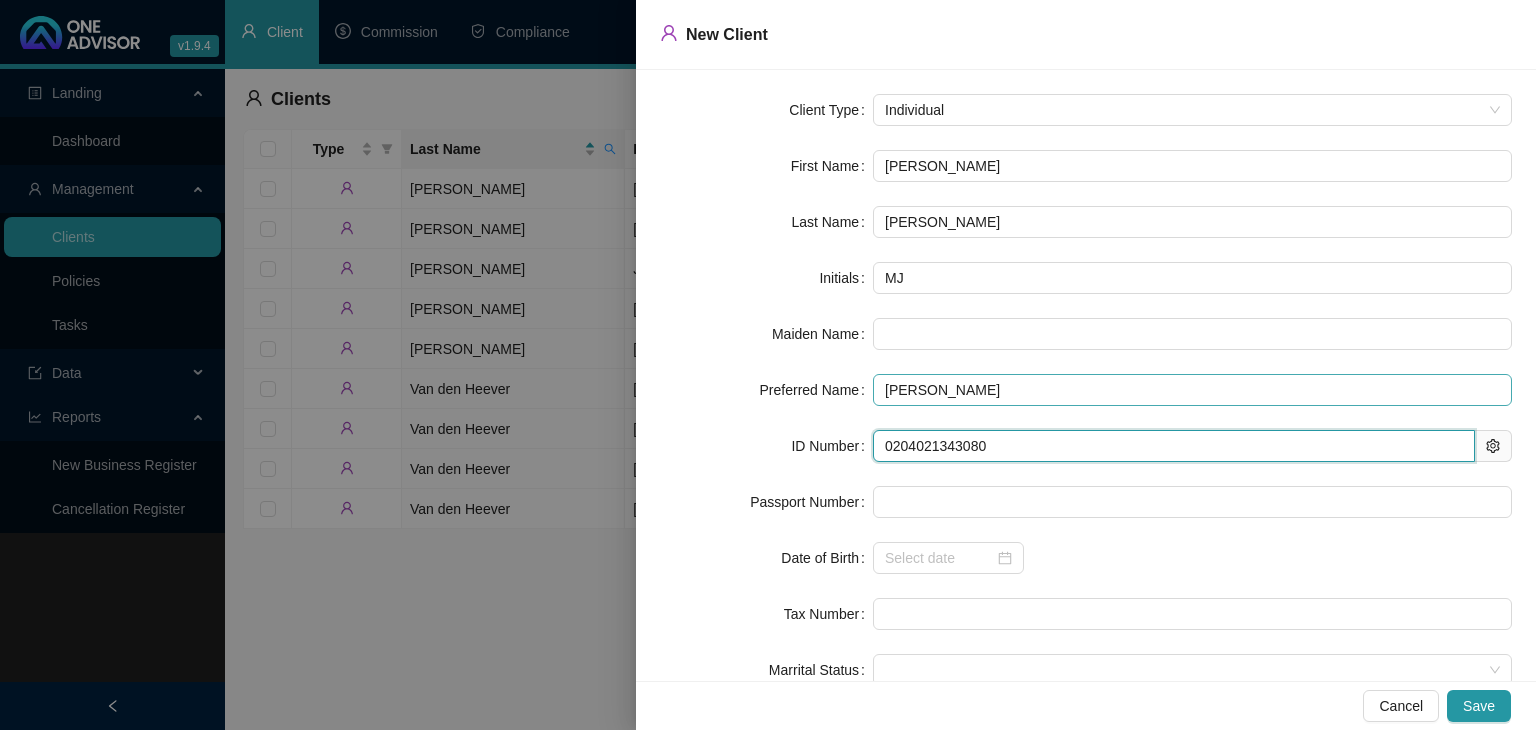 type on "[DATE]" 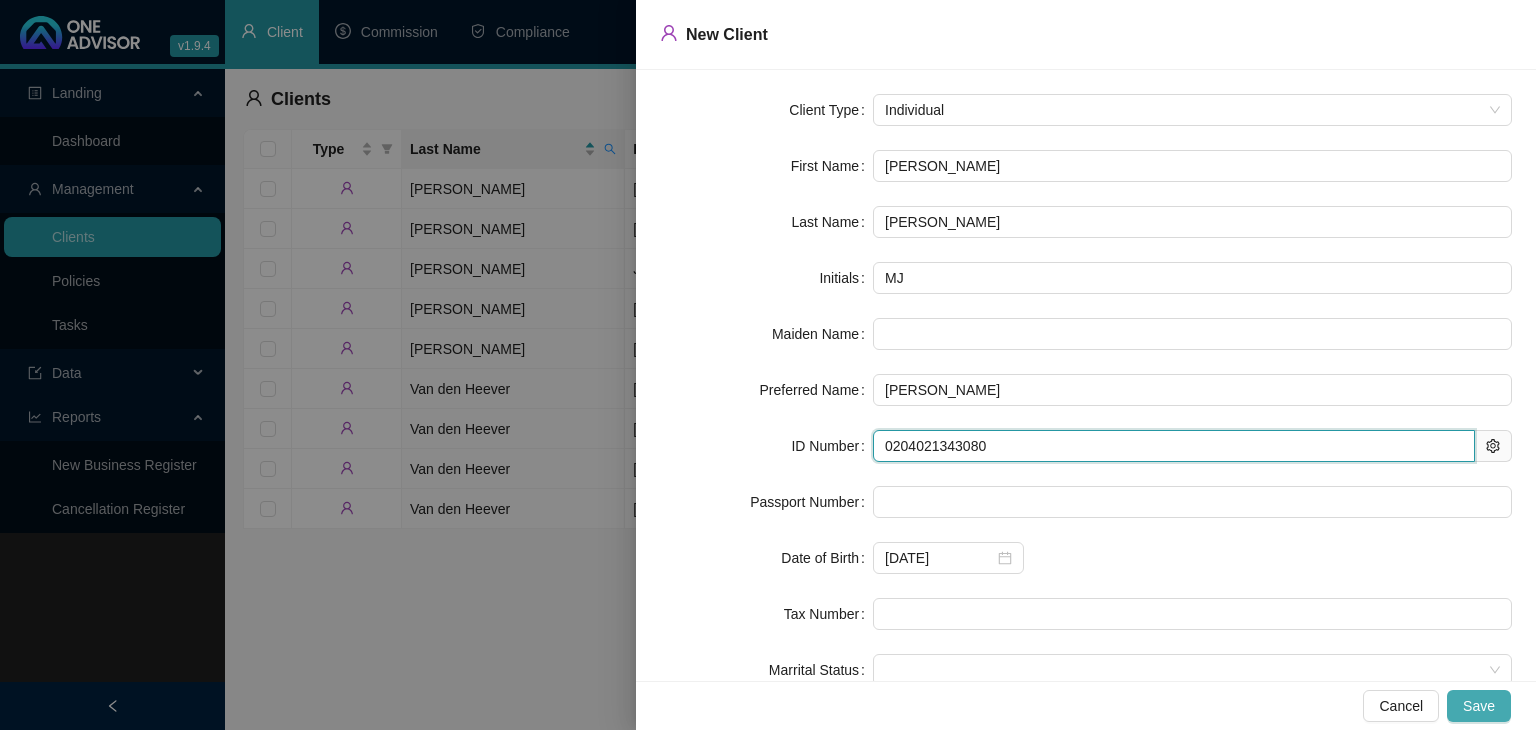 type on "0204021343080" 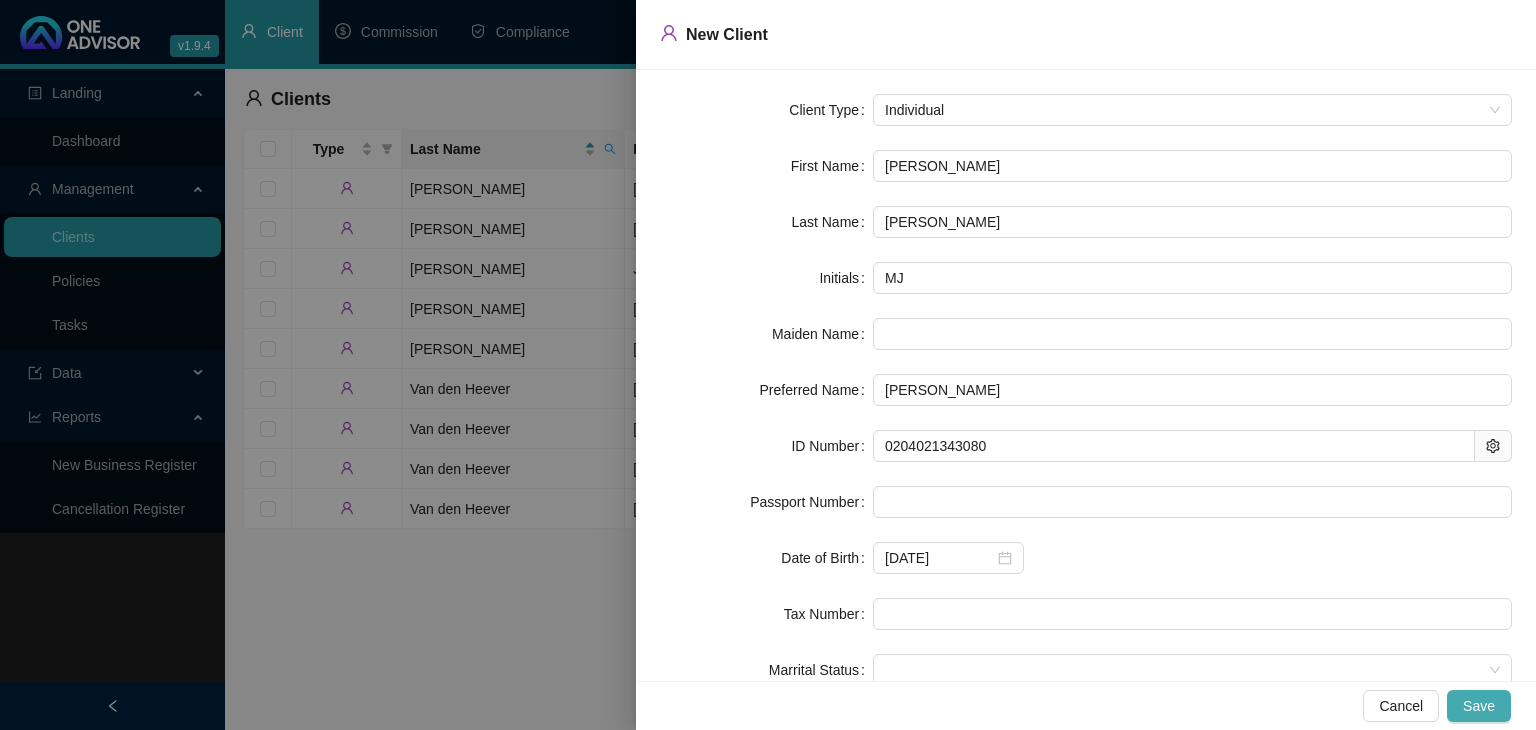 click on "Save" at bounding box center (1479, 706) 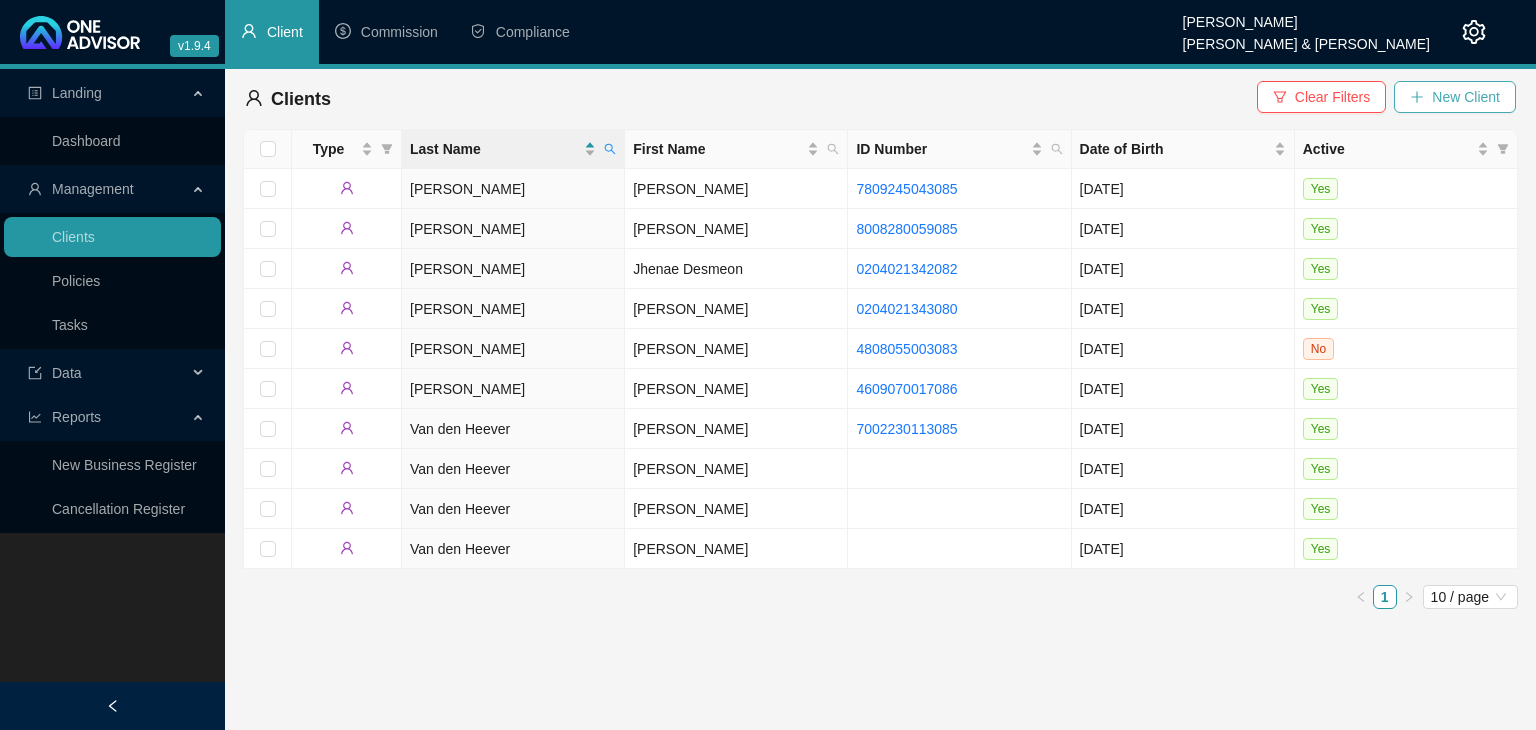 click on "New Client" at bounding box center (1466, 97) 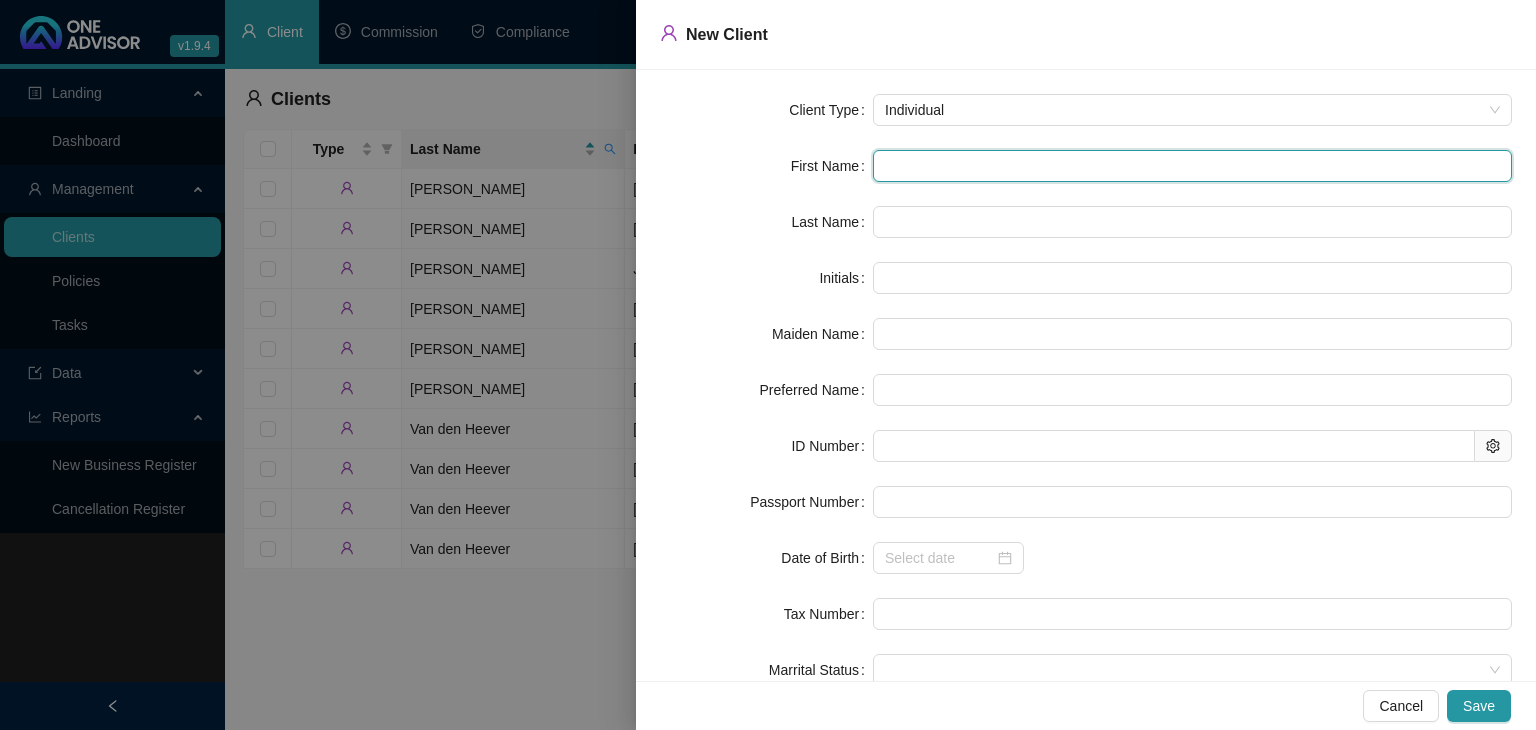 click at bounding box center (1192, 166) 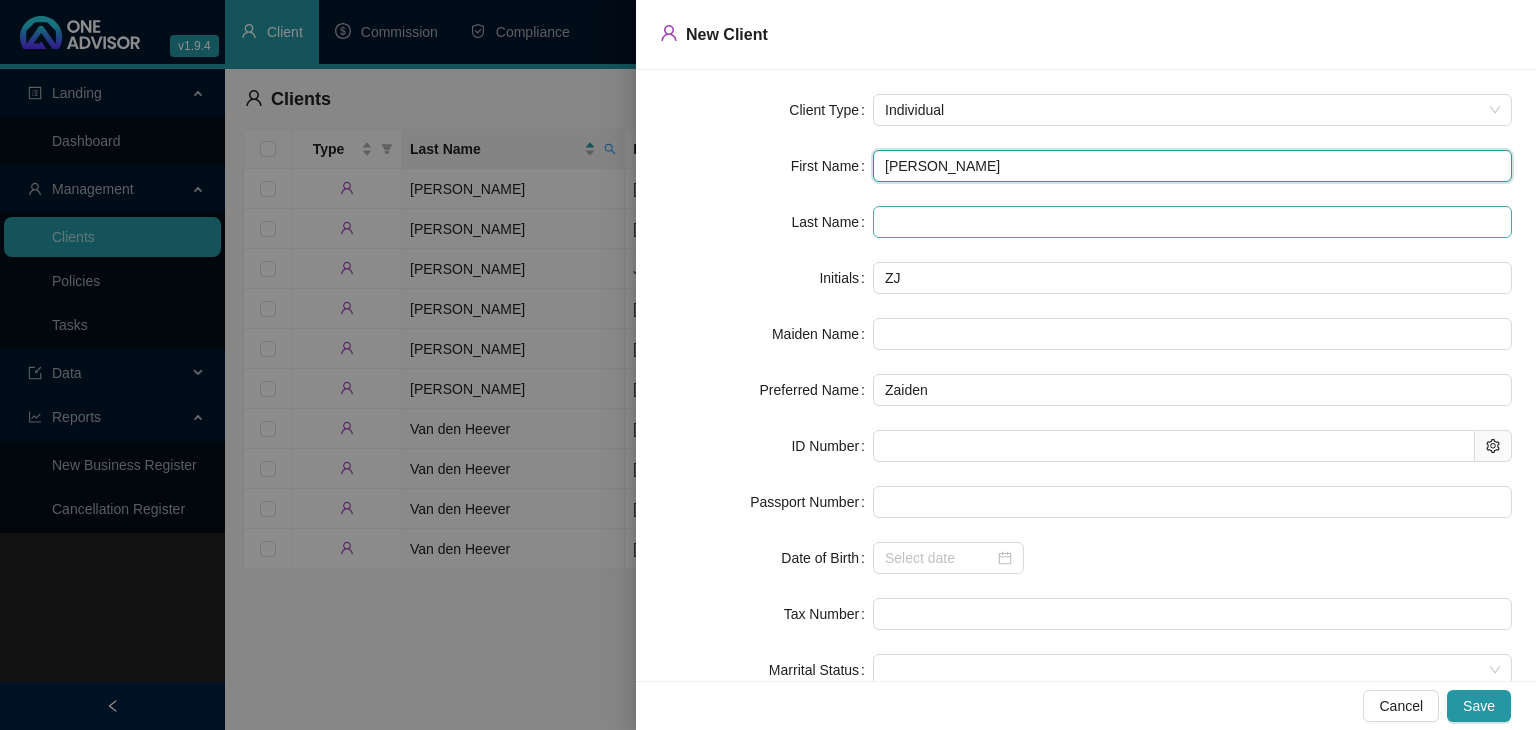 type on "[PERSON_NAME]" 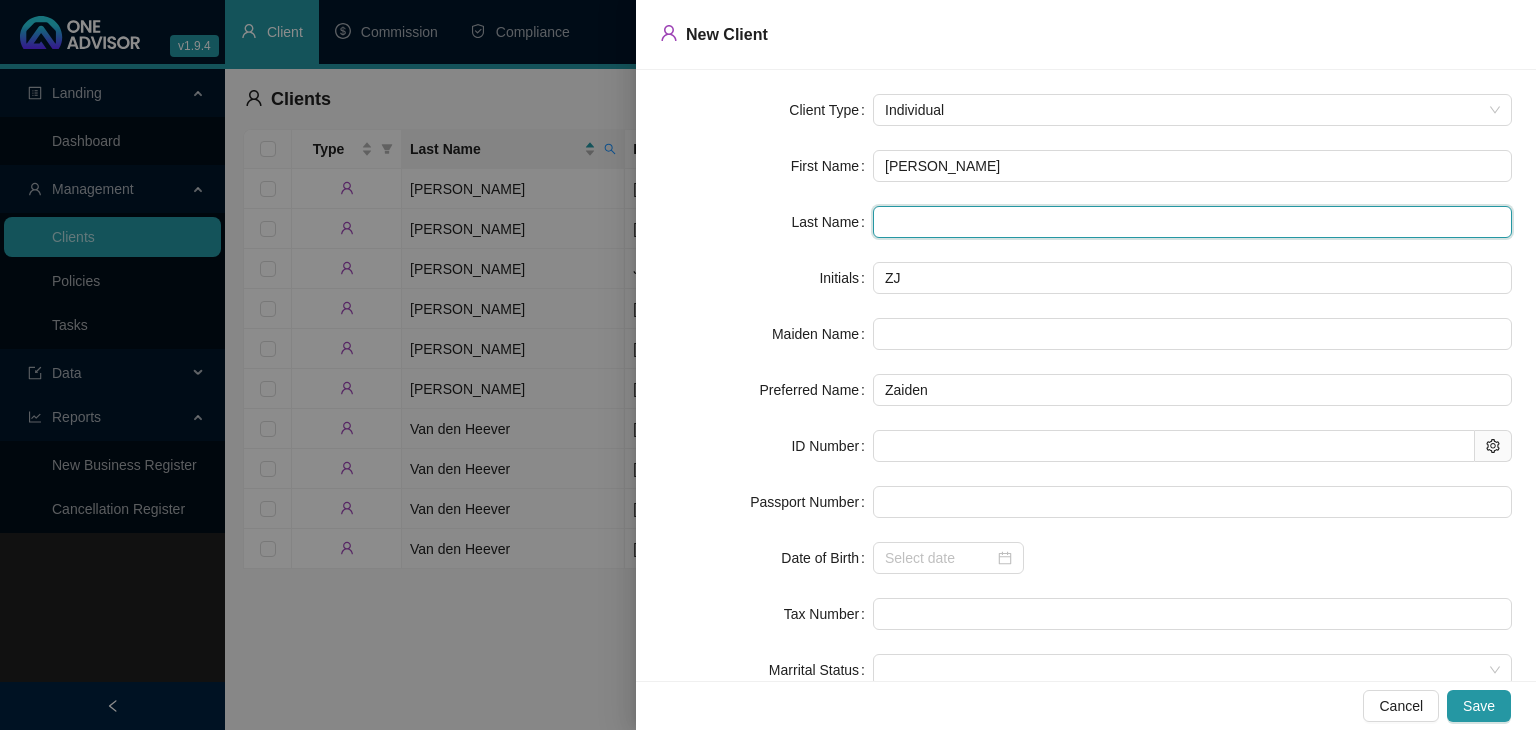 click at bounding box center (1192, 222) 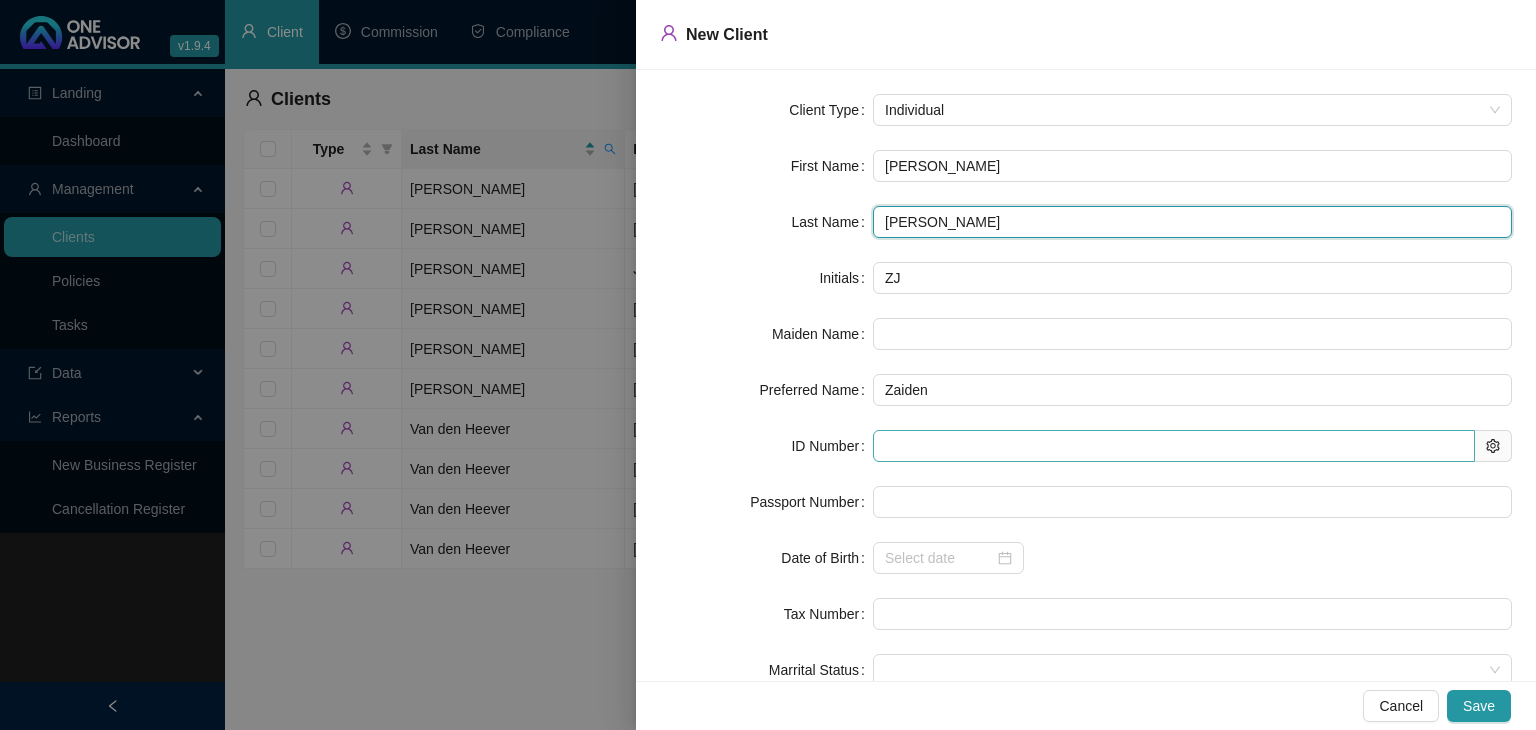 type on "[PERSON_NAME]" 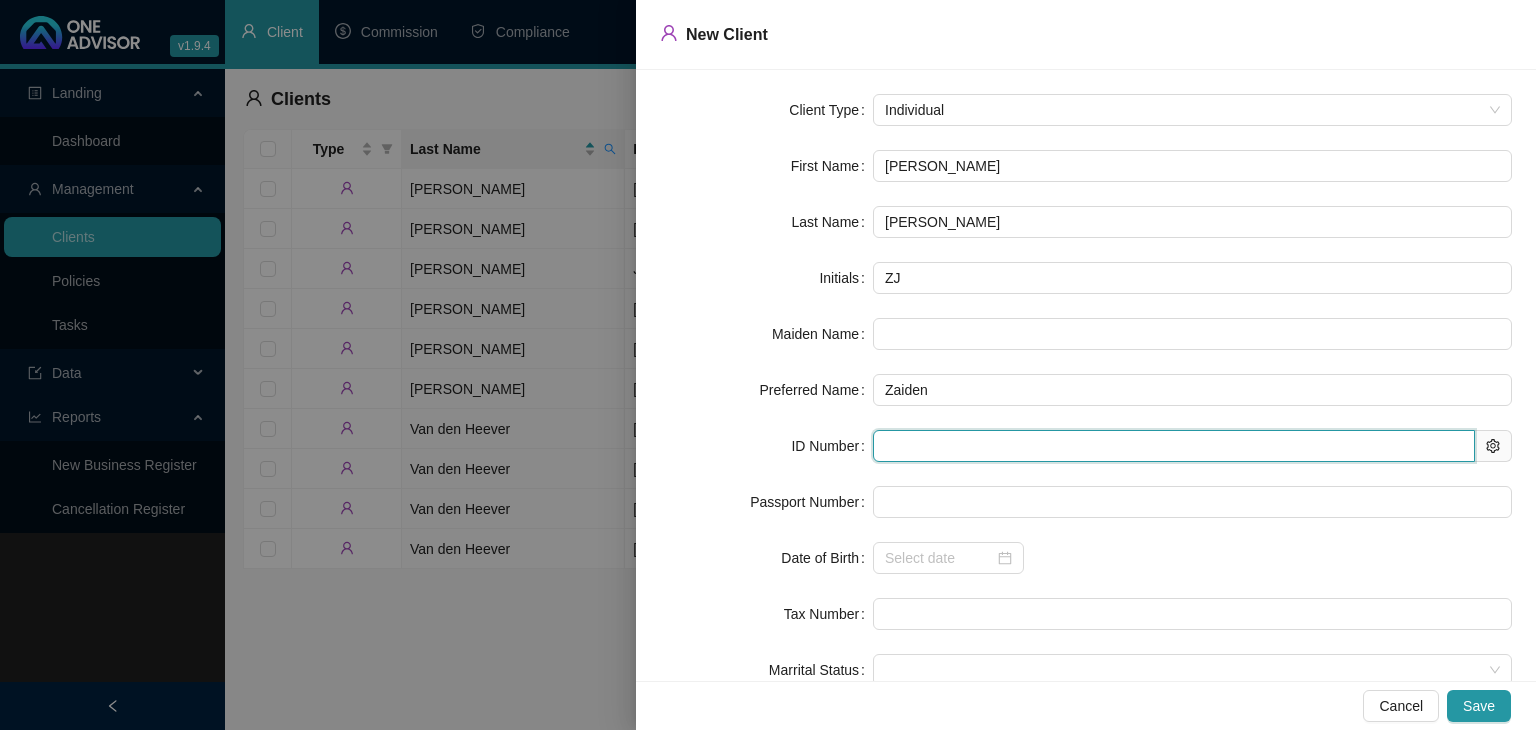 click at bounding box center (1174, 446) 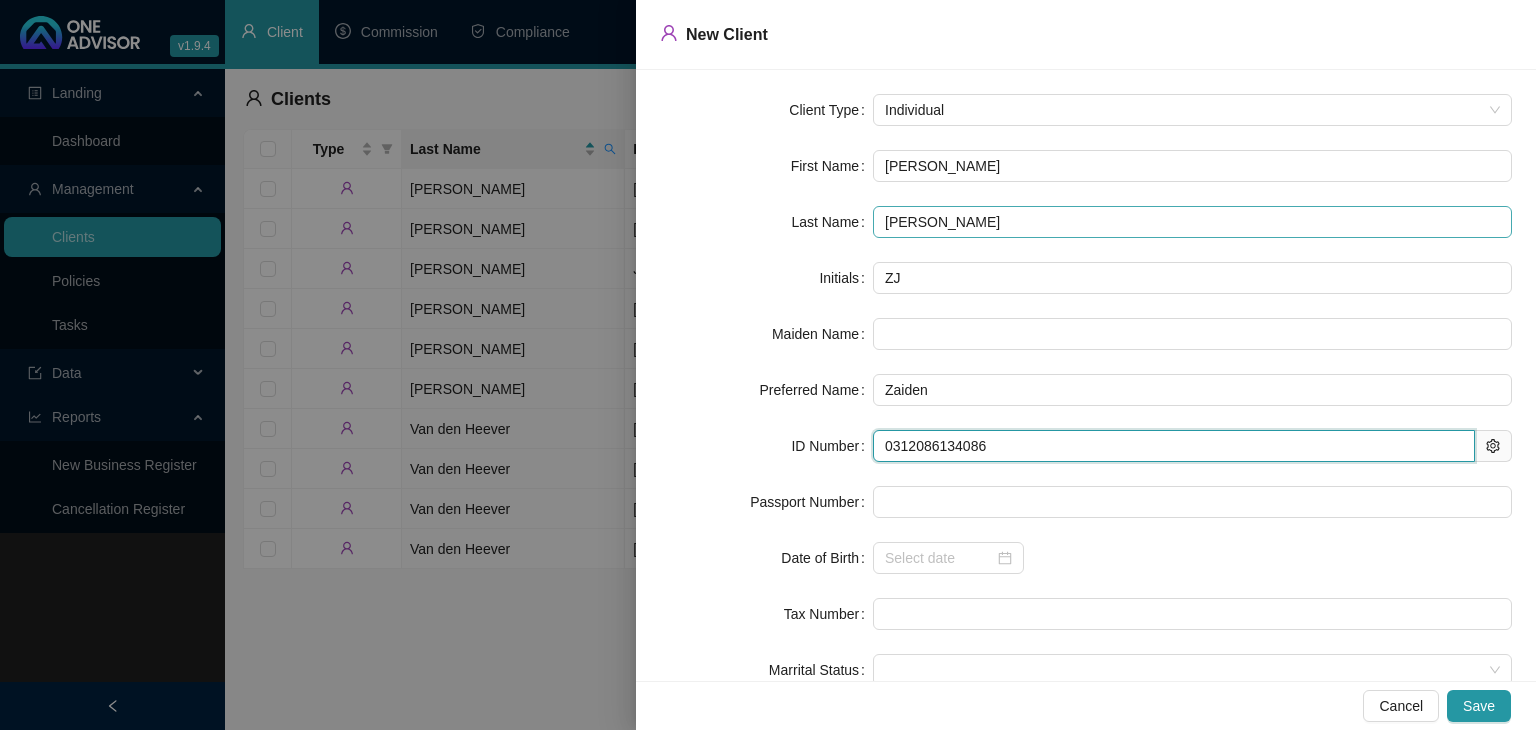type on "[DATE]" 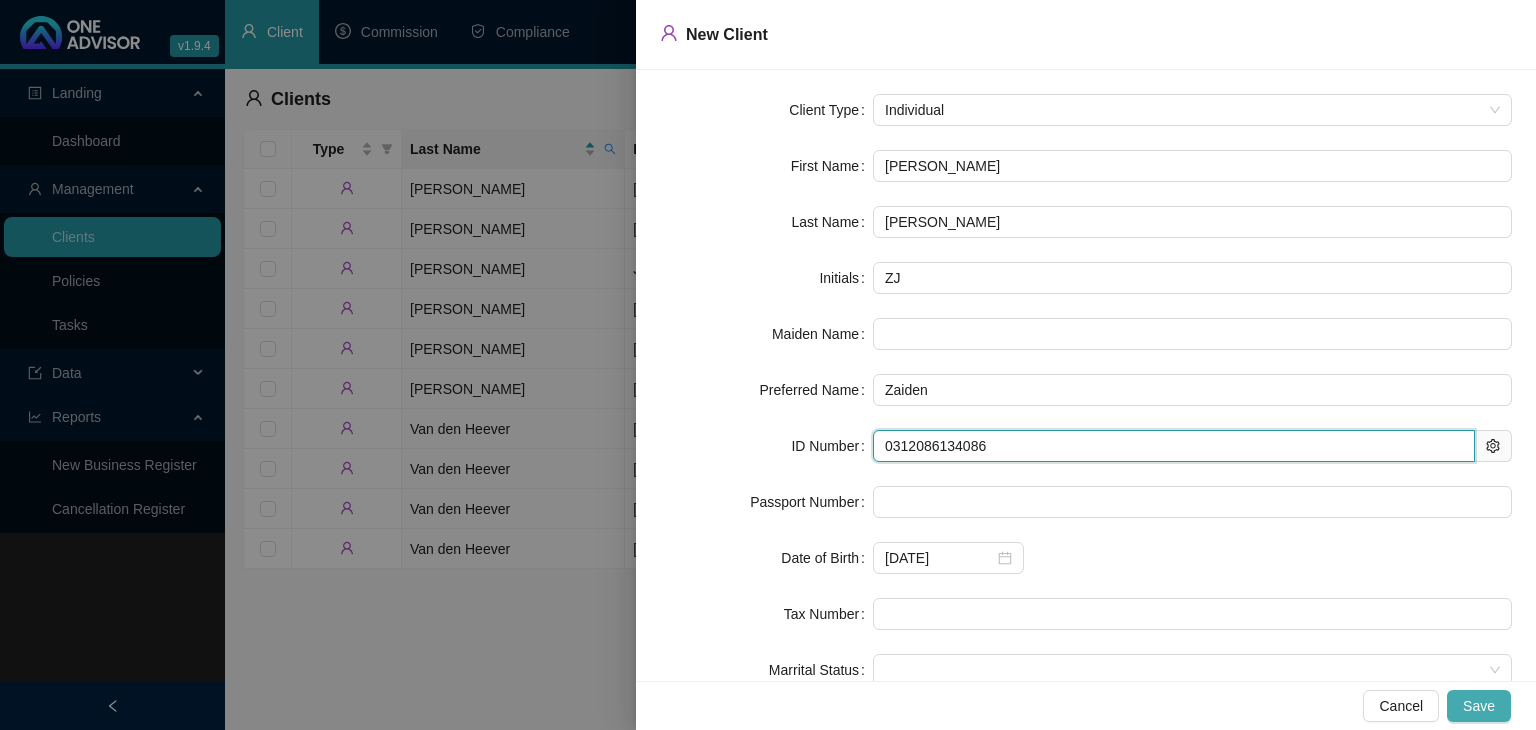 type on "0312086134086" 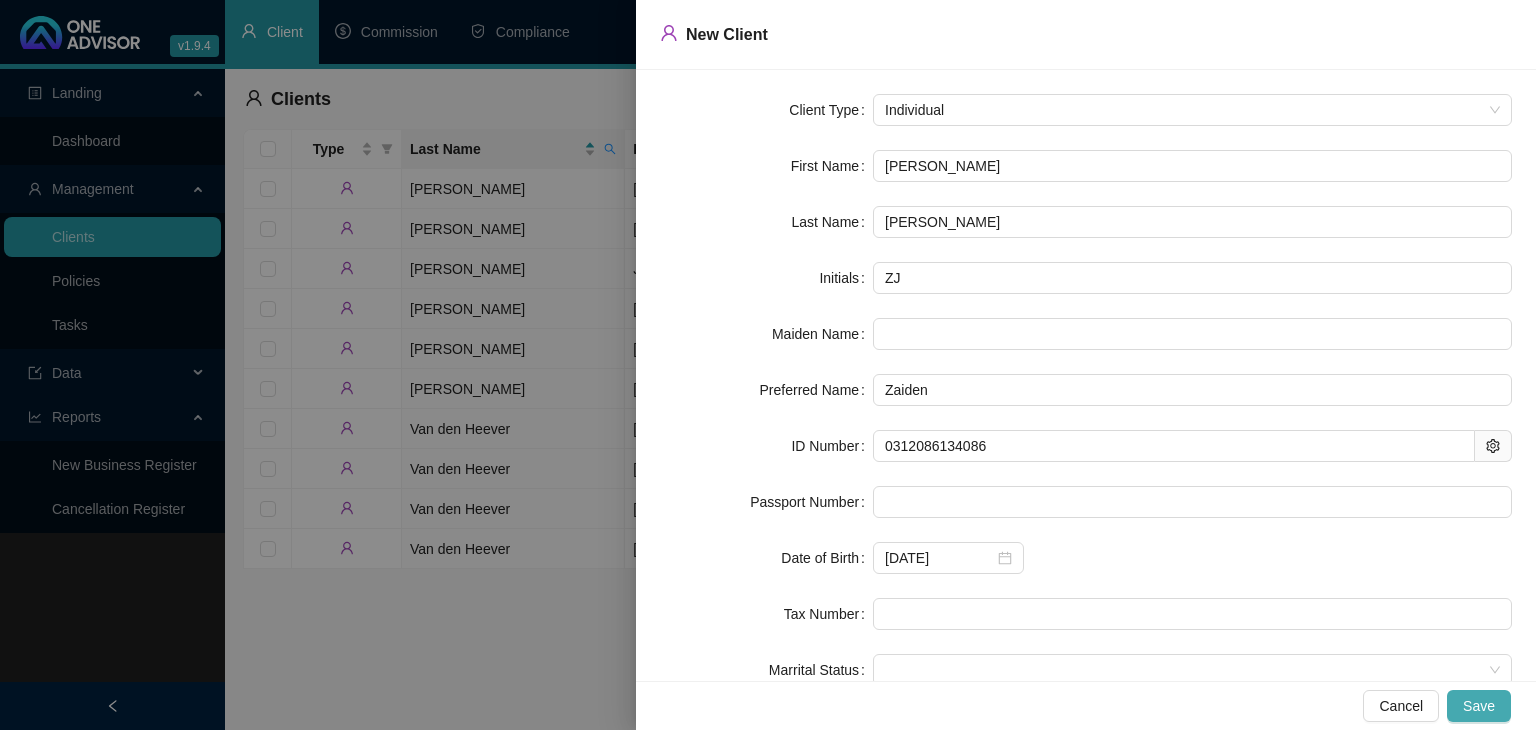 click on "Save" at bounding box center (1479, 706) 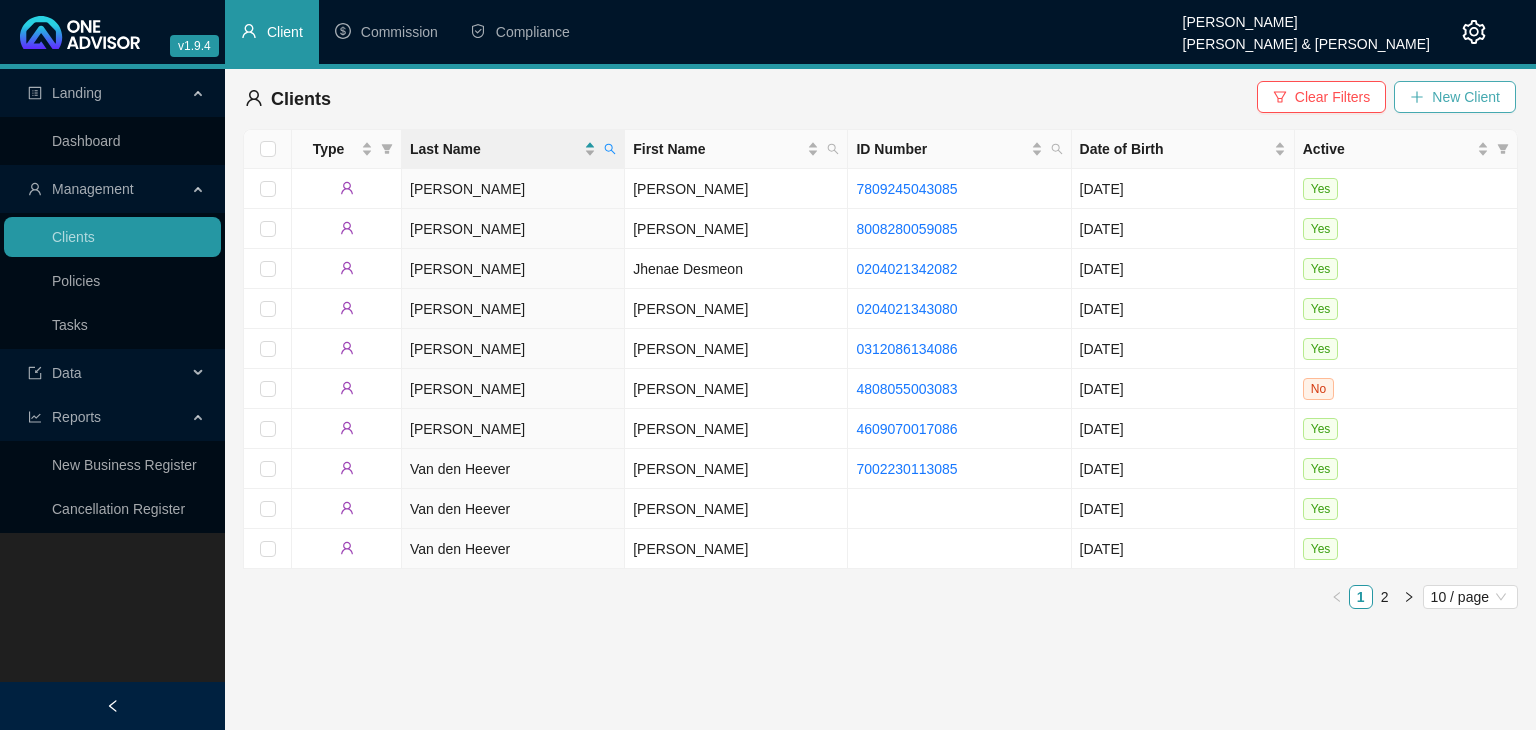 click on "New Client" at bounding box center [1466, 97] 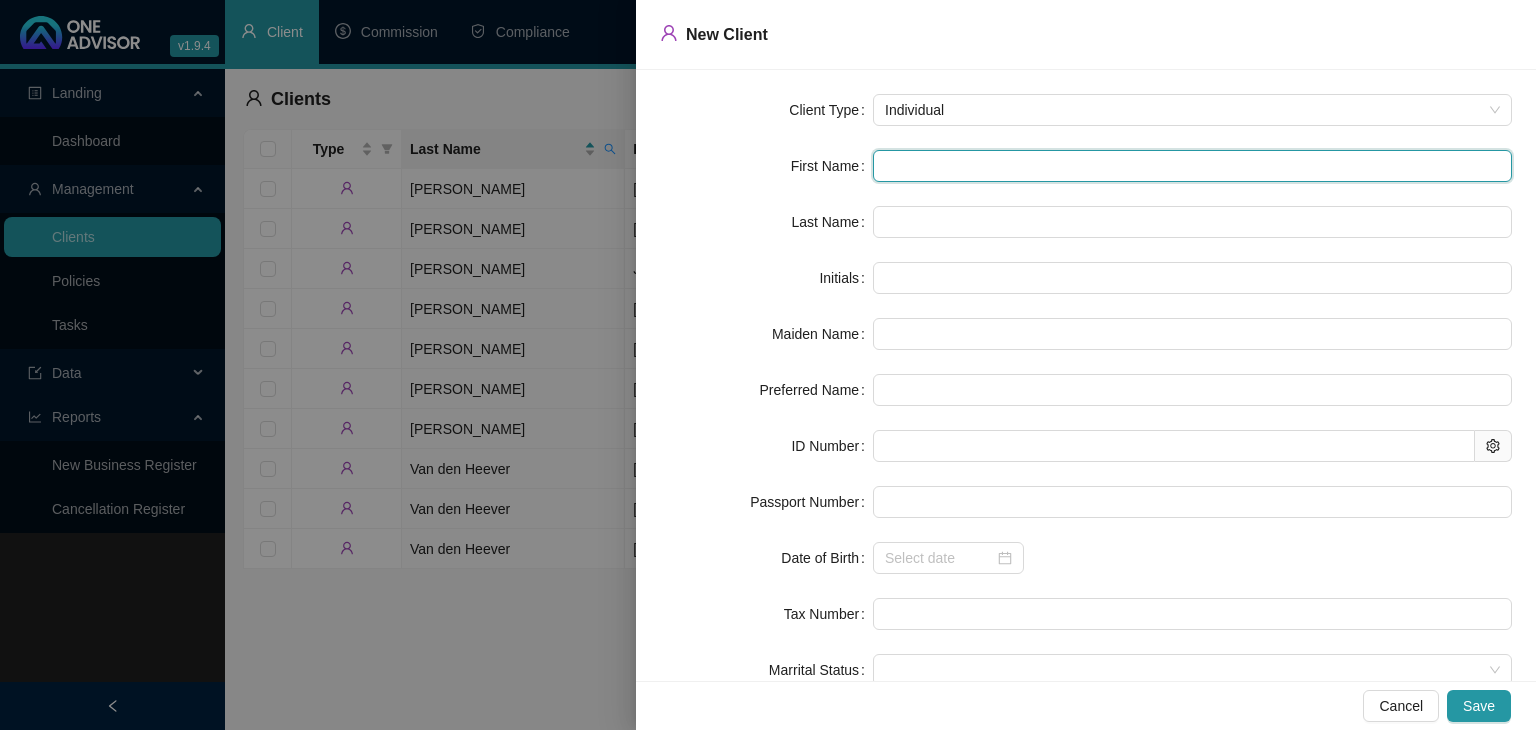 click at bounding box center [1192, 166] 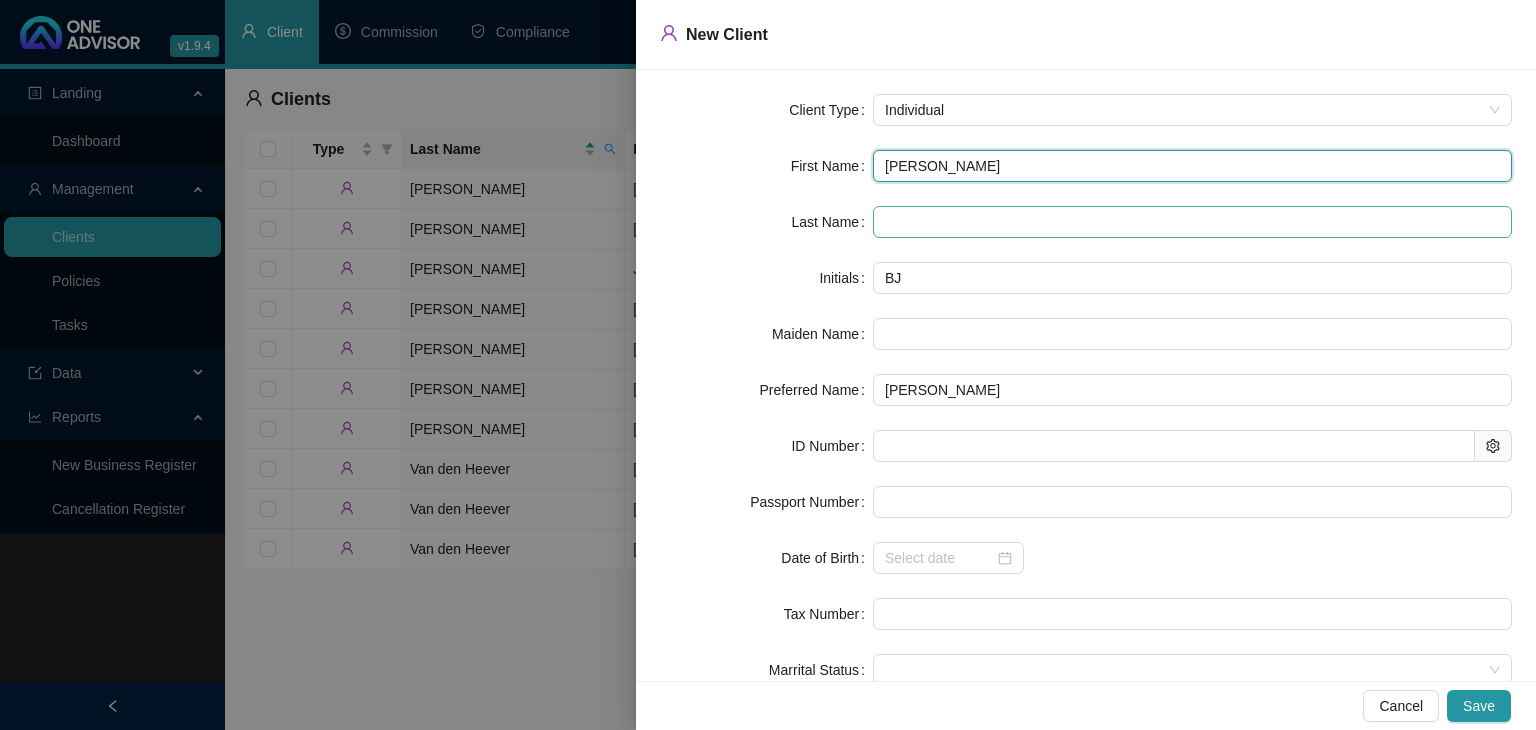 type on "[PERSON_NAME]" 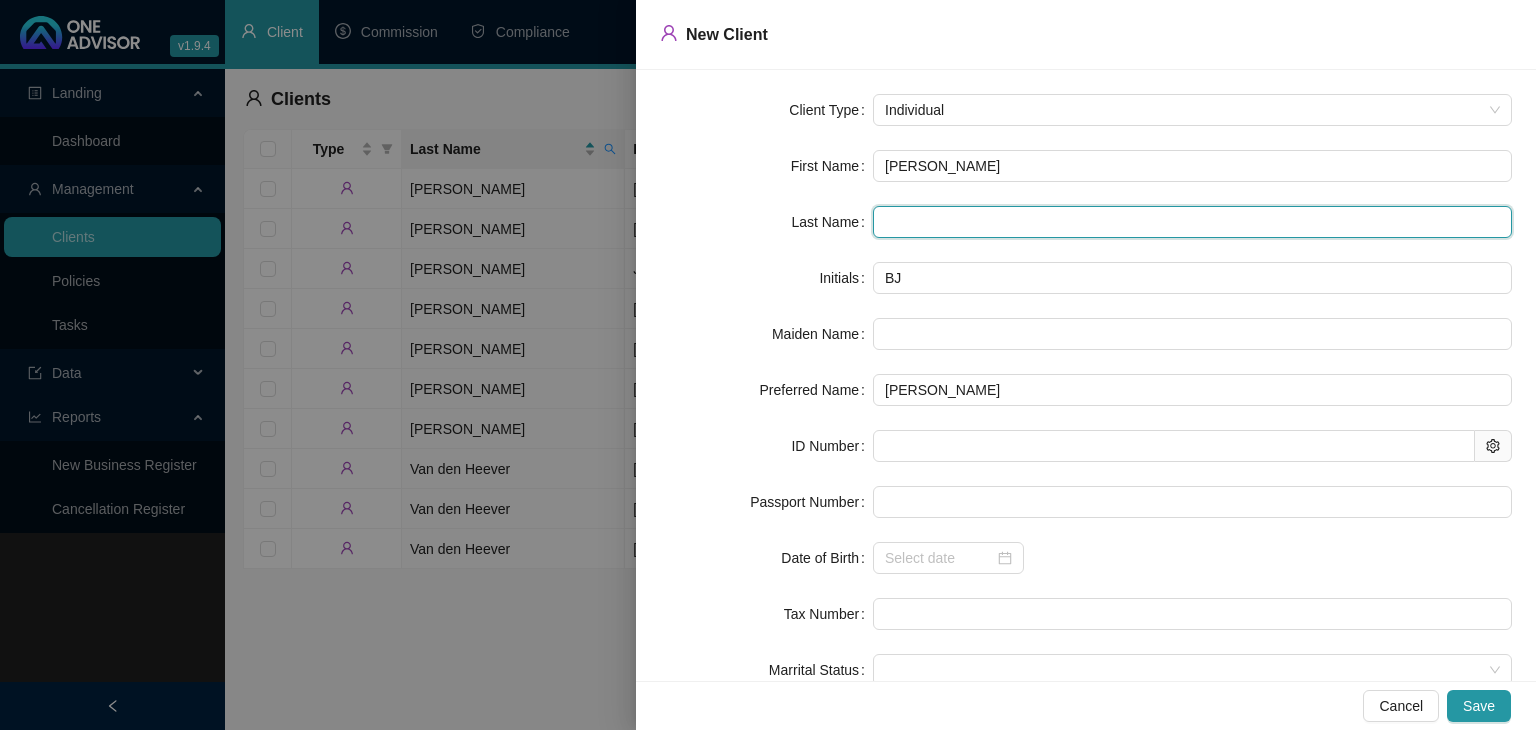 click at bounding box center (1192, 222) 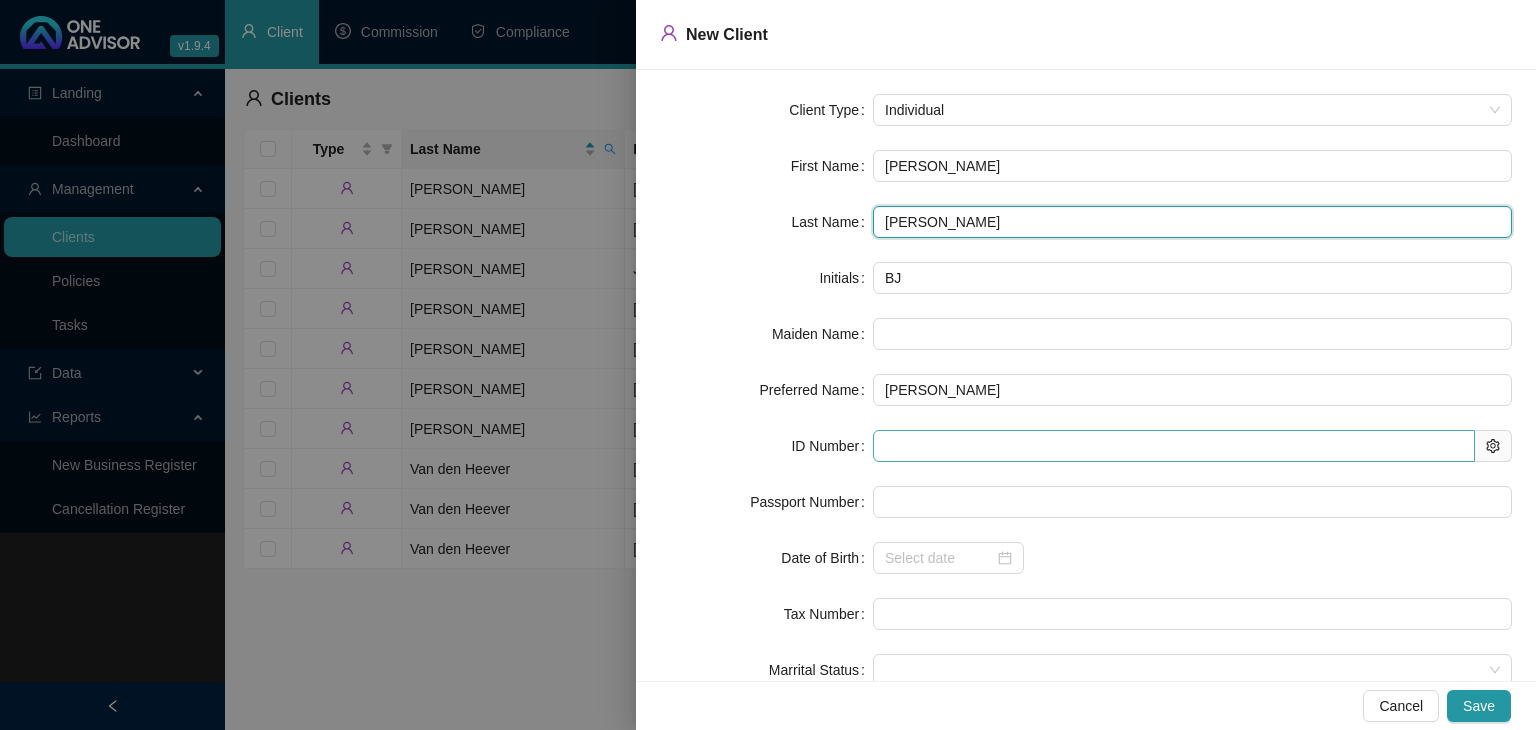 type on "[PERSON_NAME]" 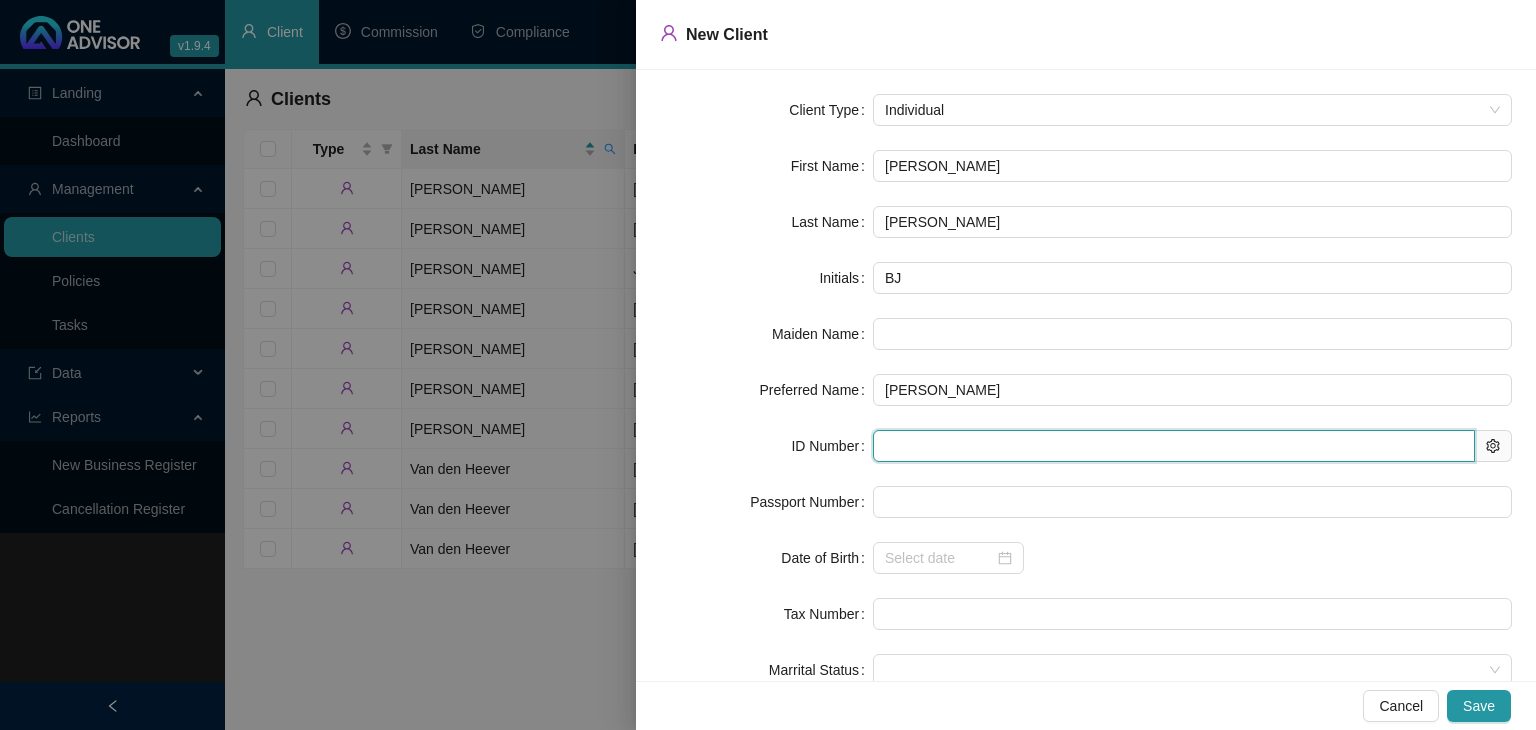 click at bounding box center [1174, 446] 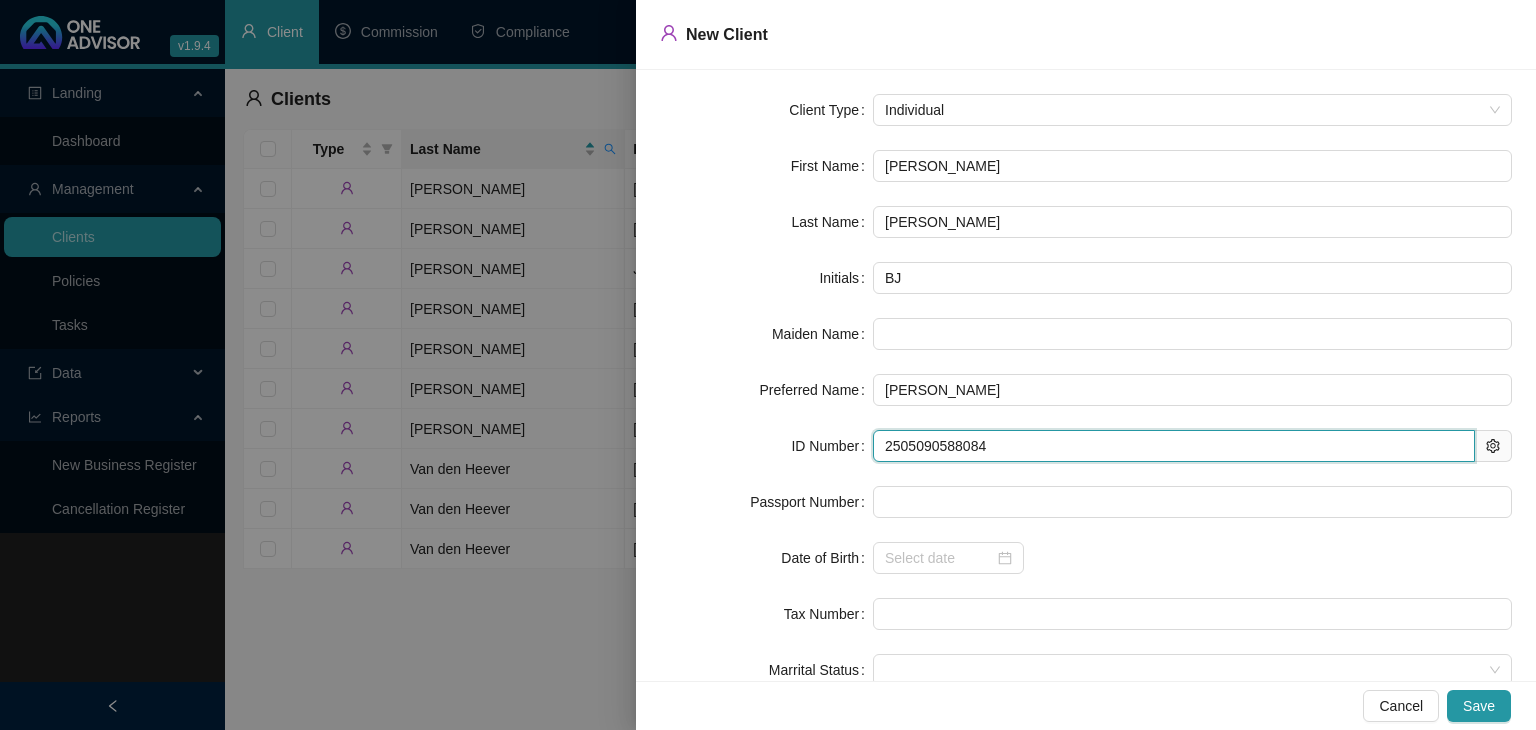 type on "[DATE]" 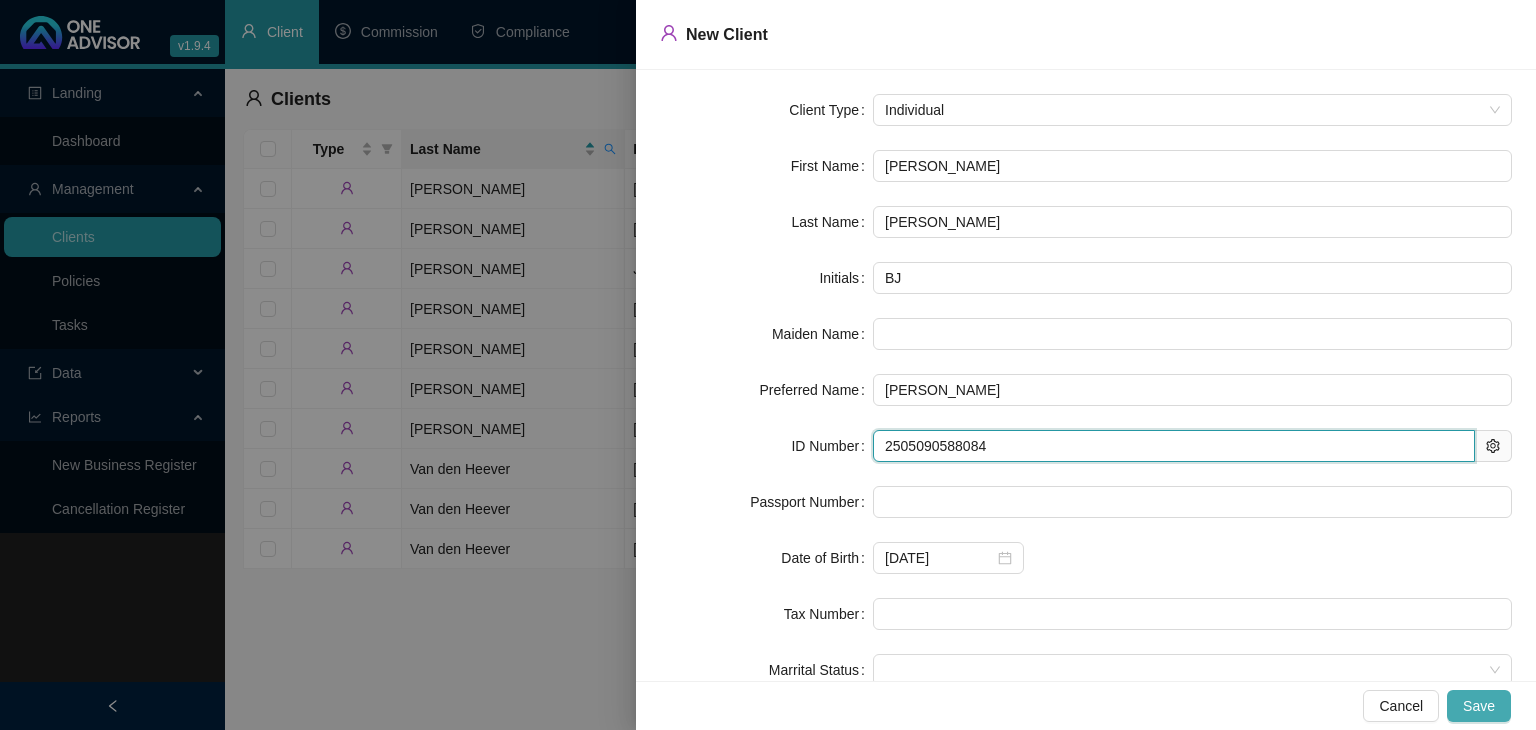 type on "2505090588084" 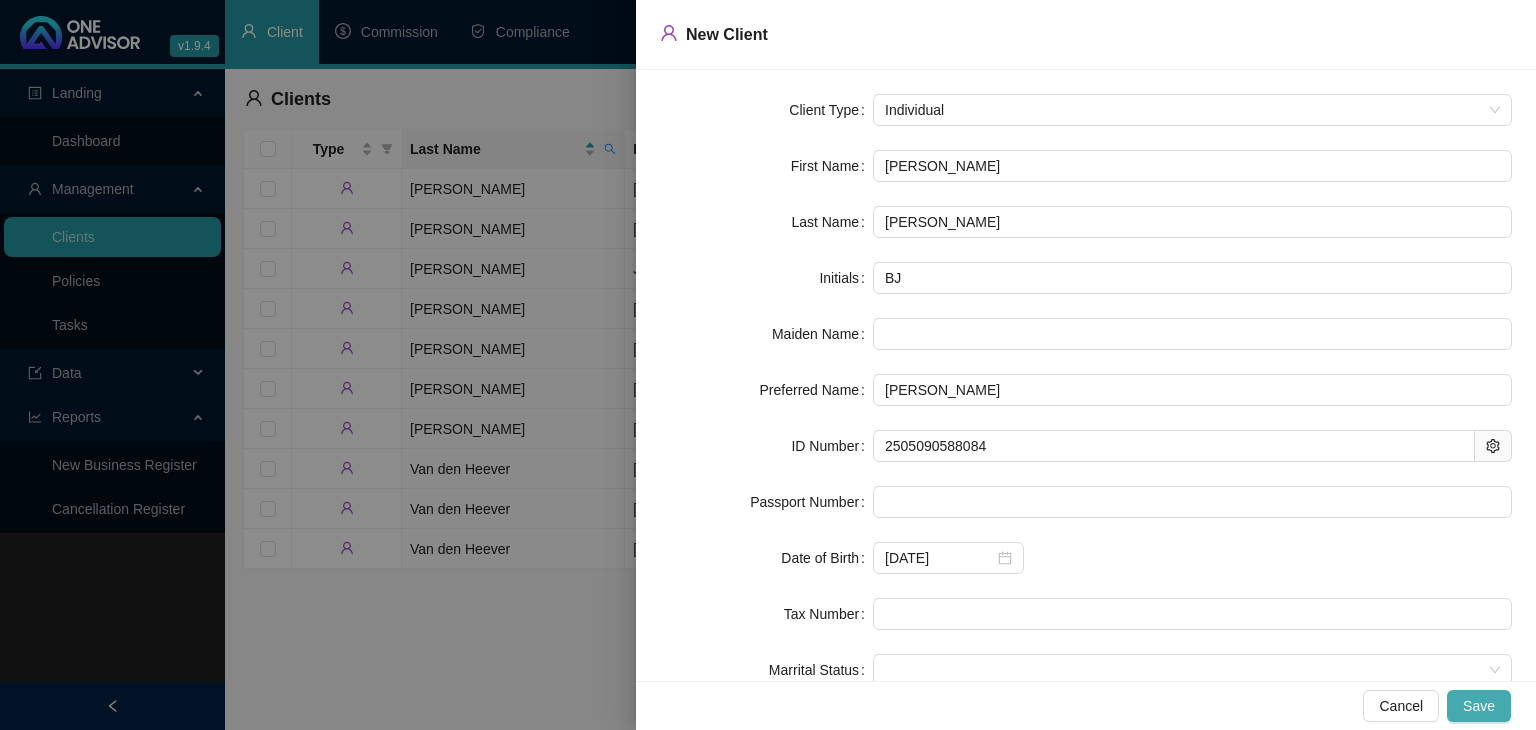 click on "Save" at bounding box center [1479, 706] 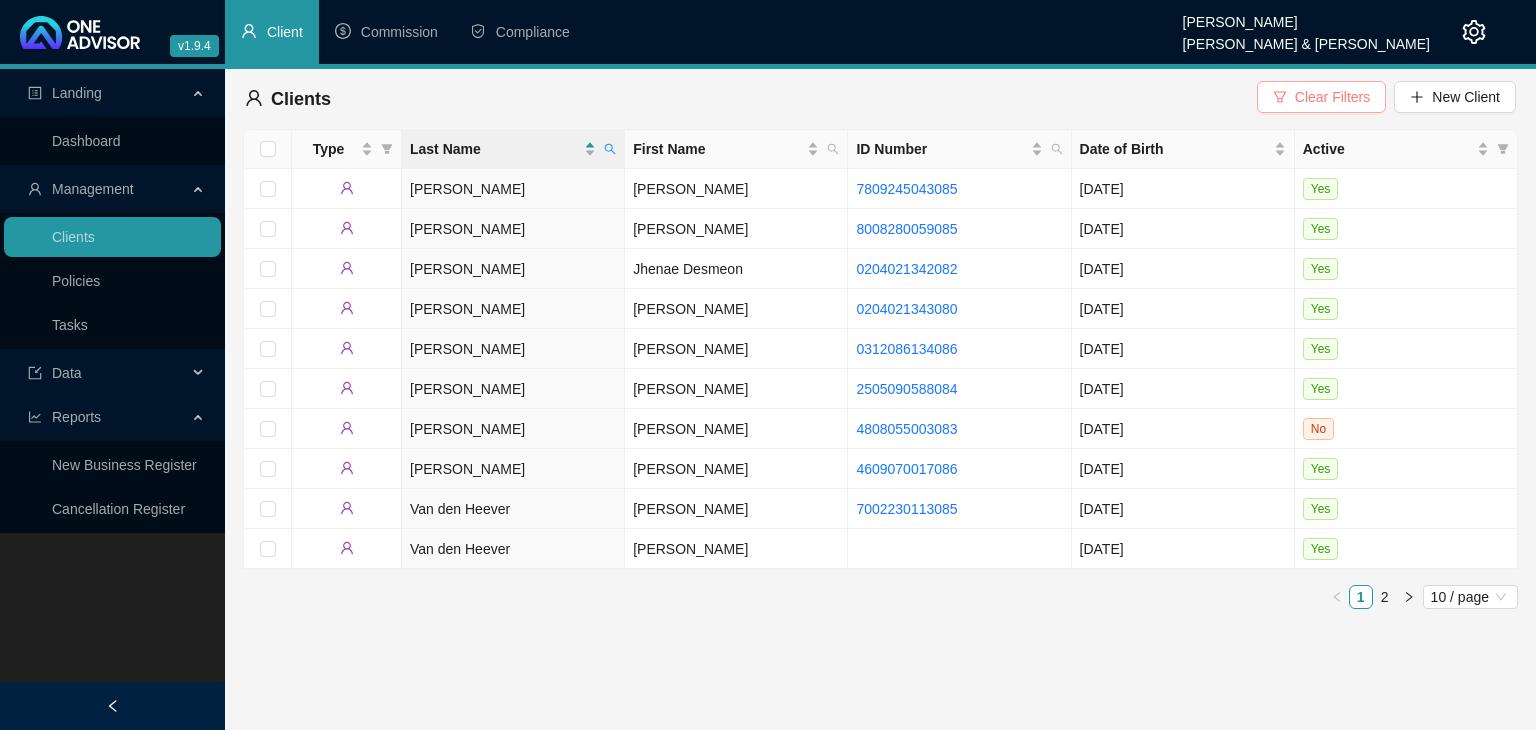 click on "Clear Filters" at bounding box center (1332, 97) 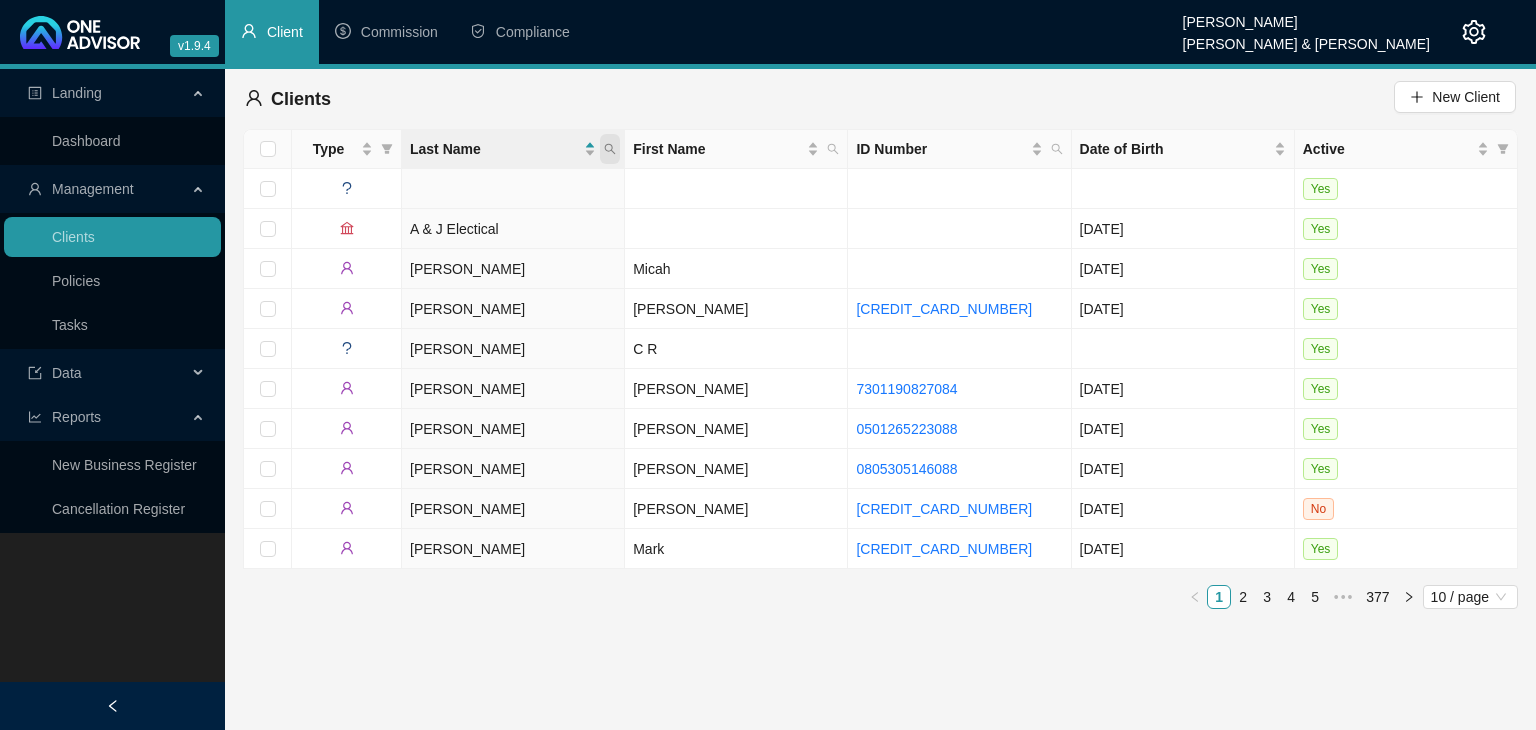 click 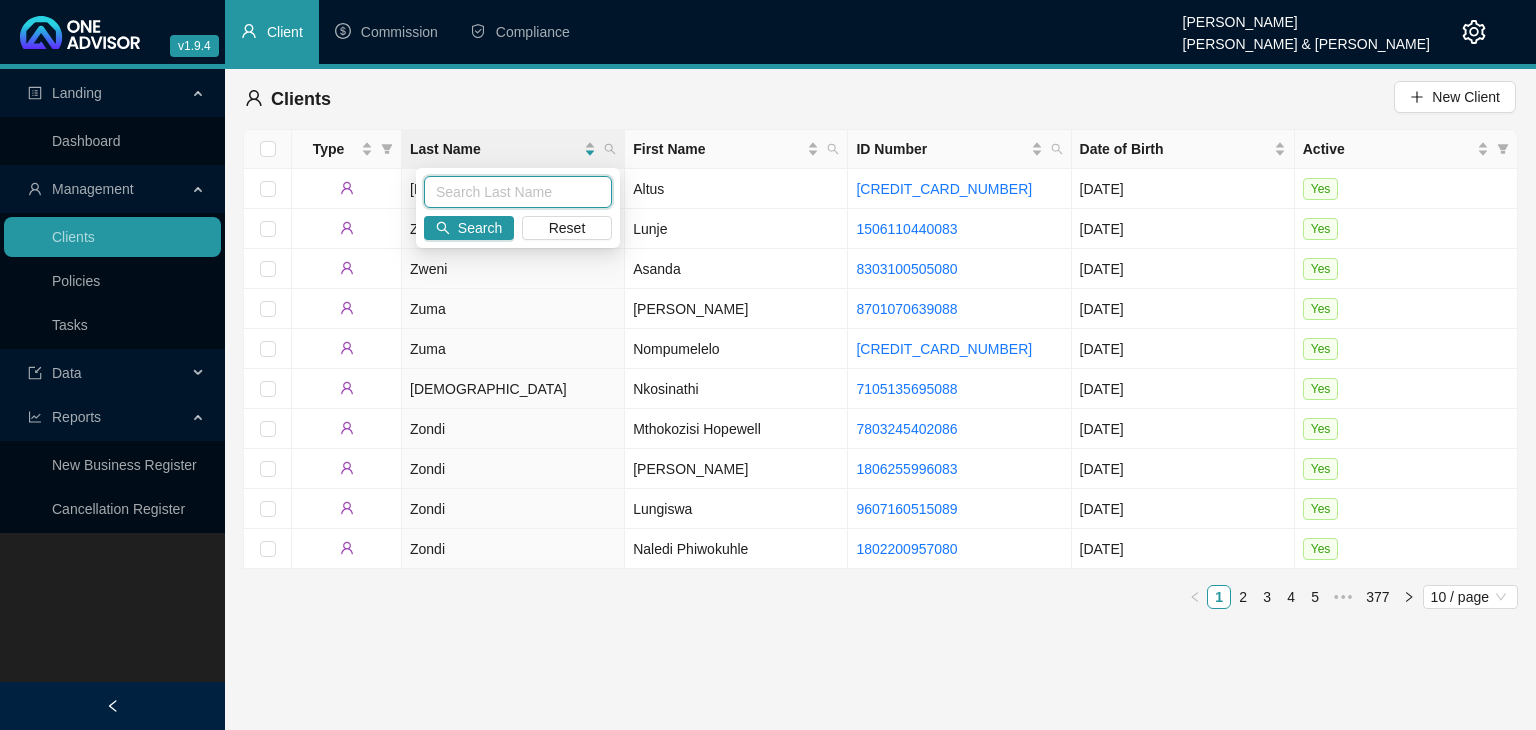 click at bounding box center [518, 192] 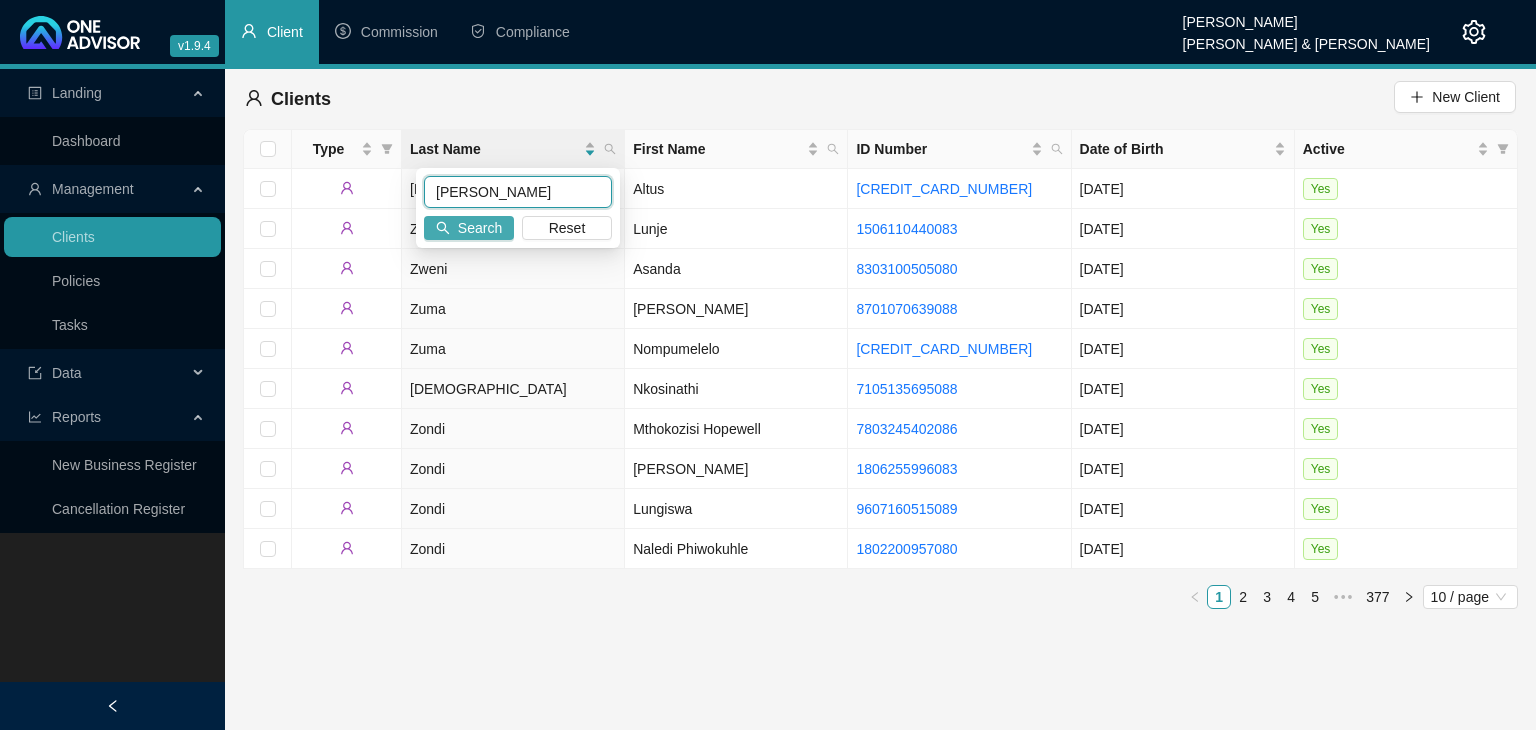 type on "[PERSON_NAME]" 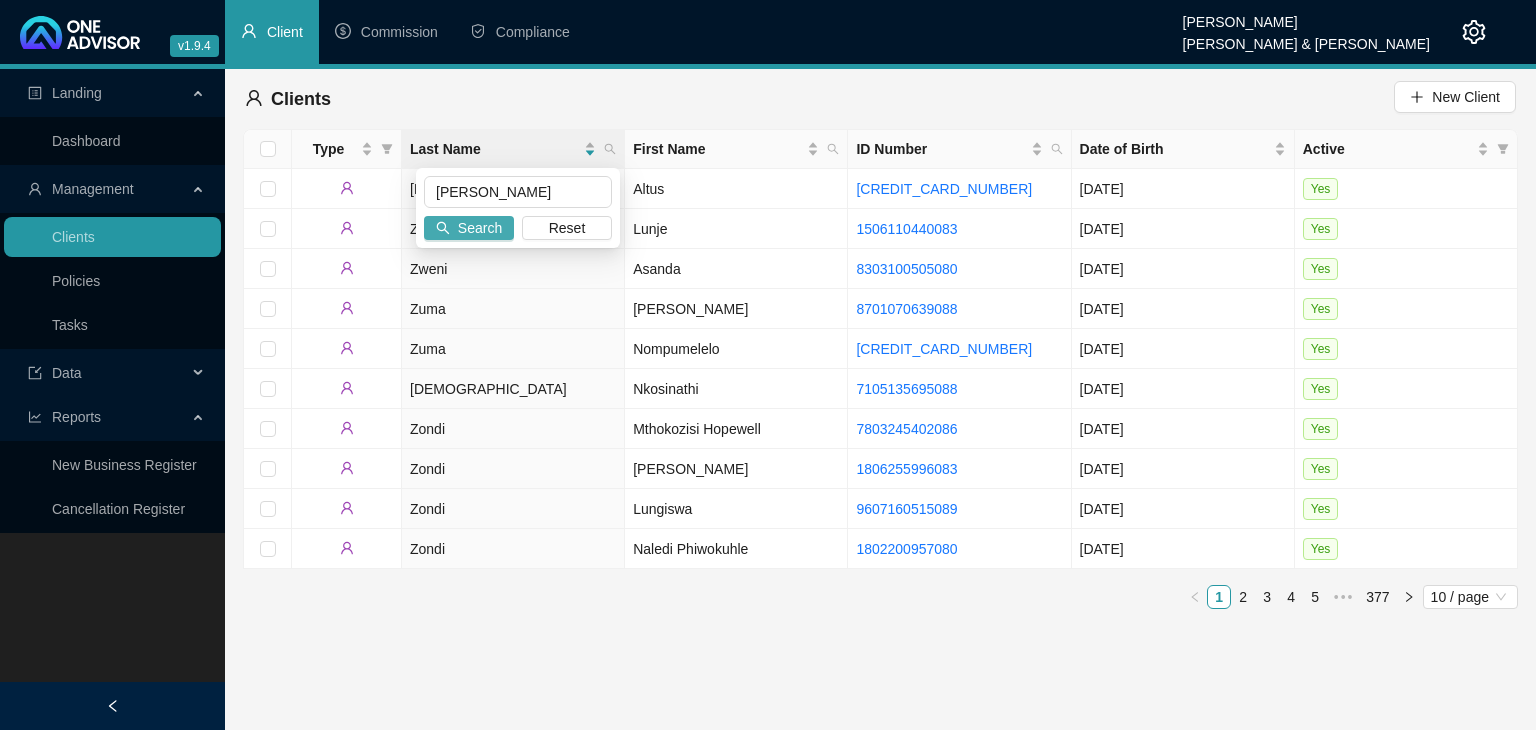 click on "Search" at bounding box center (469, 228) 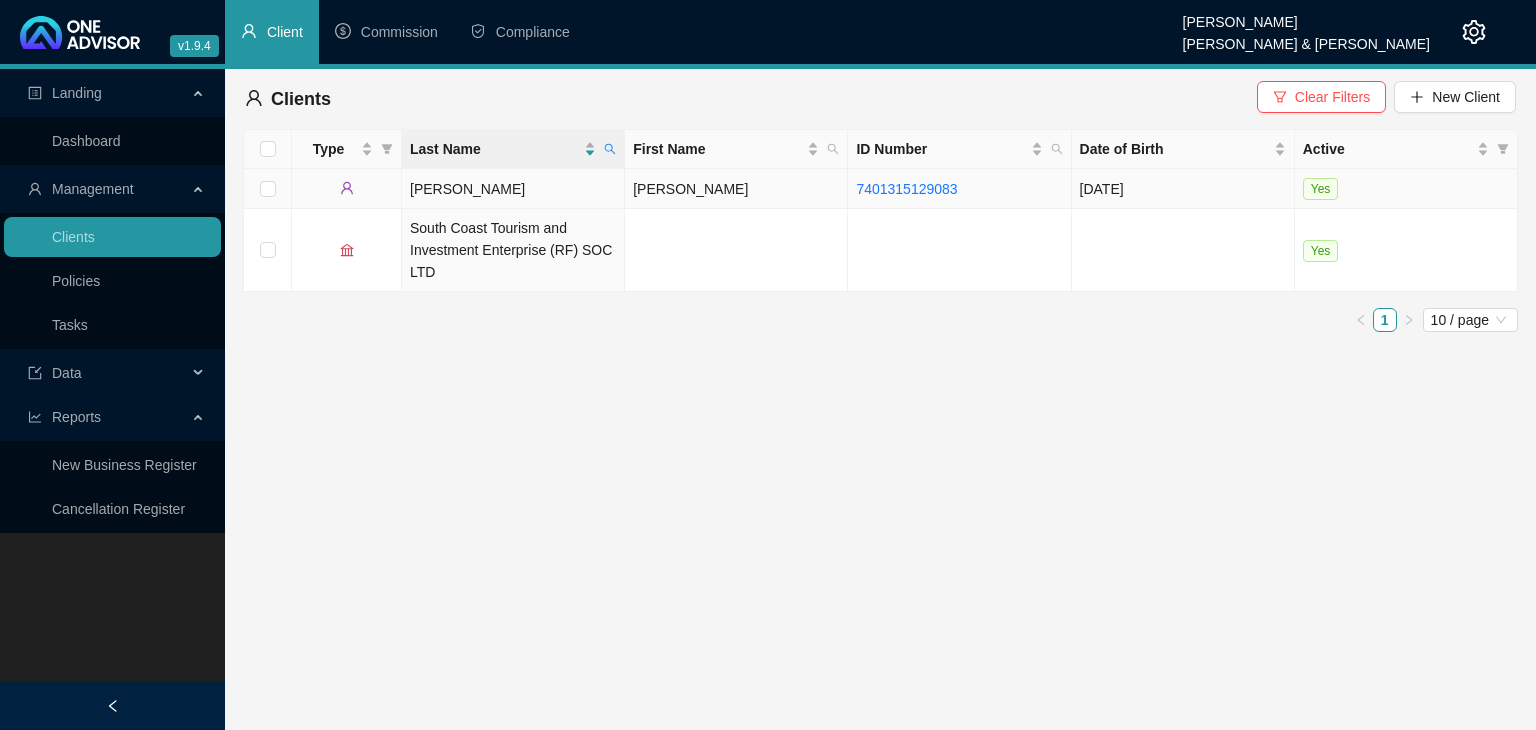 click on "[PERSON_NAME]" at bounding box center [513, 189] 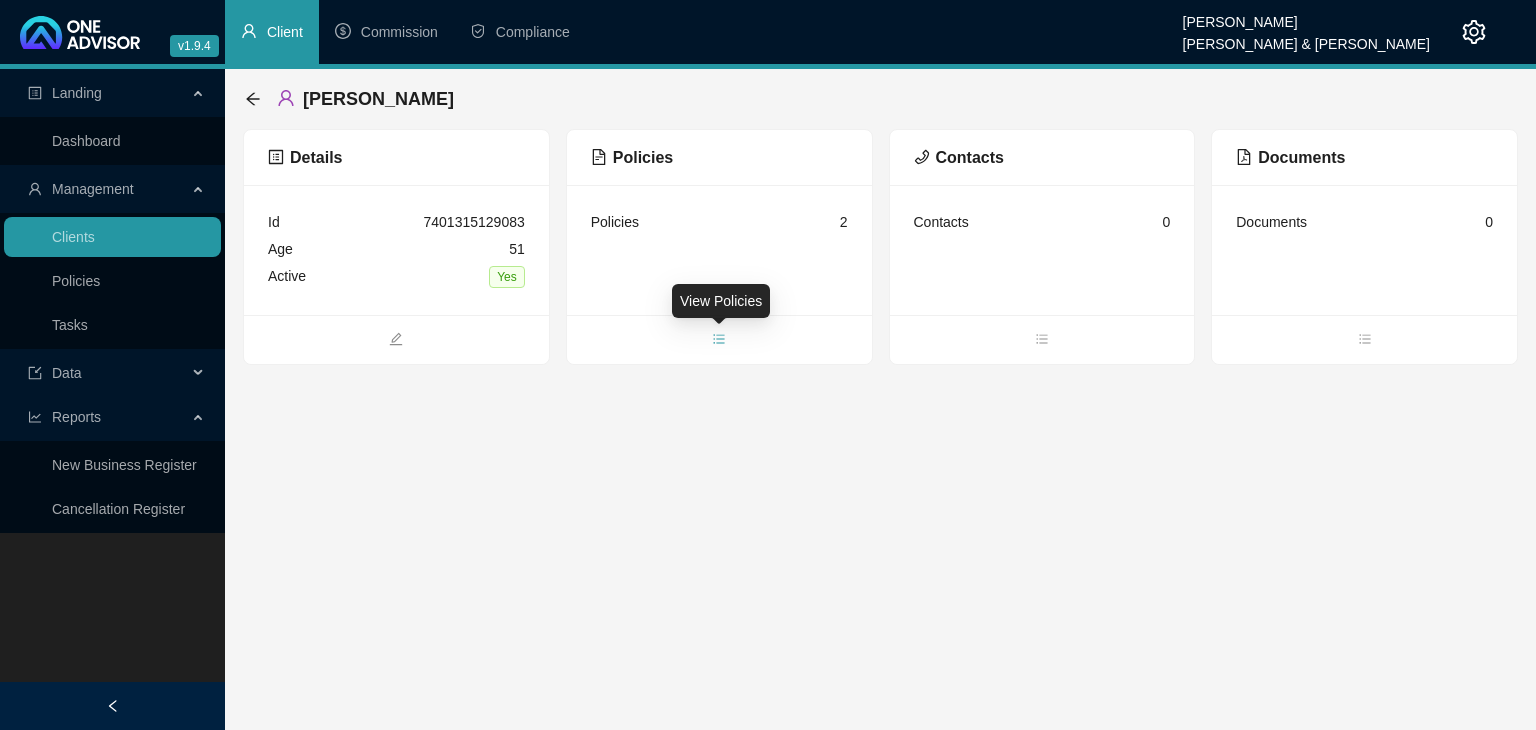 click 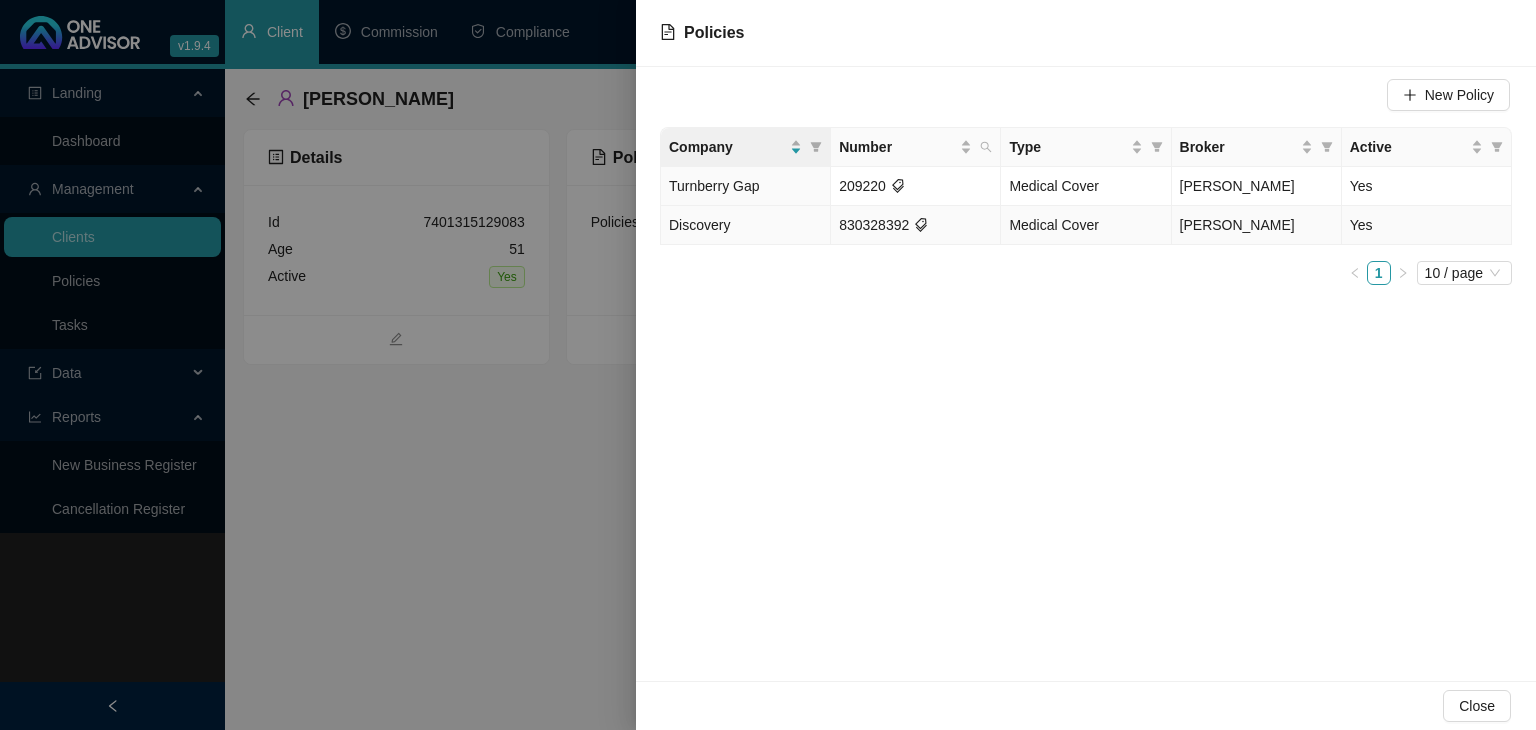 click on "Discovery" at bounding box center [746, 225] 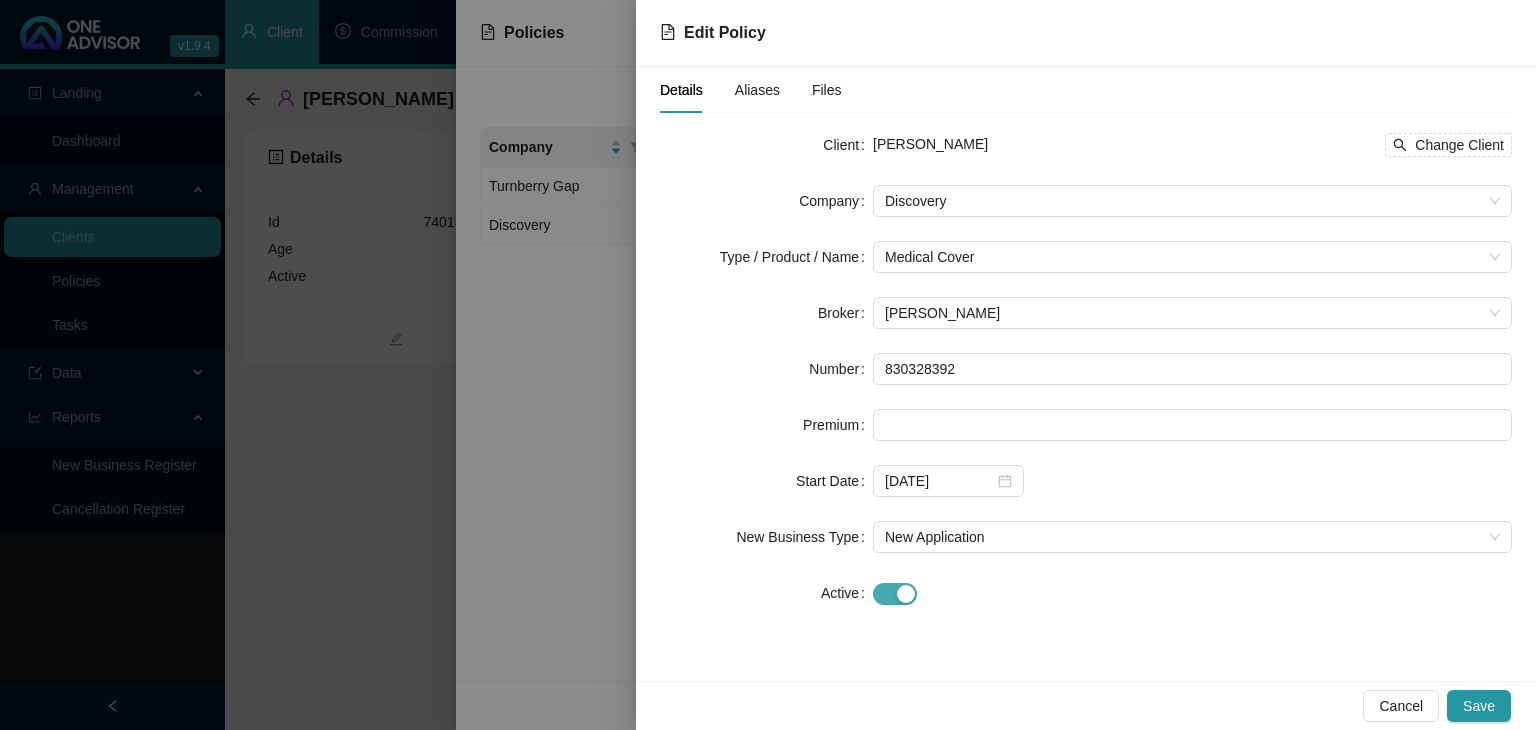 click at bounding box center [906, 594] 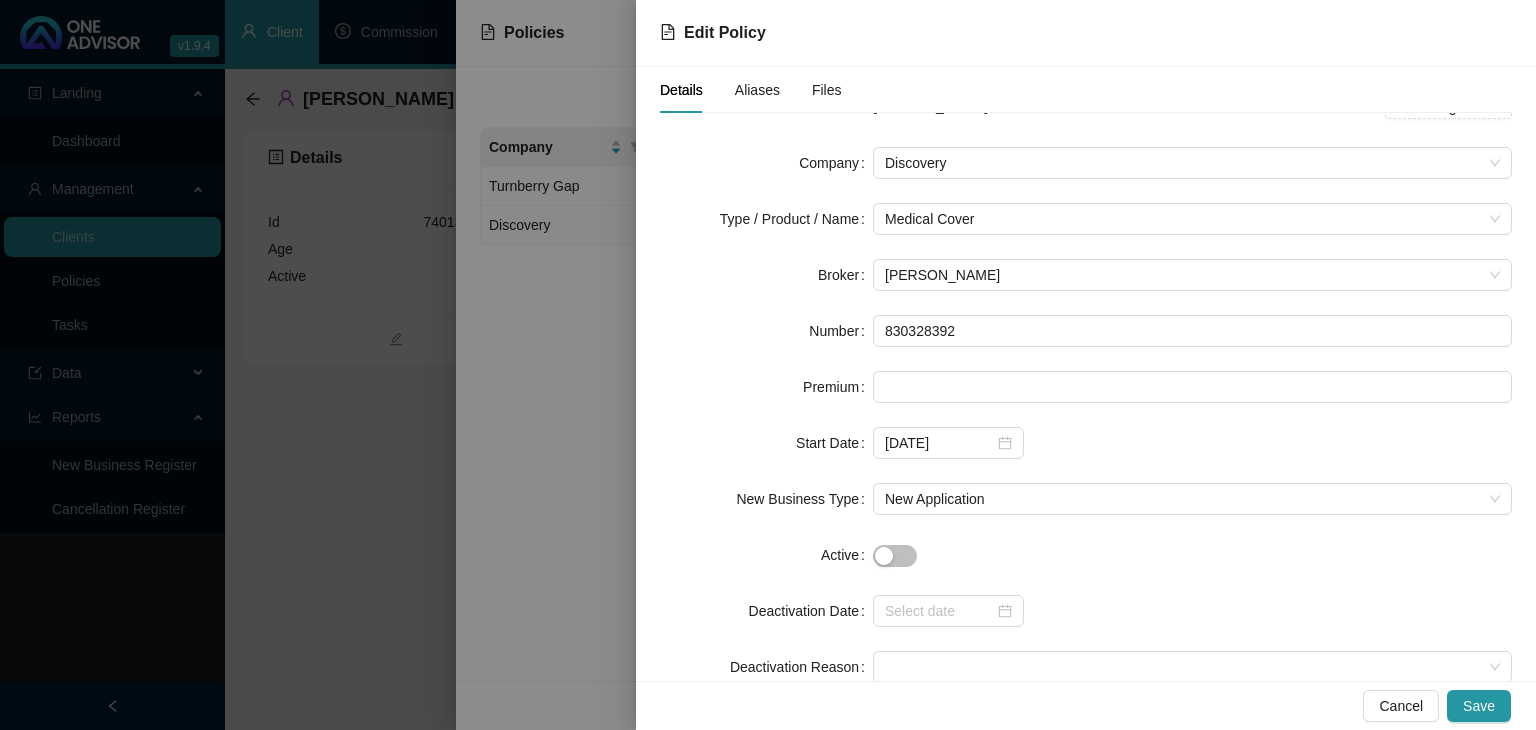 scroll, scrollTop: 88, scrollLeft: 0, axis: vertical 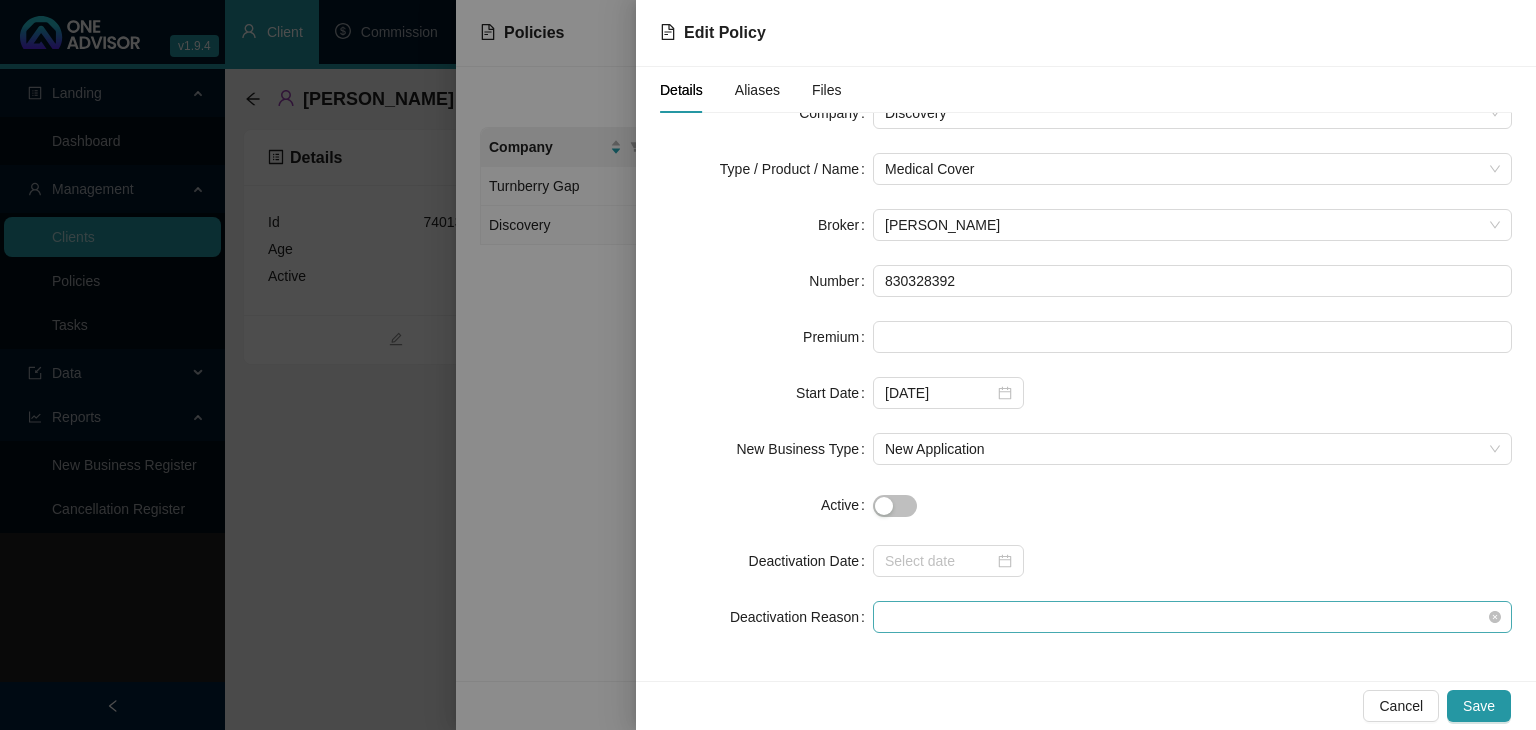 click at bounding box center [1192, 617] 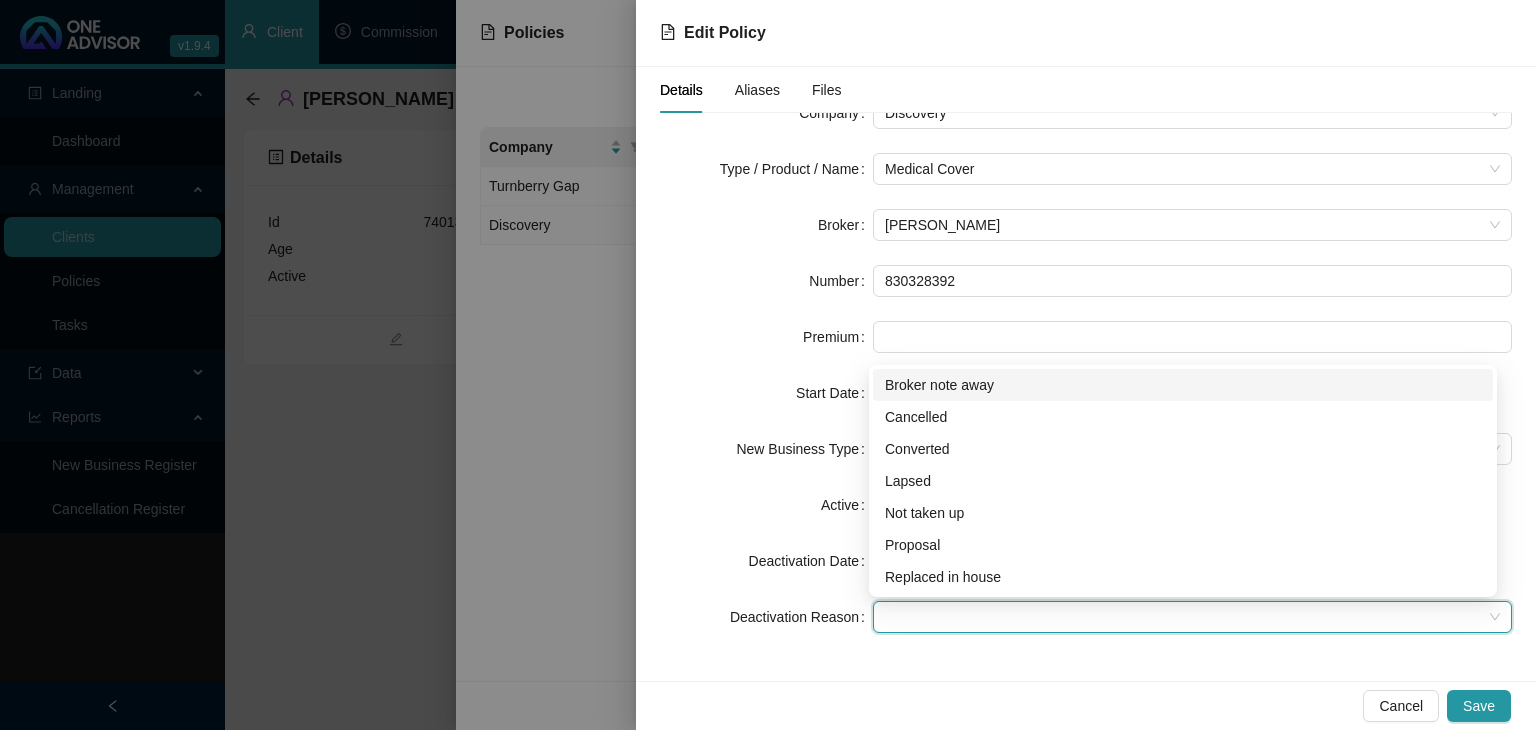 click on "Broker note away" at bounding box center [1183, 385] 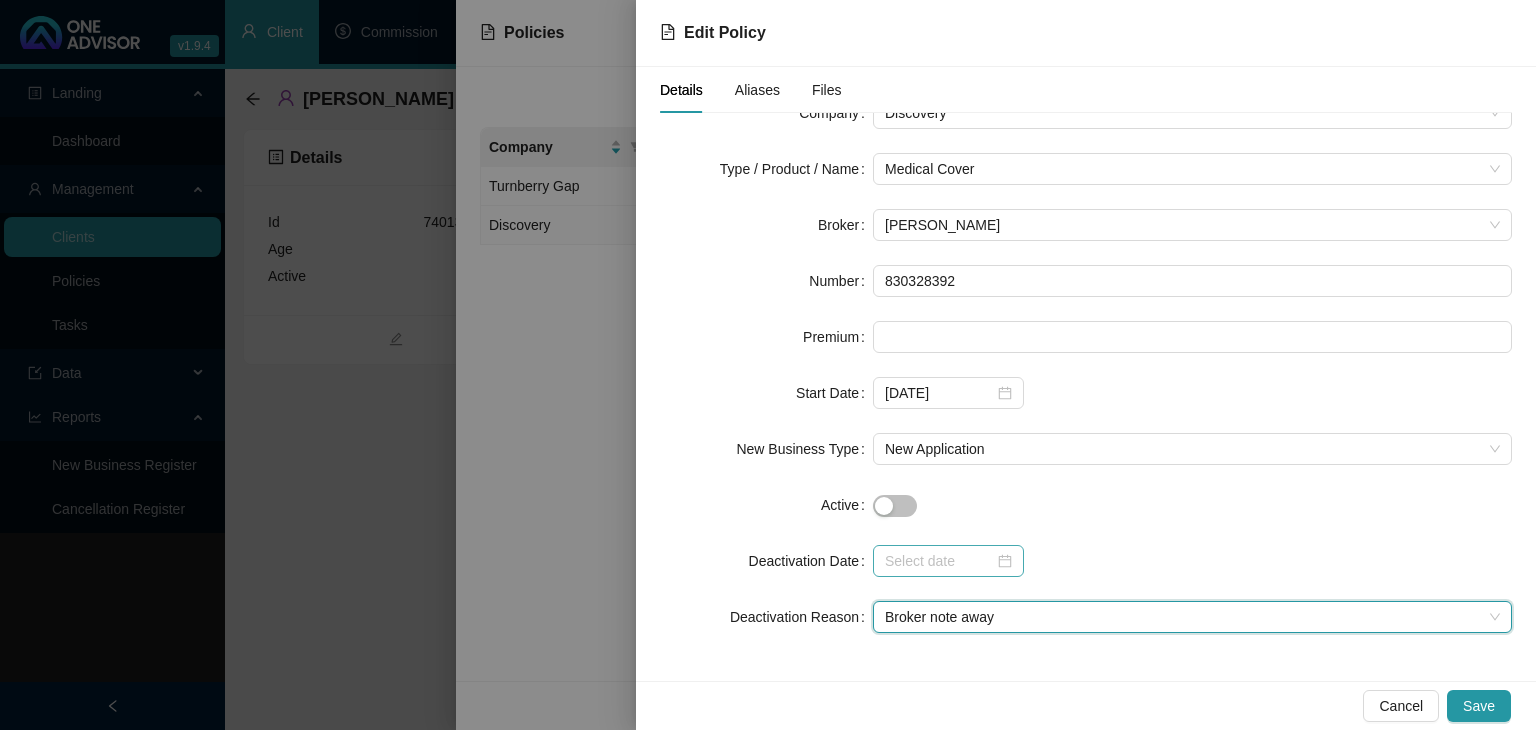 click at bounding box center [948, 561] 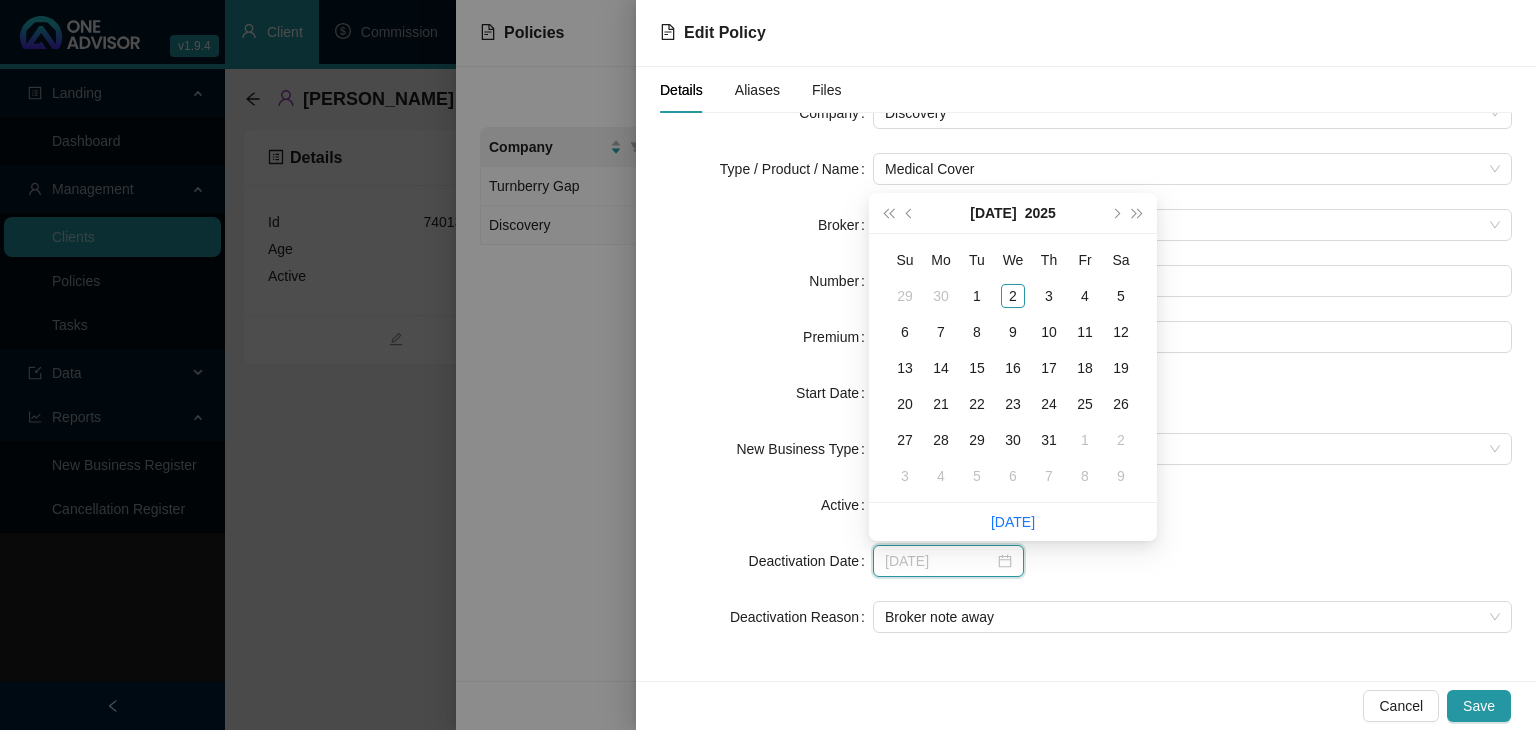 type on "[DATE]" 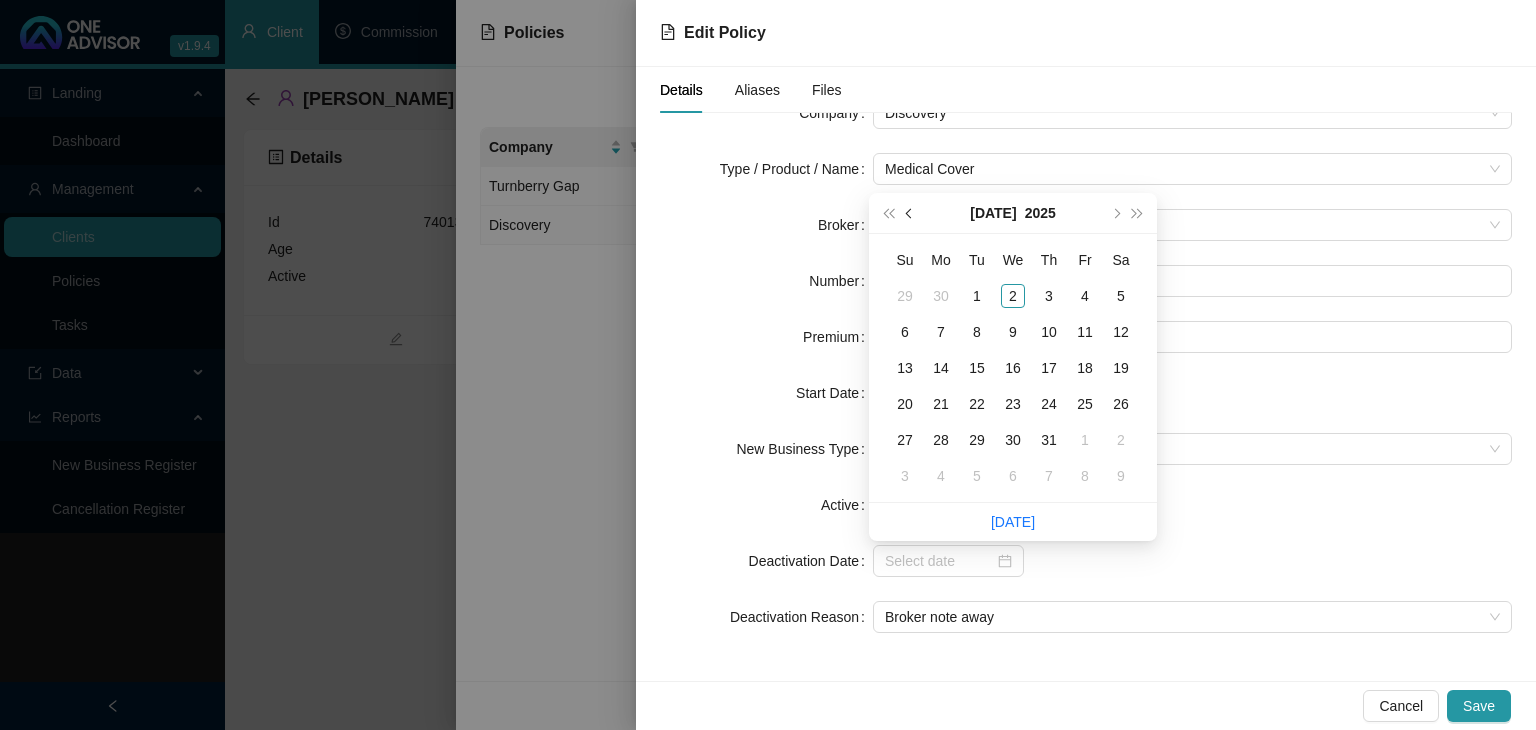click at bounding box center [911, 213] 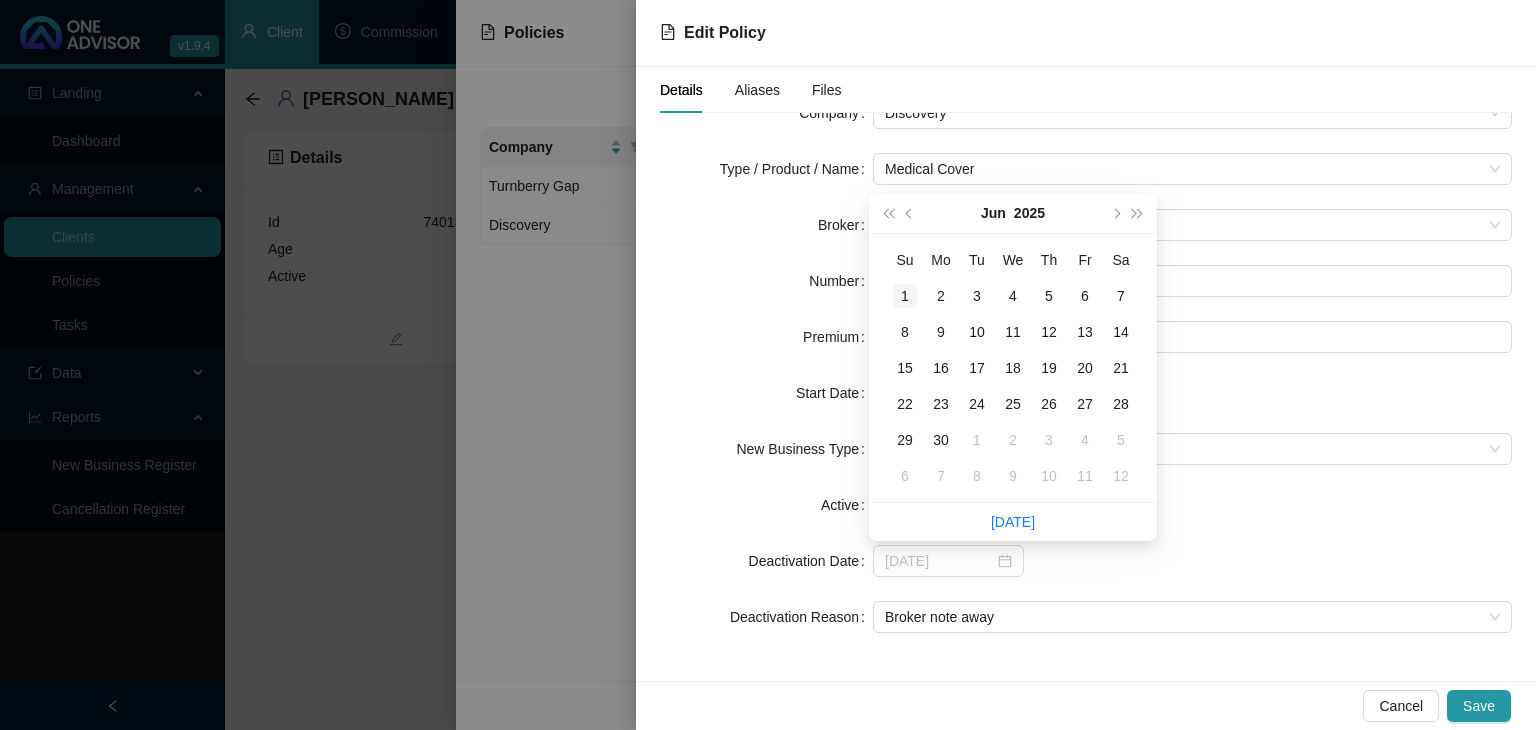 type on "[DATE]" 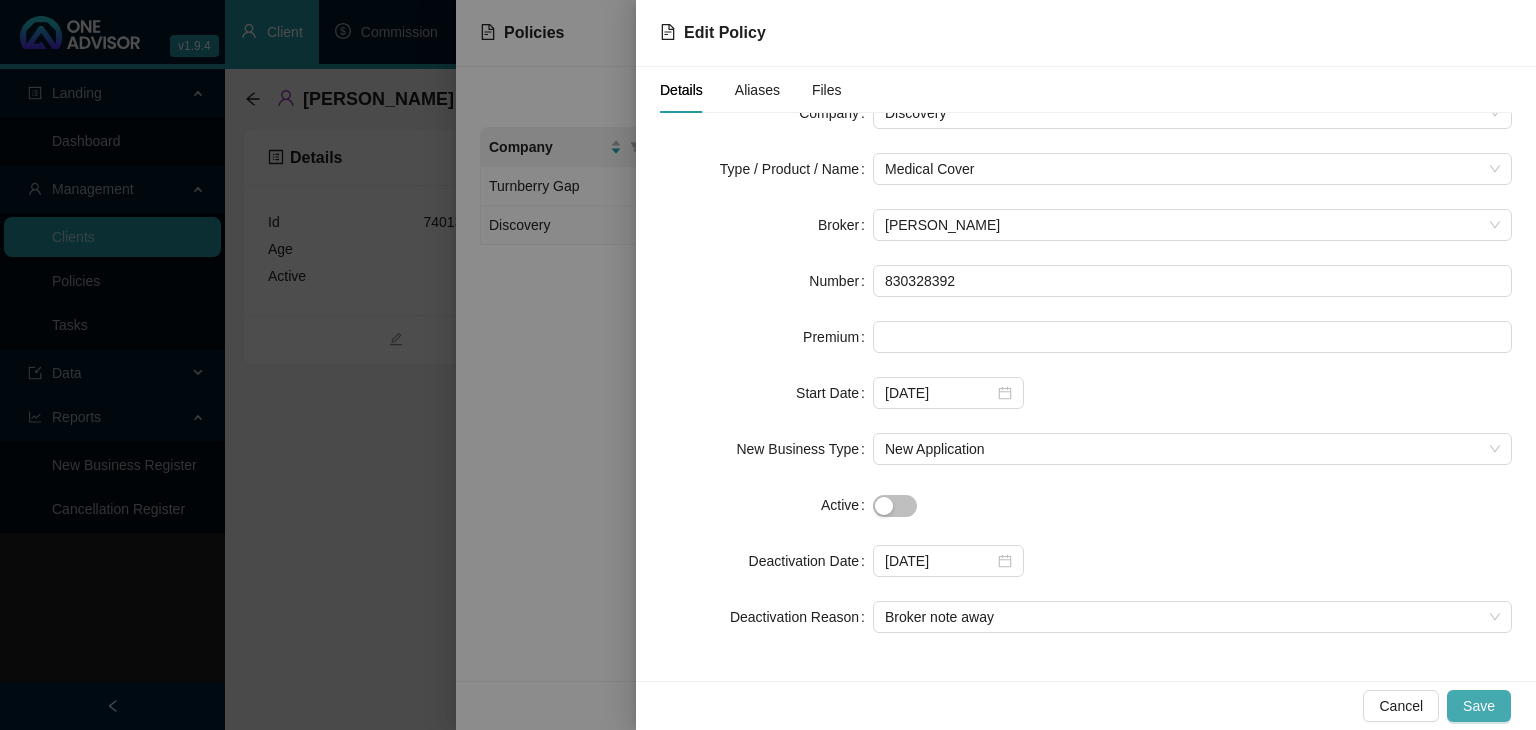 click on "Save" at bounding box center (1479, 706) 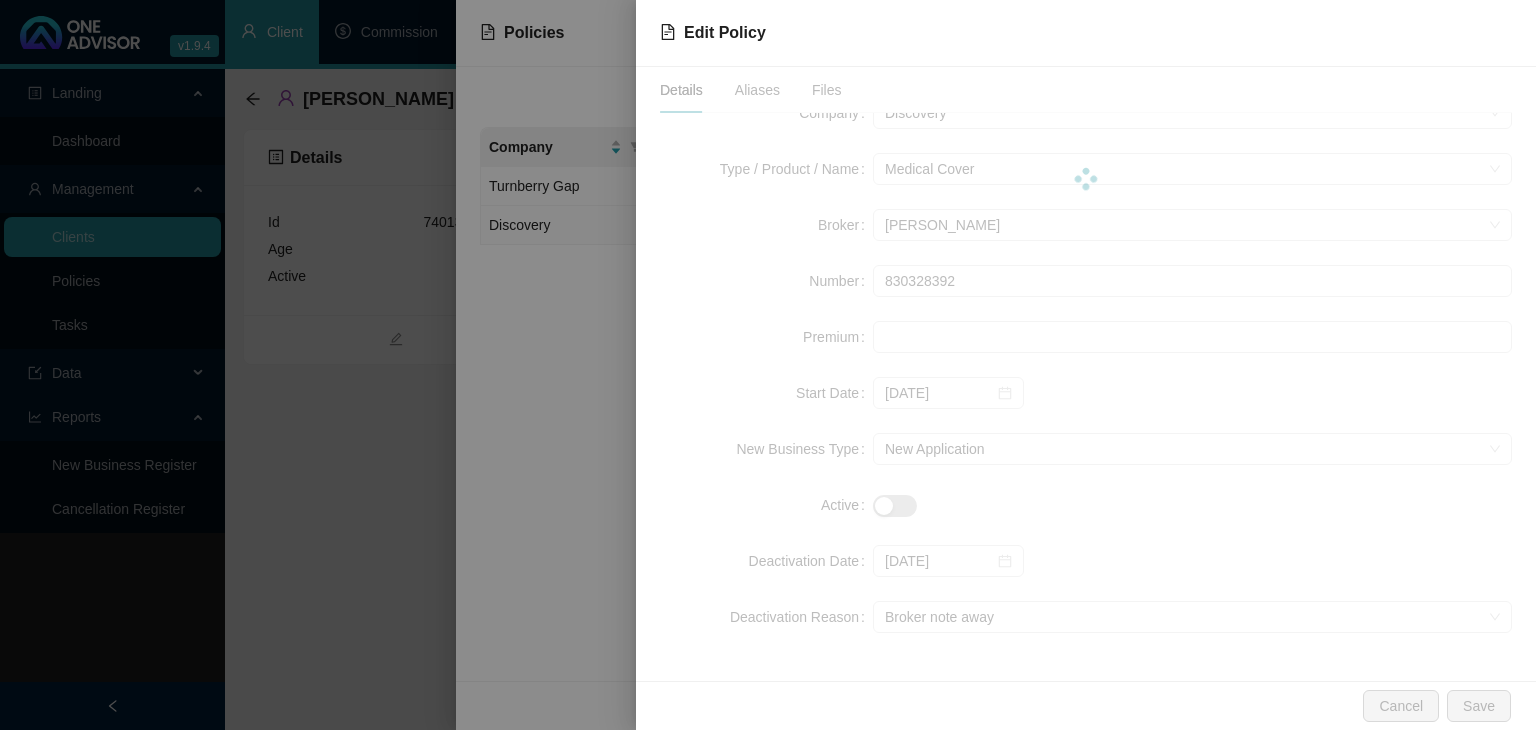 scroll, scrollTop: 0, scrollLeft: 0, axis: both 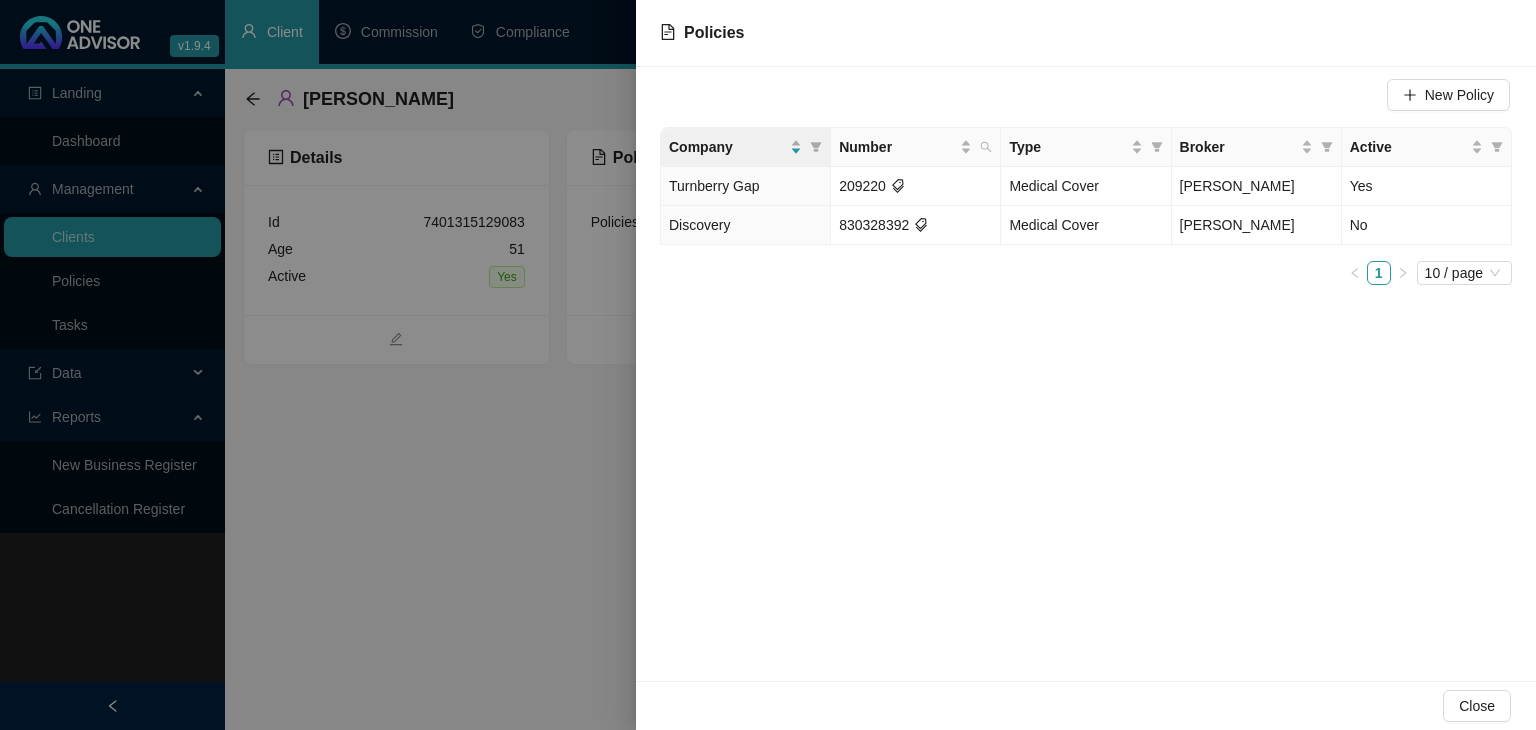 click at bounding box center (768, 365) 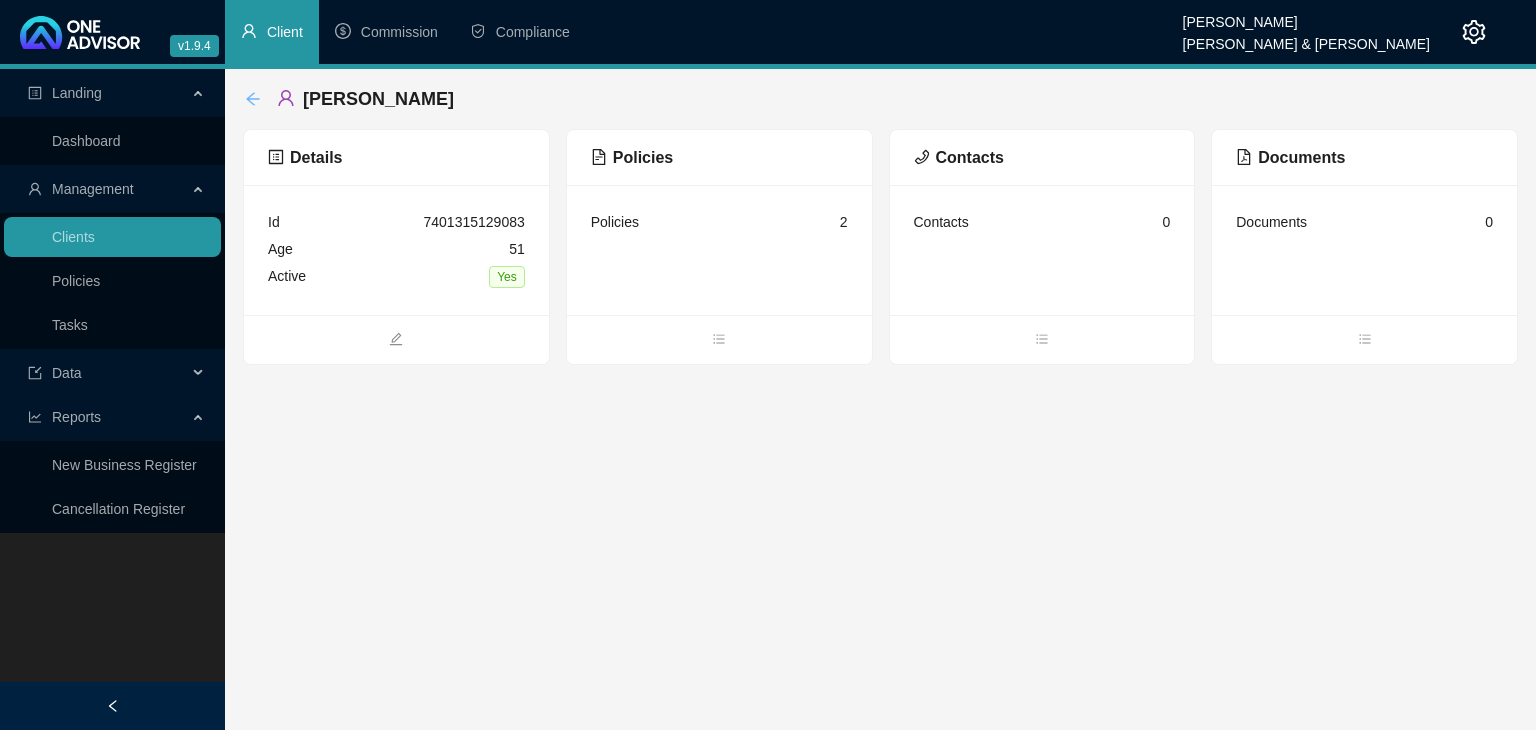click 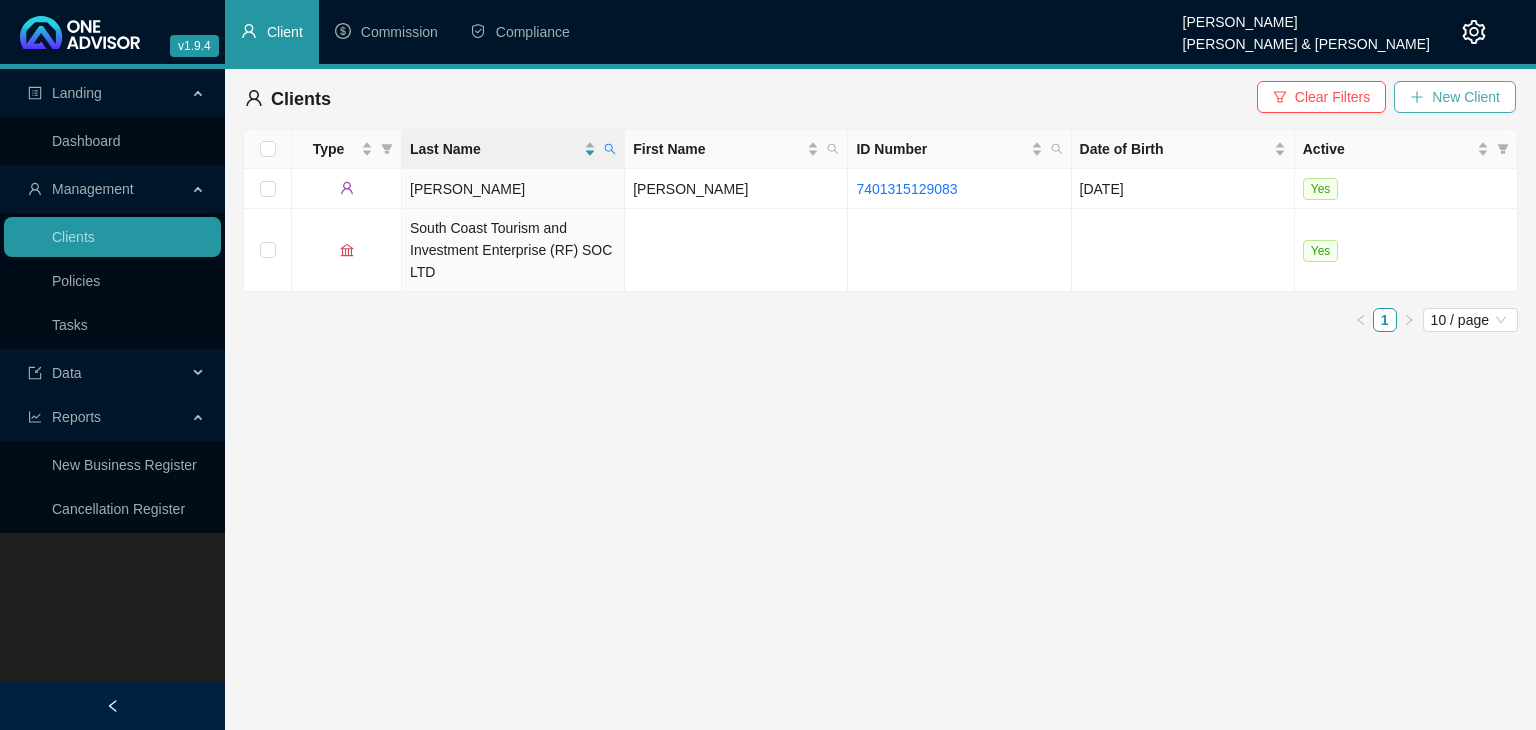 click on "New Client" at bounding box center (1466, 97) 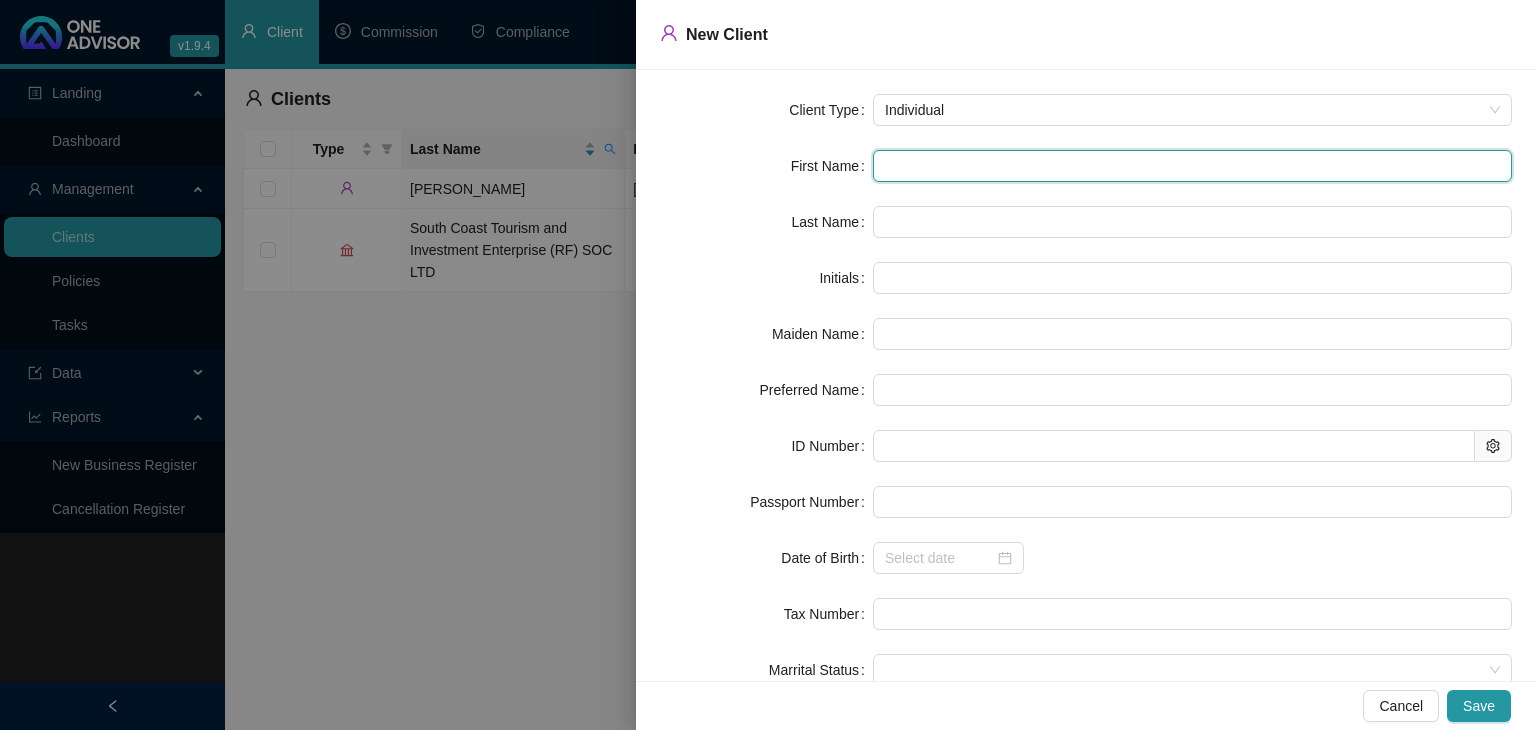 paste on "[PERSON_NAME]" 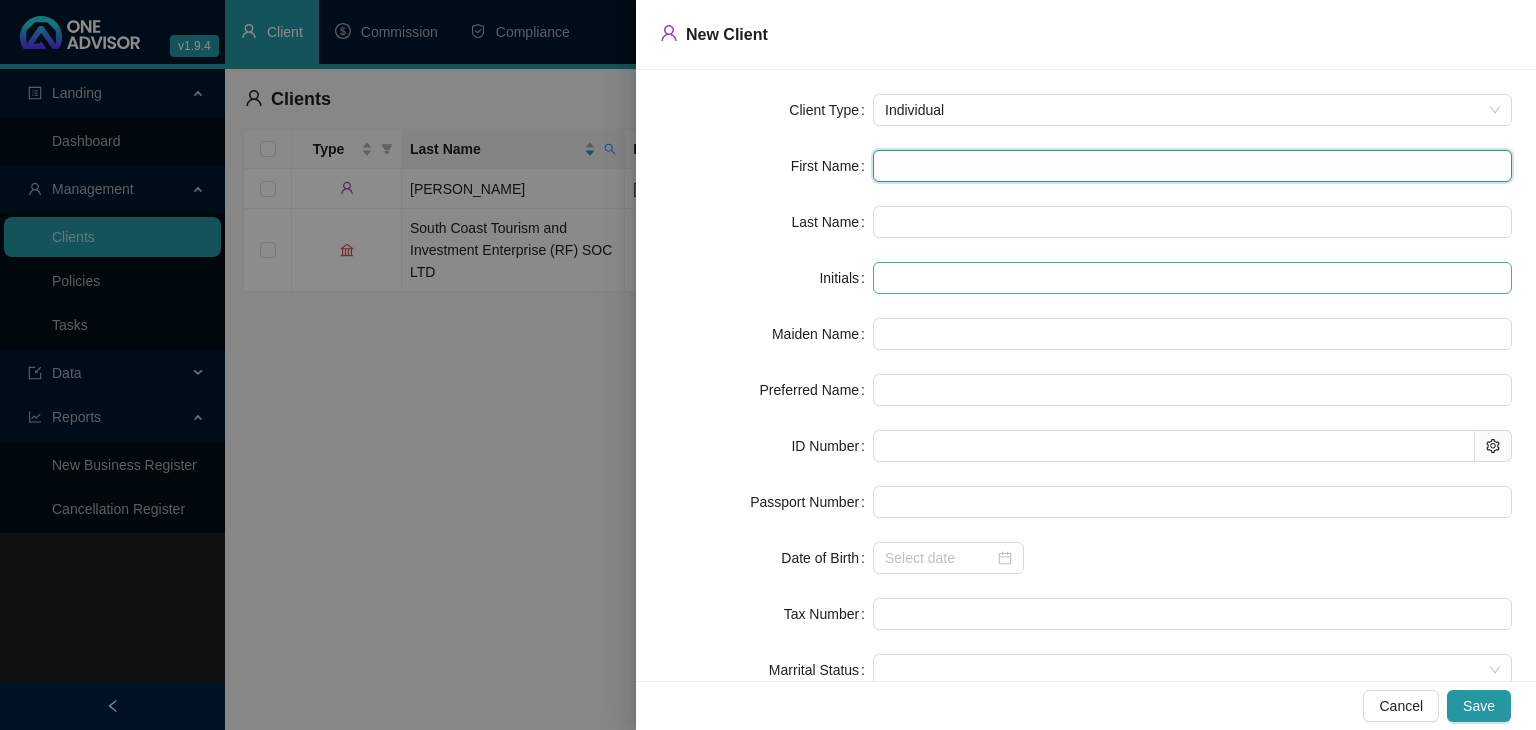 type on "[PERSON_NAME]" 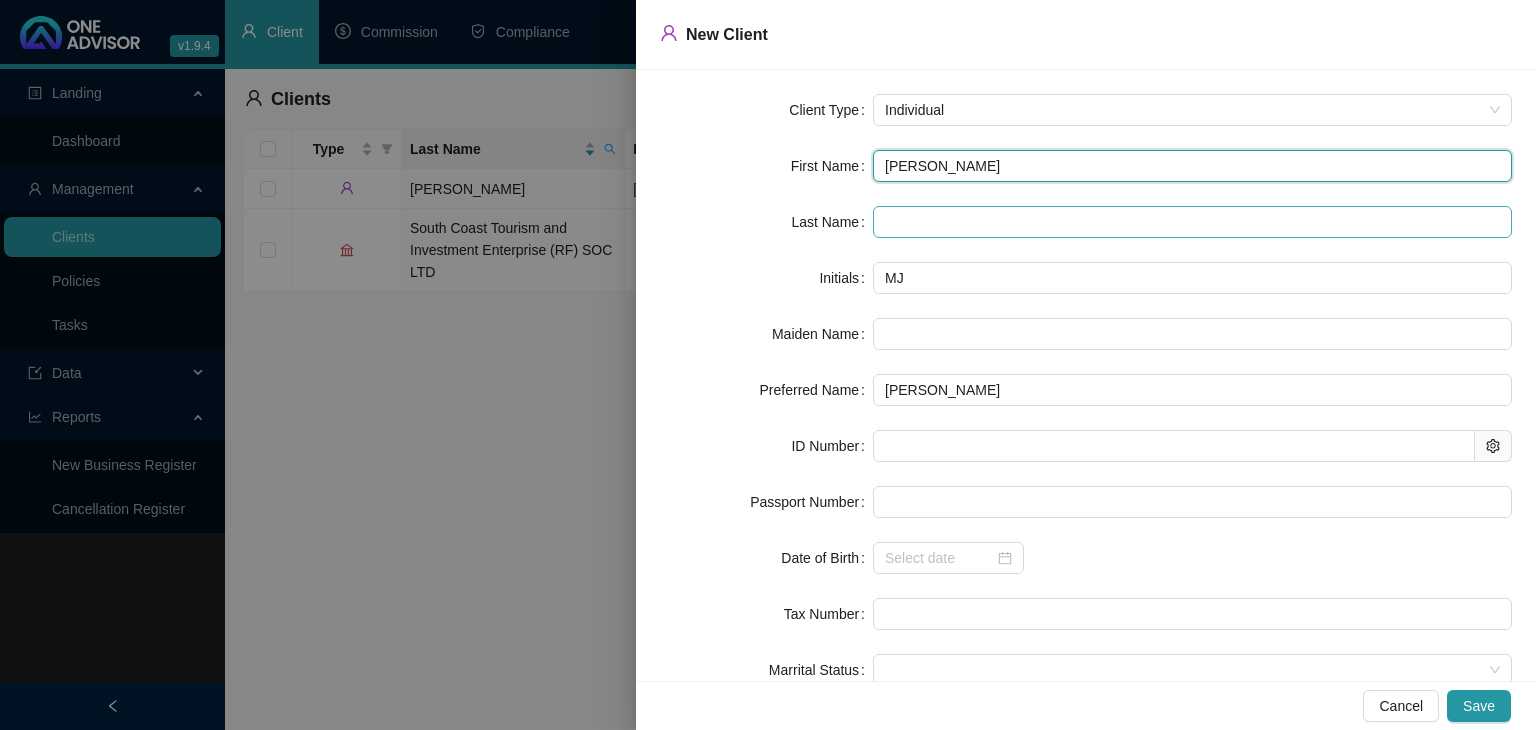 type on "[PERSON_NAME]" 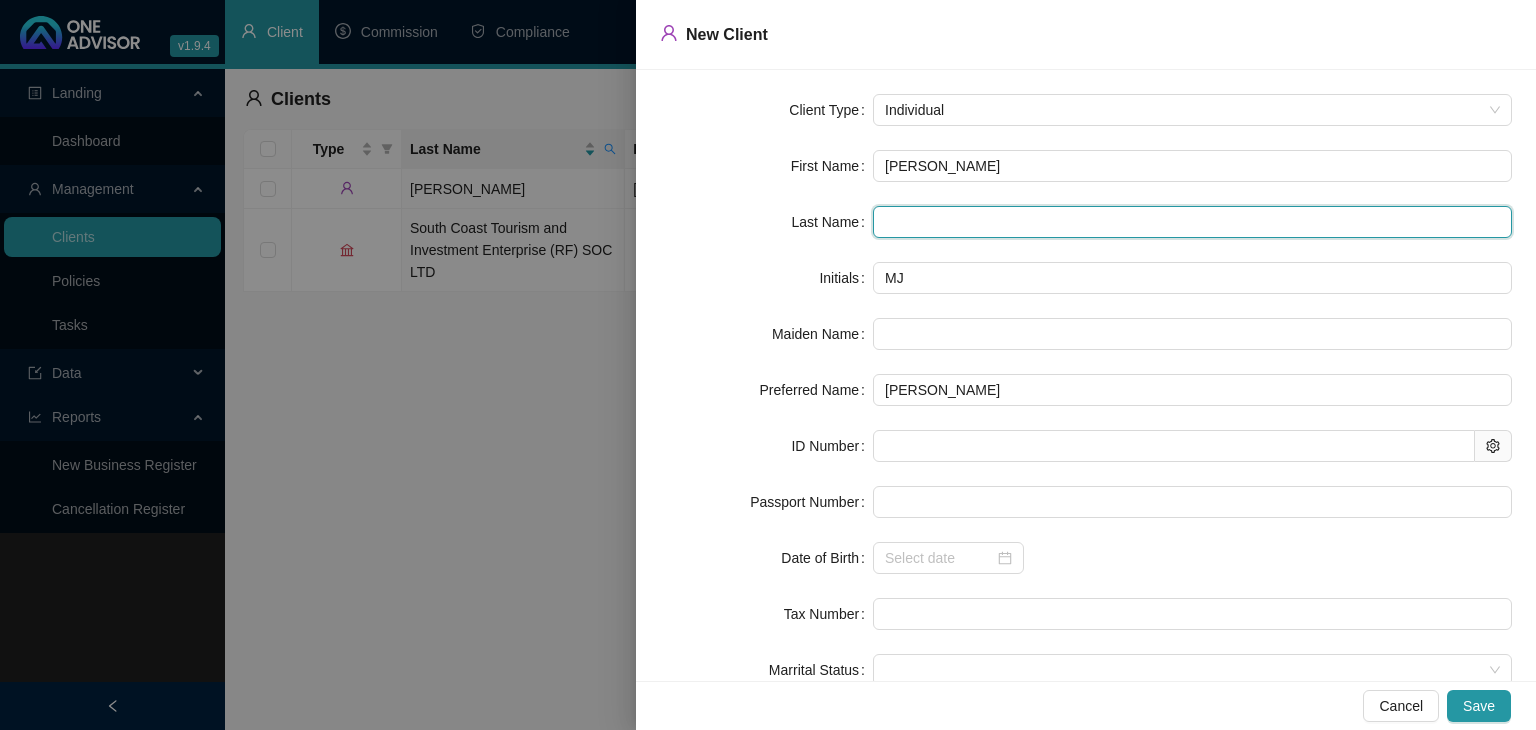 click at bounding box center (1192, 222) 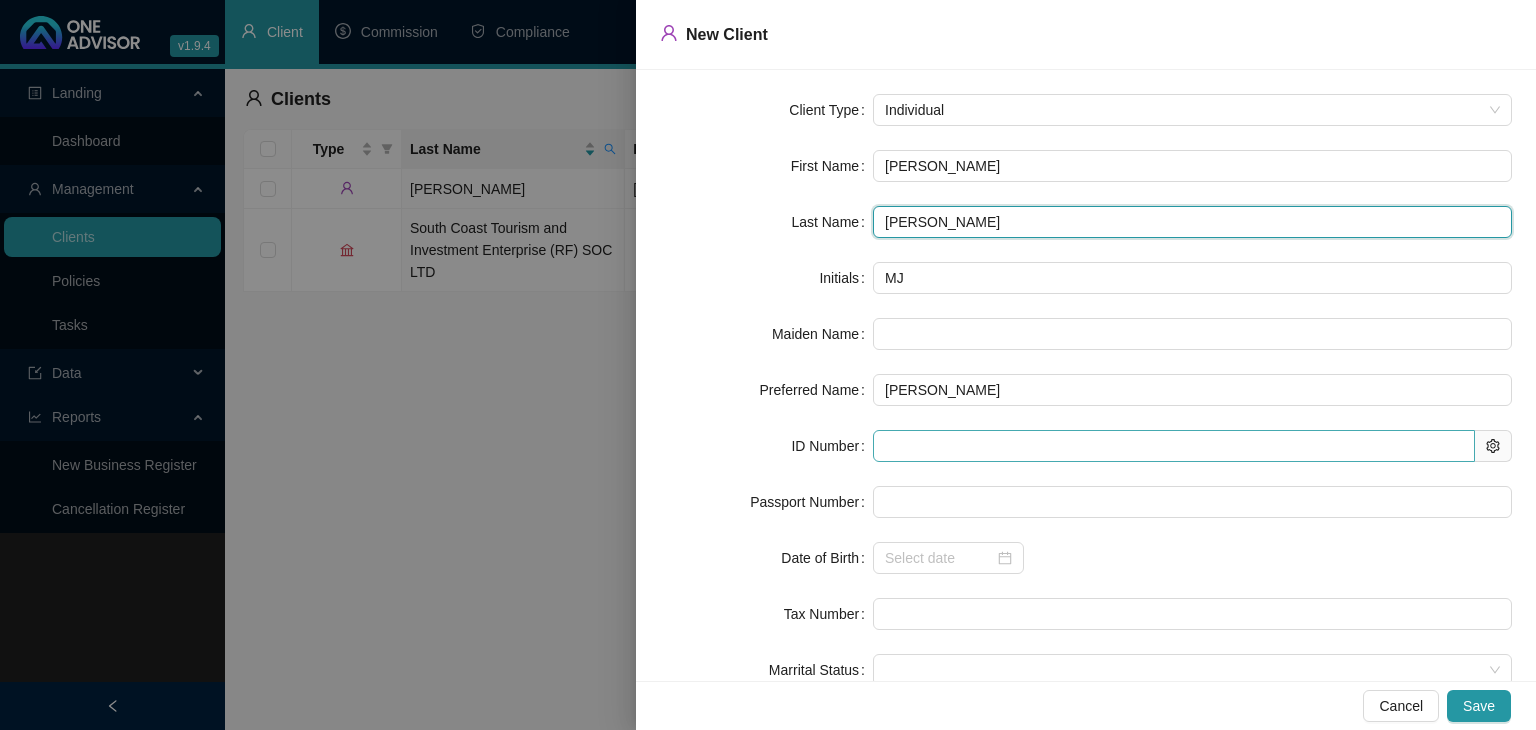 type on "[PERSON_NAME]" 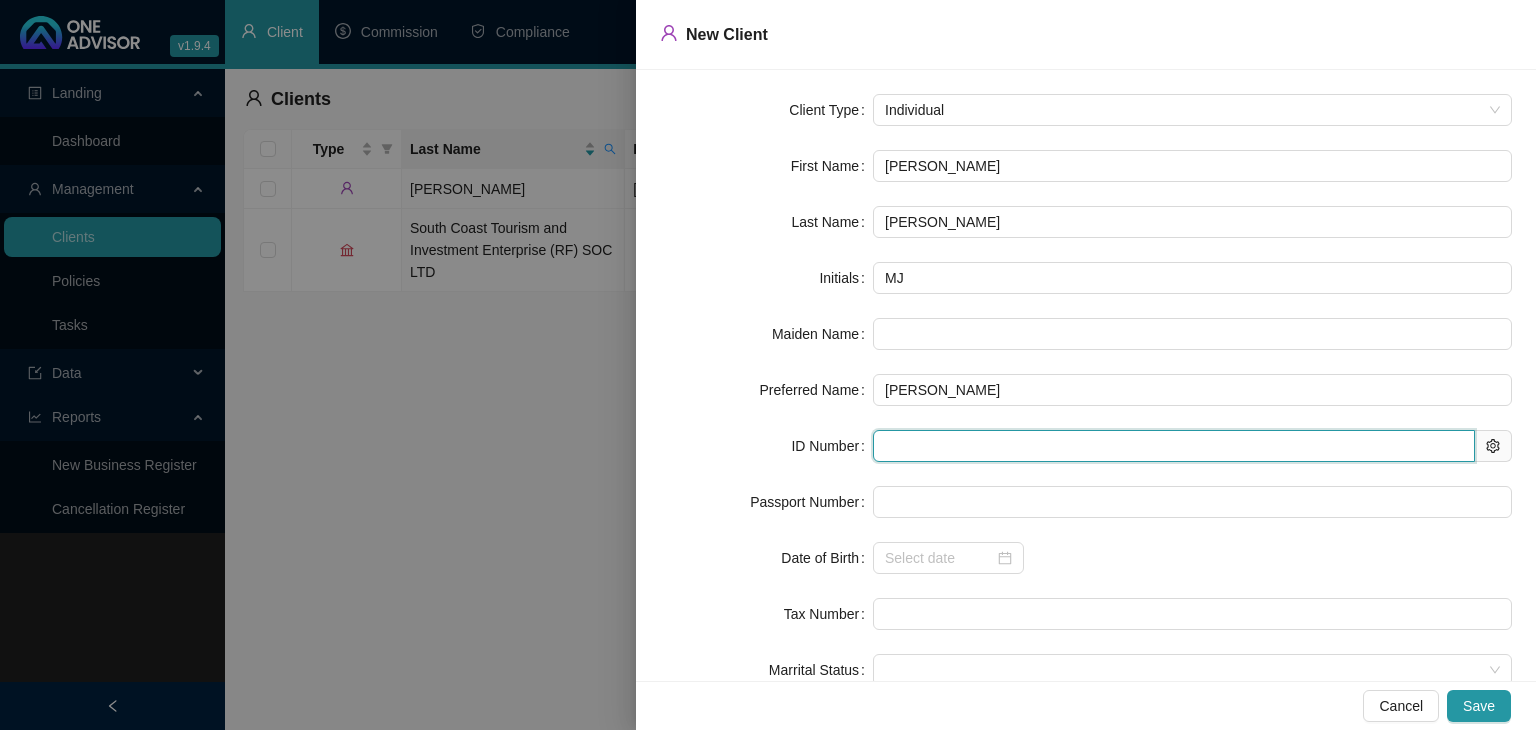 click at bounding box center (1174, 446) 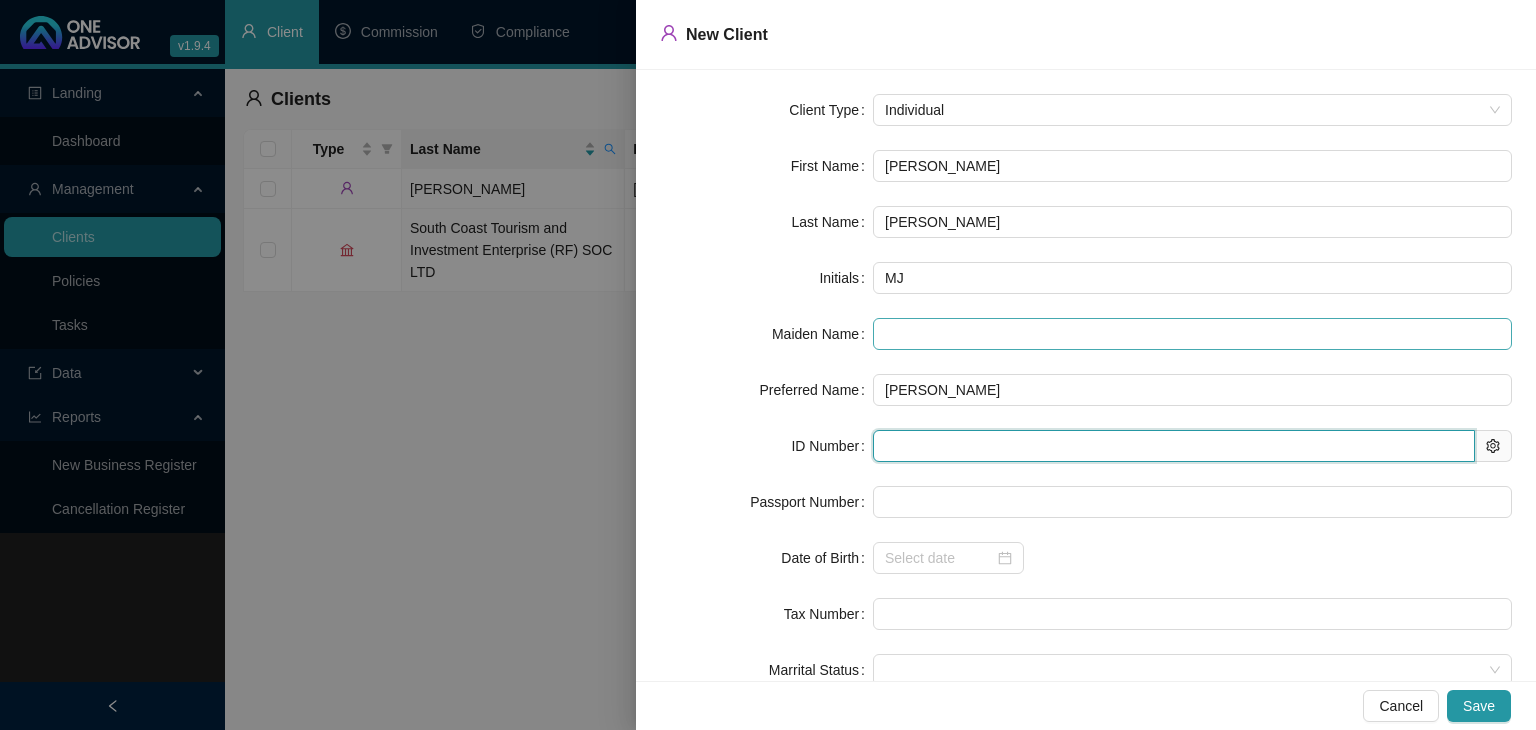 type on "5308120129087" 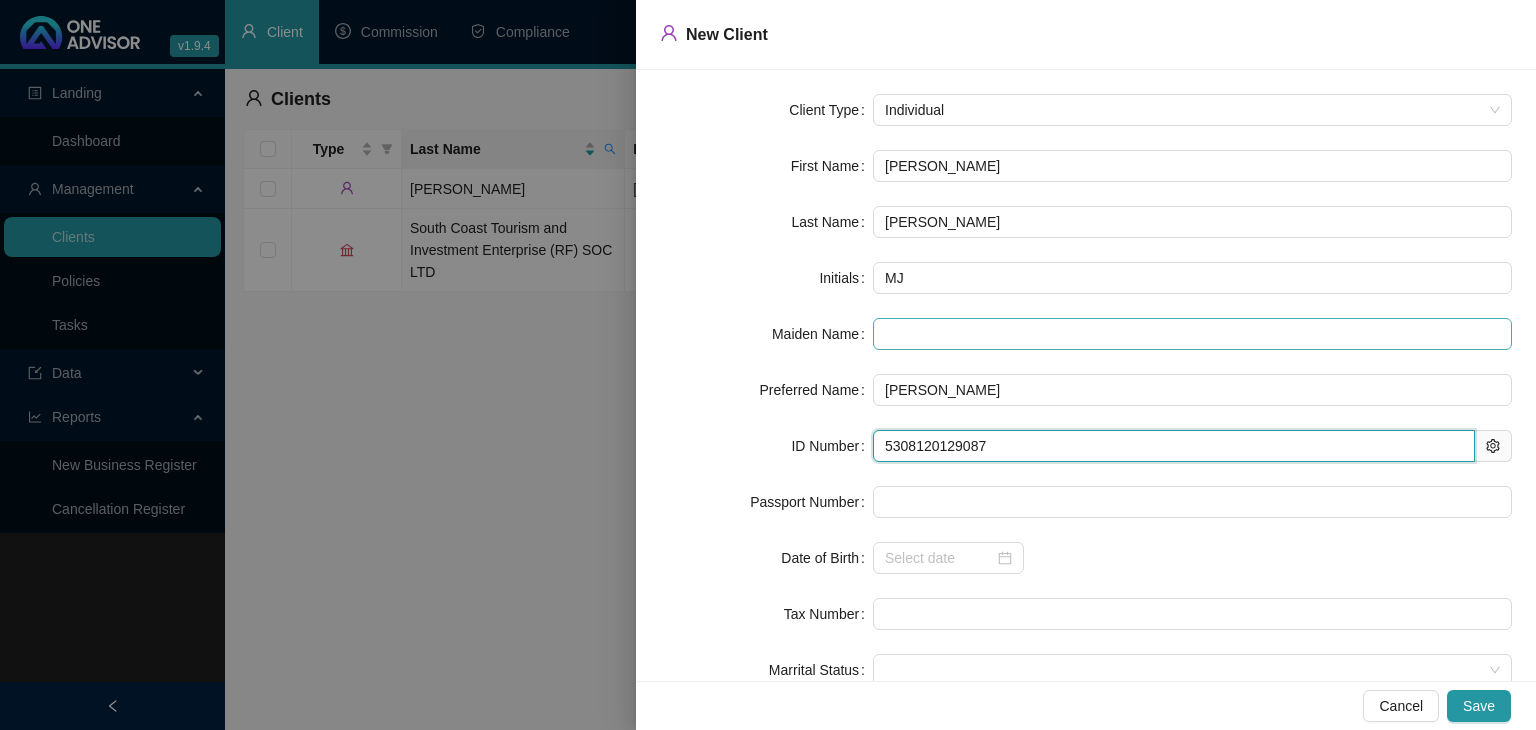 type on "[DATE]" 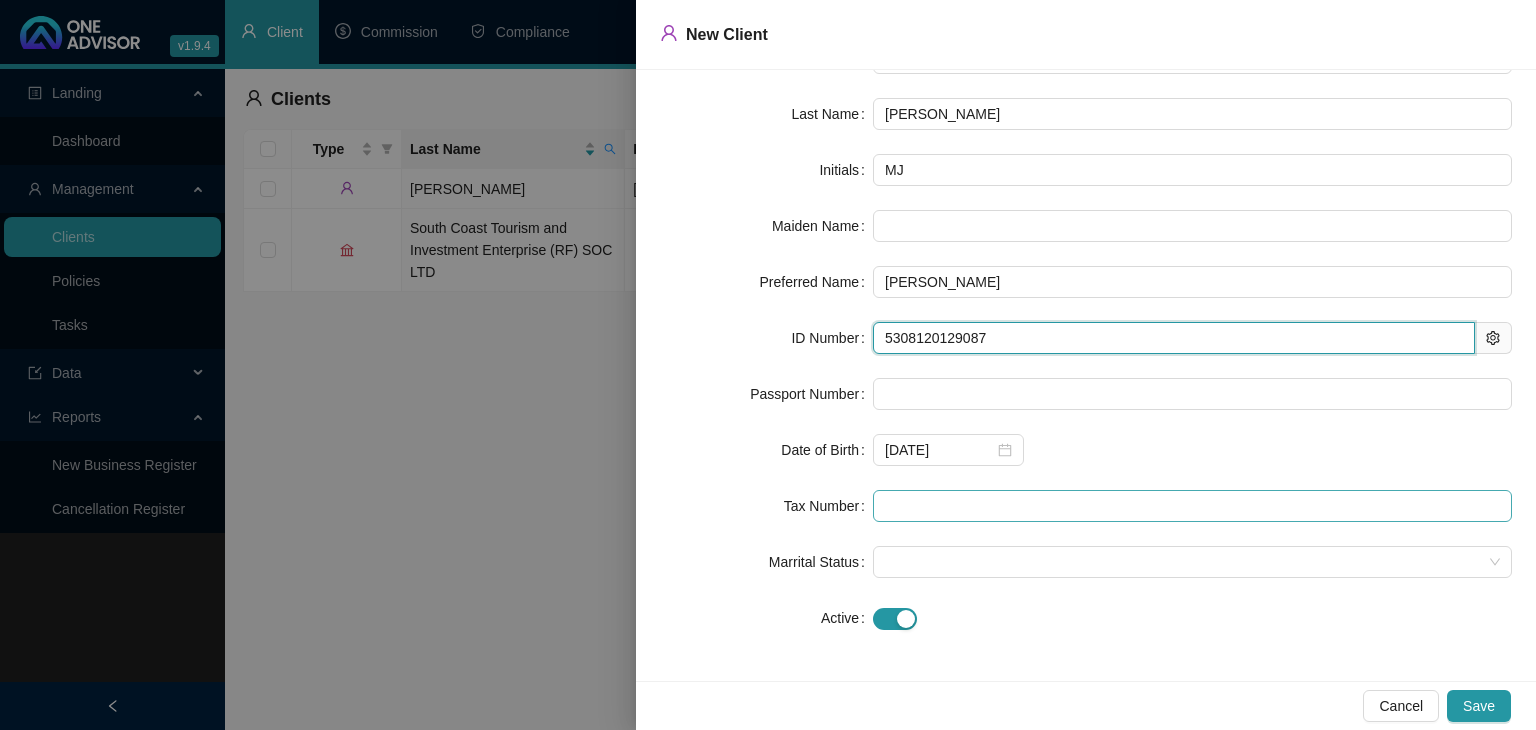 scroll, scrollTop: 108, scrollLeft: 0, axis: vertical 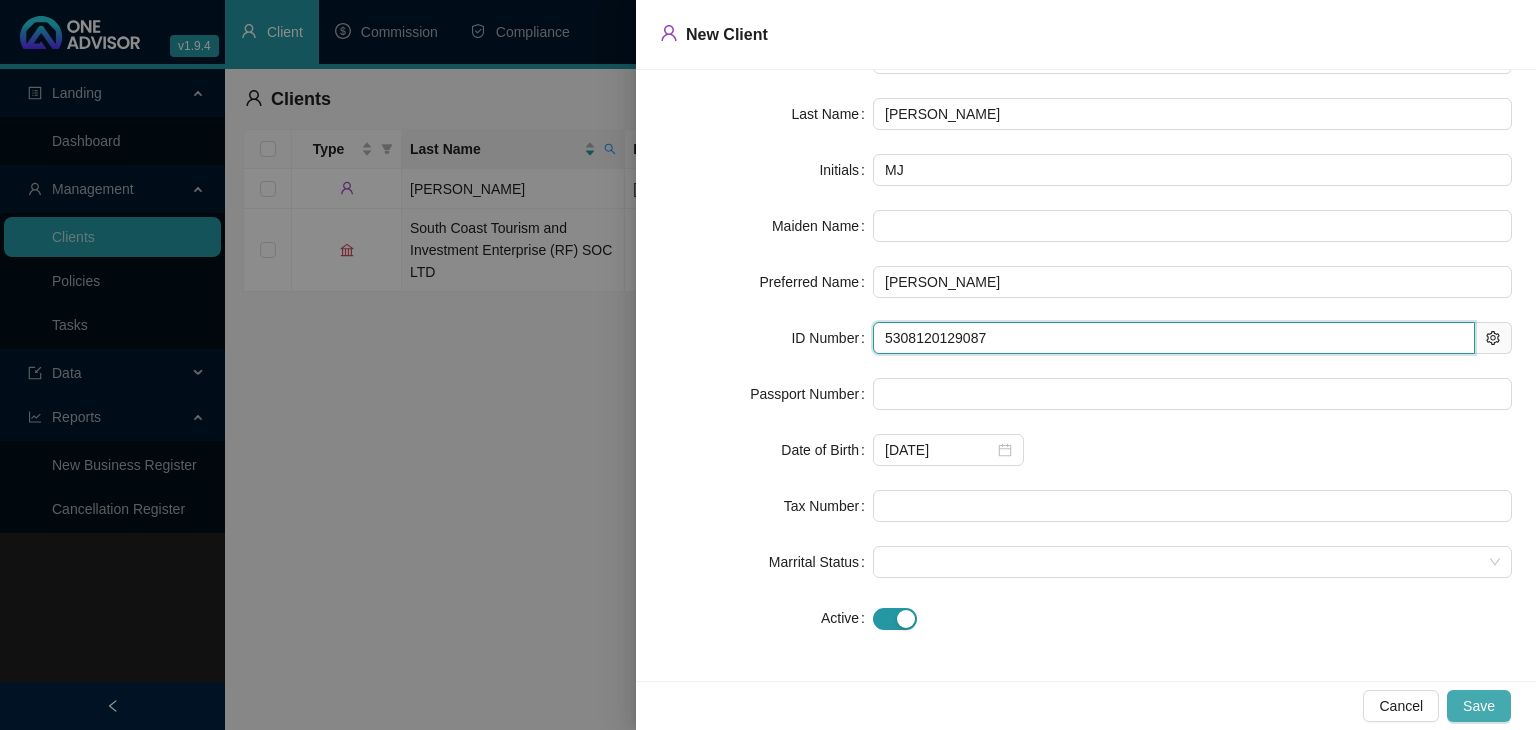 type on "5308120129087" 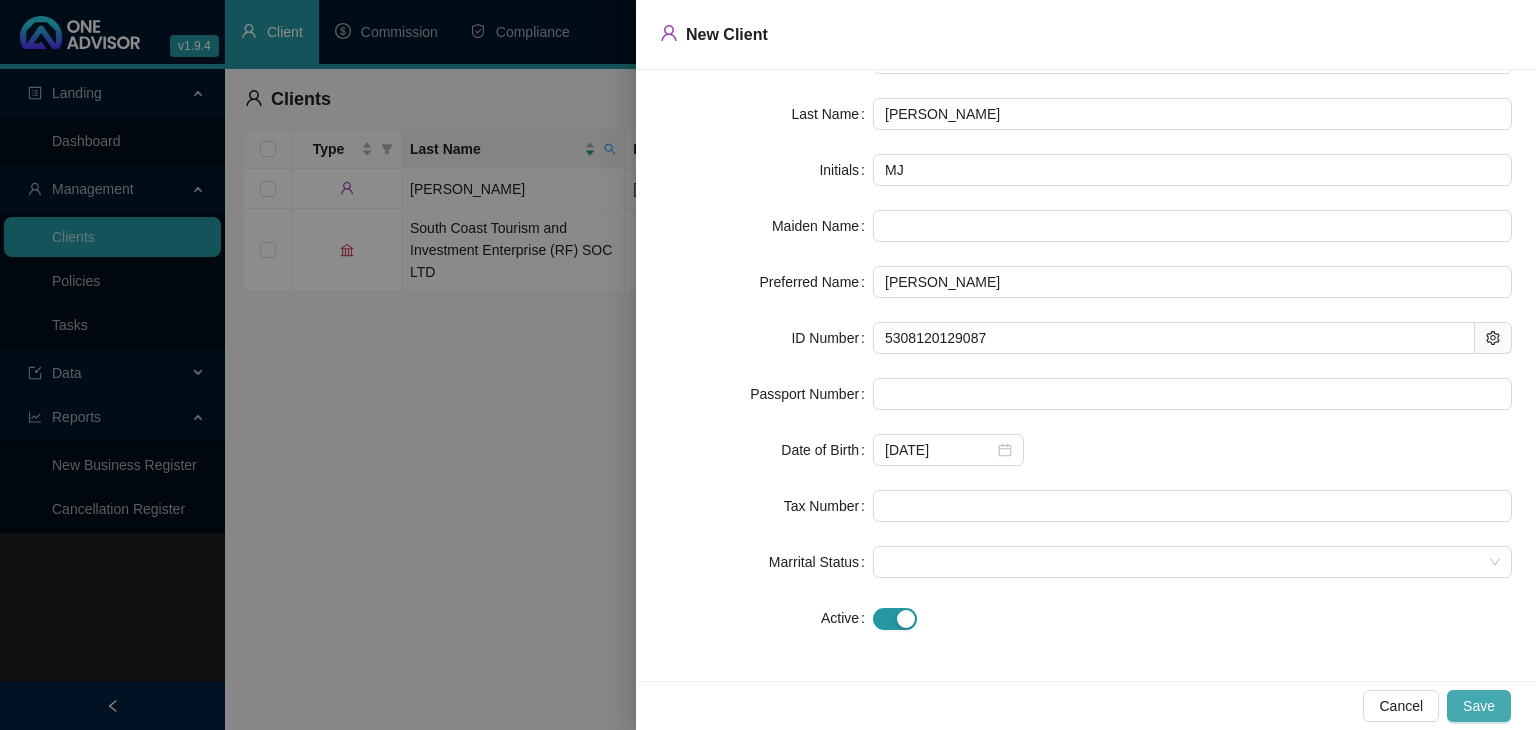 click on "Save" at bounding box center [1479, 706] 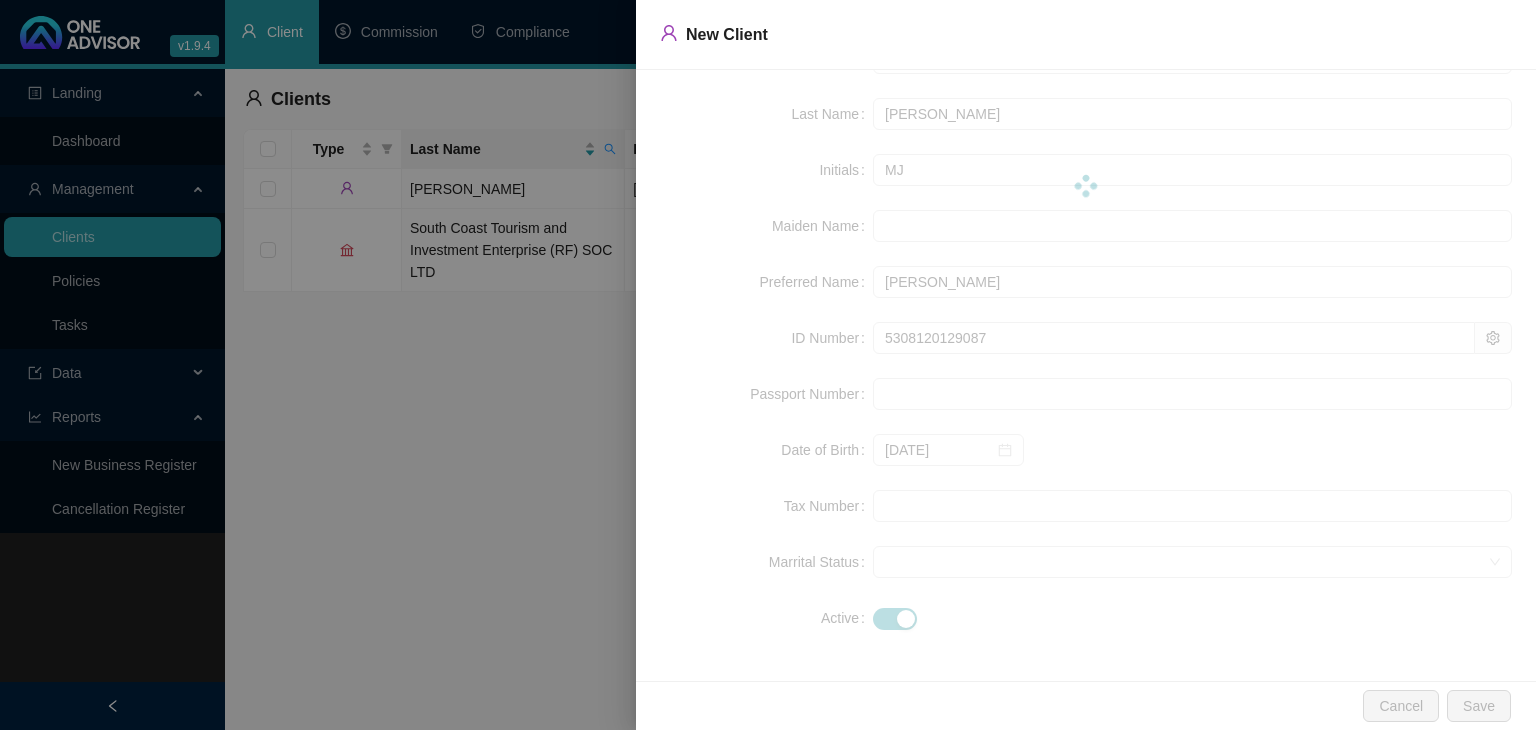 scroll, scrollTop: 0, scrollLeft: 0, axis: both 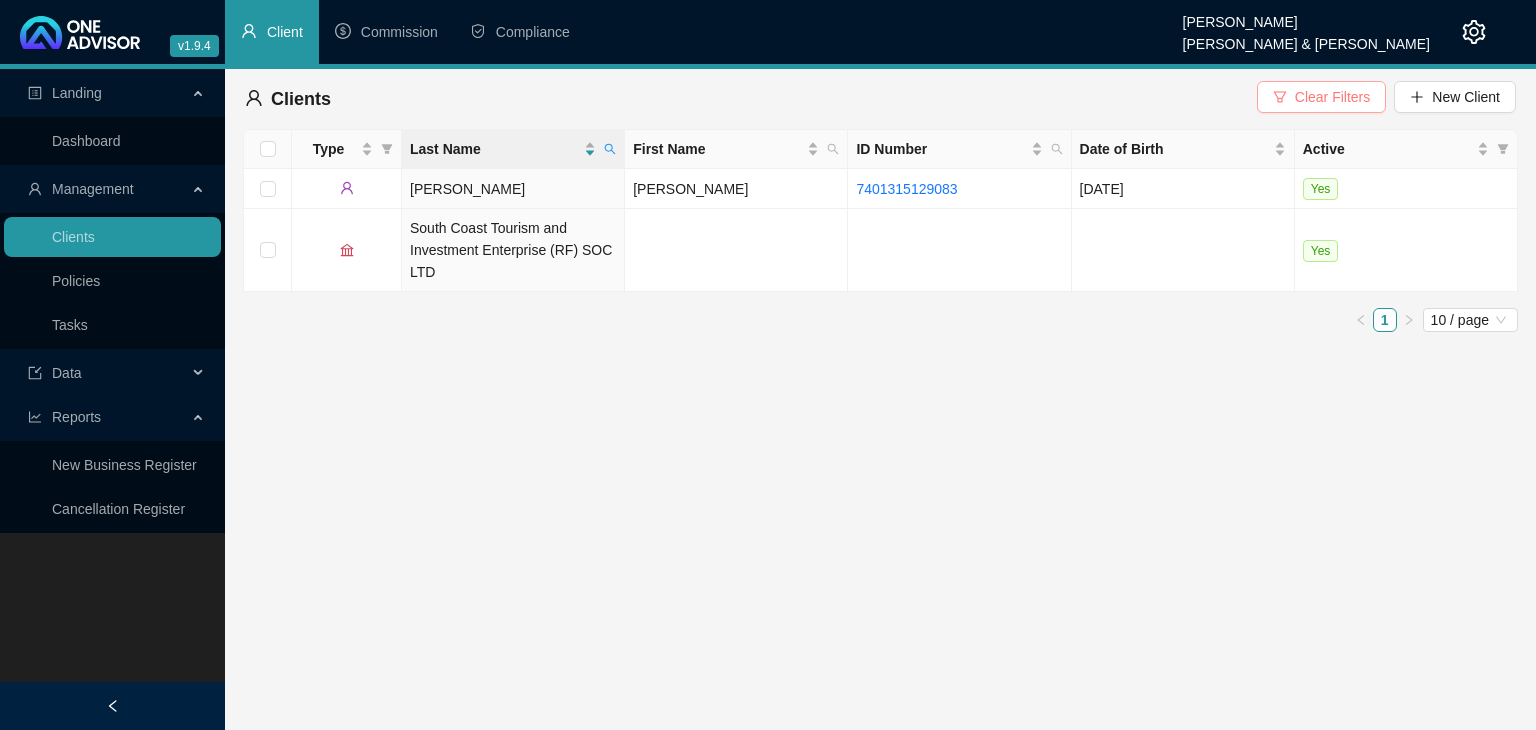 click on "Clear Filters" at bounding box center [1332, 97] 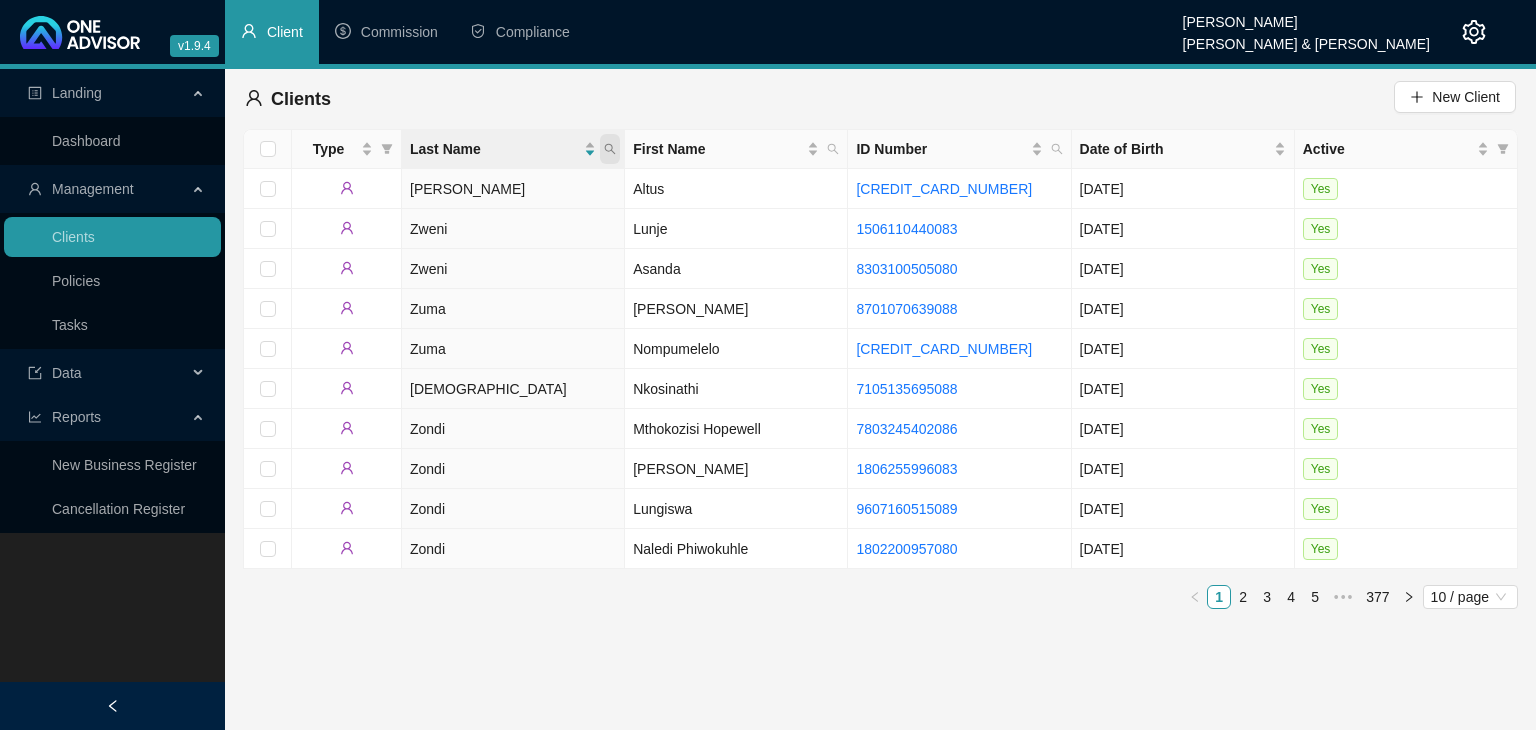 click 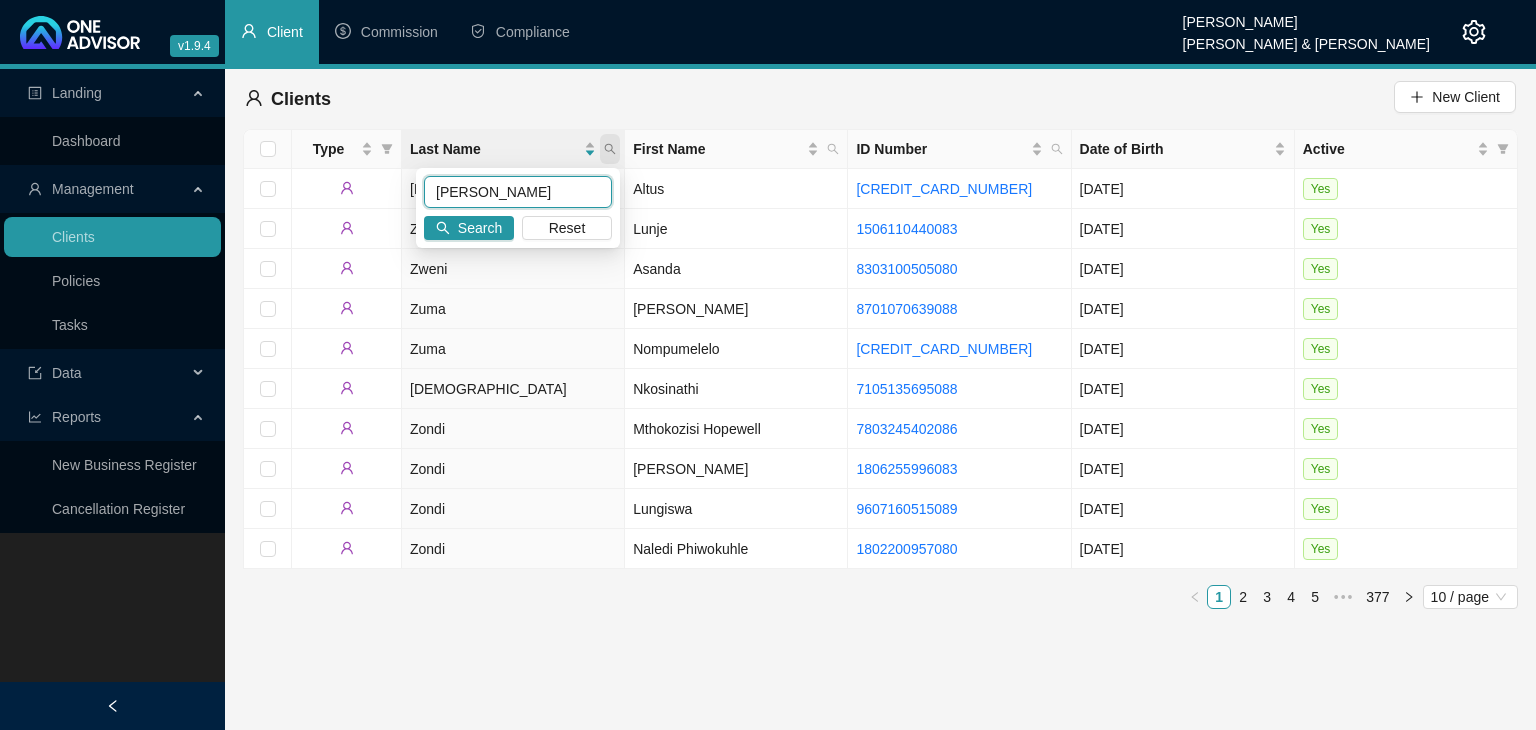 type on "[PERSON_NAME]" 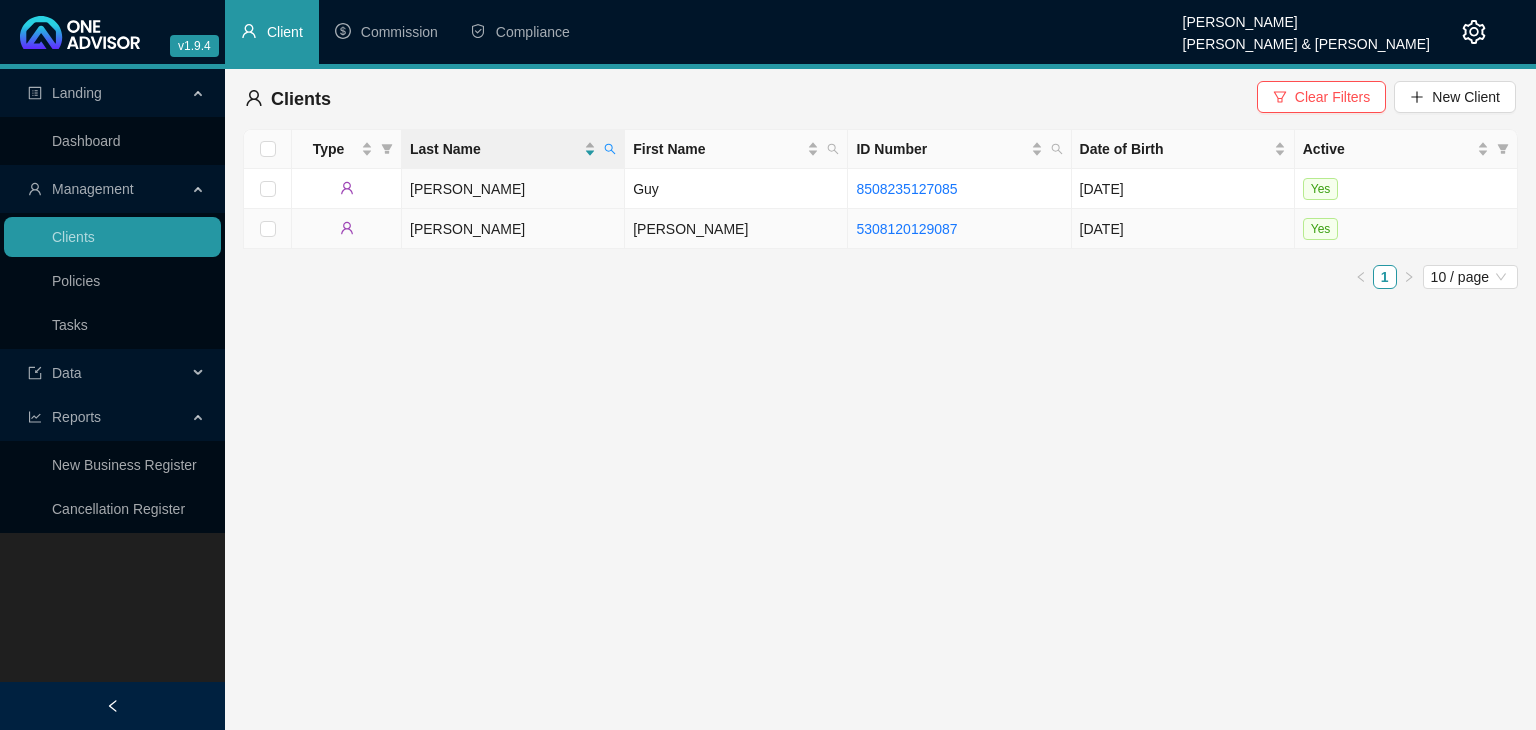 click on "[PERSON_NAME]" at bounding box center (736, 229) 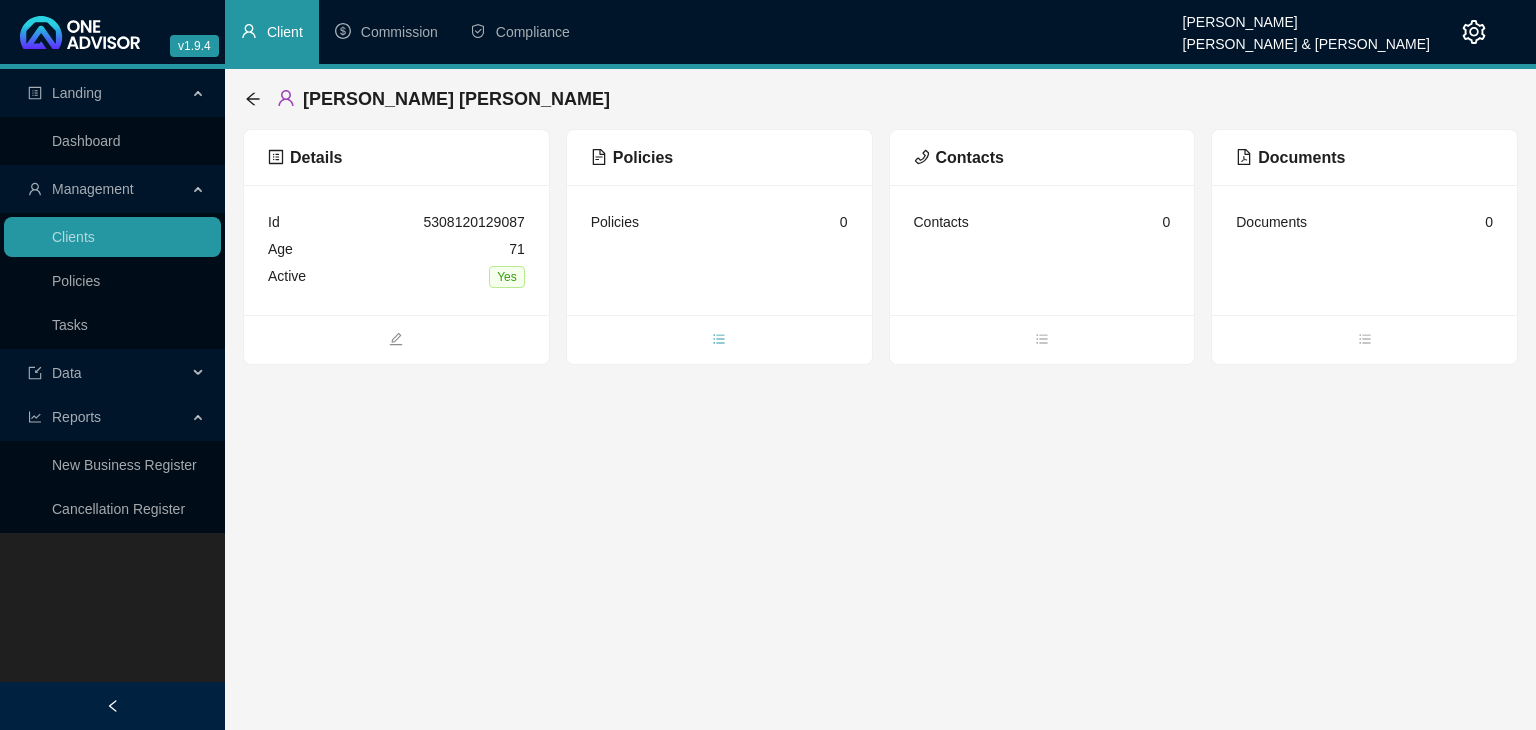 click 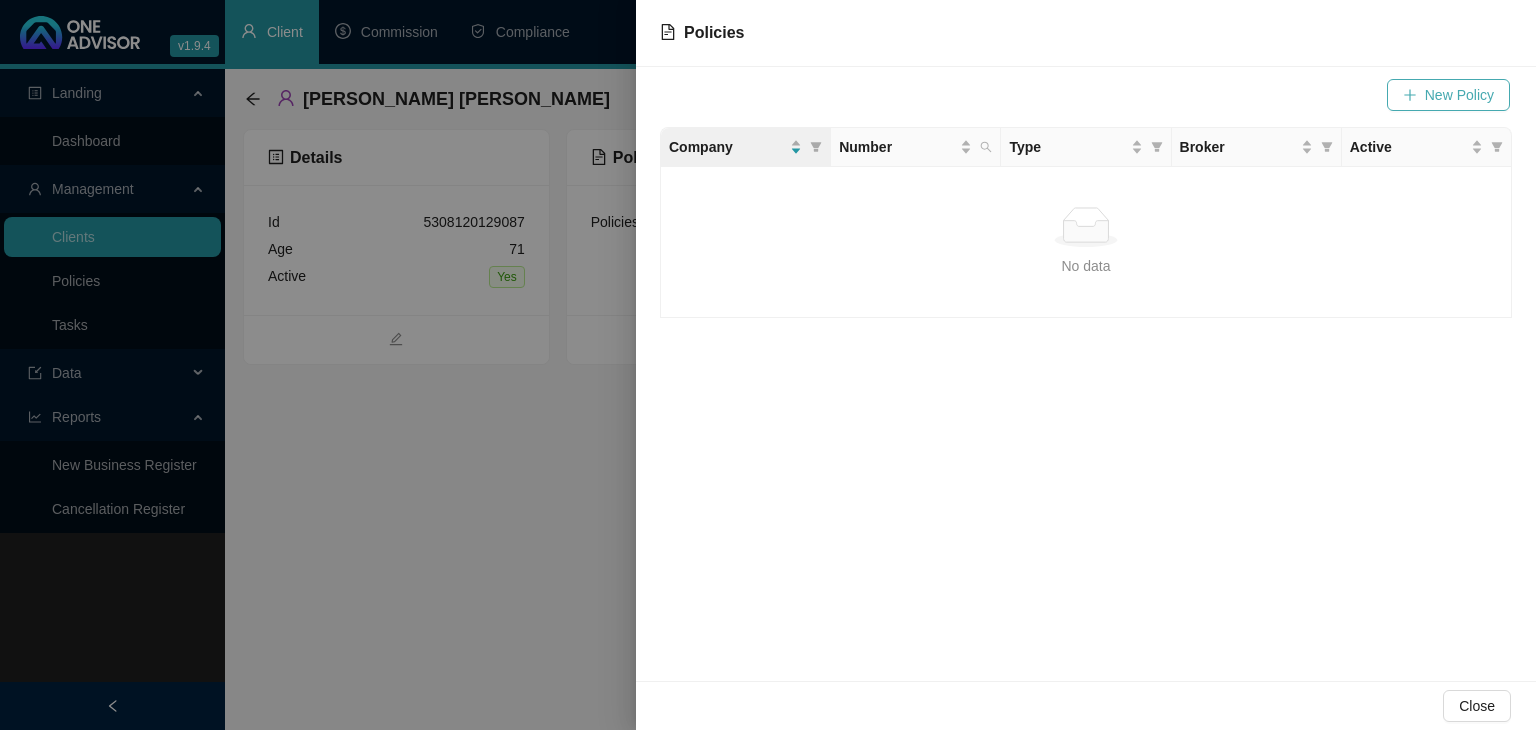 click on "New Policy" at bounding box center (1459, 95) 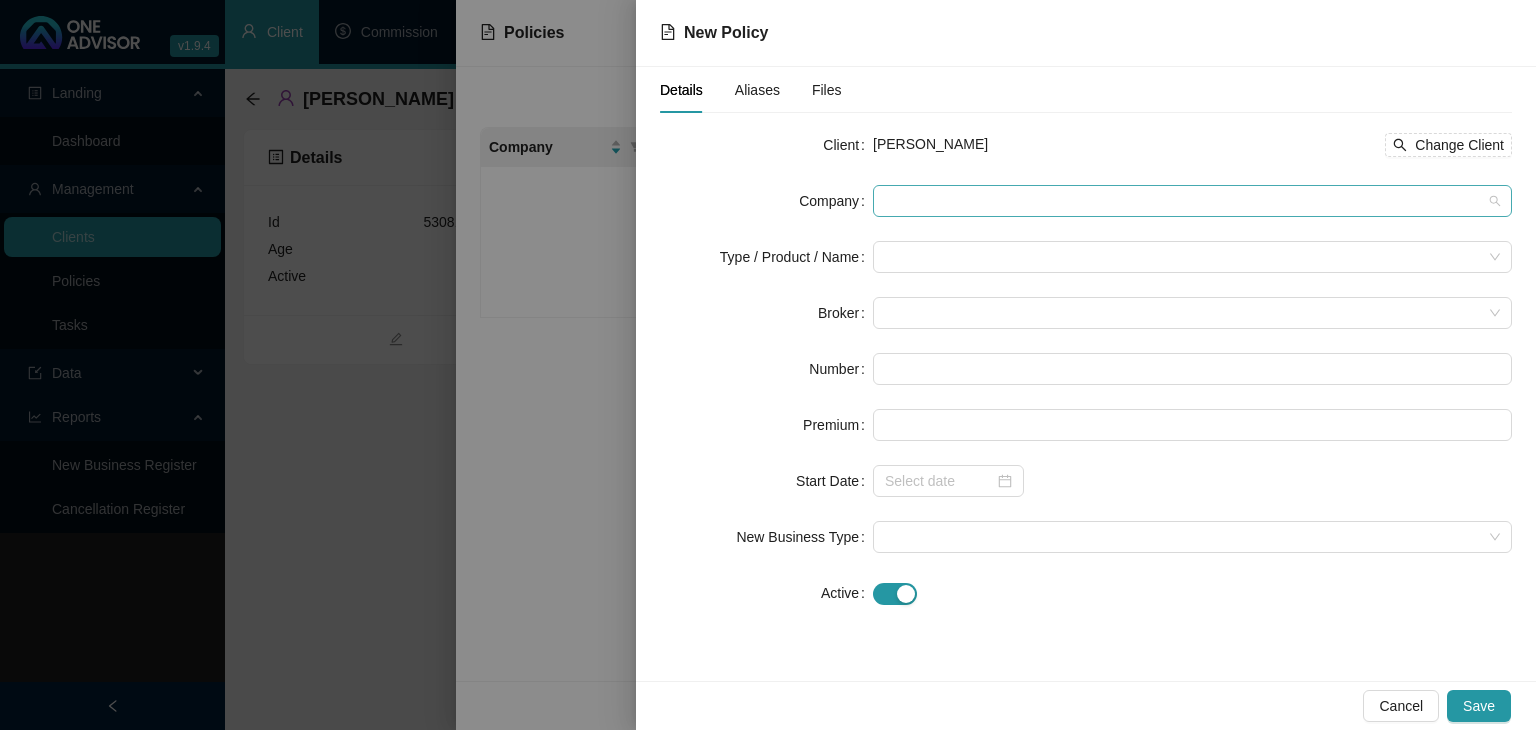 click at bounding box center (1192, 201) 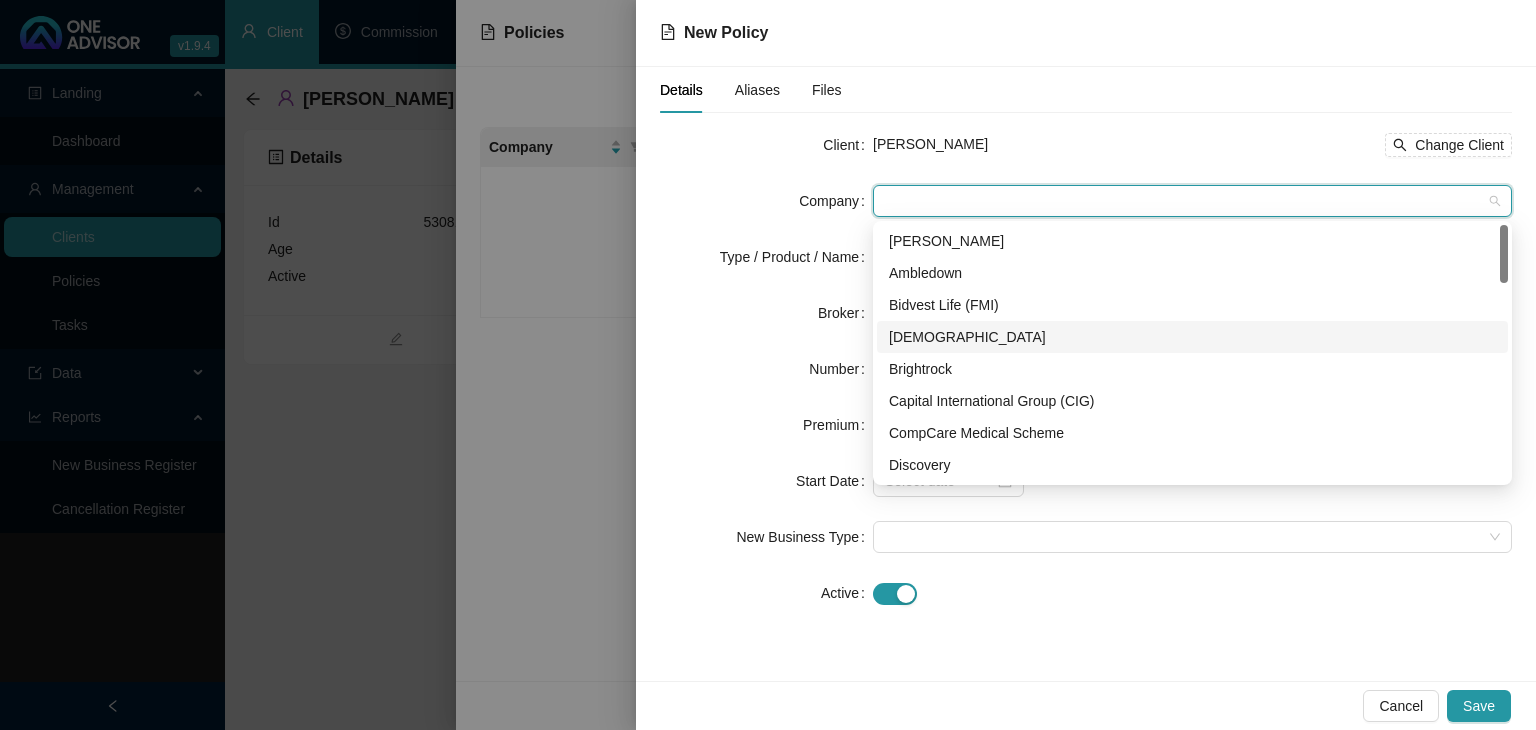 scroll, scrollTop: 200, scrollLeft: 0, axis: vertical 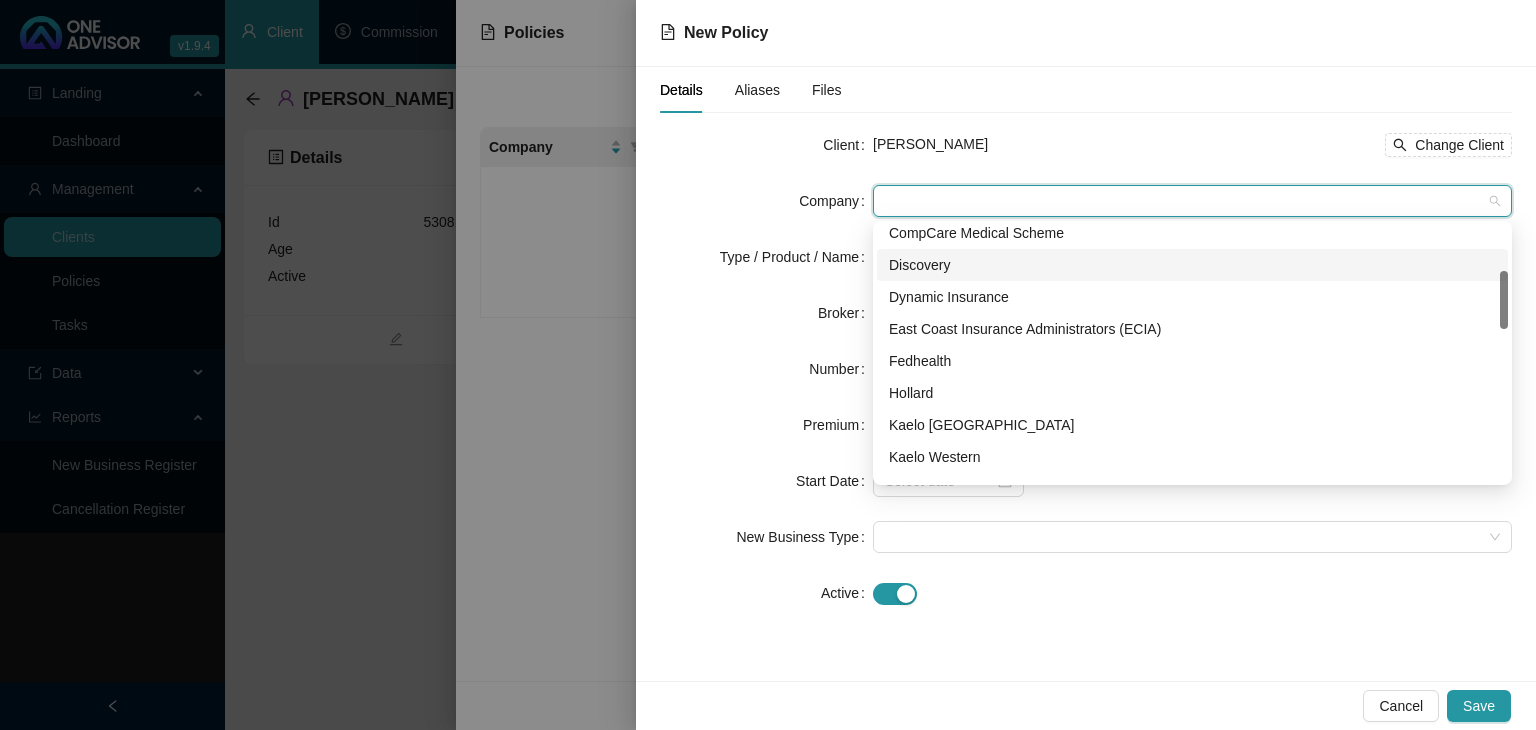 click on "Discovery" at bounding box center [1192, 265] 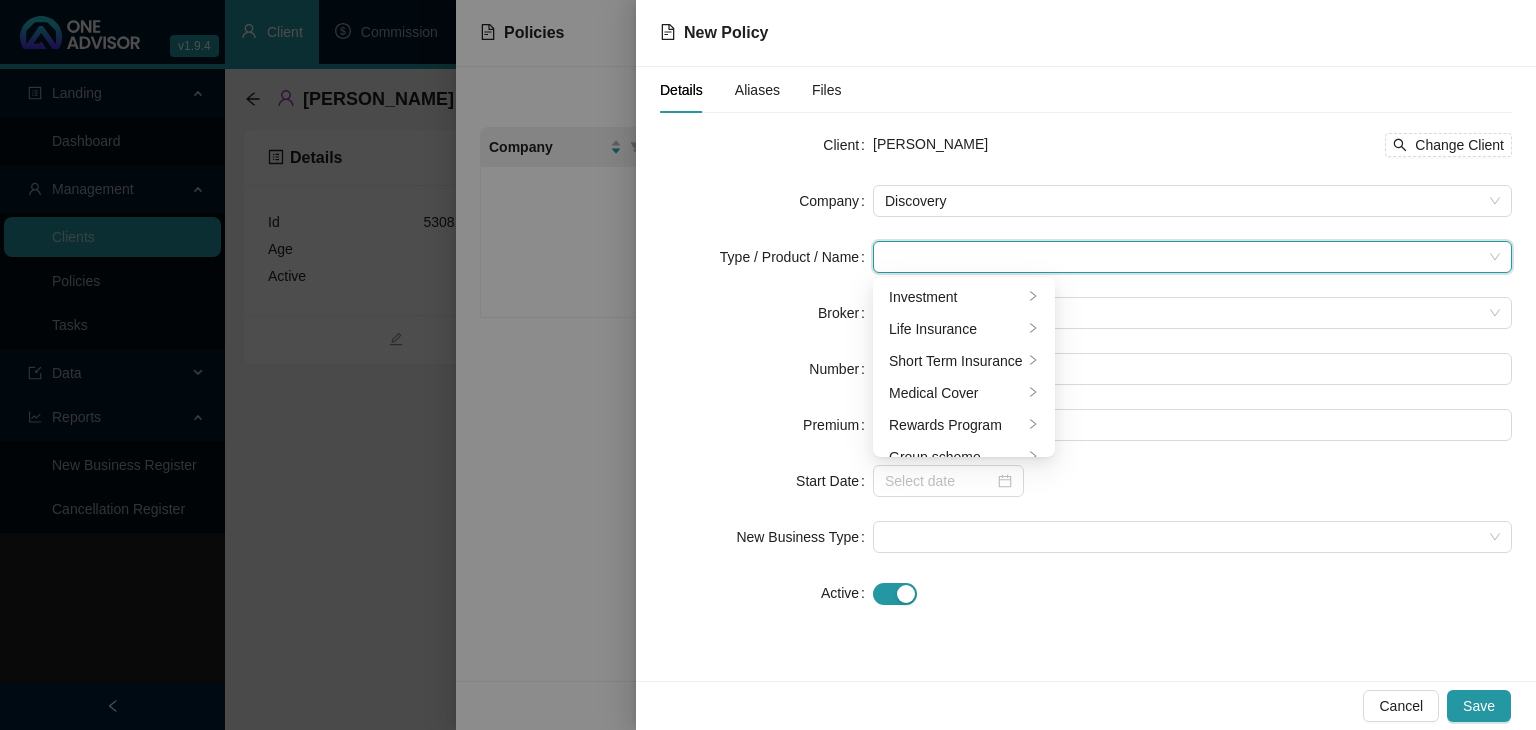 click at bounding box center [1183, 257] 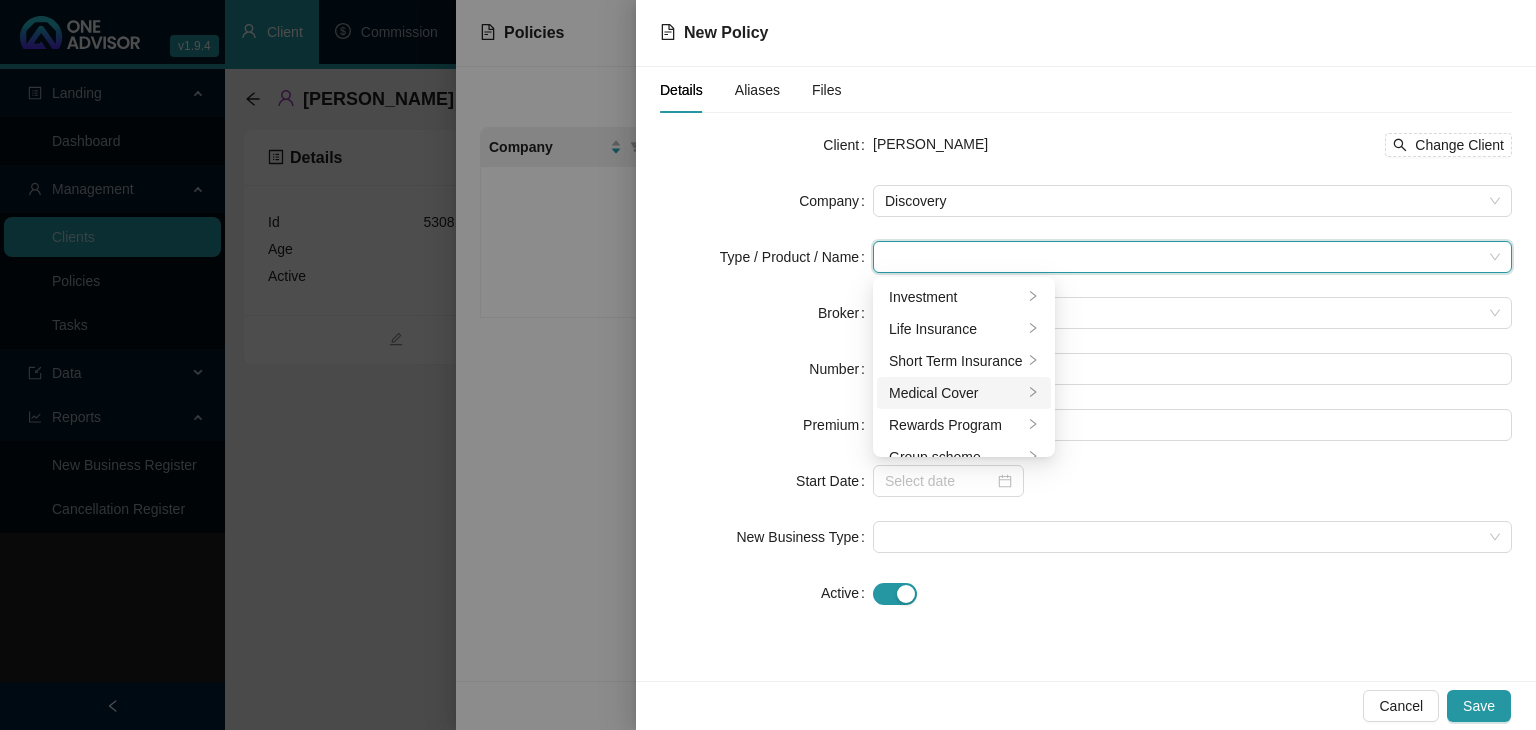 click on "Medical Cover" at bounding box center [964, 393] 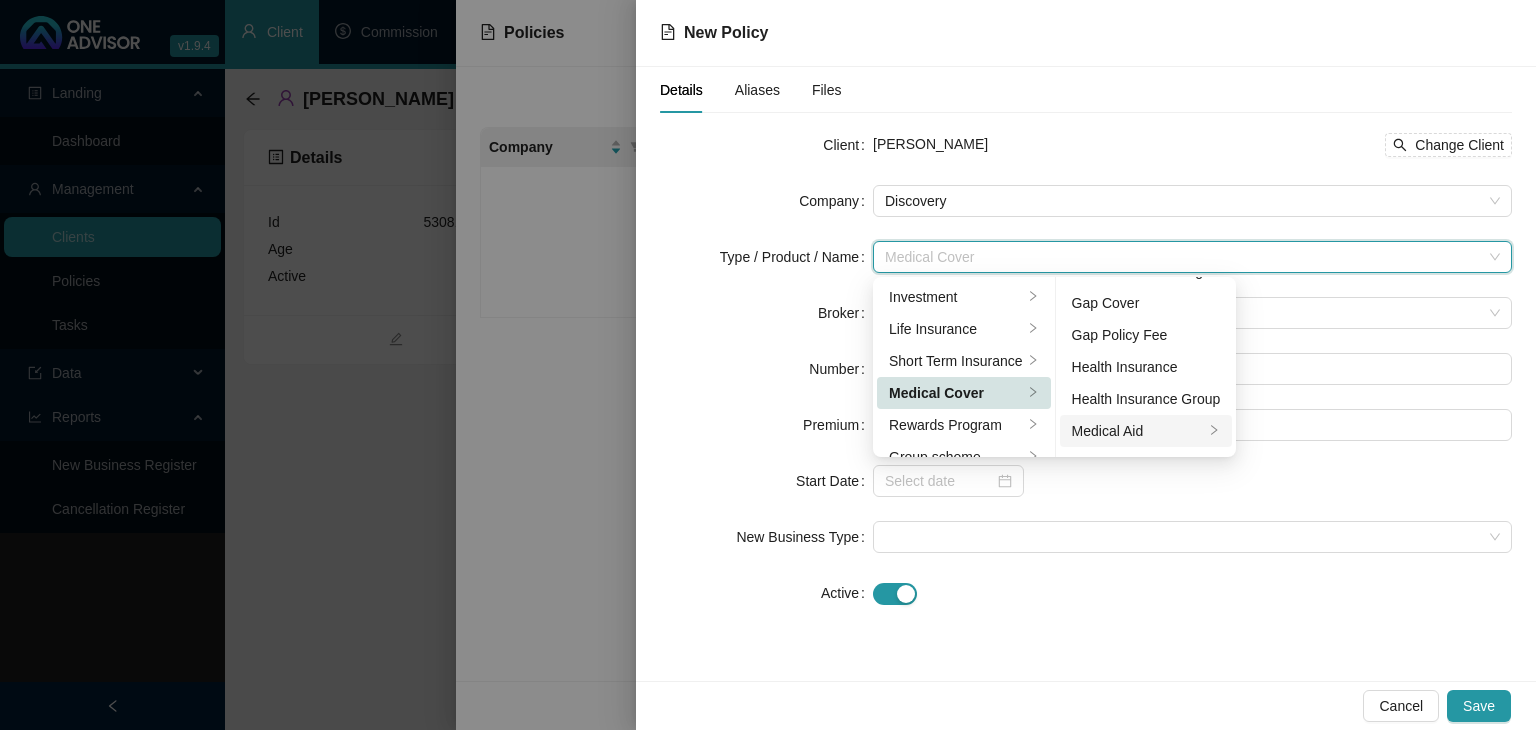 scroll, scrollTop: 100, scrollLeft: 0, axis: vertical 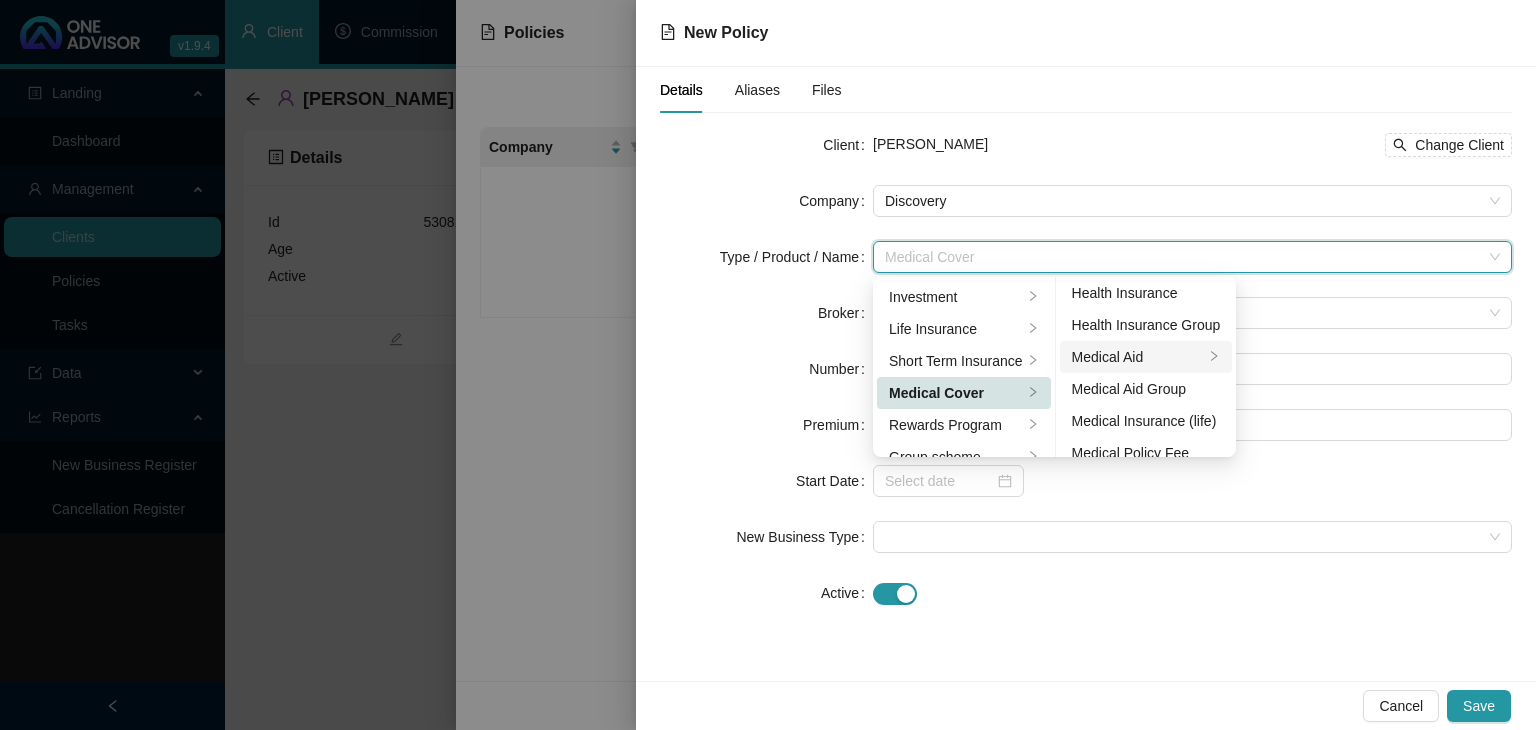 click on "Medical Aid" at bounding box center (1138, 357) 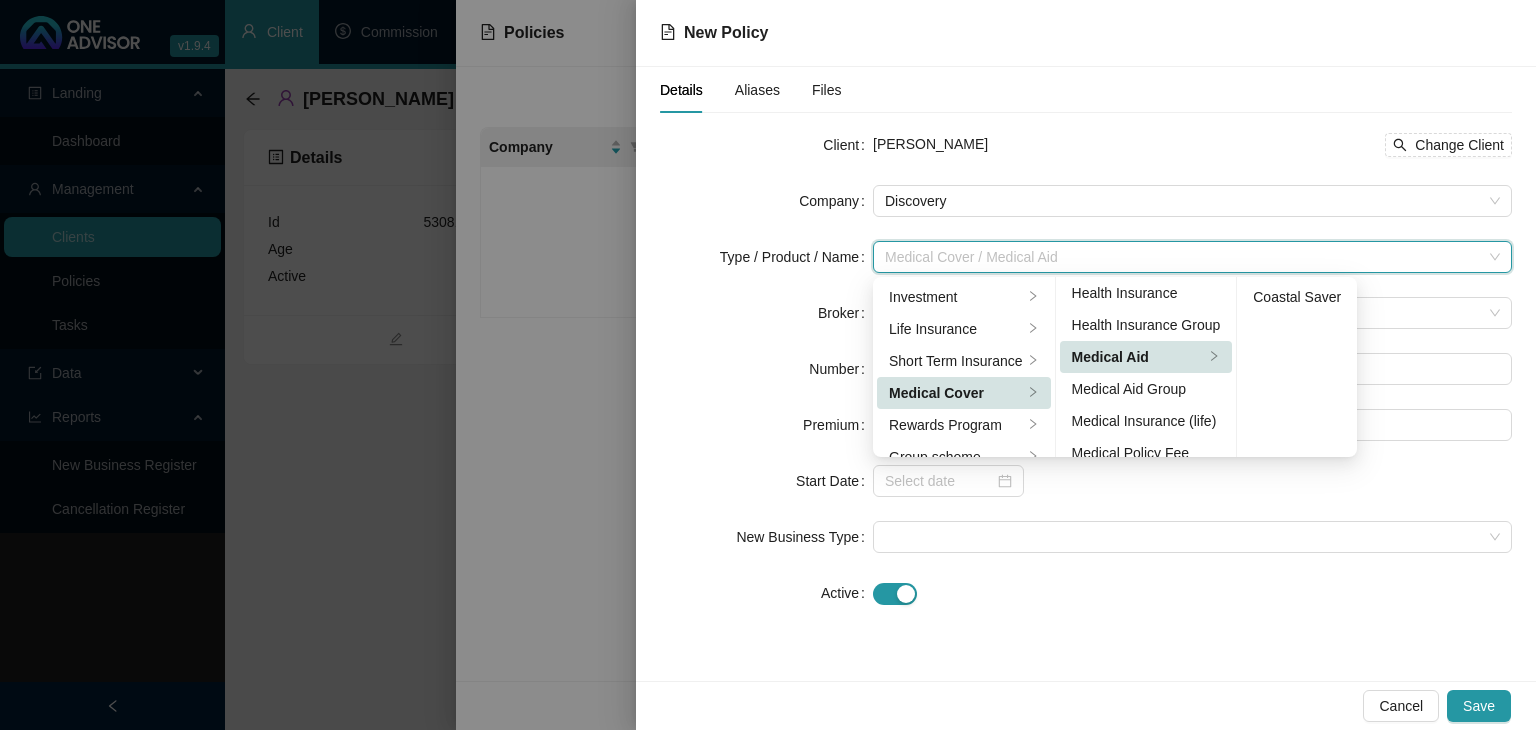 click on "Medical Aid" at bounding box center (1138, 357) 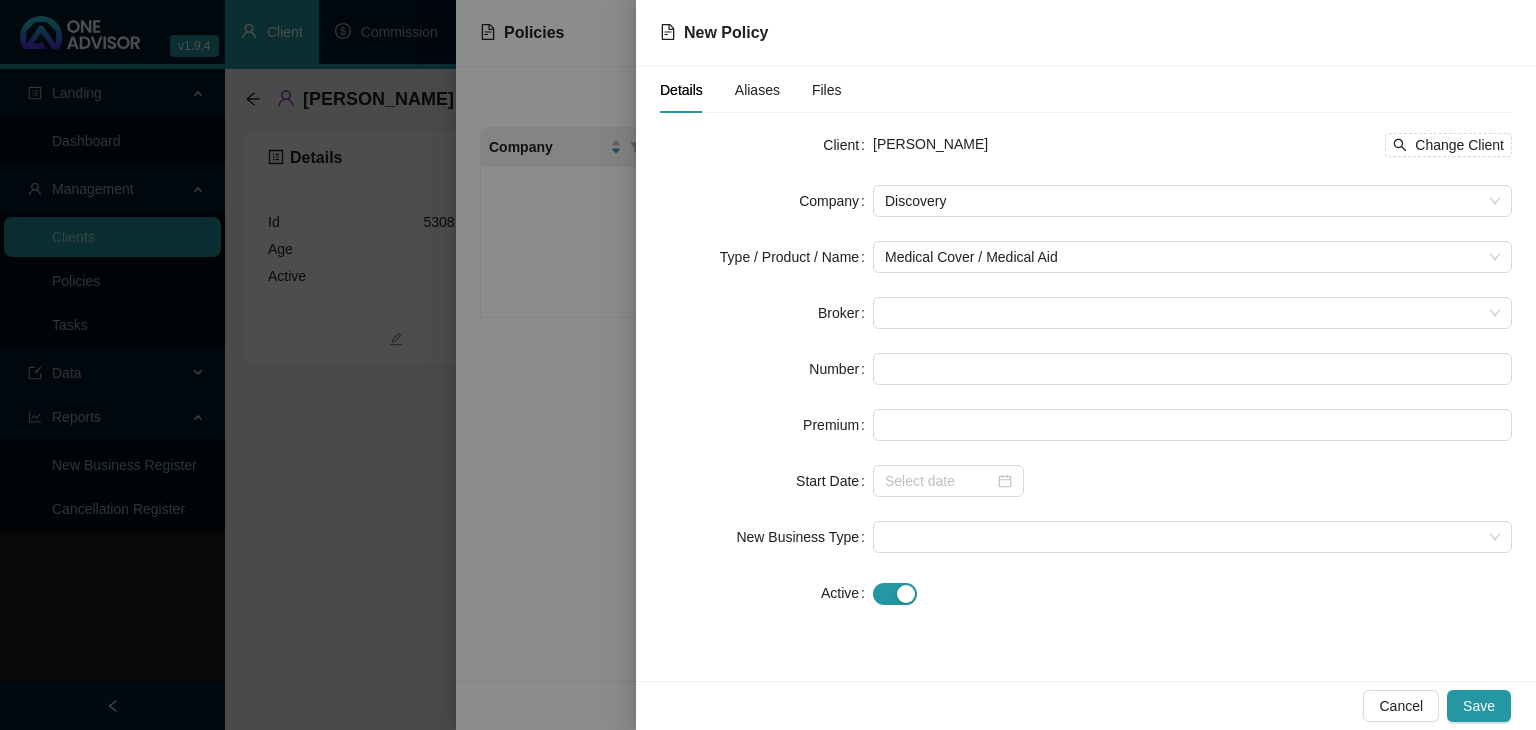click at bounding box center [1192, 593] 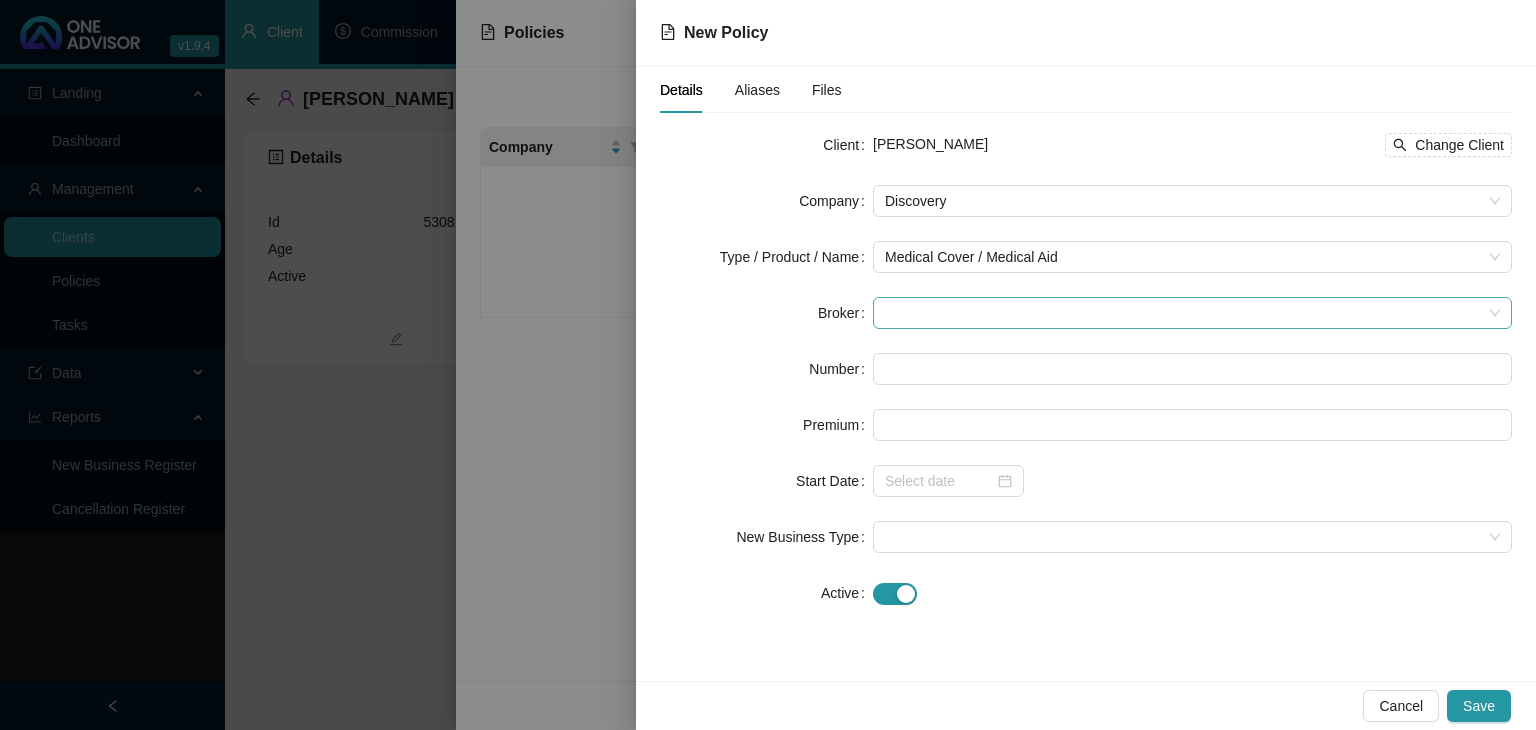 click at bounding box center (1192, 313) 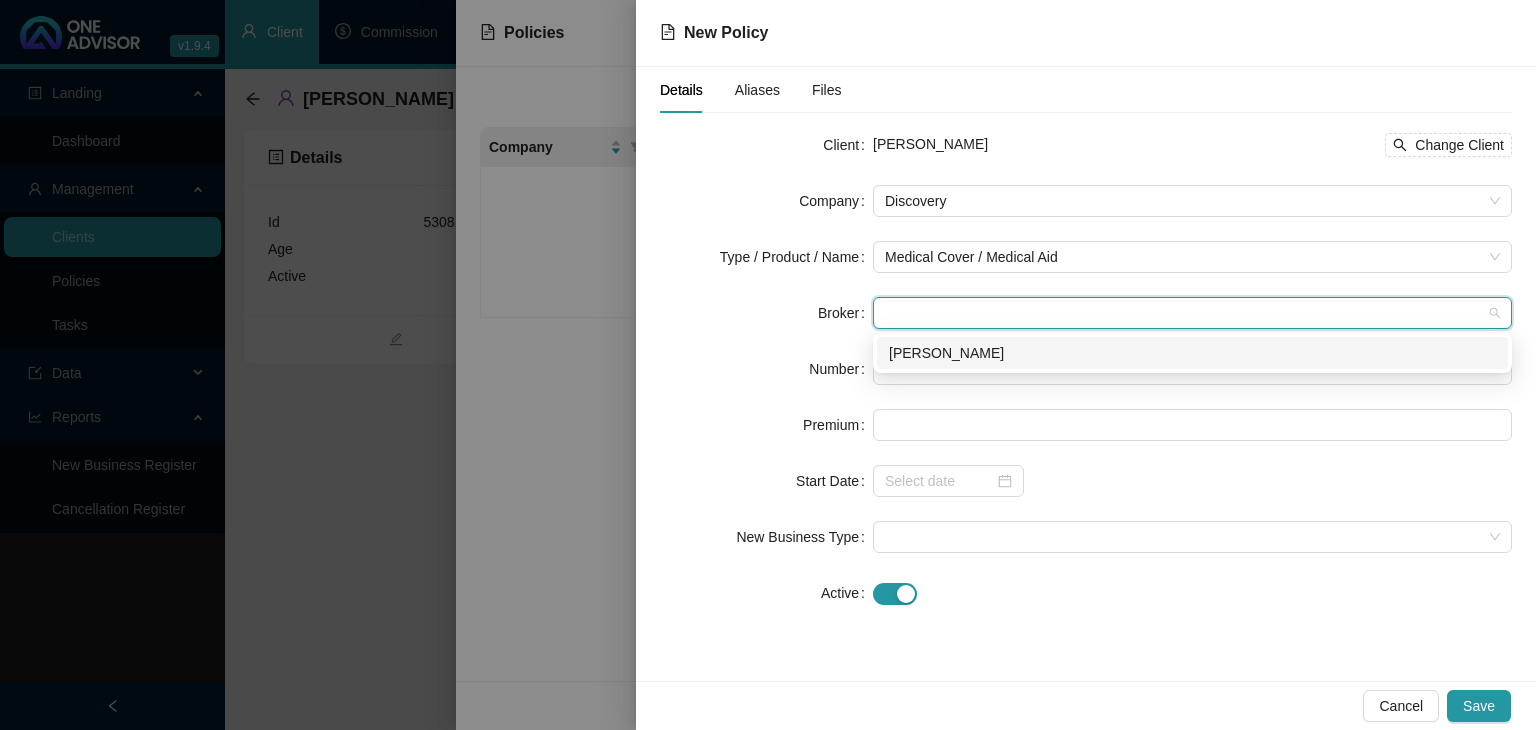 click on "[PERSON_NAME]" at bounding box center (1192, 353) 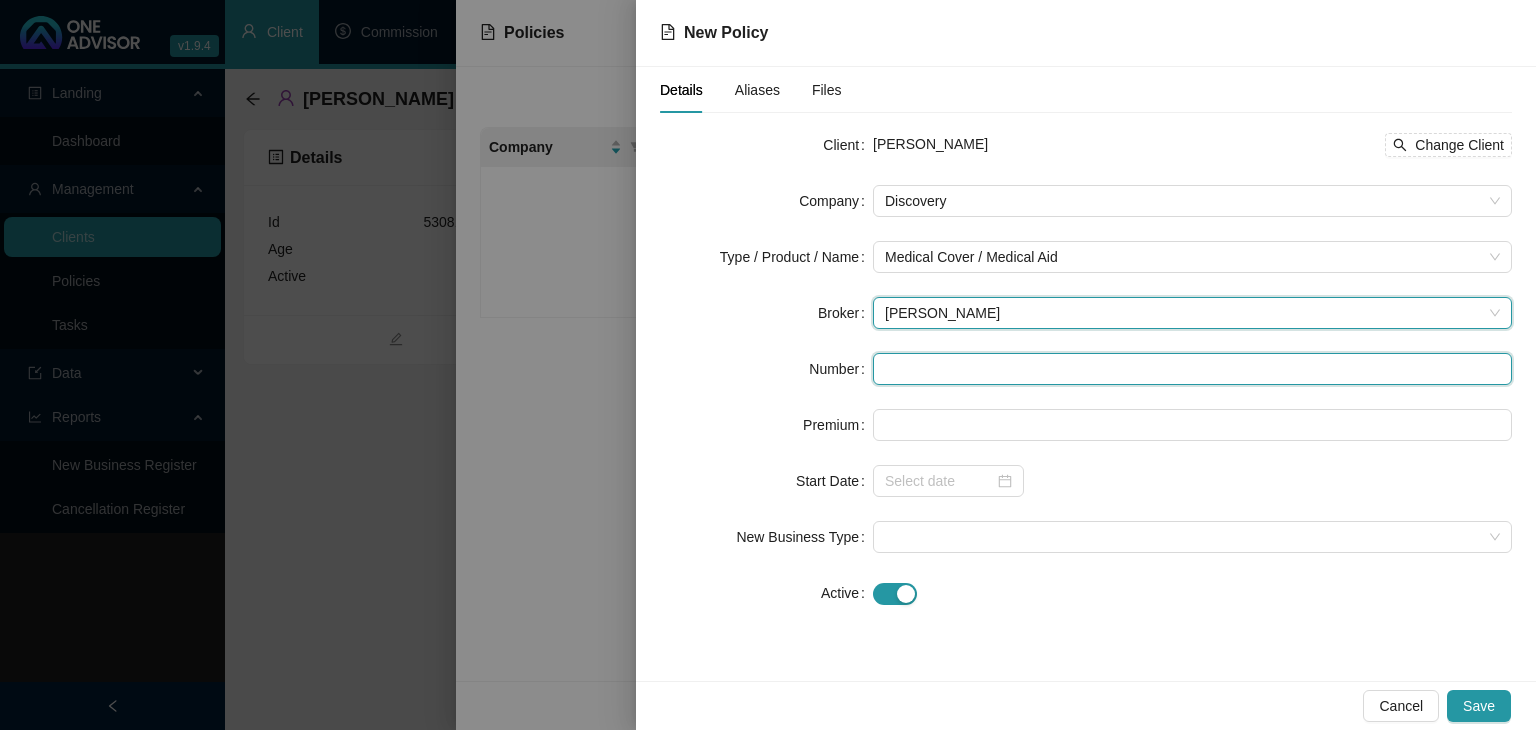 click at bounding box center [1192, 369] 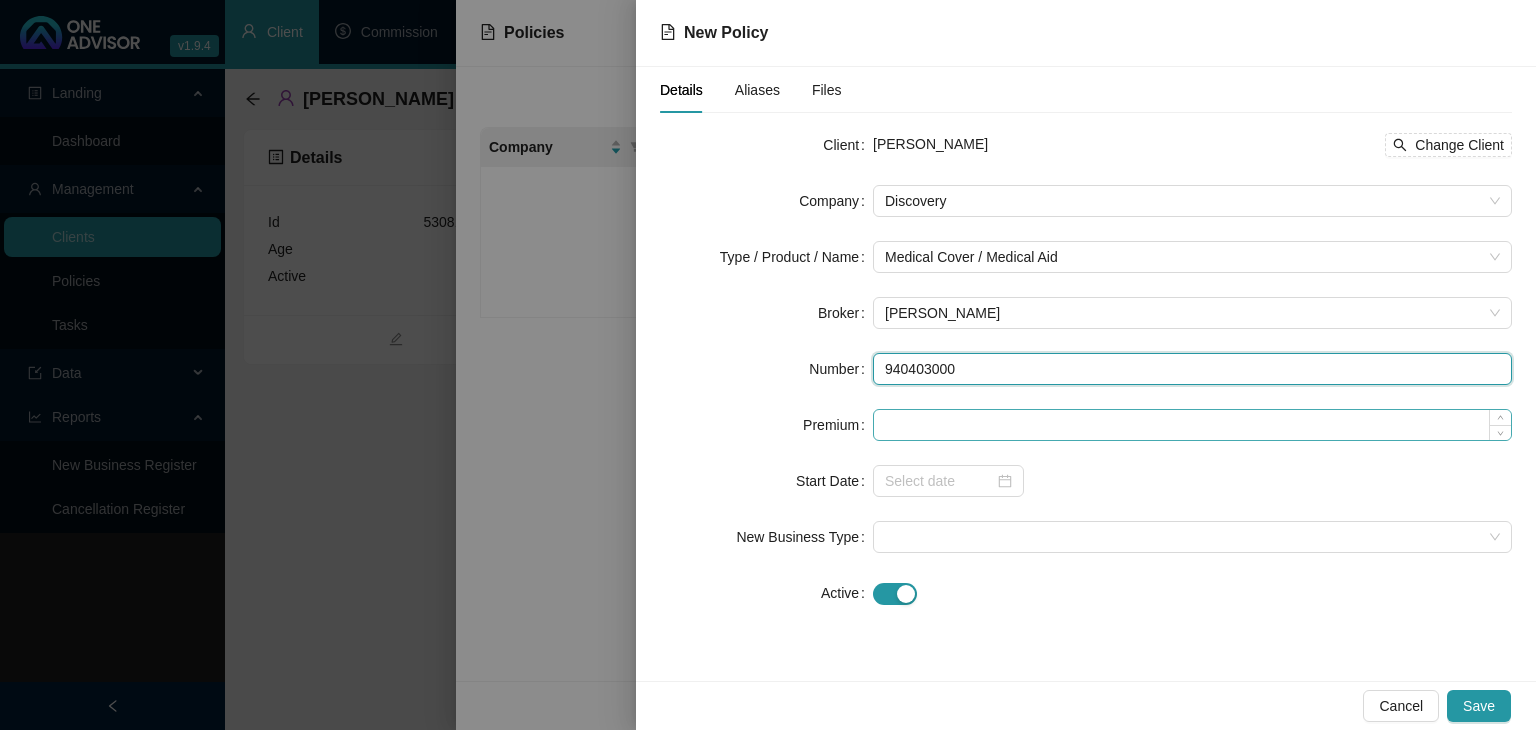 type on "940403000" 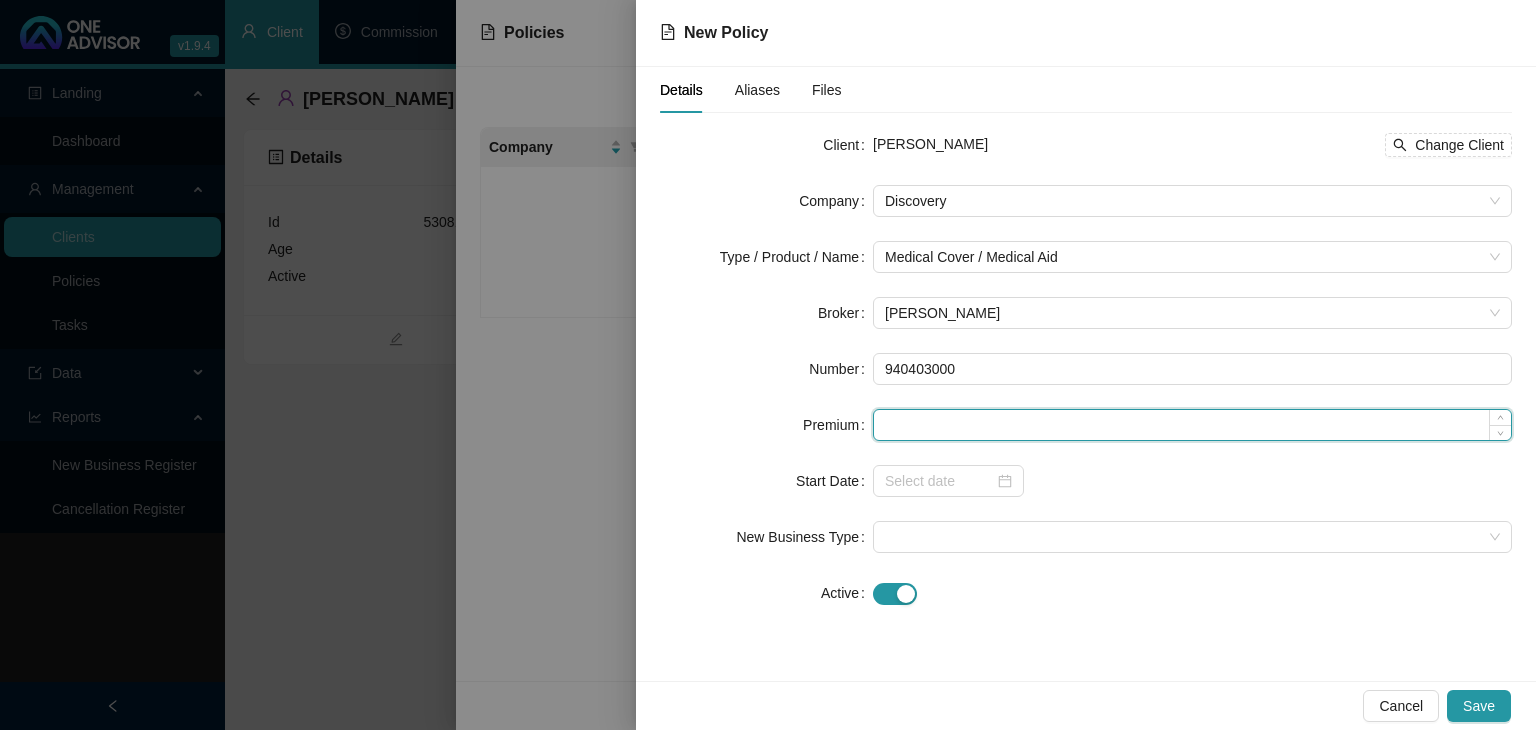 click at bounding box center (1192, 425) 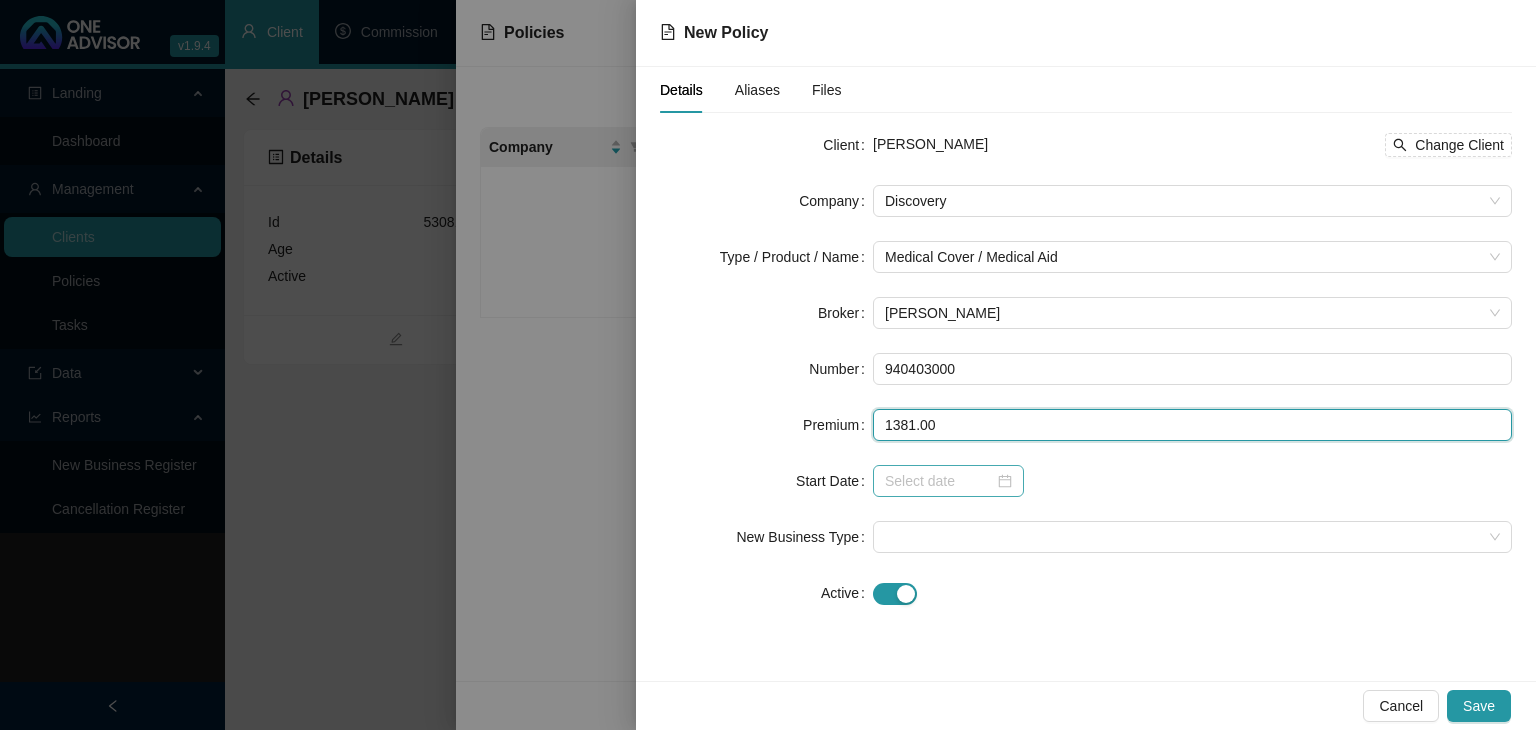 type on "1381.00" 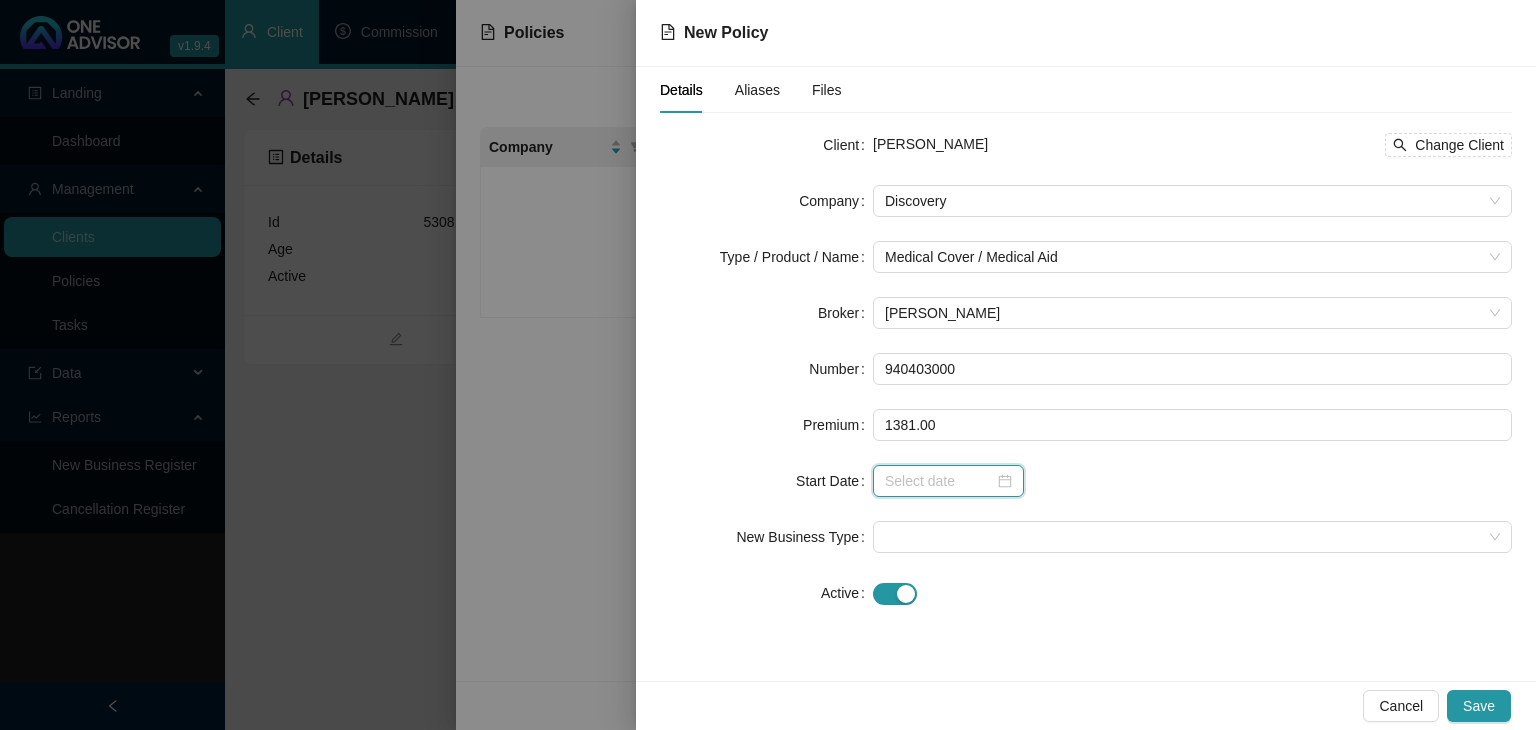 click at bounding box center [939, 481] 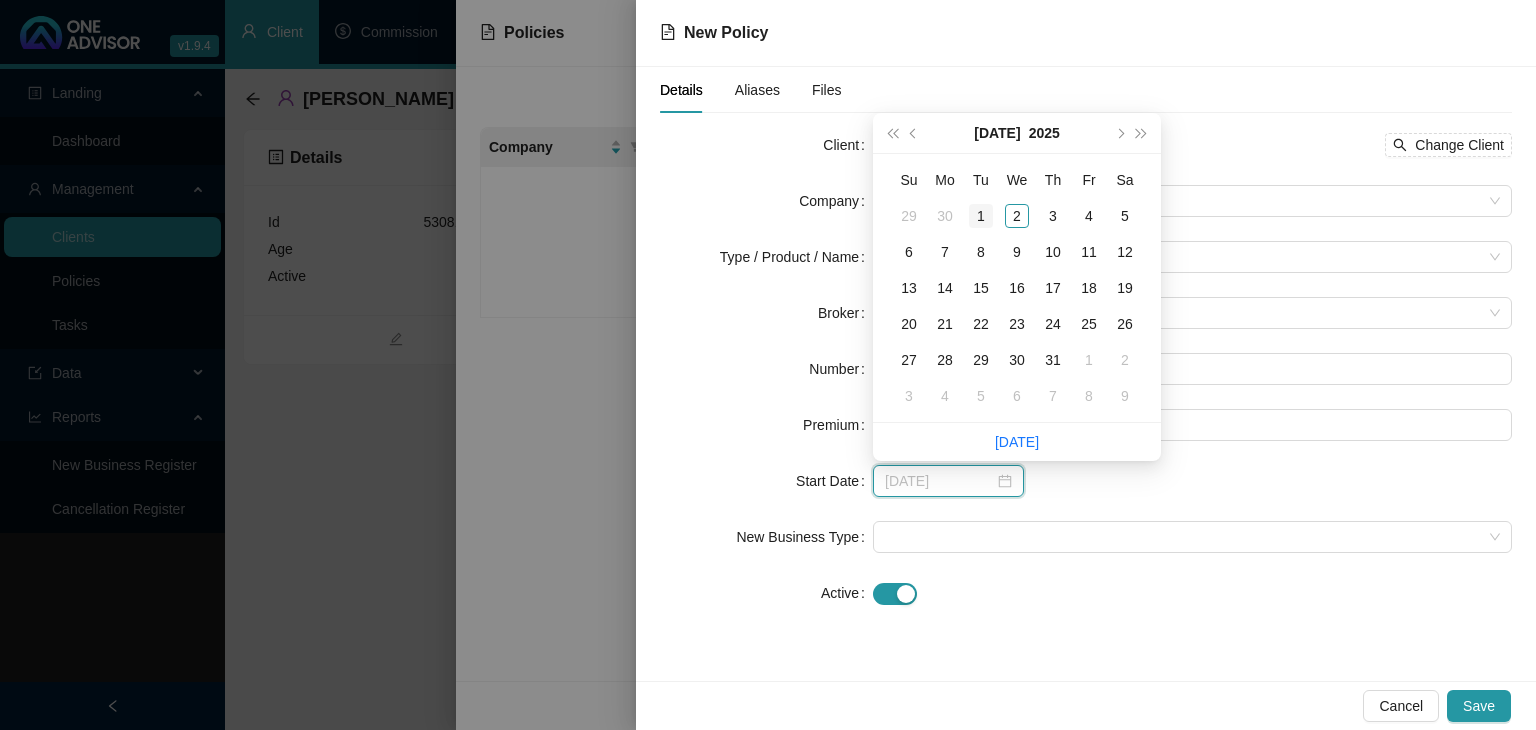 type on "[DATE]" 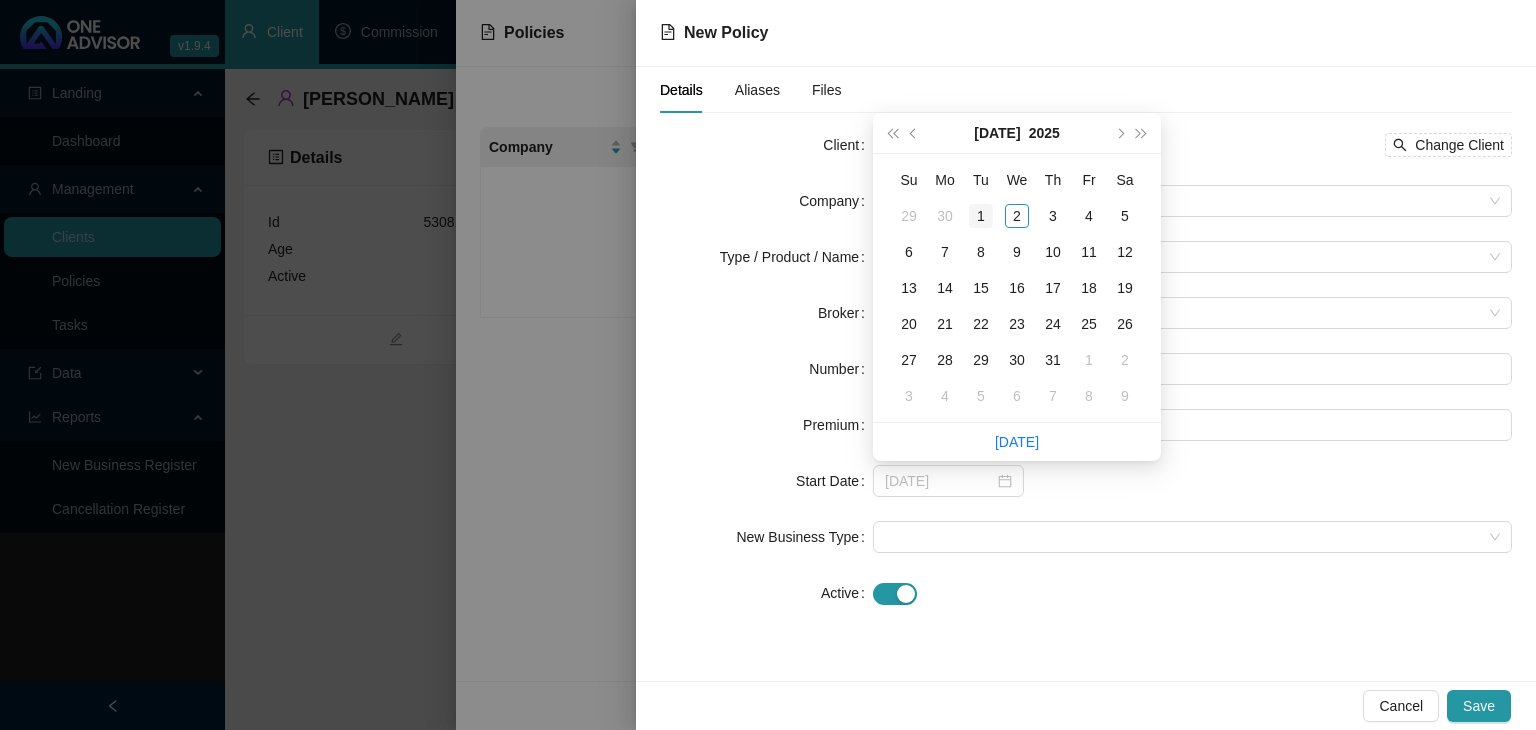 click on "1" at bounding box center (981, 216) 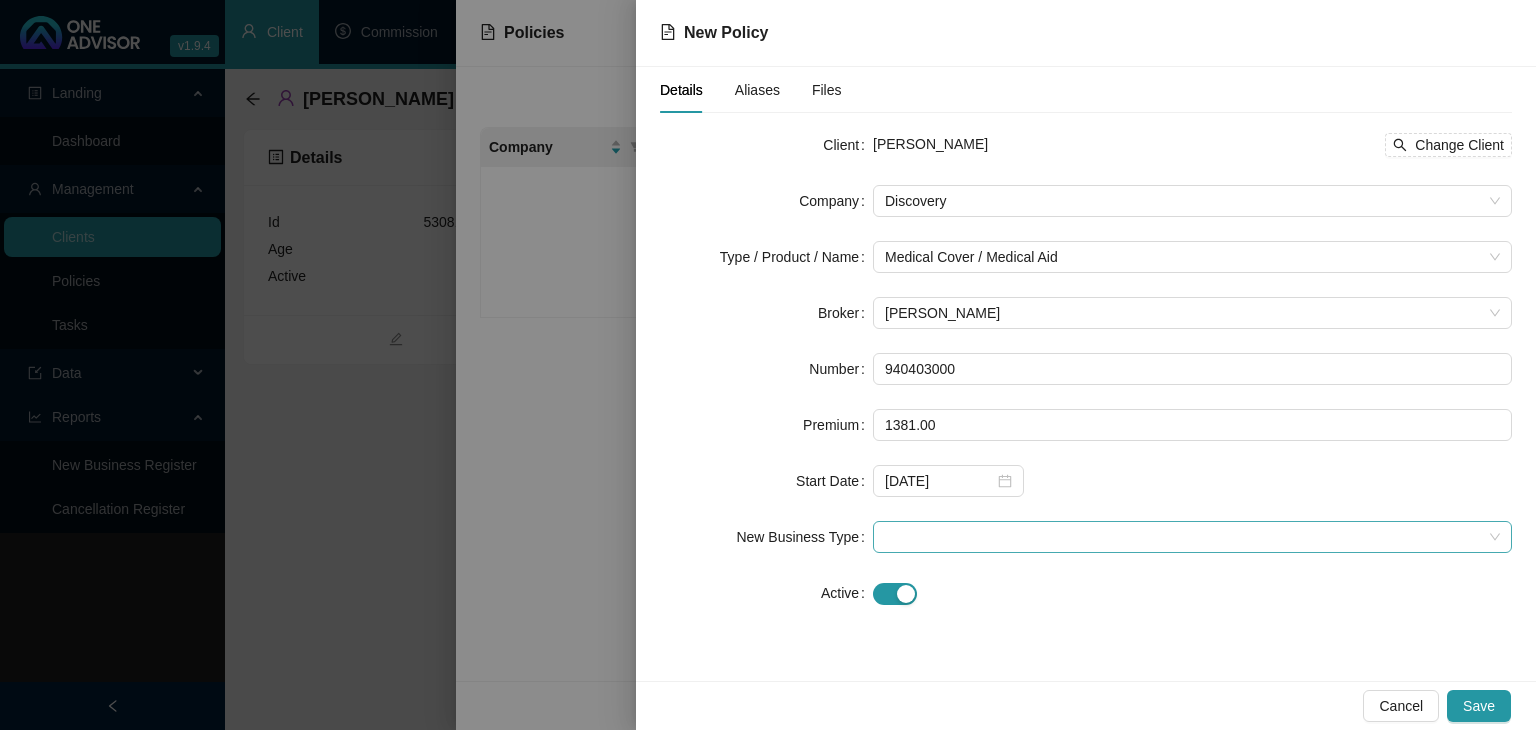 click at bounding box center [1192, 537] 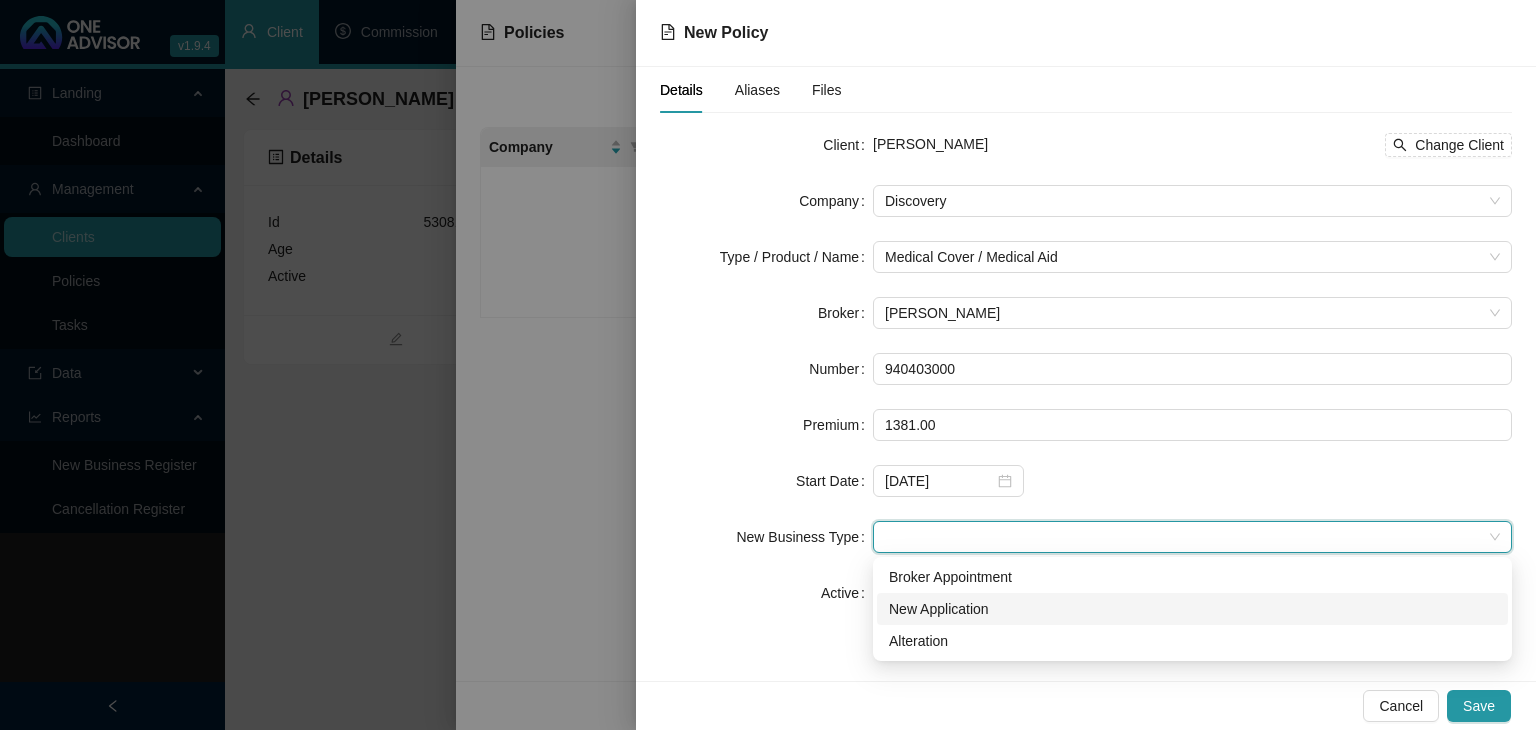 click on "New Application" at bounding box center [1192, 609] 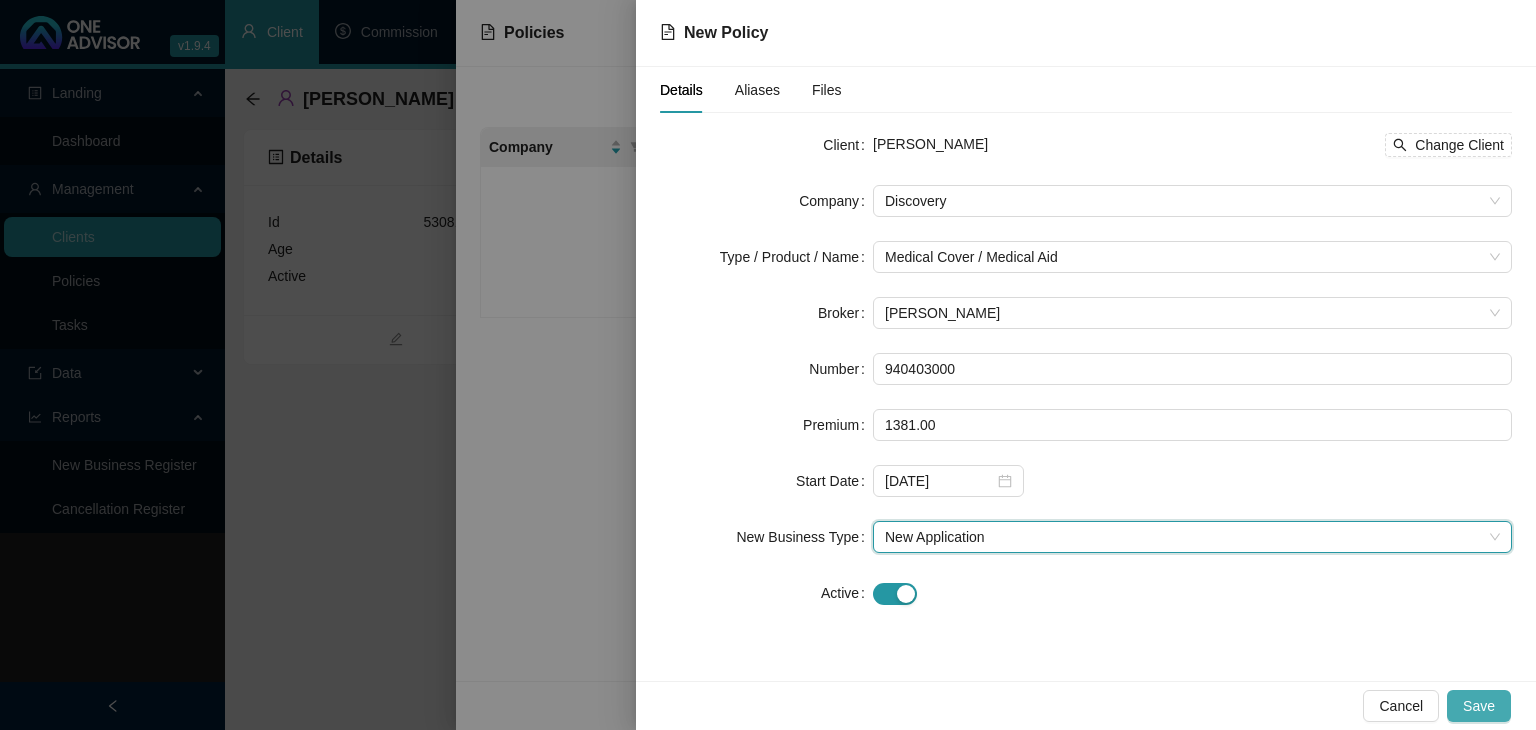 click on "Save" at bounding box center (1479, 706) 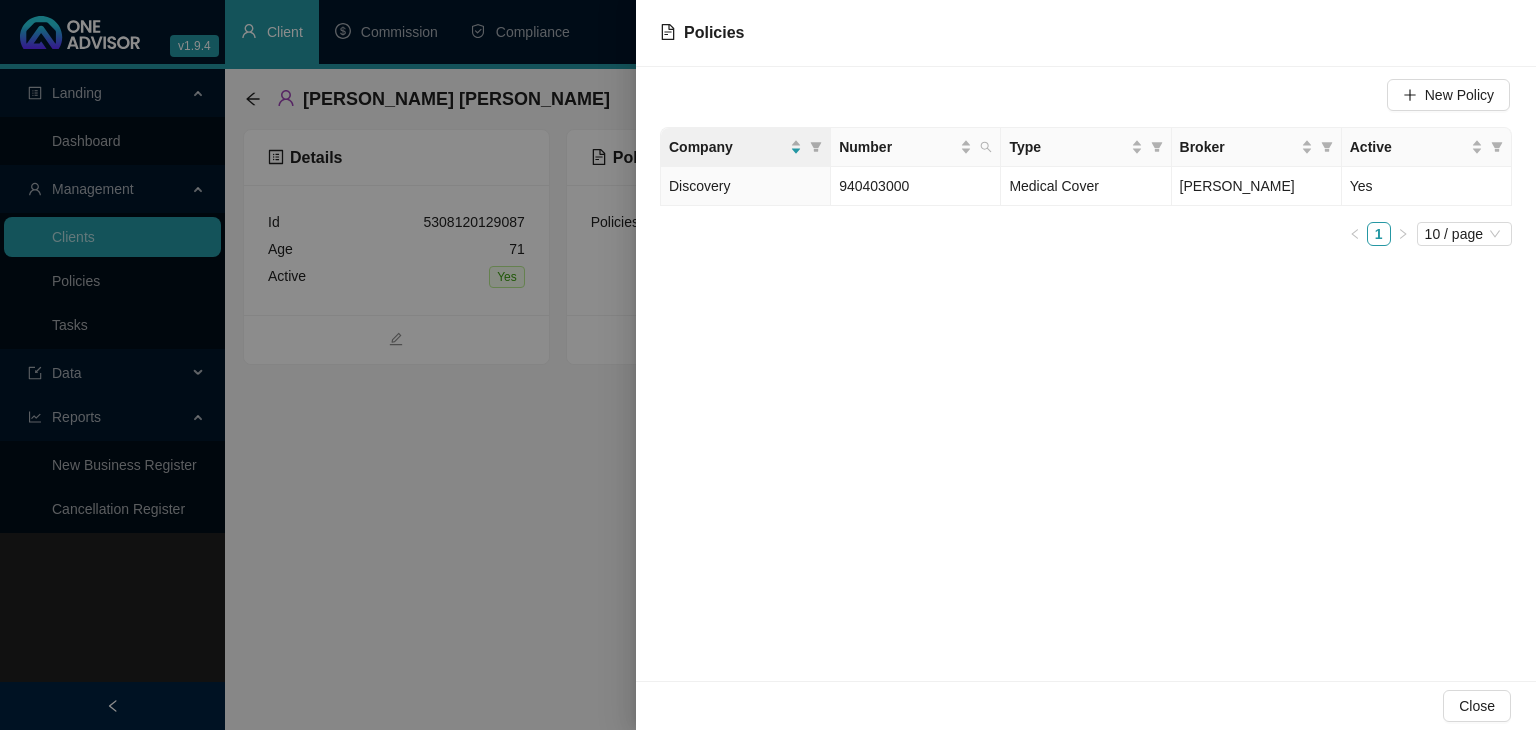 click at bounding box center [768, 365] 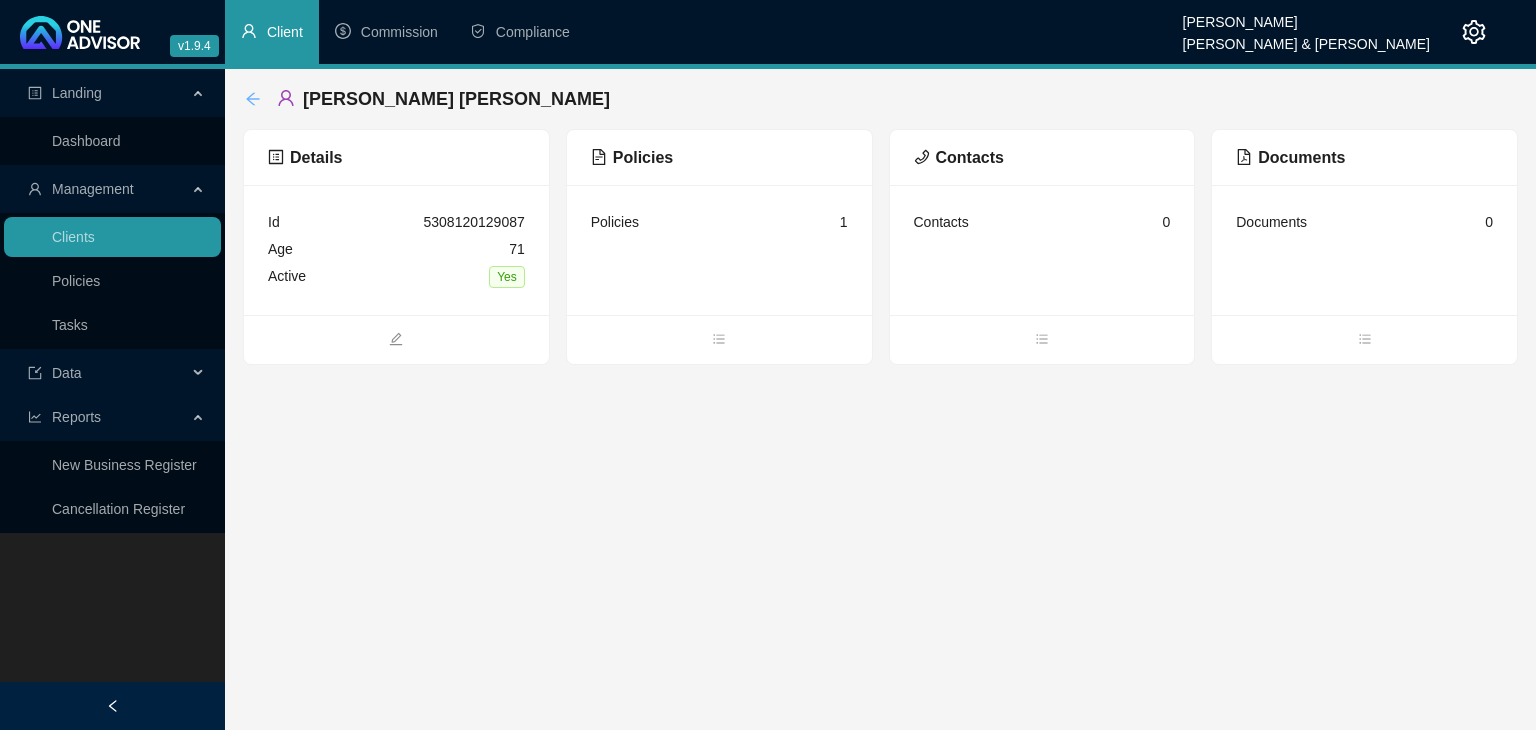 click 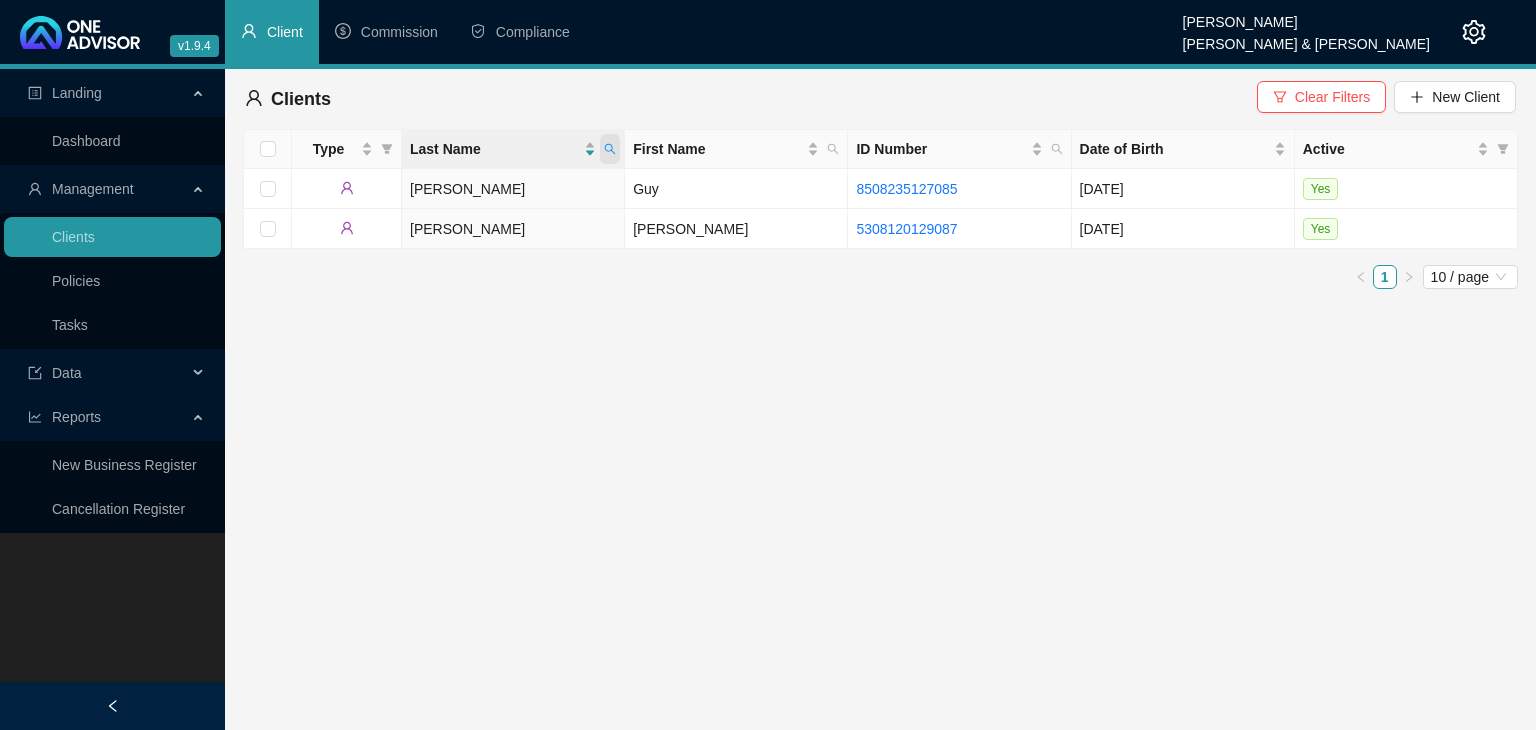 drag, startPoint x: 616, startPoint y: 149, endPoint x: 606, endPoint y: 153, distance: 10.770329 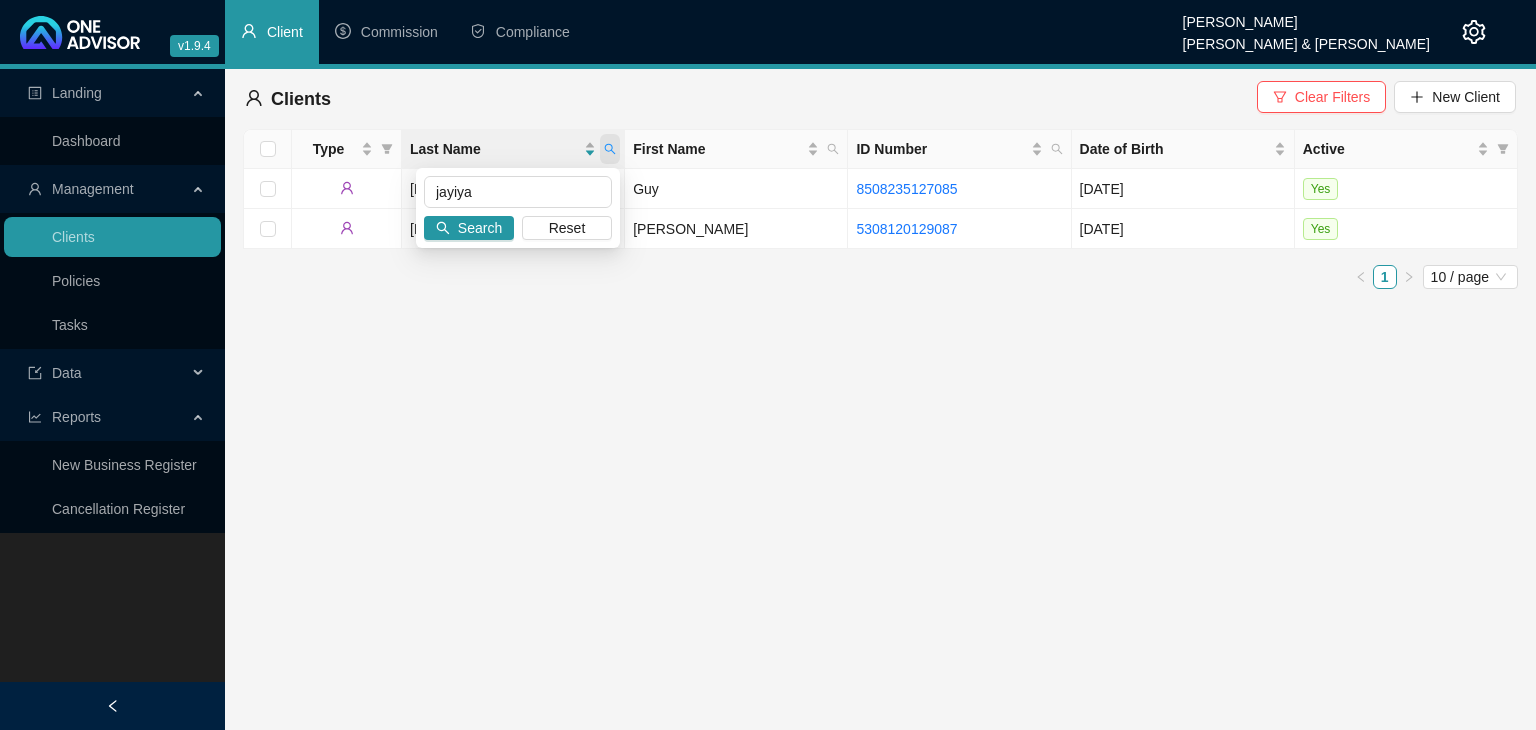 type on "jayiya" 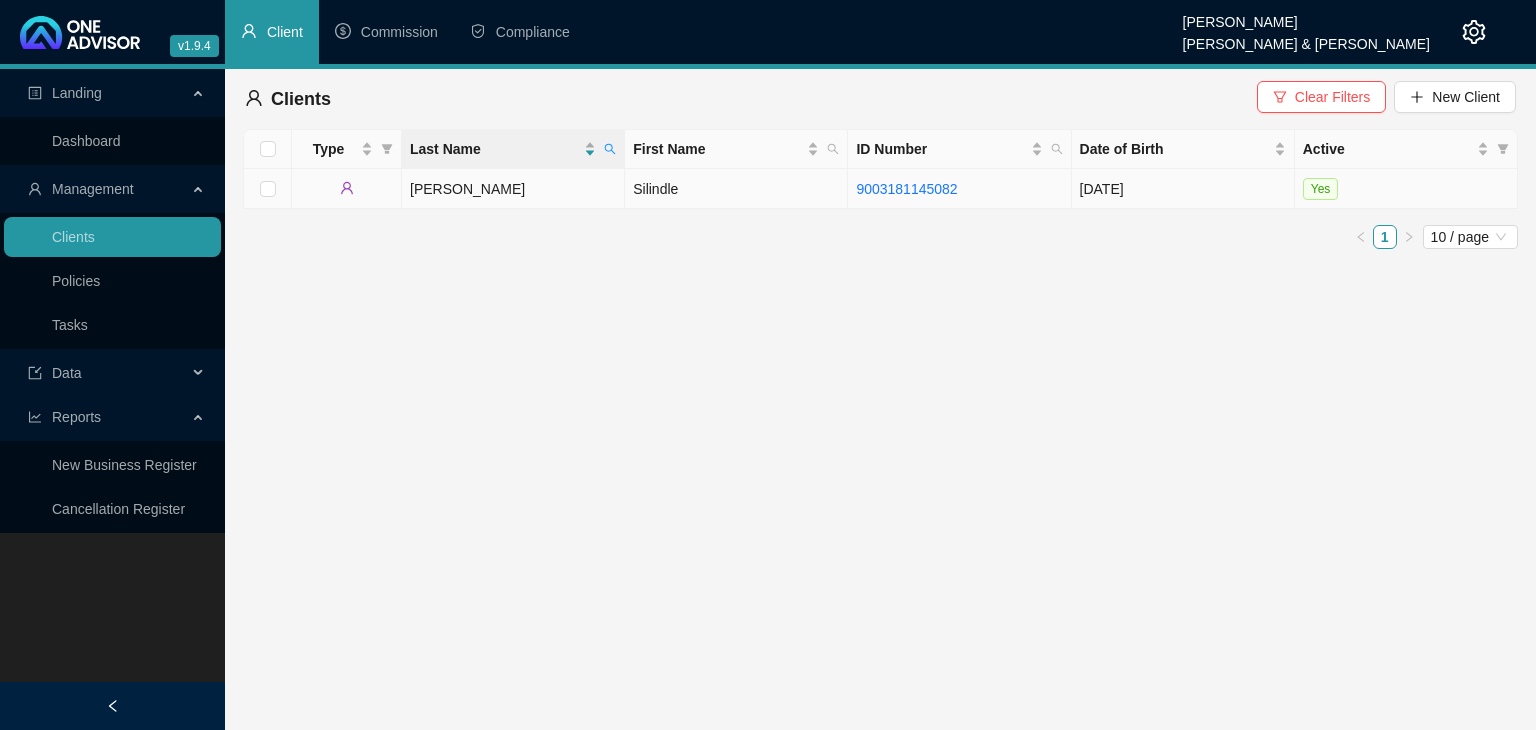 click on "[PERSON_NAME]" at bounding box center [513, 189] 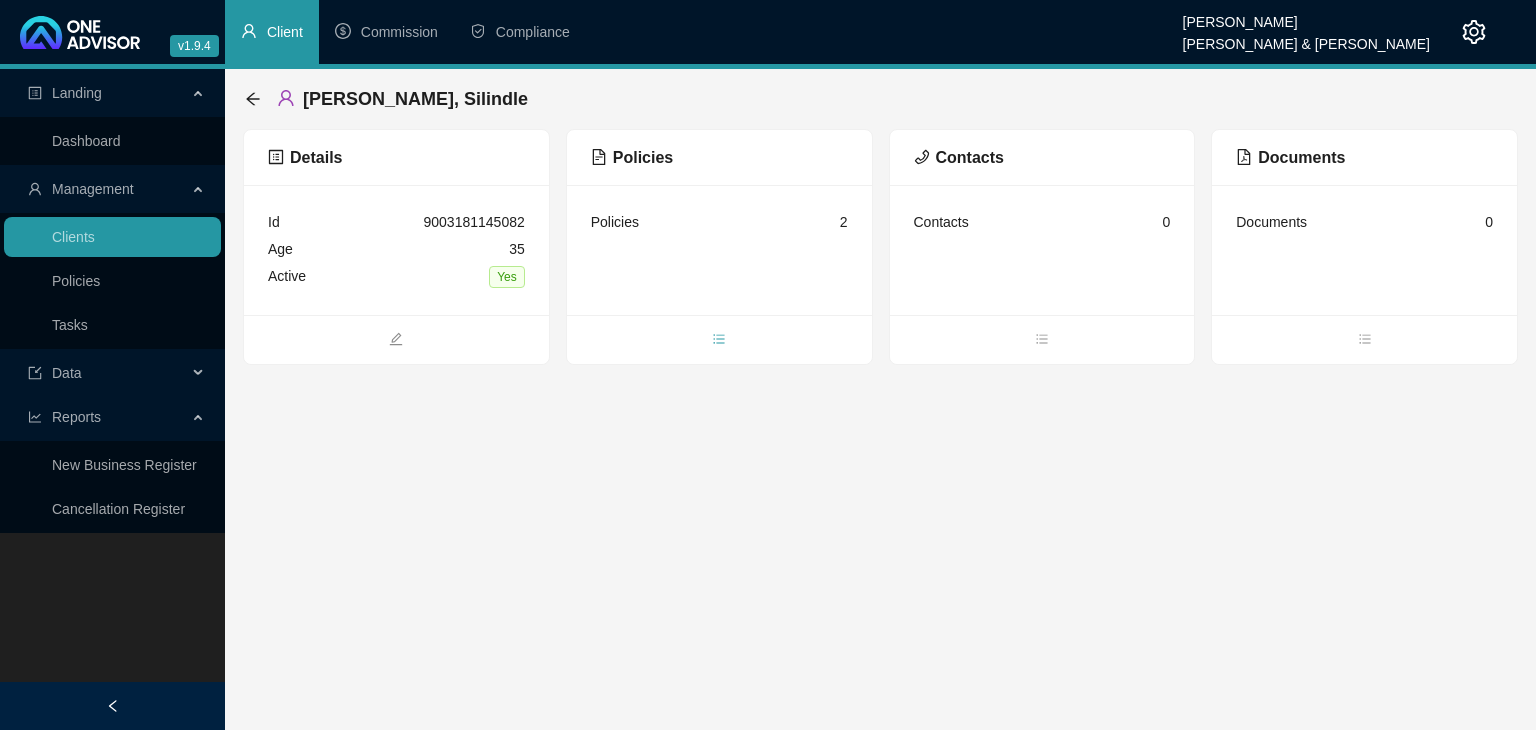 click 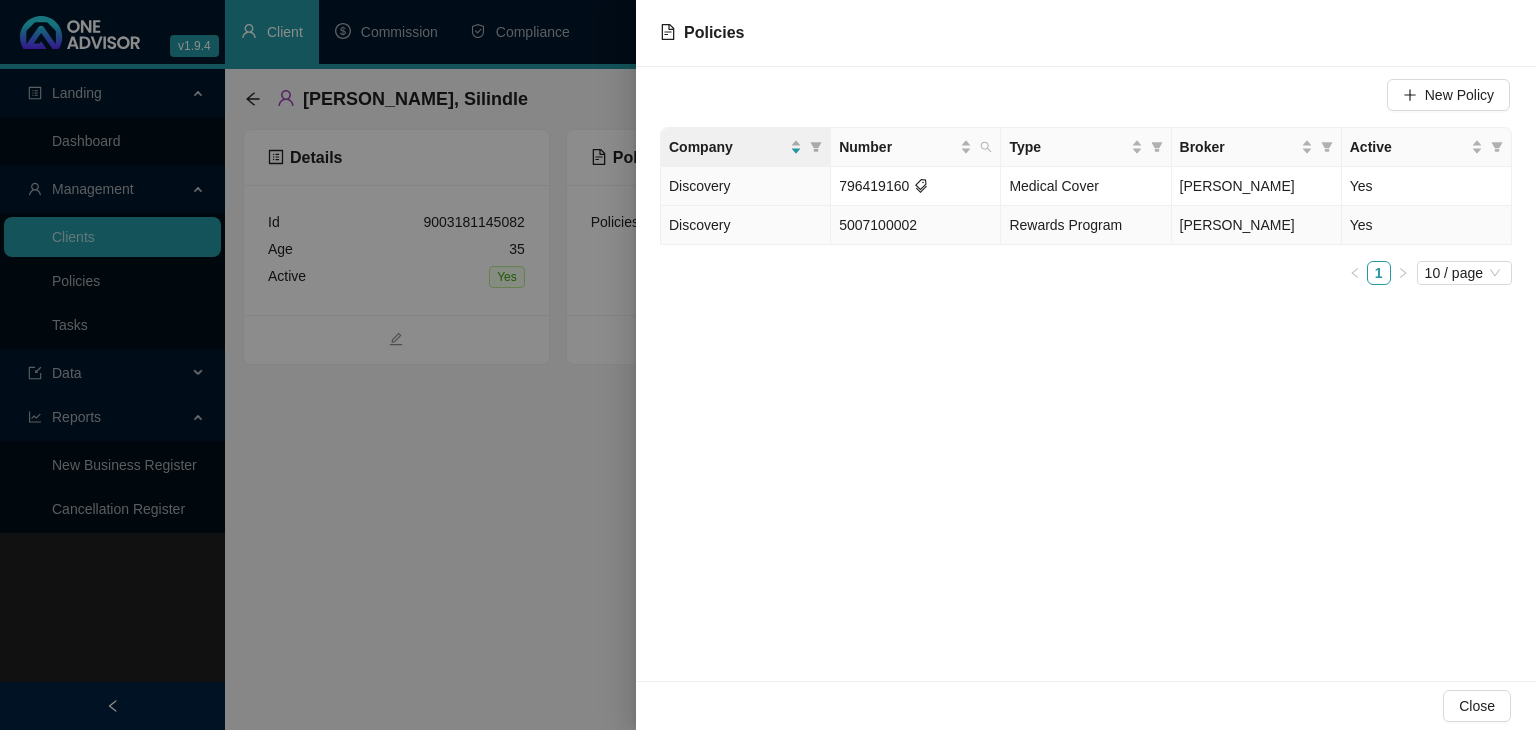 click on "5007100002" at bounding box center (916, 225) 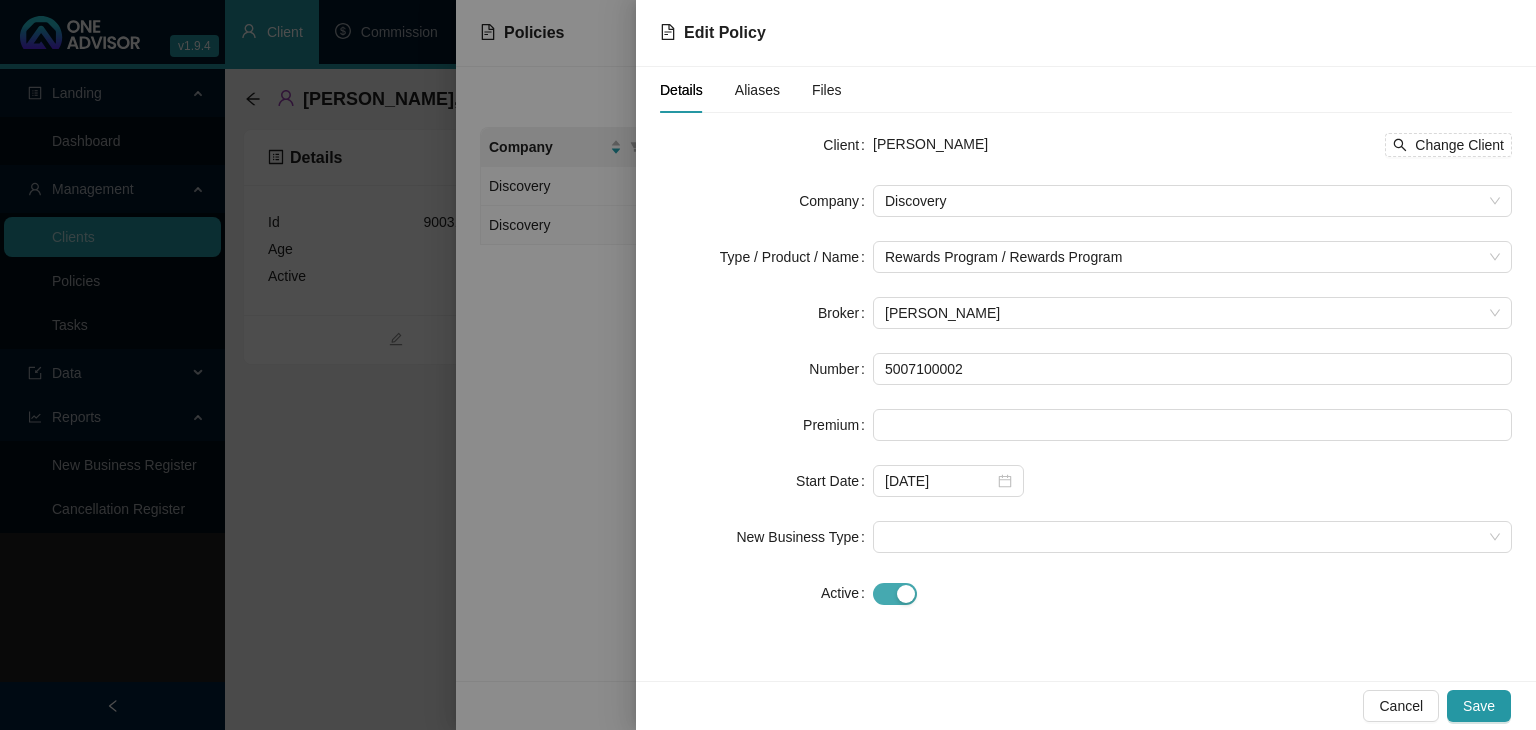 click at bounding box center [906, 594] 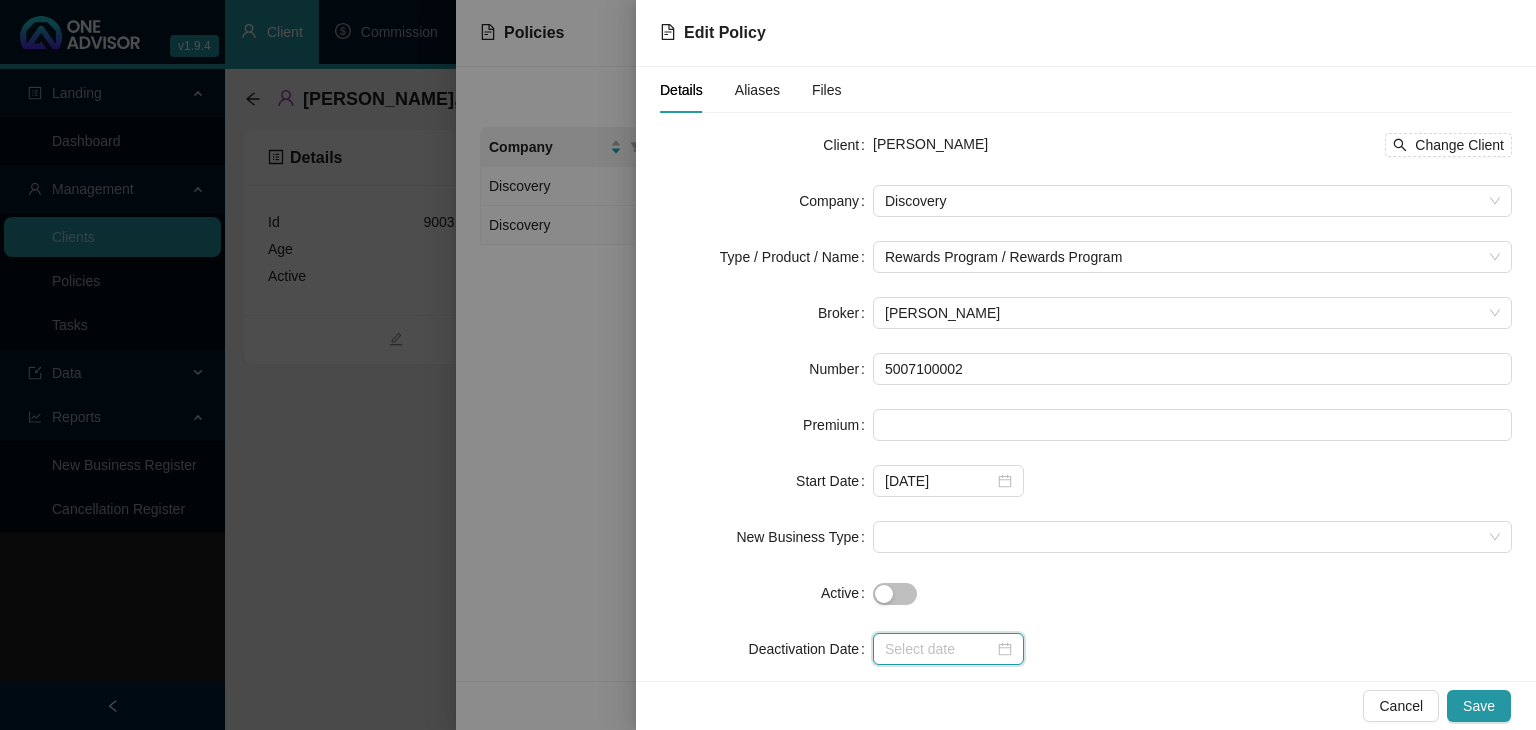 click at bounding box center (939, 649) 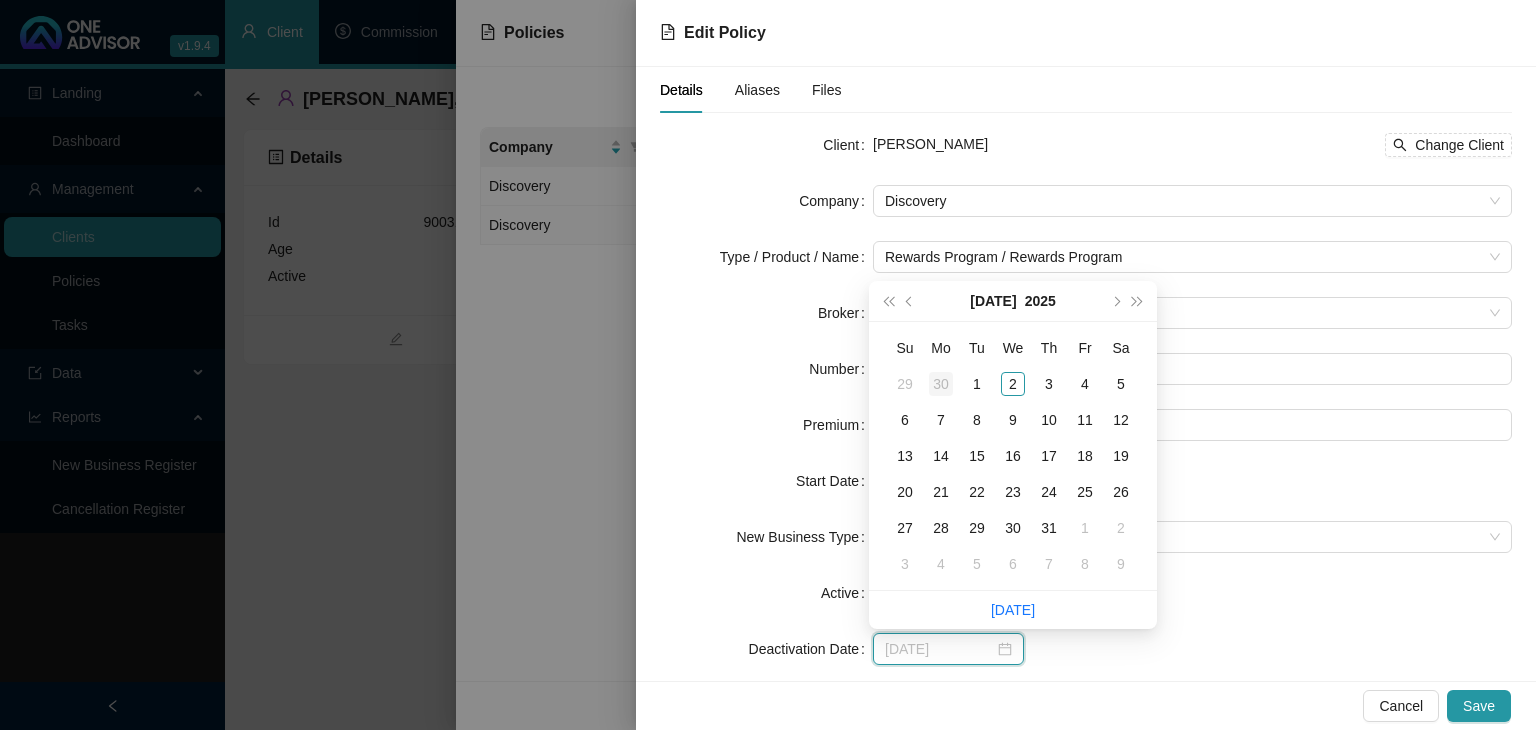 type on "[DATE]" 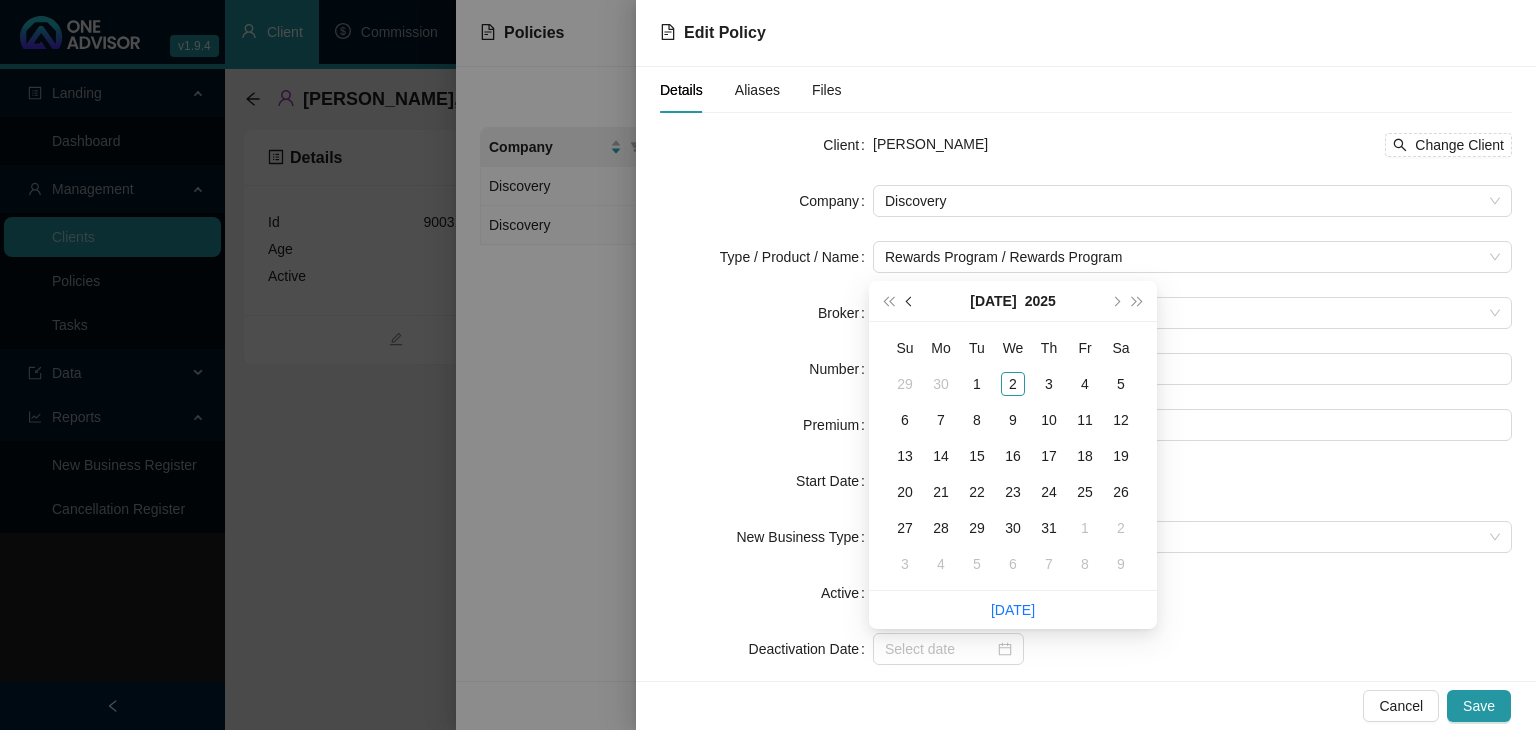 click at bounding box center [910, 301] 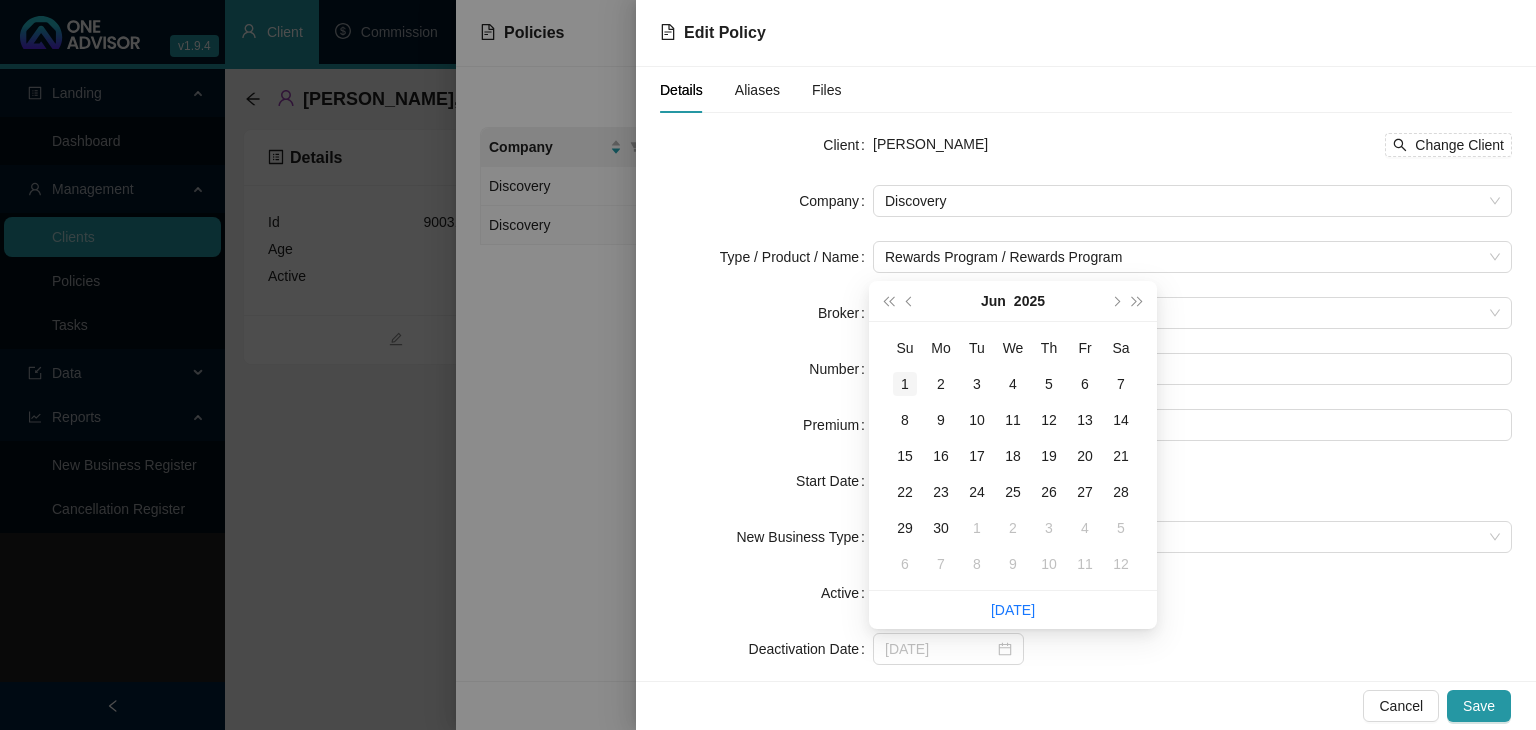 type on "[DATE]" 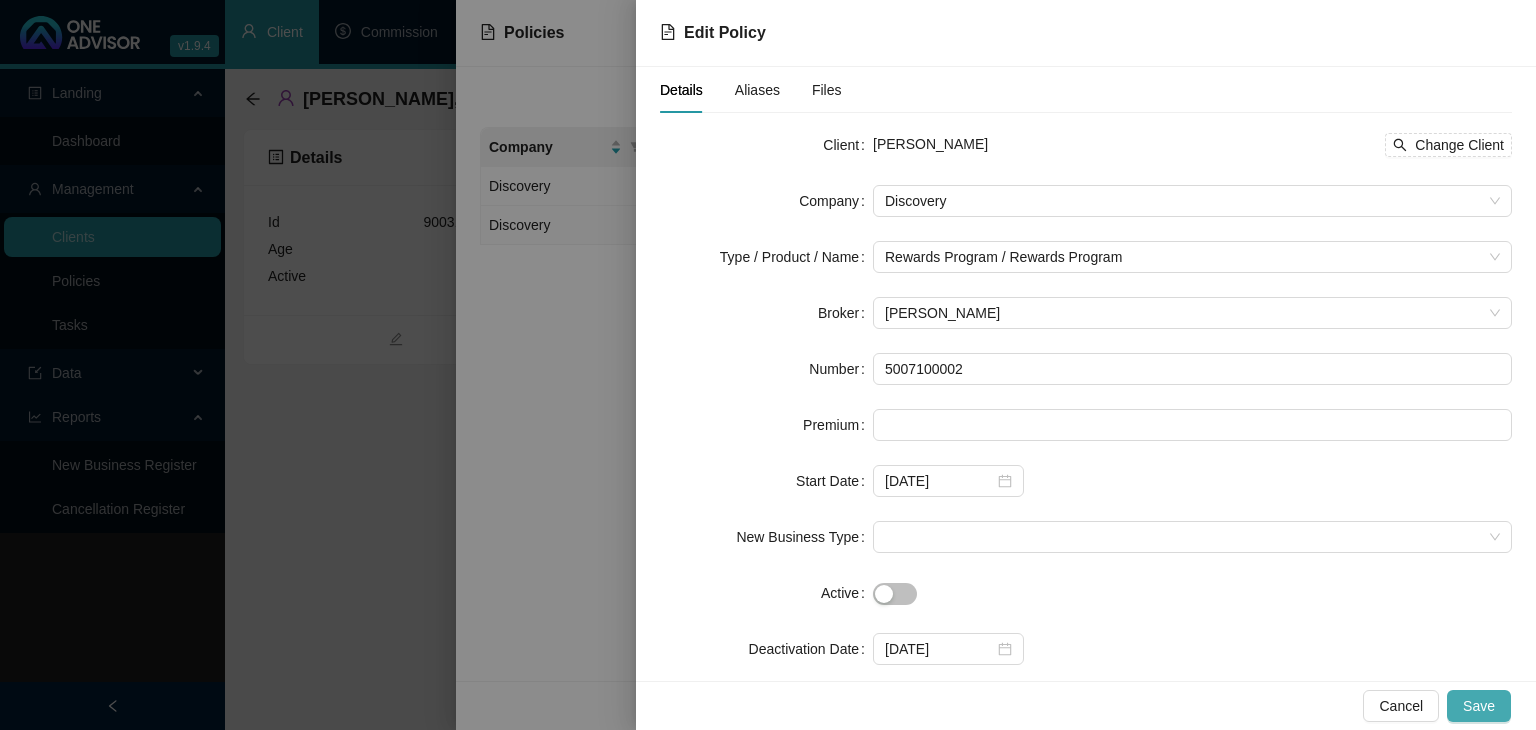 click on "Save" at bounding box center [1479, 706] 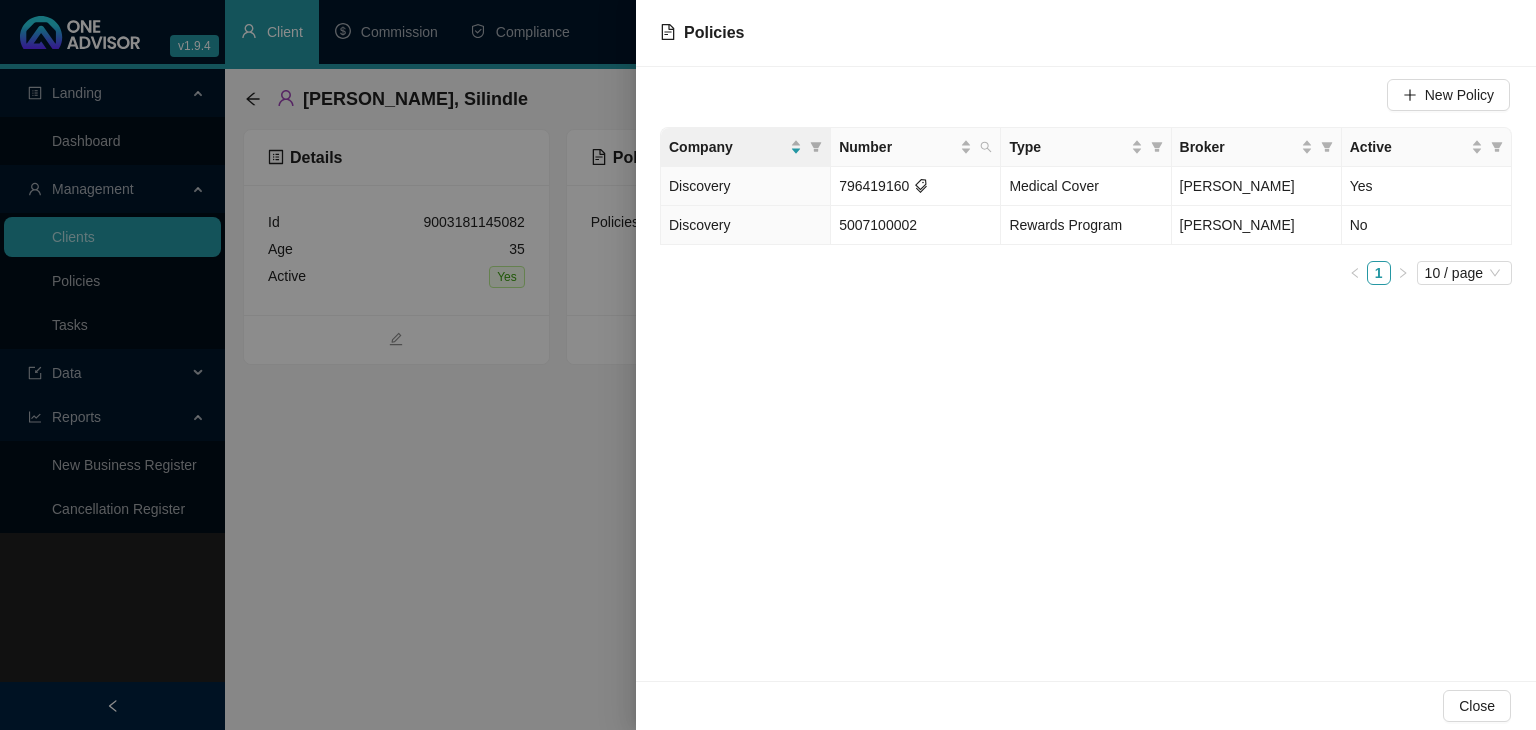 click at bounding box center (768, 365) 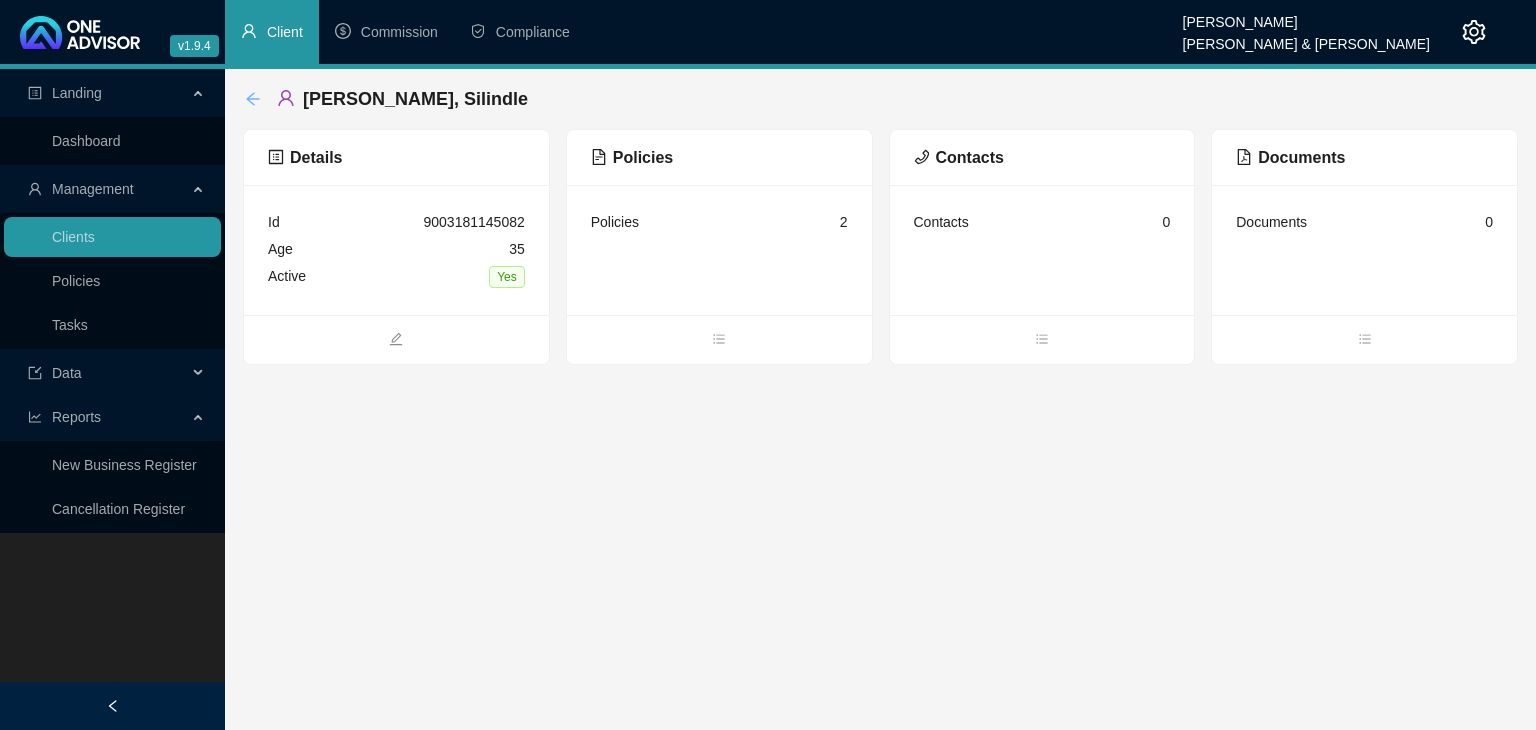 click 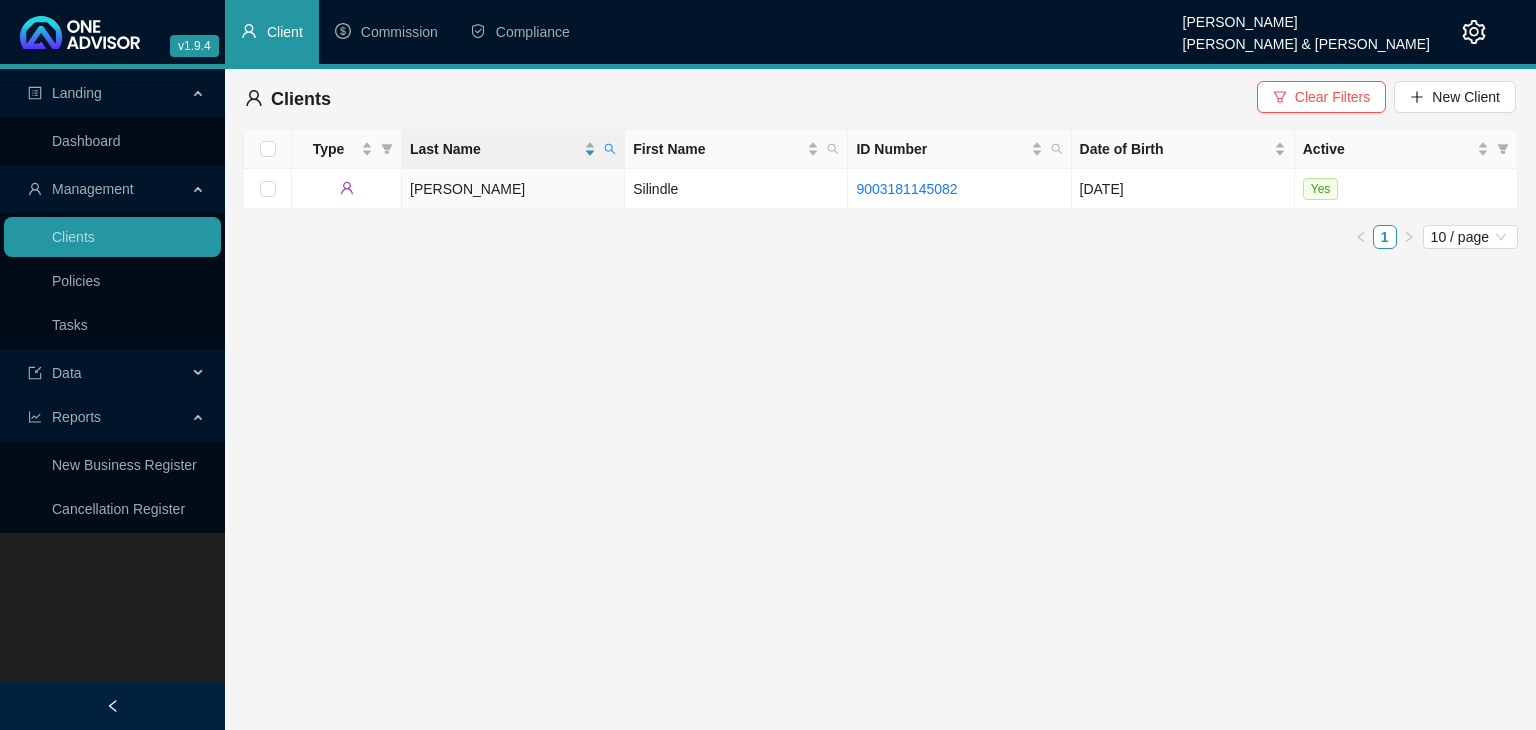 click 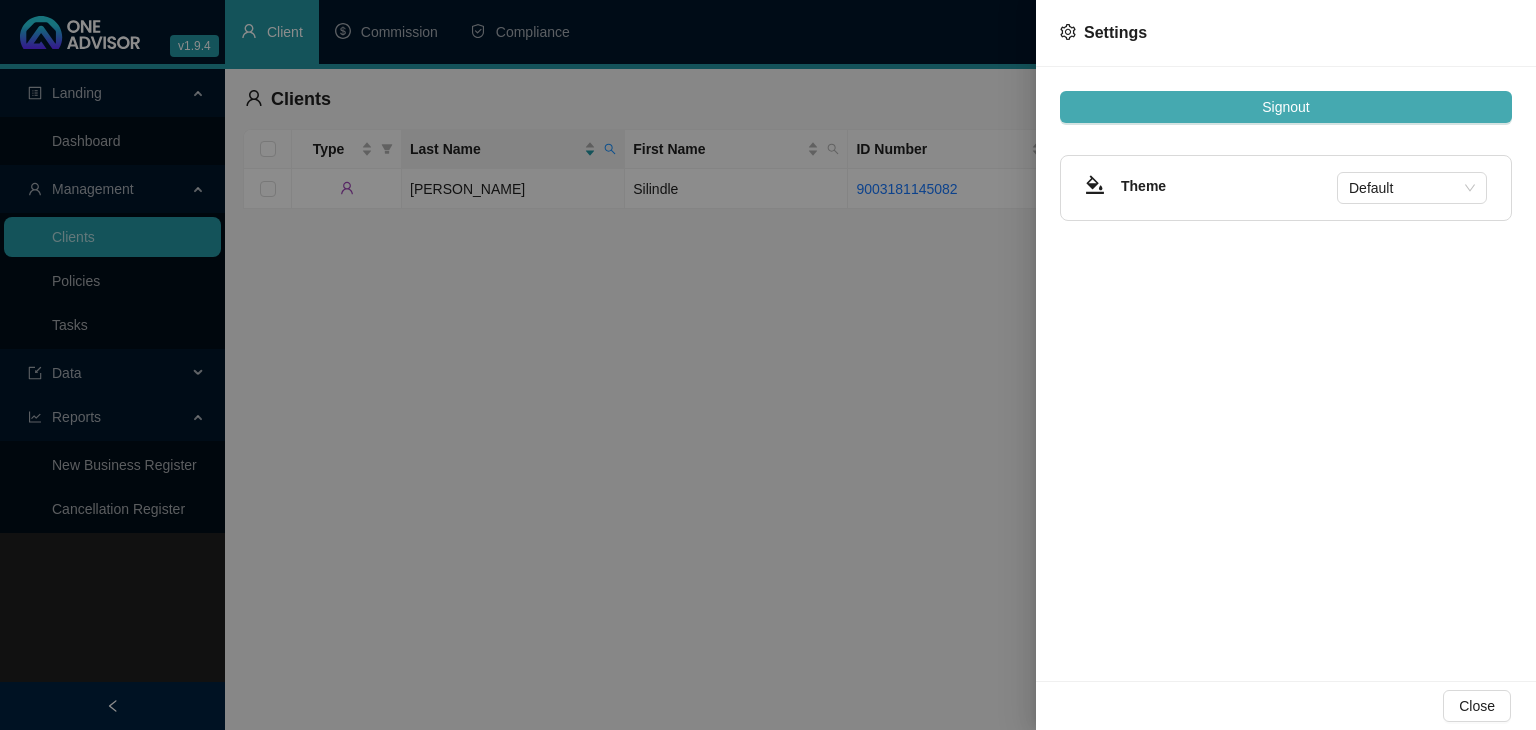 click on "Signout" at bounding box center (1285, 107) 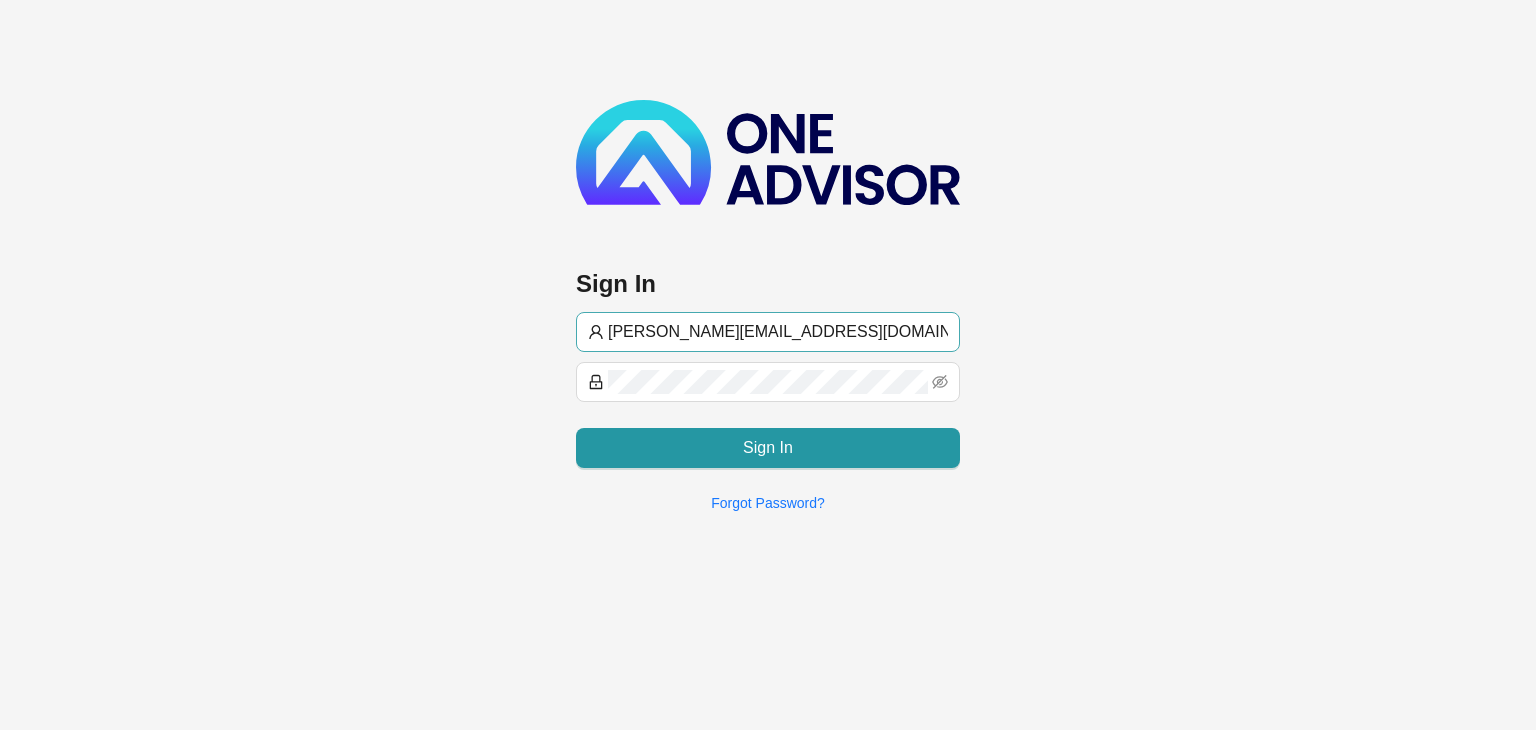click on "[PERSON_NAME][EMAIL_ADDRESS][DOMAIN_NAME]" at bounding box center [778, 332] 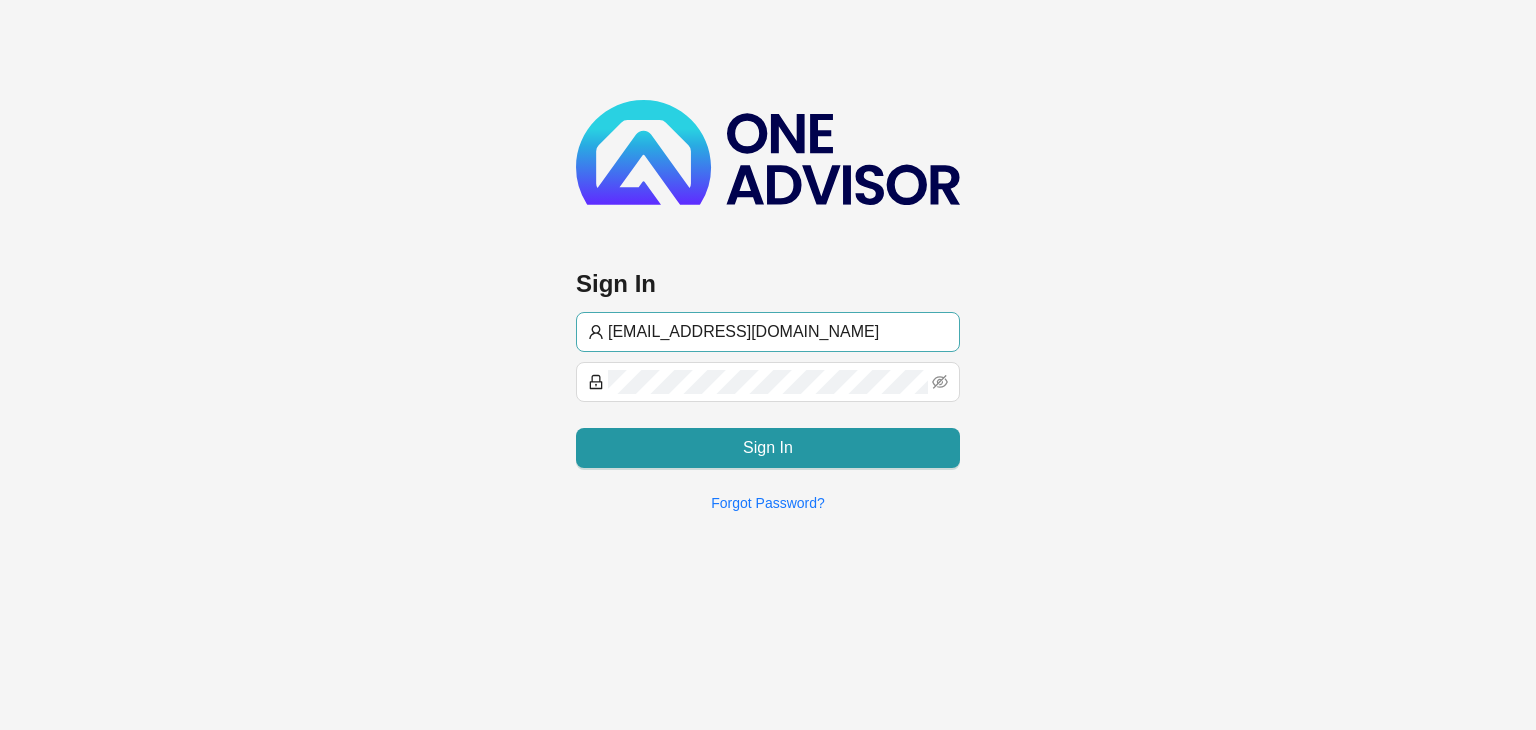 click on "[EMAIL_ADDRESS][DOMAIN_NAME]" at bounding box center (778, 332) 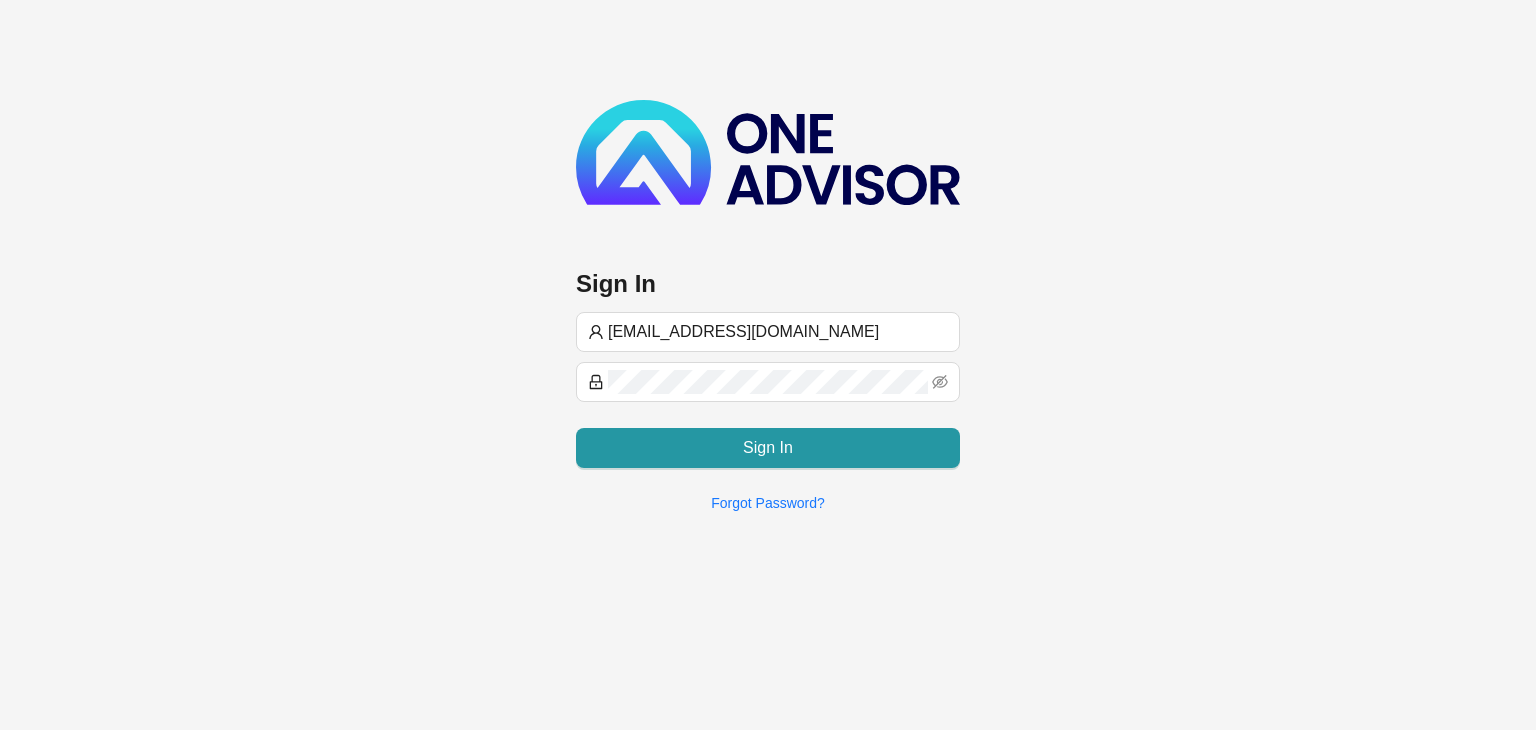 type on "[EMAIL_ADDRESS][DOMAIN_NAME]" 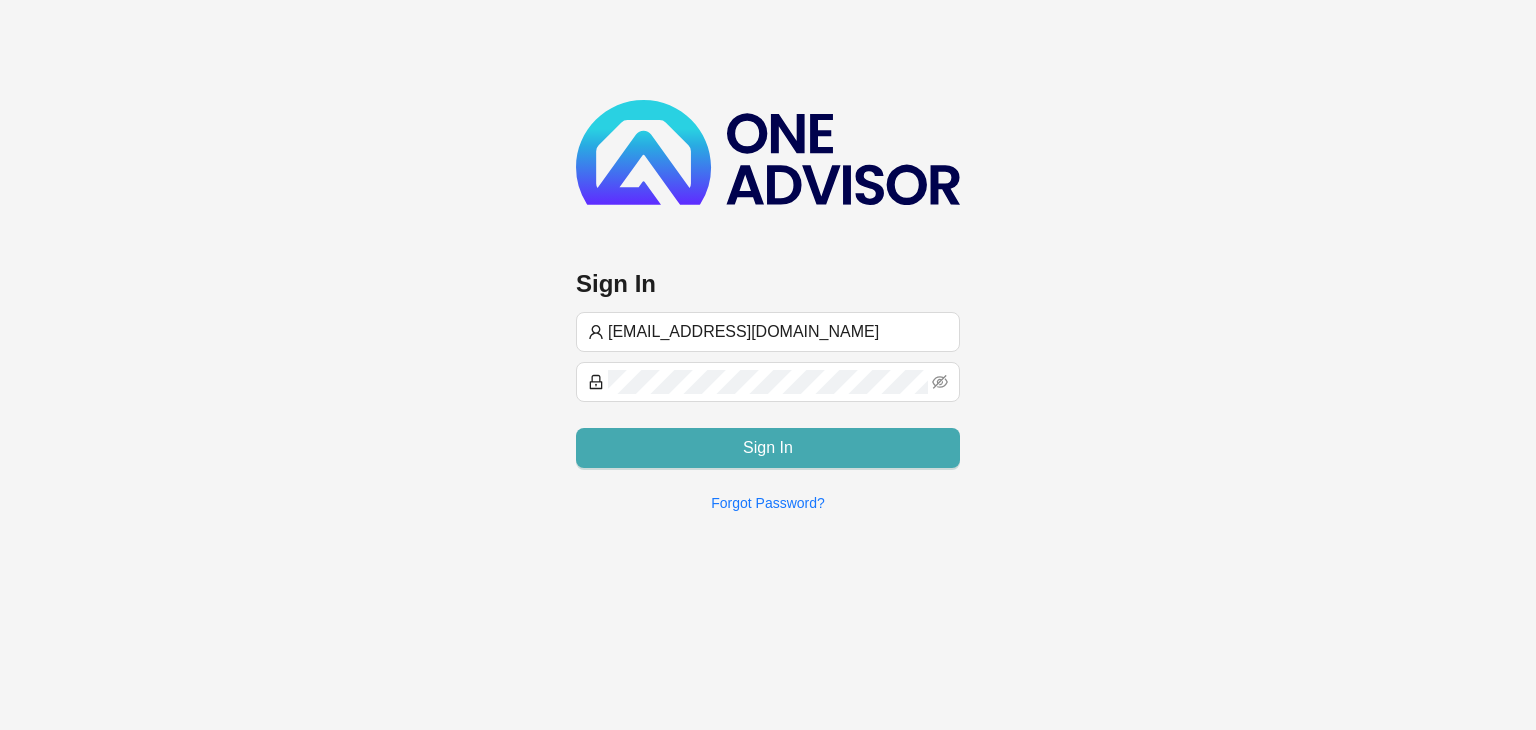 click on "Sign In" at bounding box center (768, 448) 